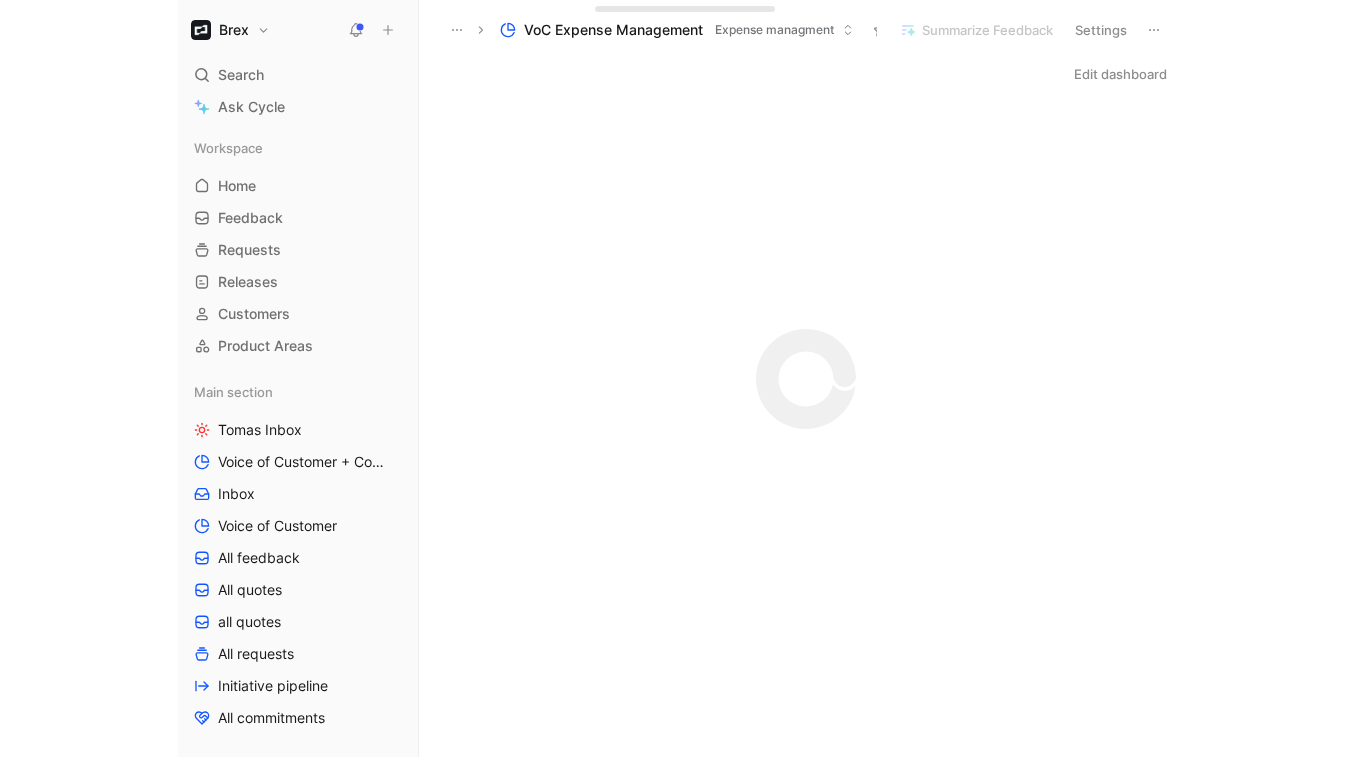 scroll, scrollTop: 0, scrollLeft: 0, axis: both 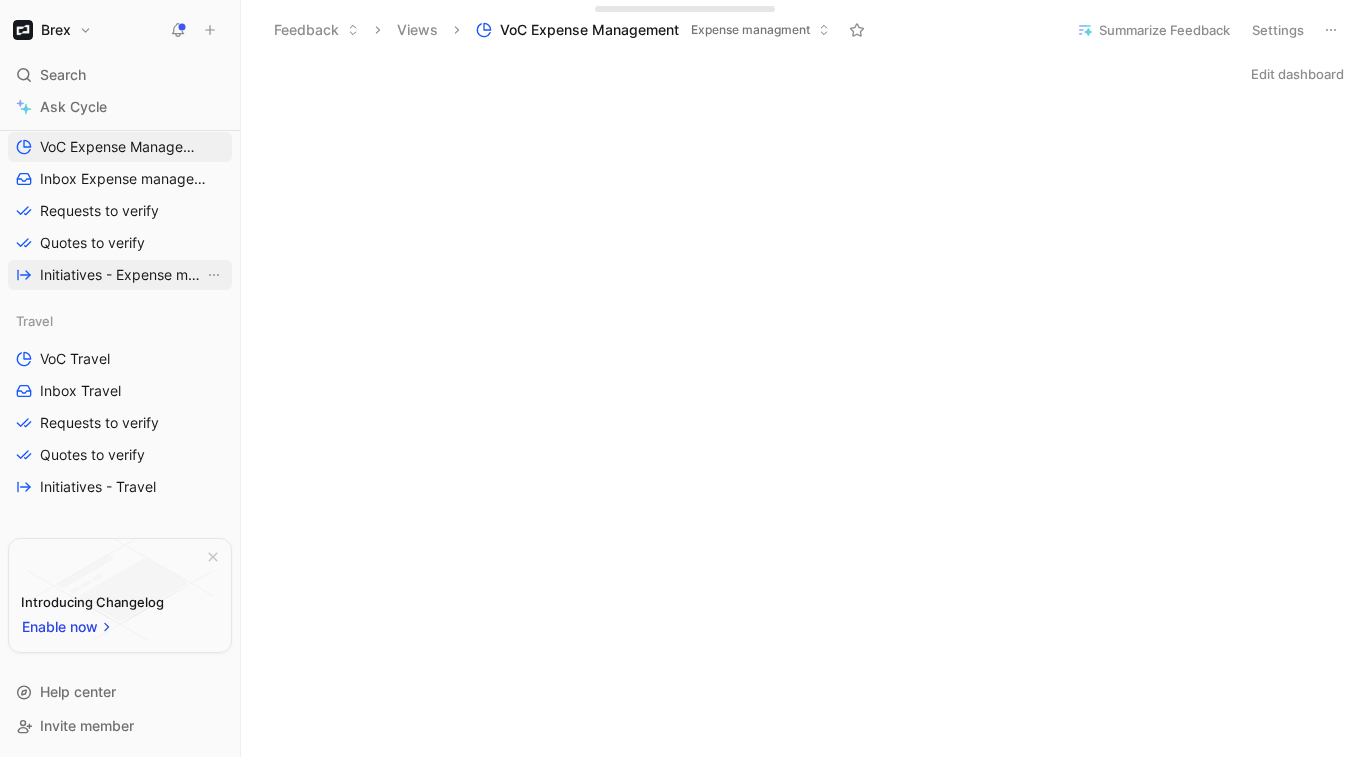 click on "Initiatives - Expense management" at bounding box center (122, 275) 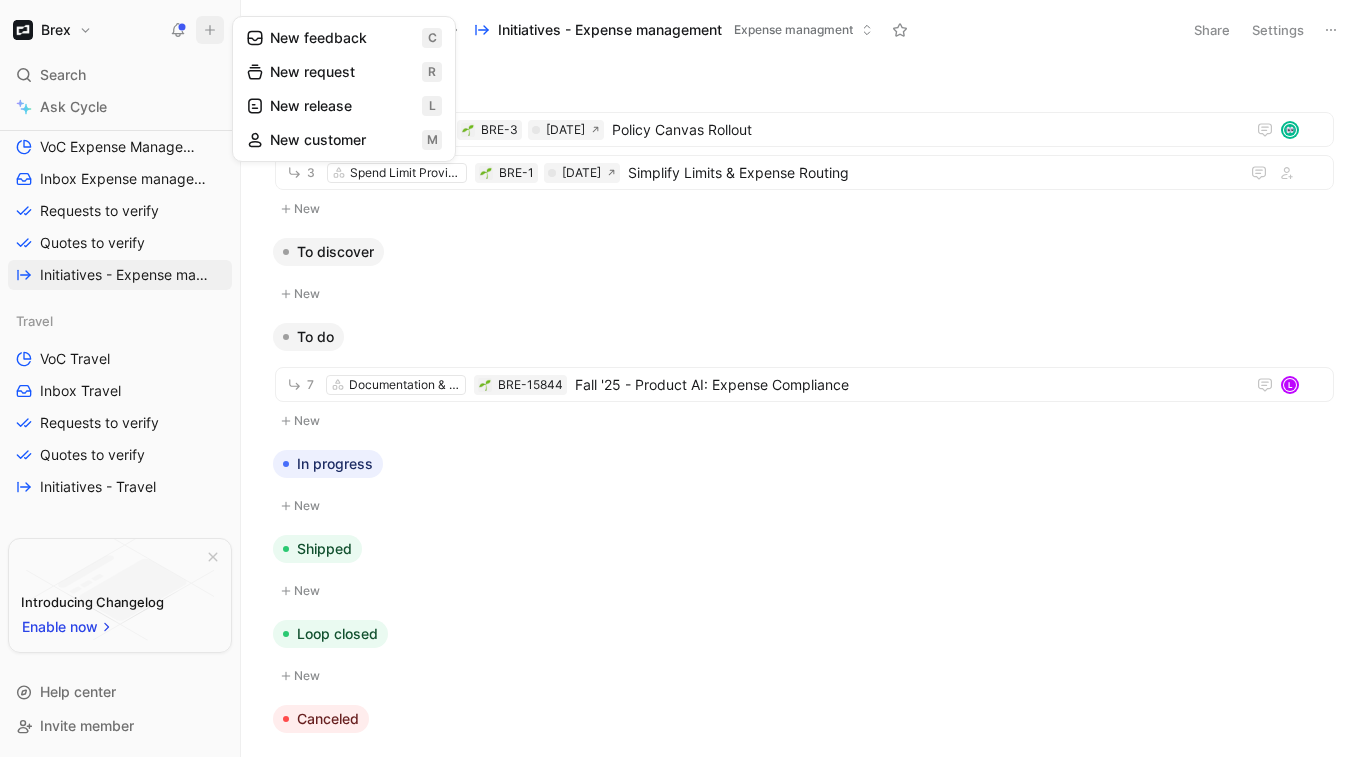 click on "New request r" at bounding box center [344, 72] 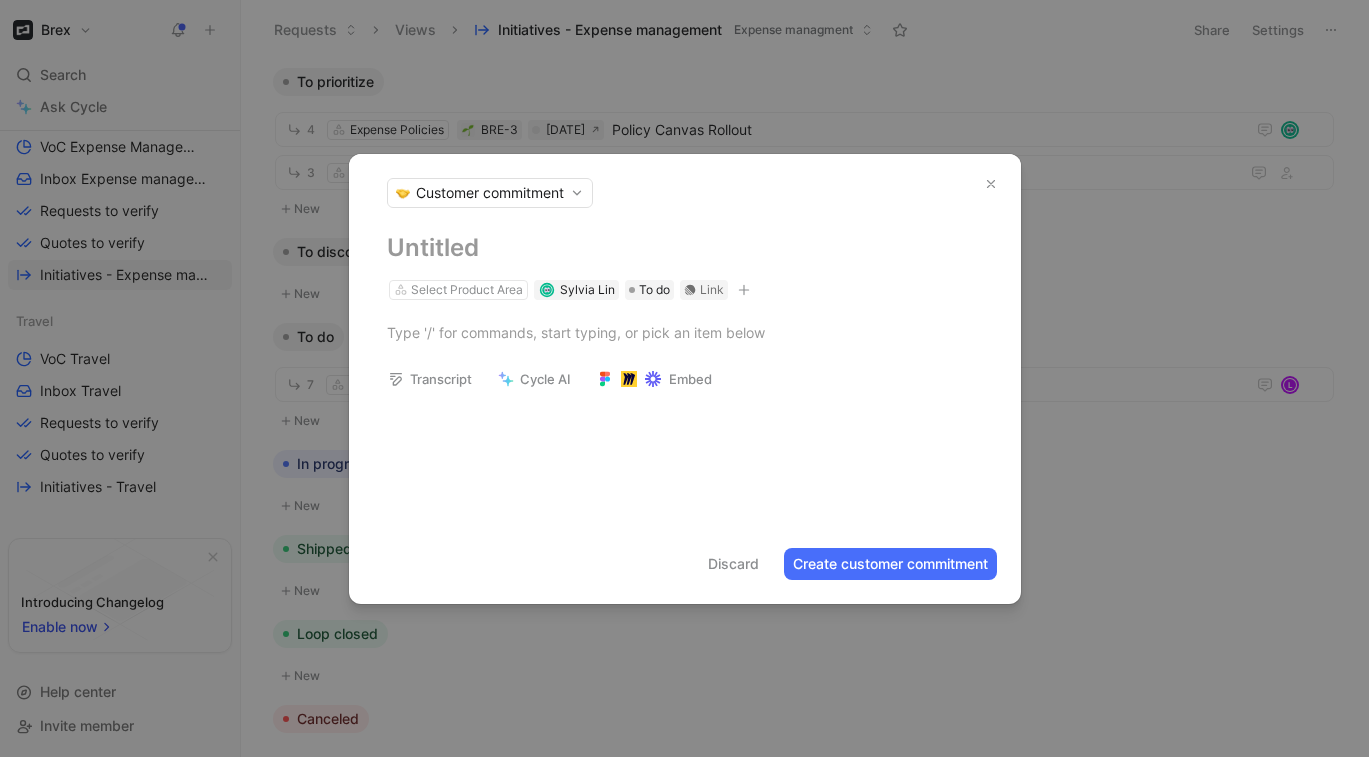 click on "Customer commitment" at bounding box center (490, 193) 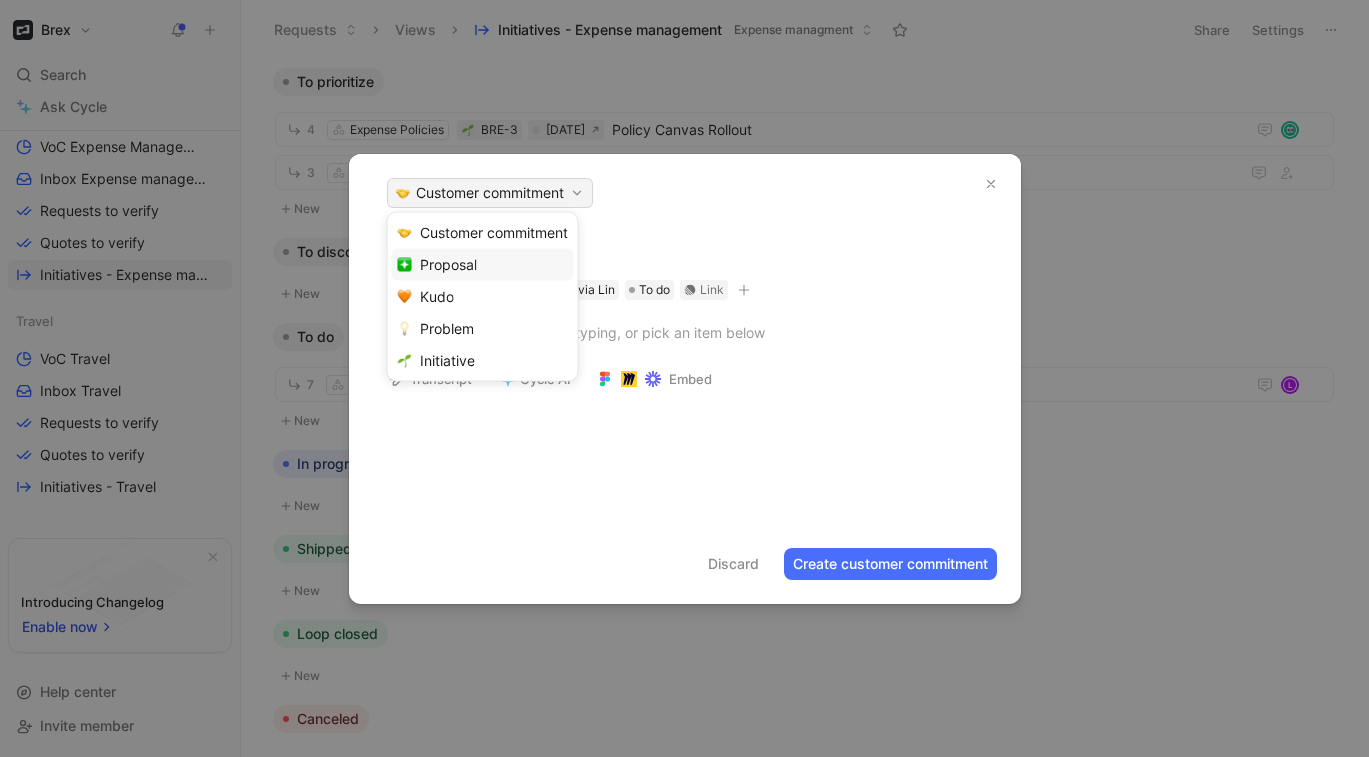 click on "Proposal" at bounding box center (448, 264) 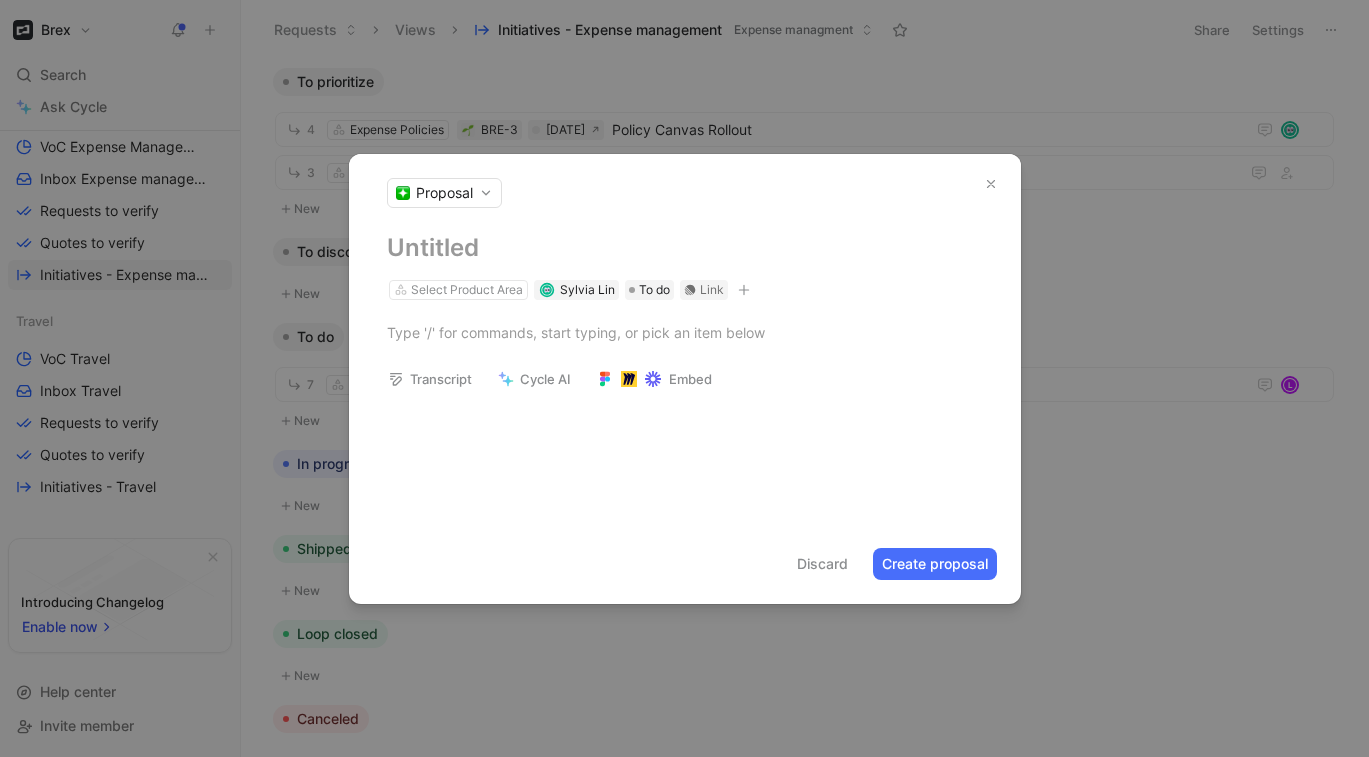 click at bounding box center (685, 248) 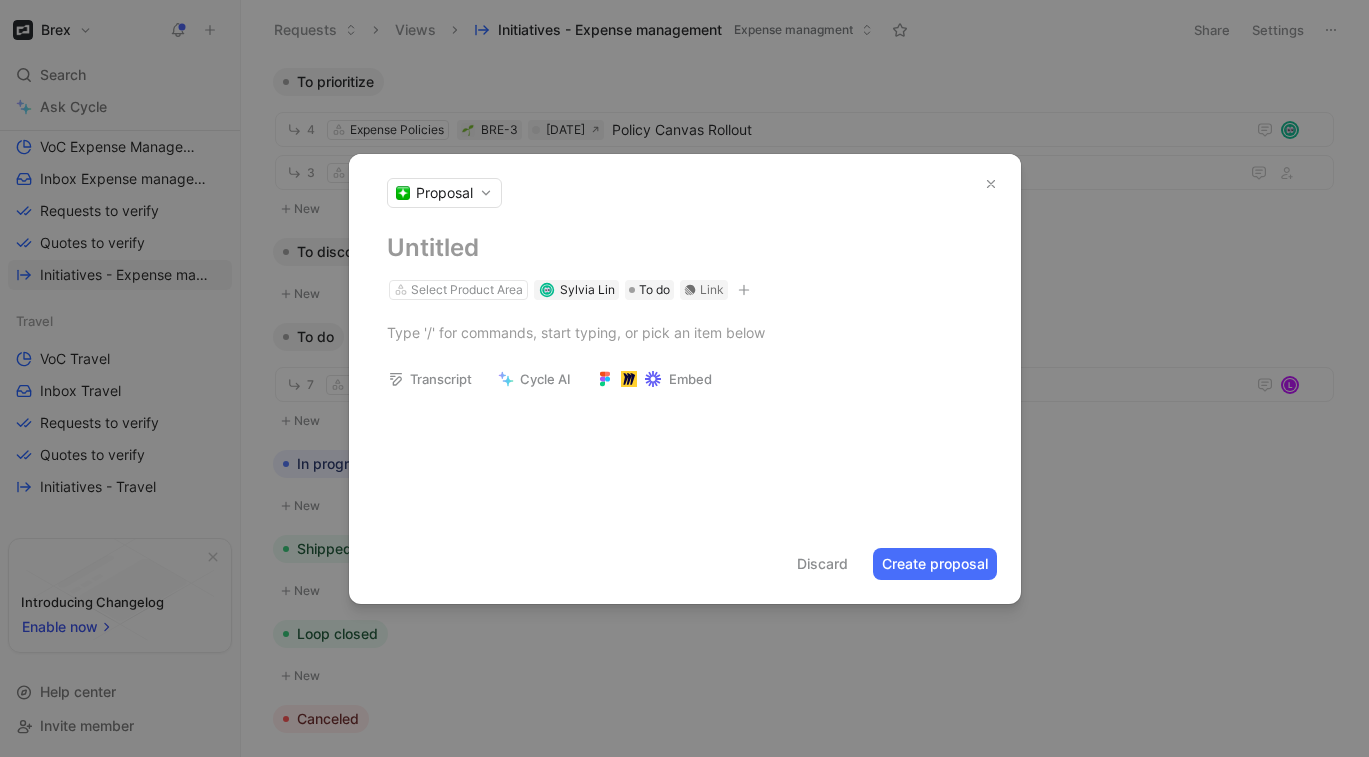 click at bounding box center (685, 248) 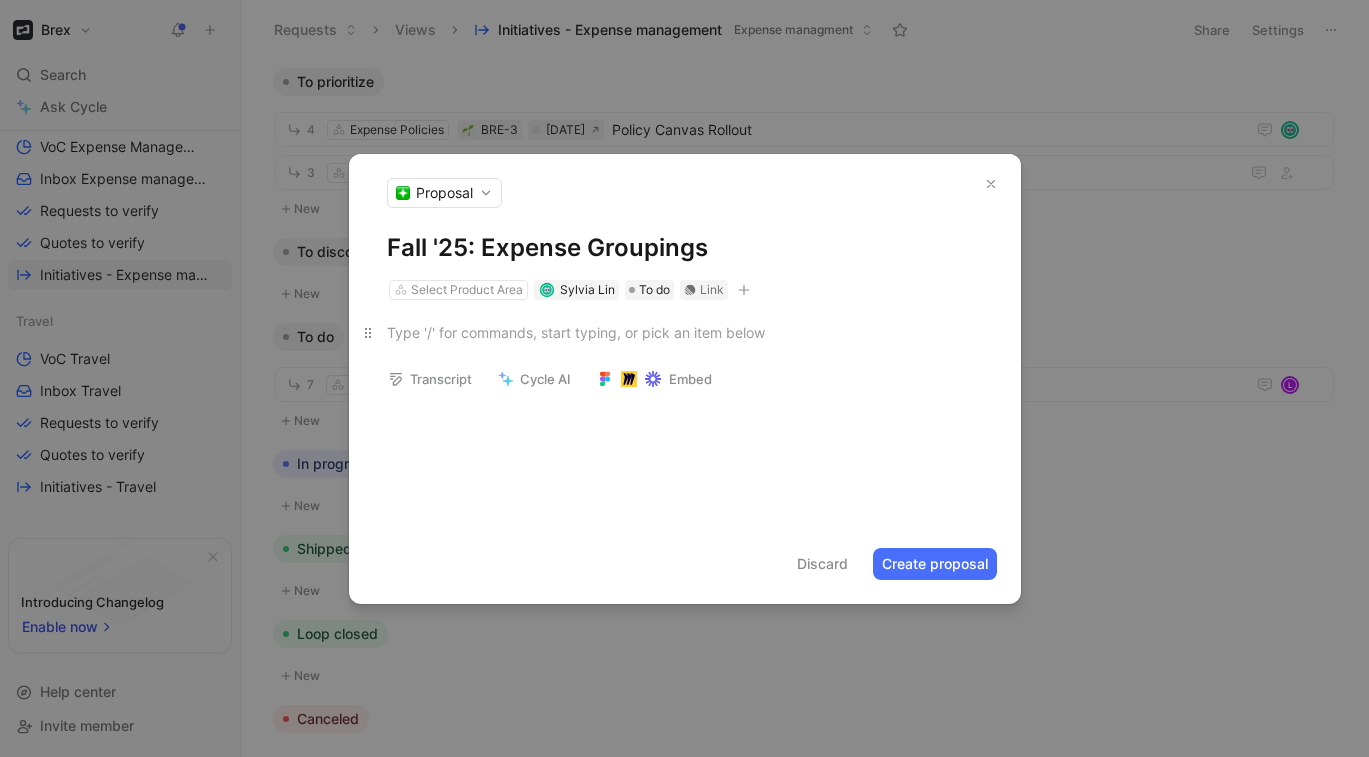 click at bounding box center [685, 332] 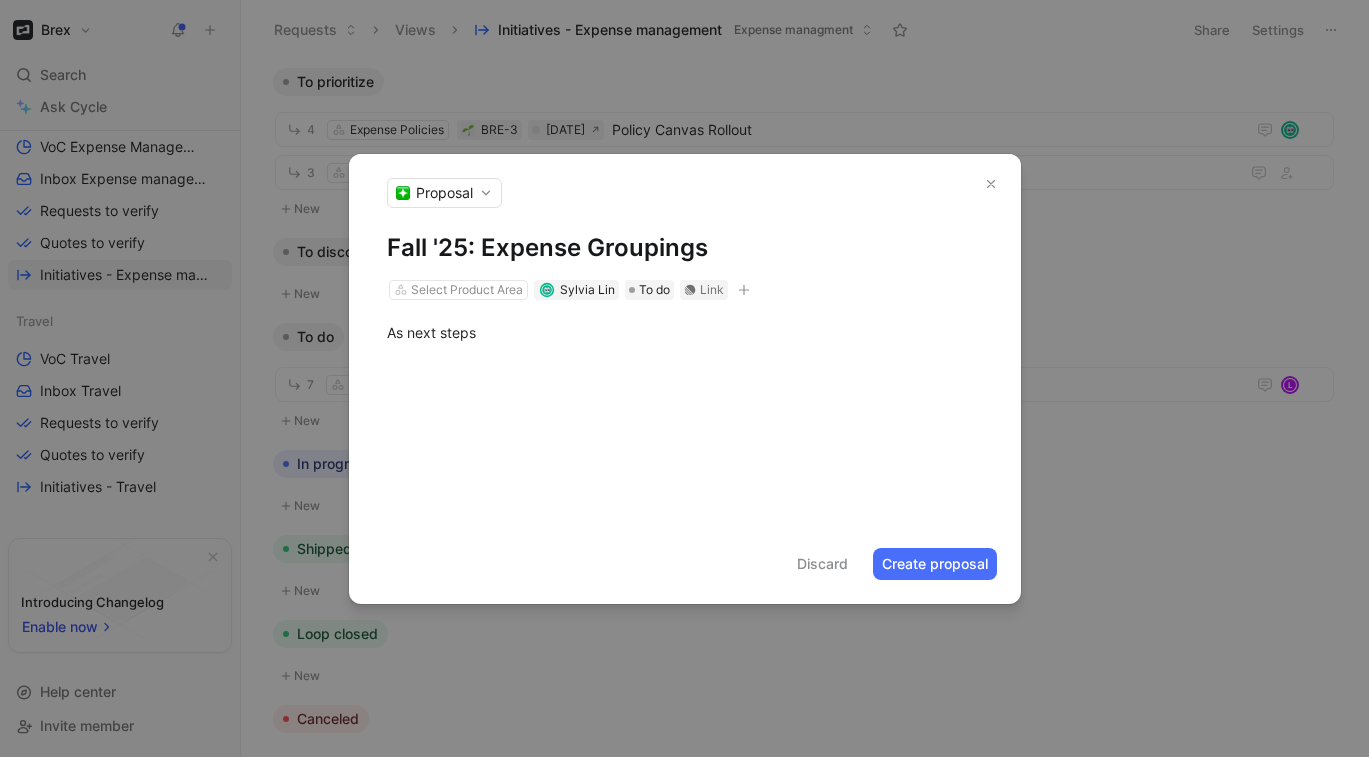 click on "Proposal" at bounding box center (444, 193) 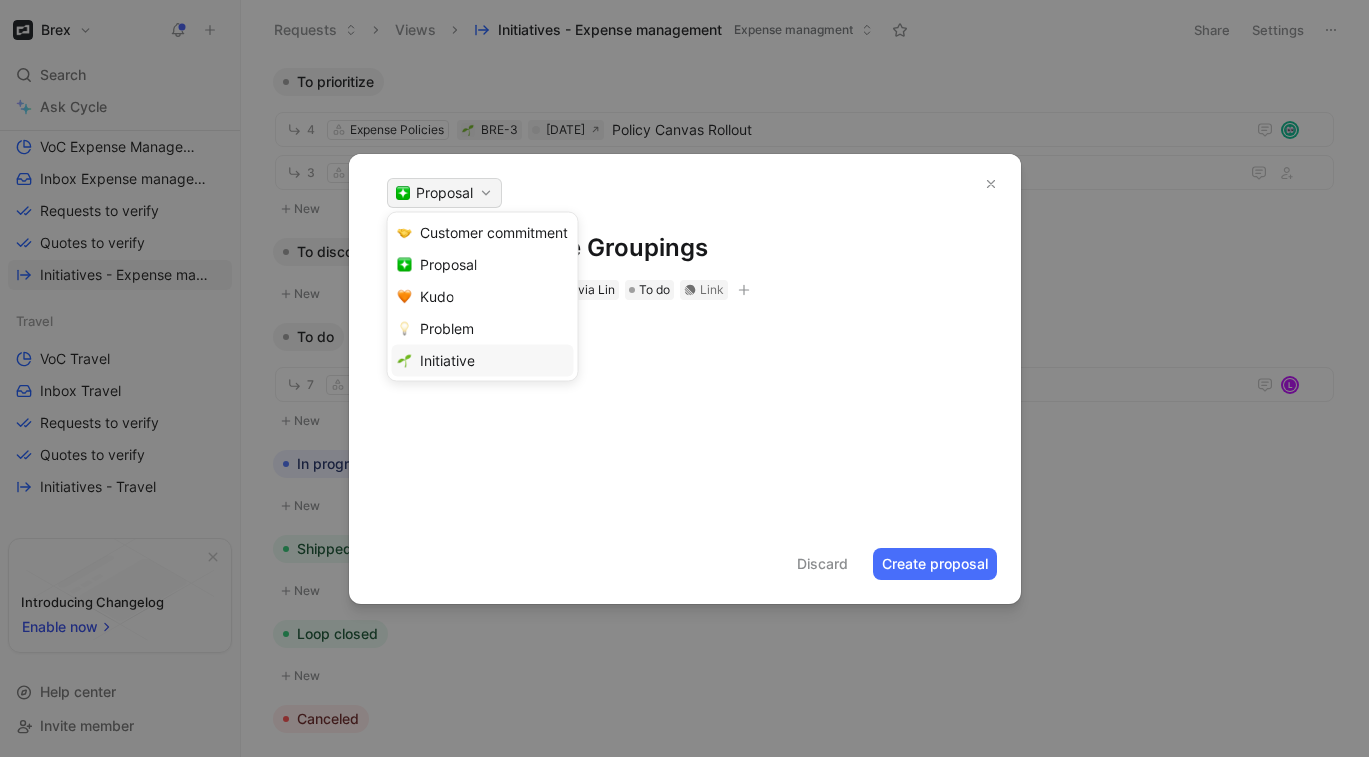 click on "Initiative" at bounding box center (447, 360) 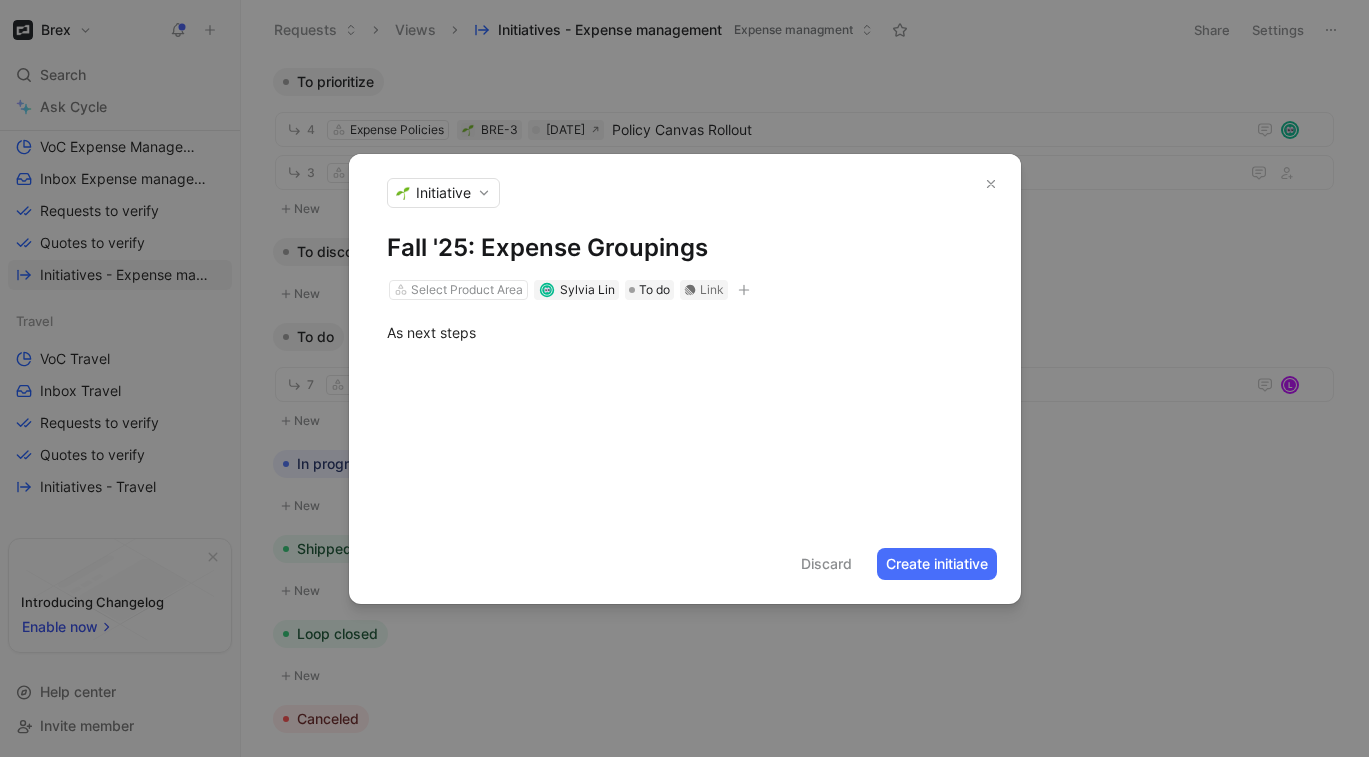 click on "Initiative" at bounding box center [443, 193] 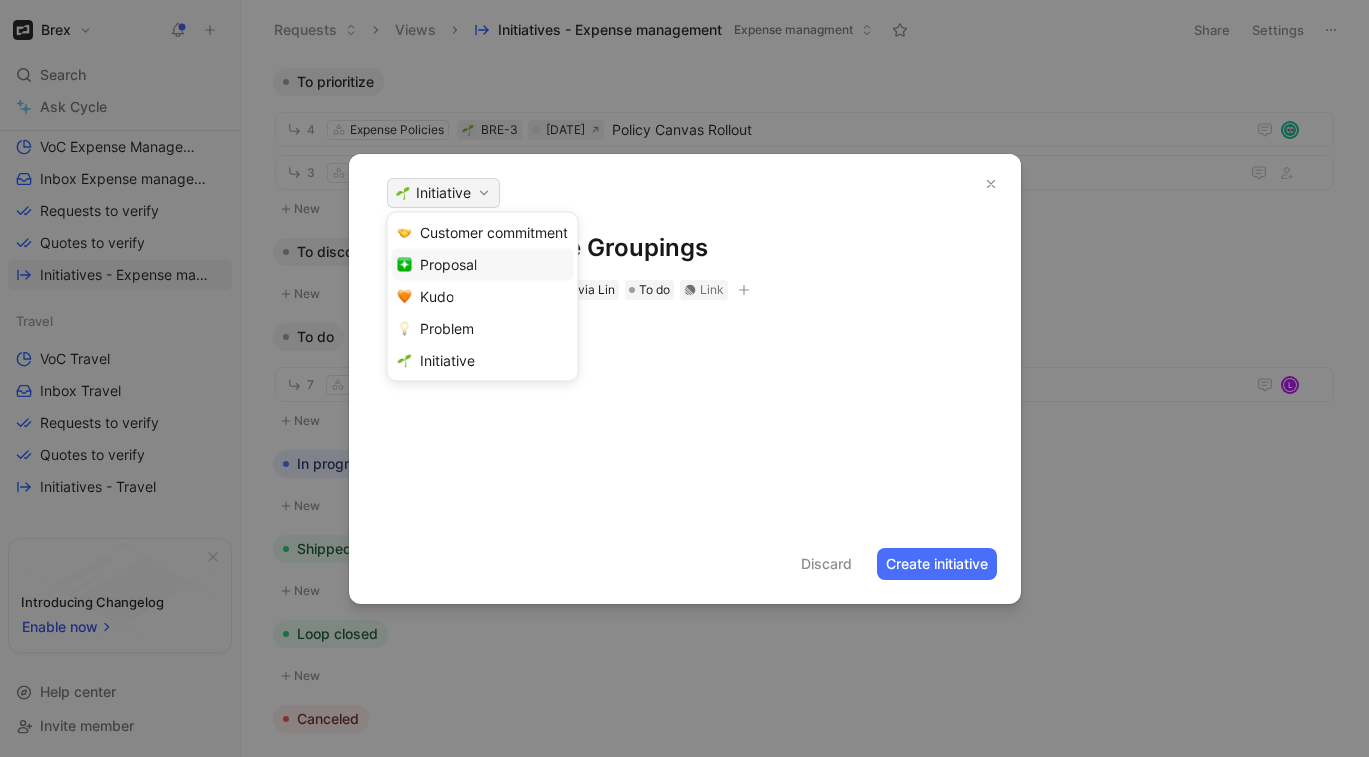 click on "Proposal" at bounding box center (448, 264) 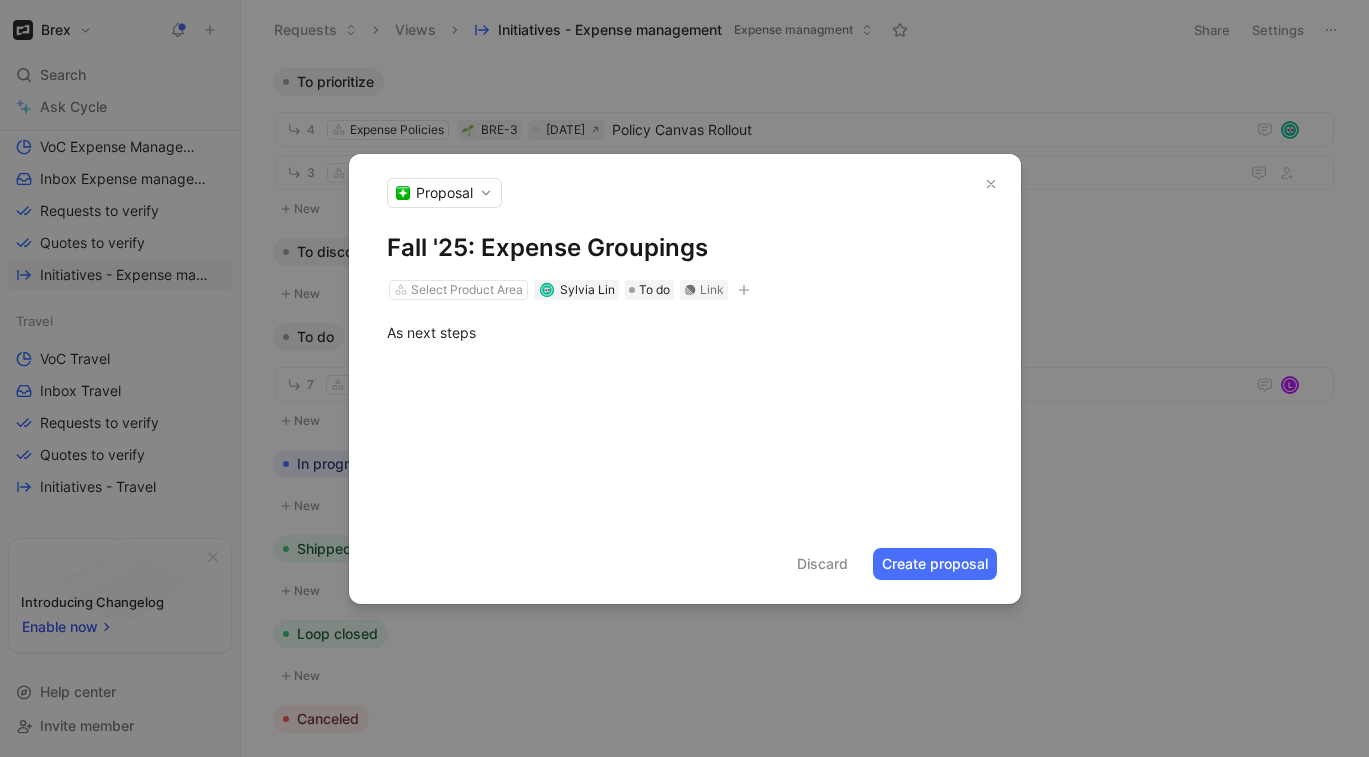 click on "As next steps" at bounding box center [685, 332] 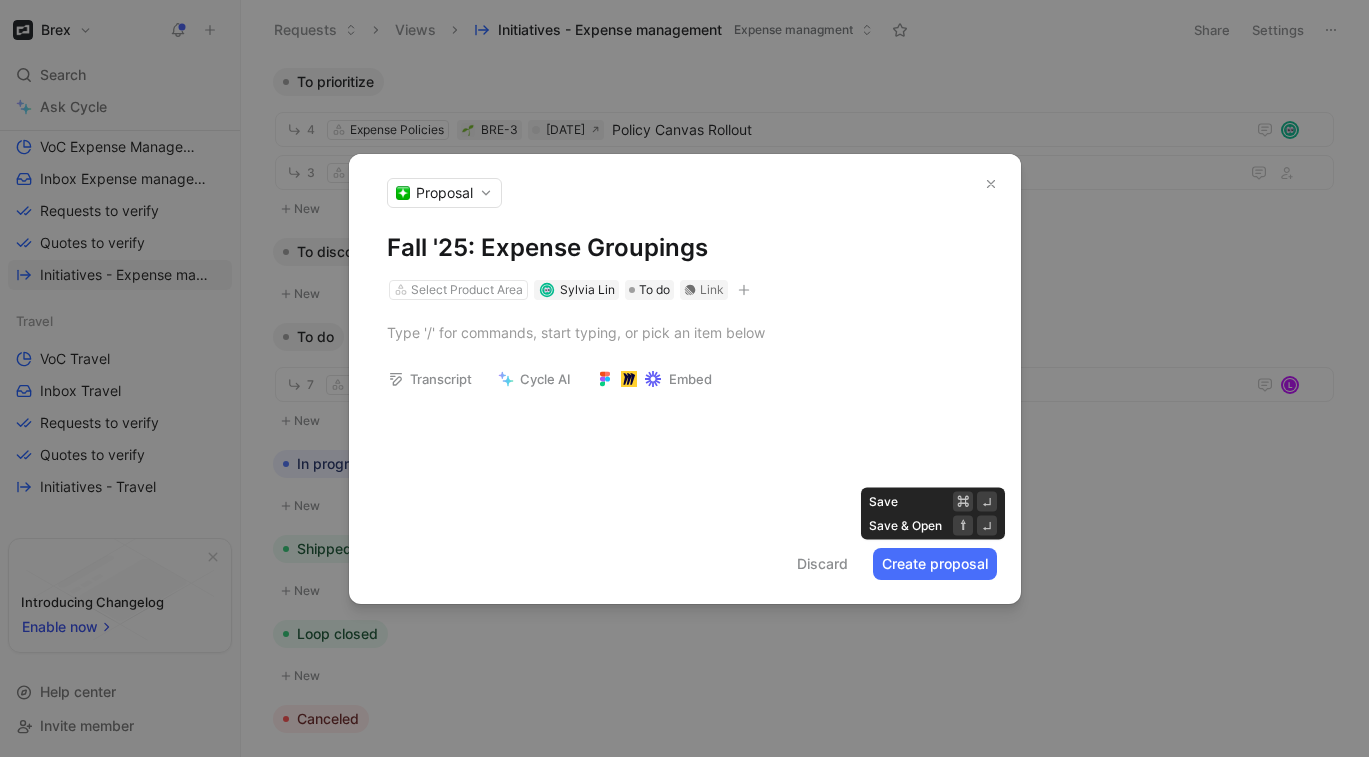 click on "Create proposal" at bounding box center (935, 564) 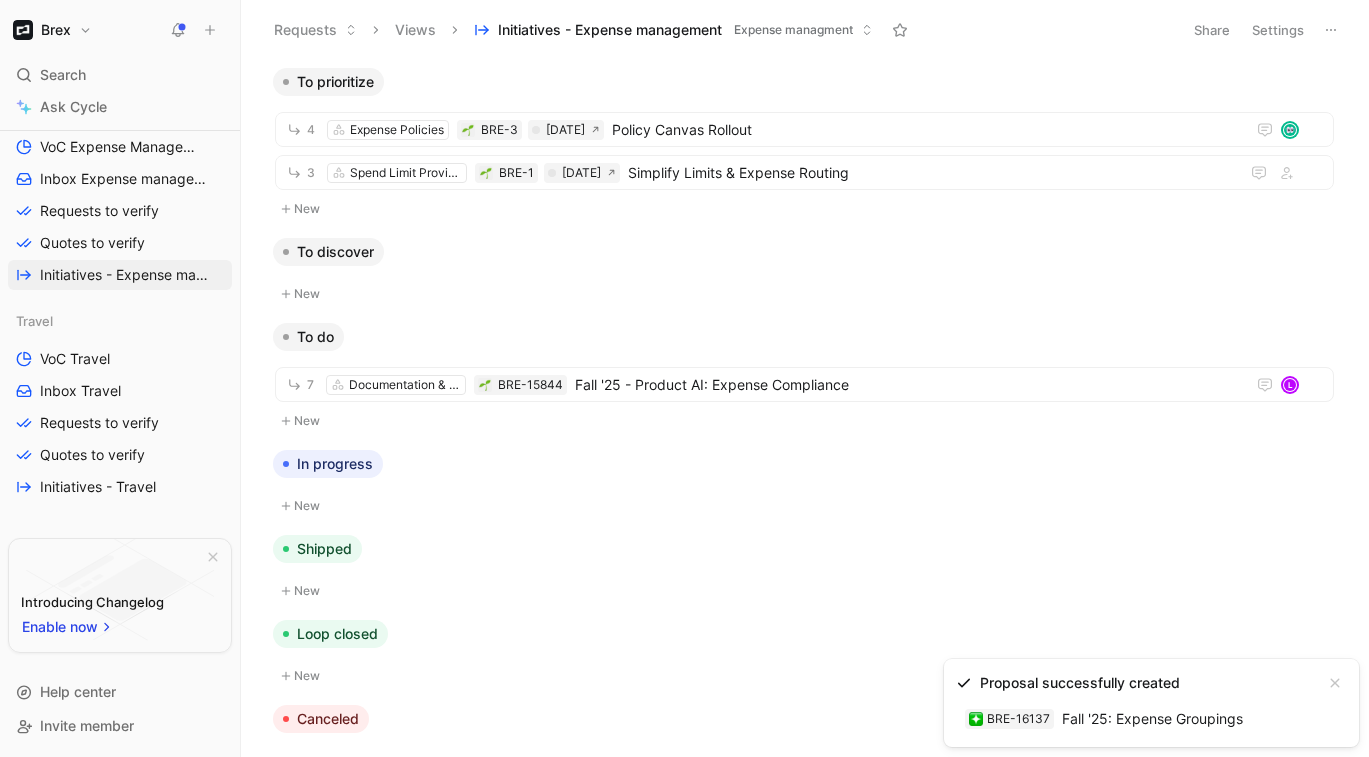 click on "BRE-16137 Fall '25: Expense Groupings" at bounding box center [1104, 719] 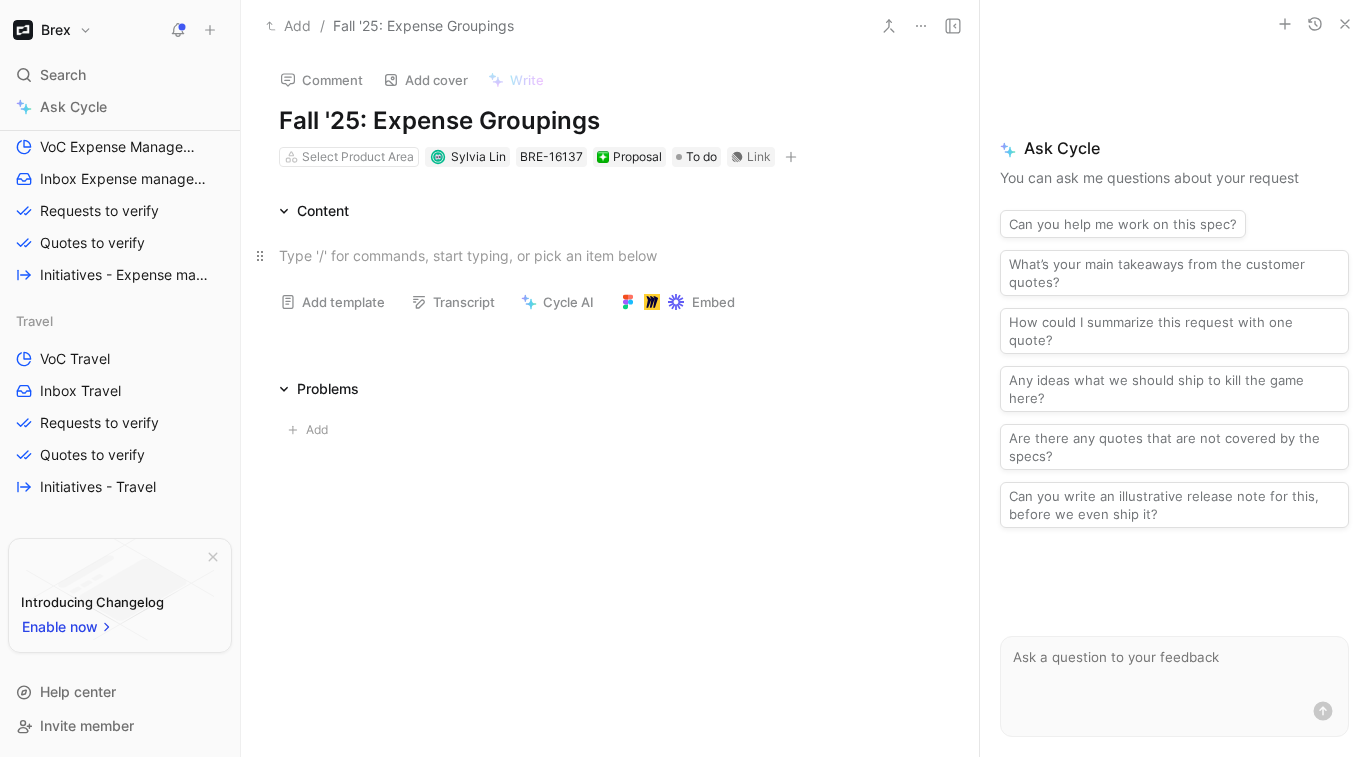 click at bounding box center [610, 255] 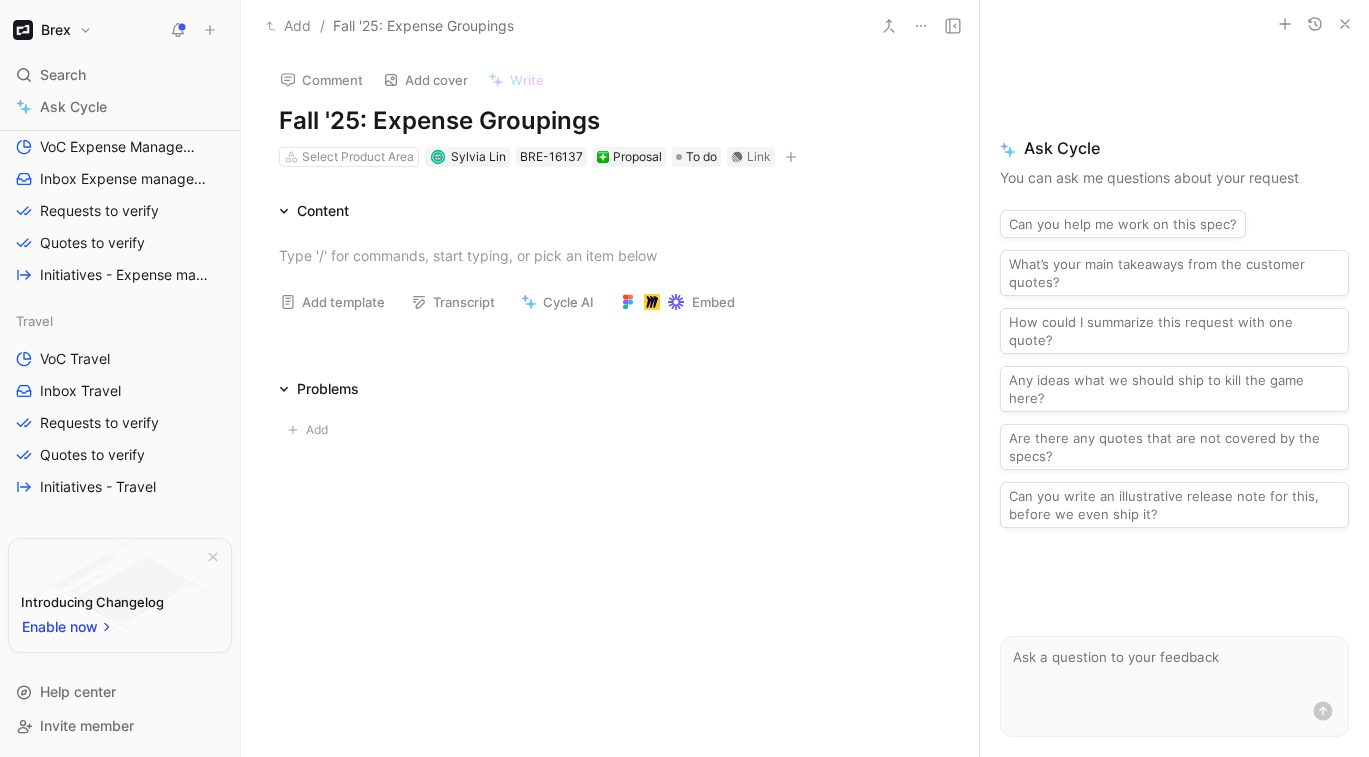 click on "Add template" at bounding box center [332, 302] 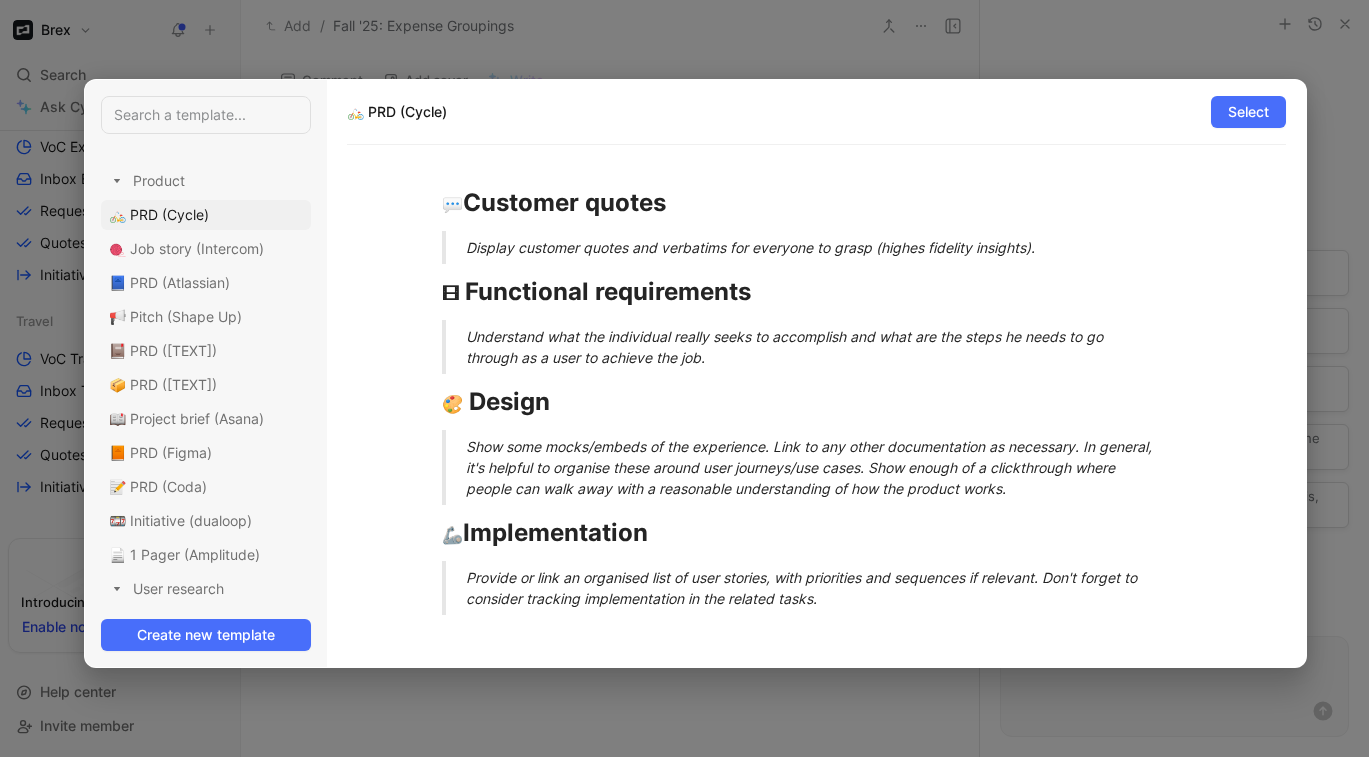 scroll, scrollTop: 4, scrollLeft: 0, axis: vertical 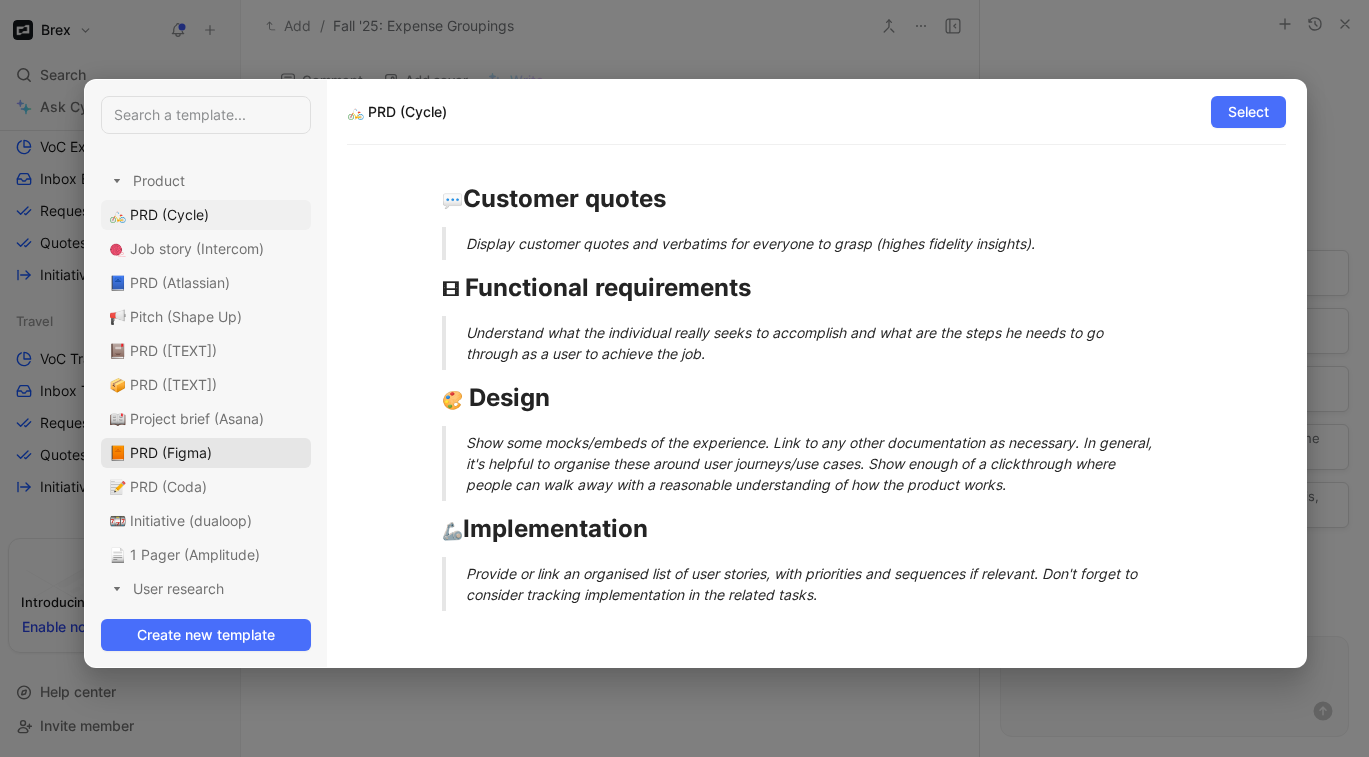 click on "📙 PRD (Figma)" at bounding box center [160, 452] 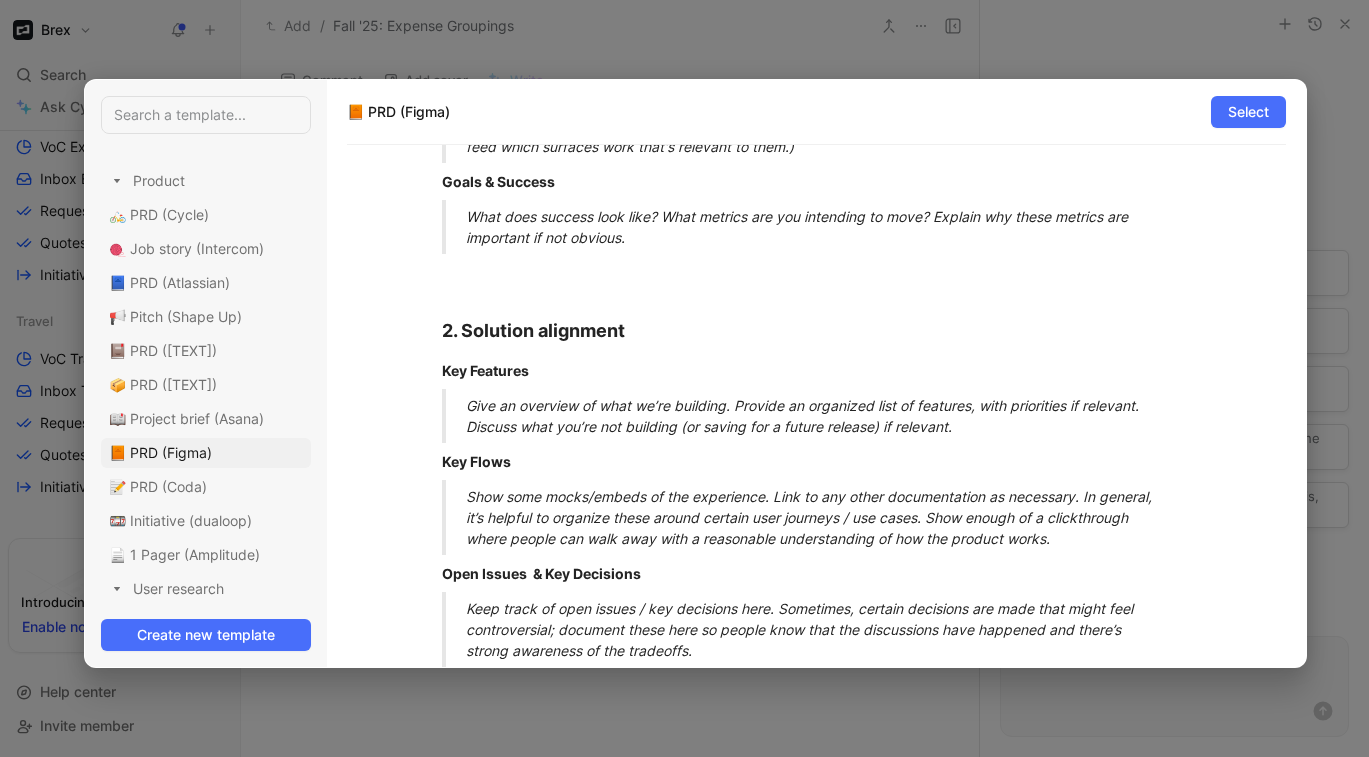 scroll, scrollTop: 0, scrollLeft: 0, axis: both 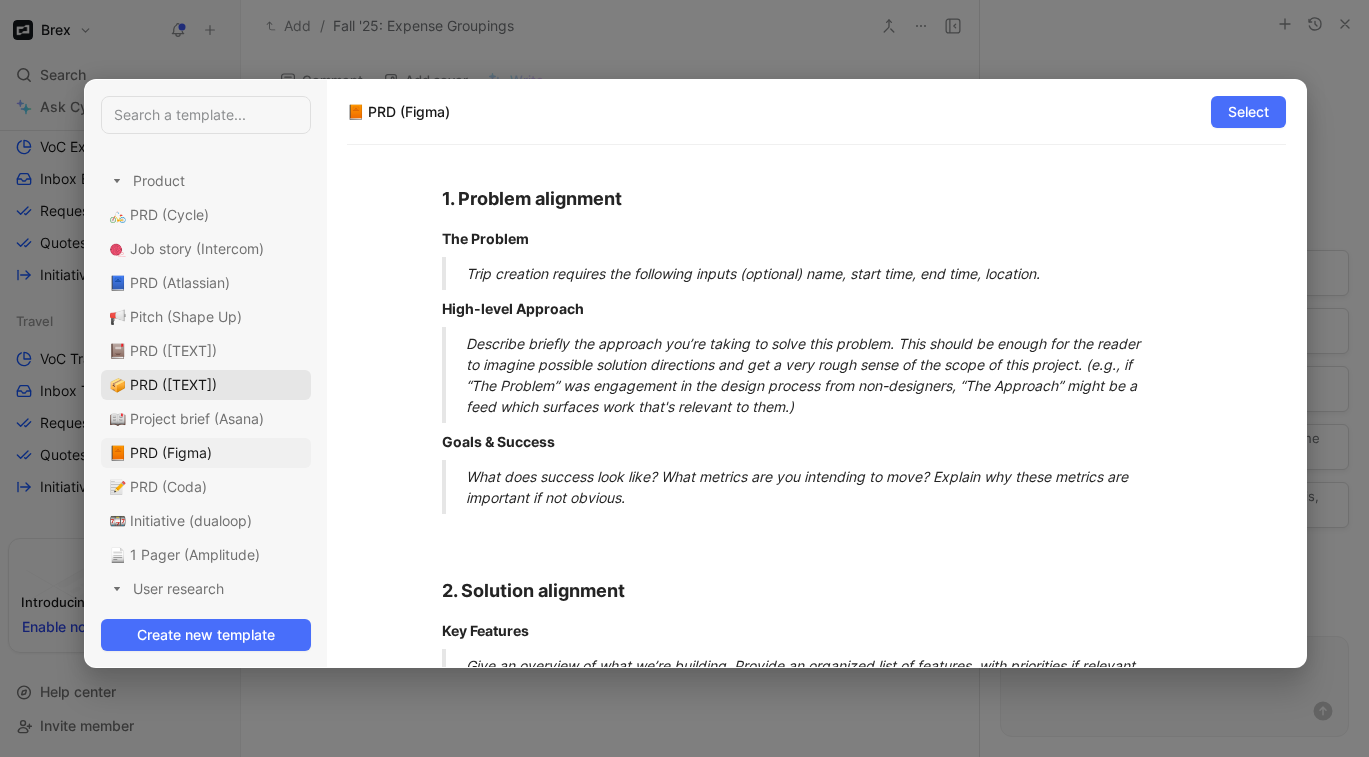 click on "📦 PRD ([TEXT])" at bounding box center (206, 385) 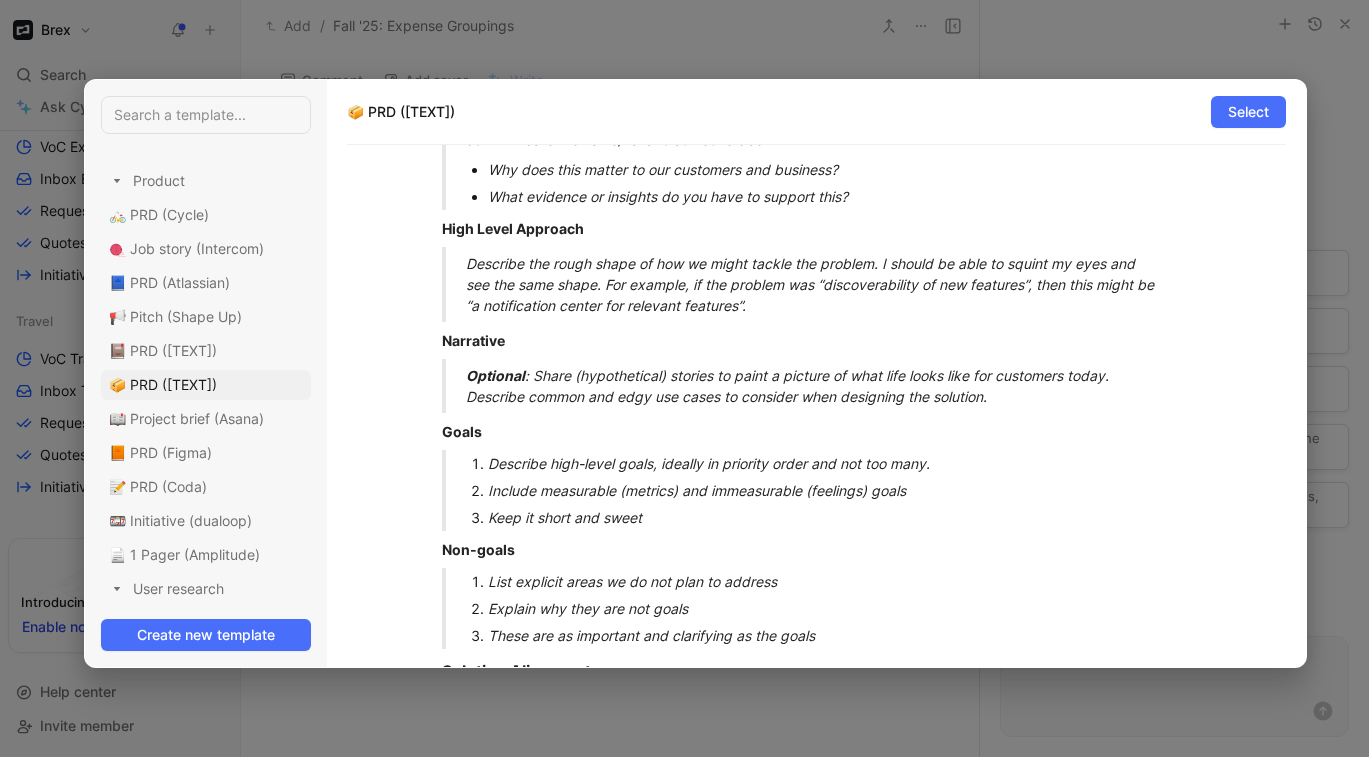 scroll, scrollTop: 0, scrollLeft: 0, axis: both 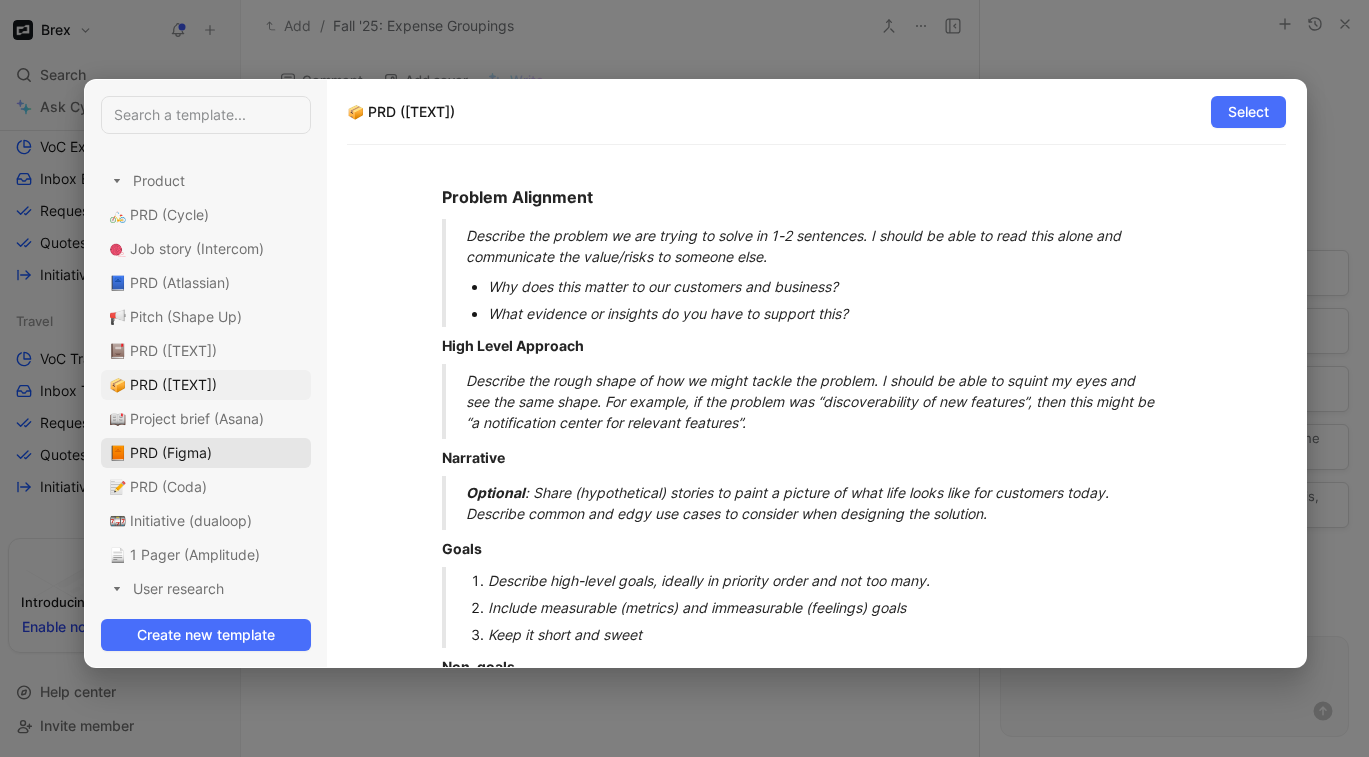 click on "📙 PRD (Figma)" at bounding box center [206, 453] 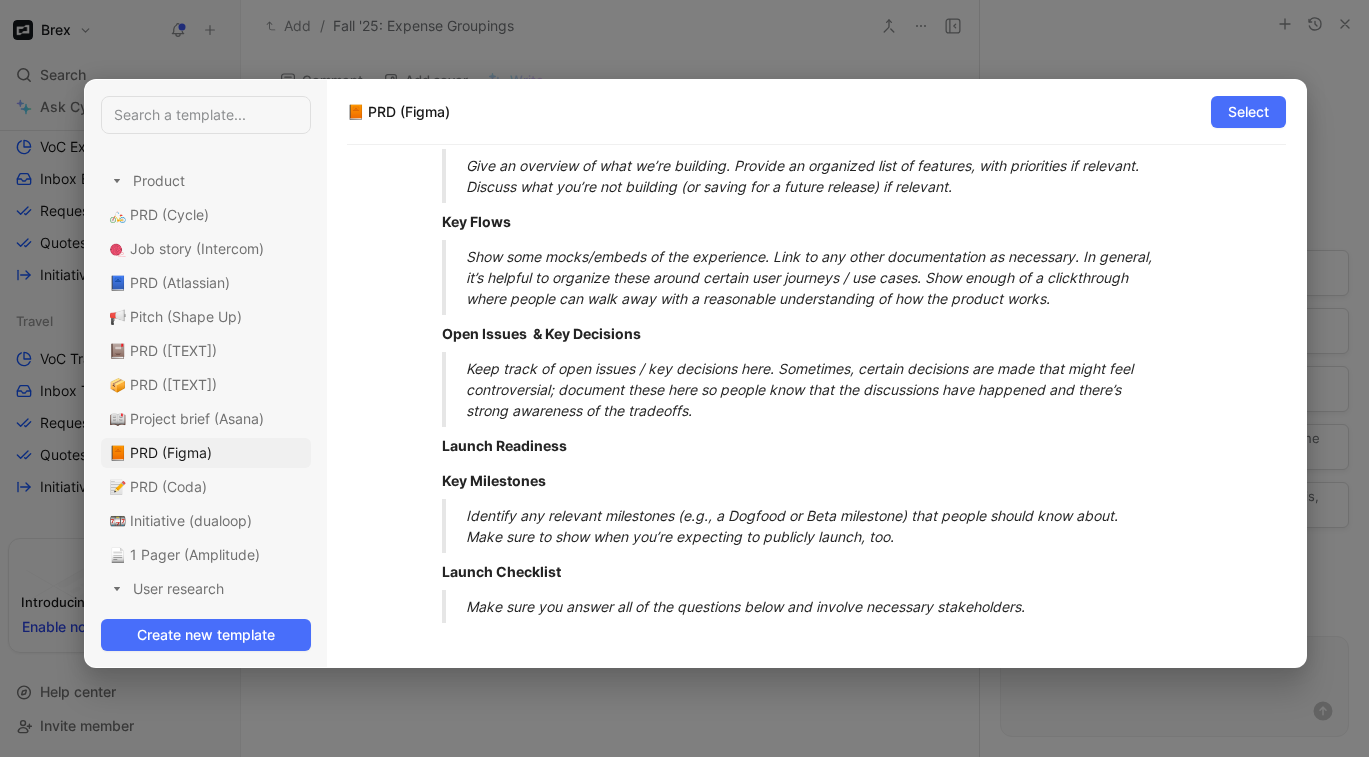 scroll, scrollTop: 554, scrollLeft: 0, axis: vertical 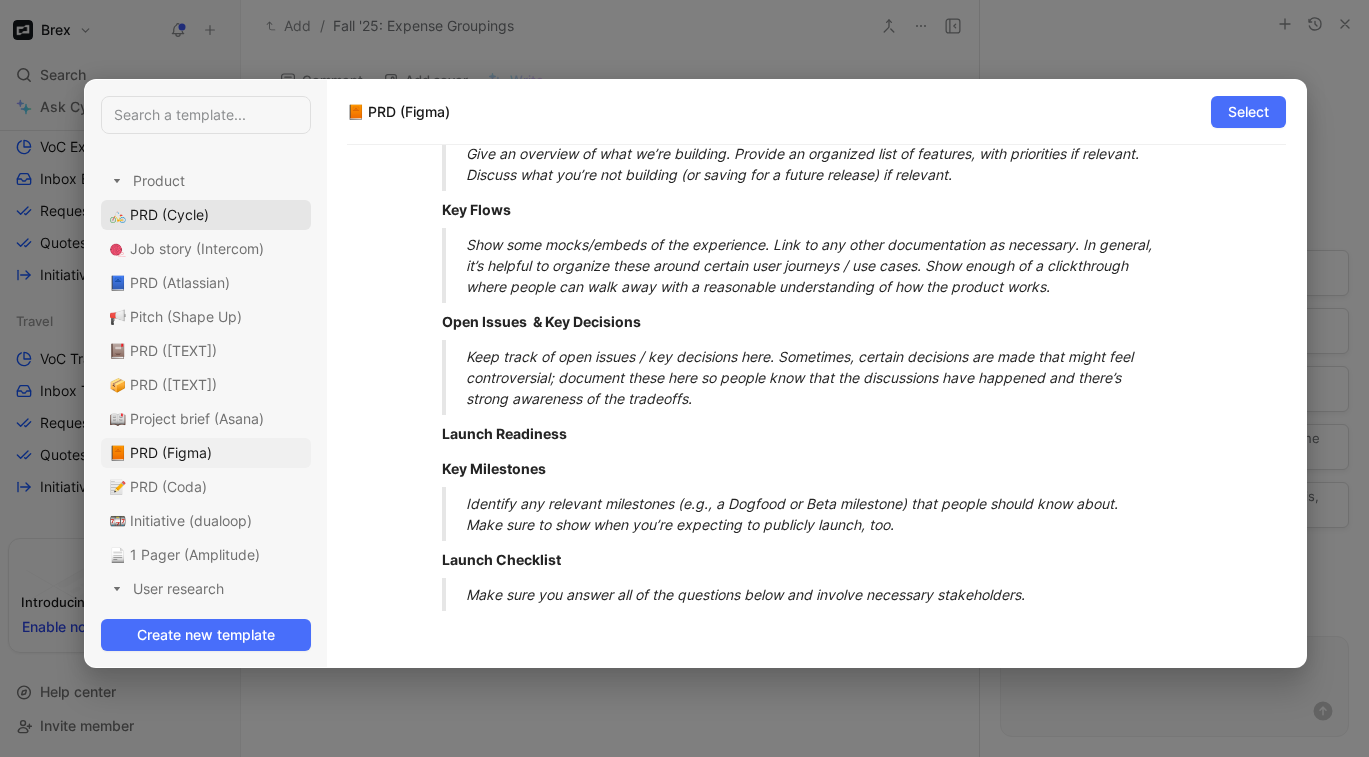 click on "🚲 PRD (Cycle)" at bounding box center (159, 214) 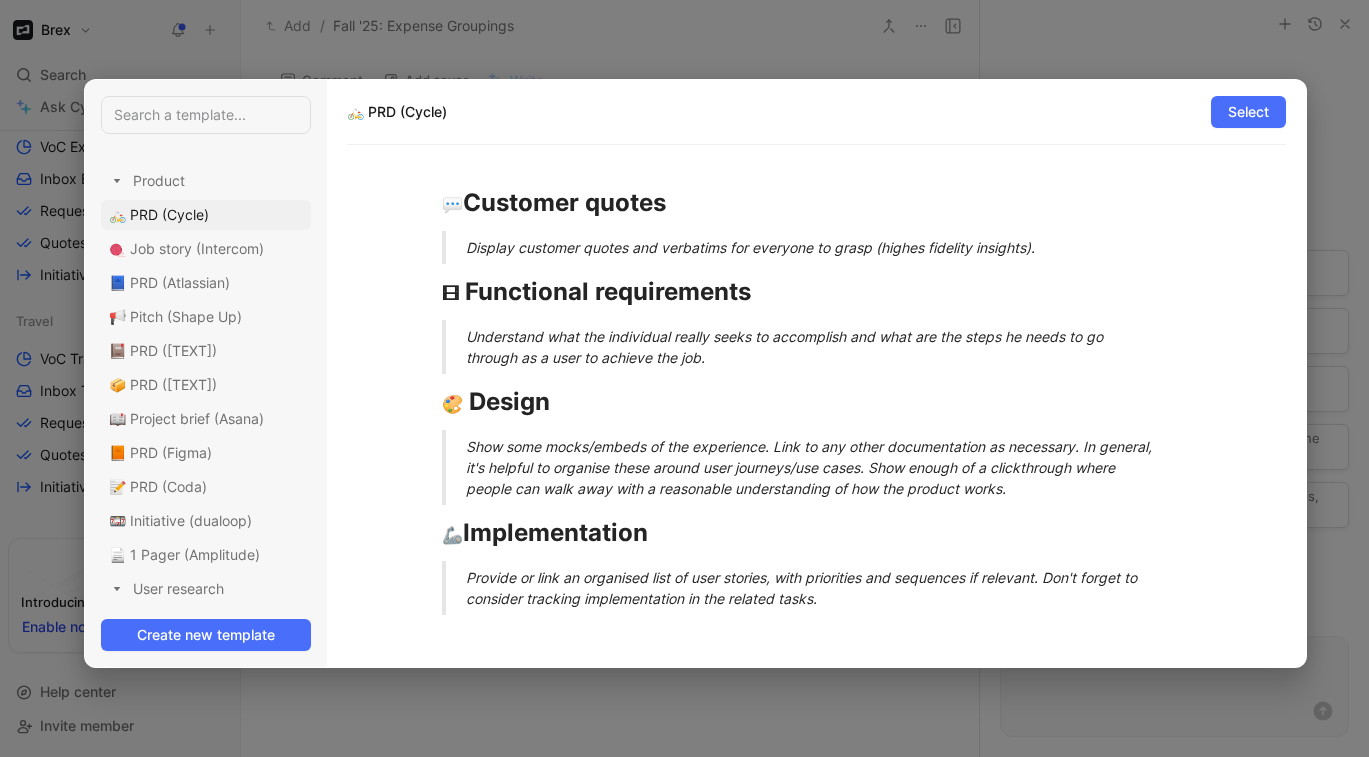 scroll, scrollTop: 4, scrollLeft: 0, axis: vertical 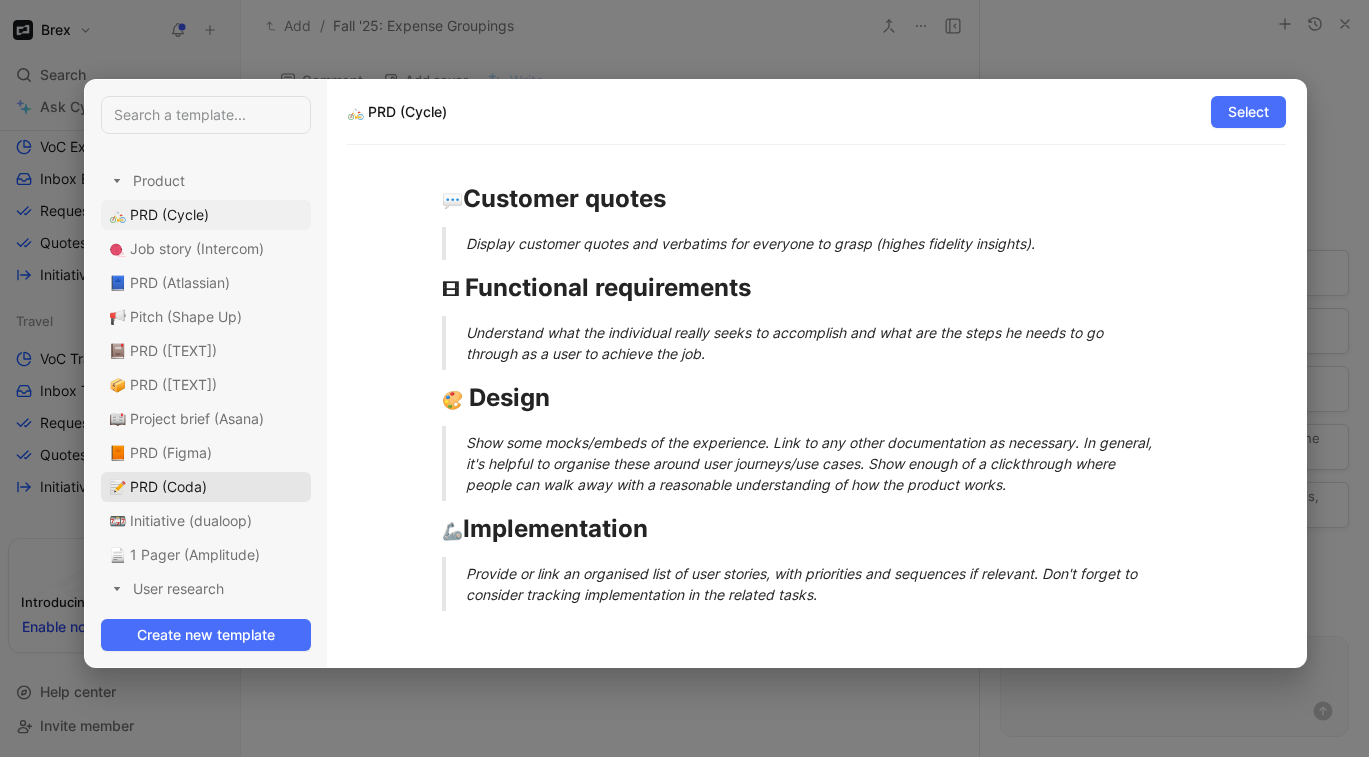 click on "📝 PRD (Coda)" at bounding box center (158, 486) 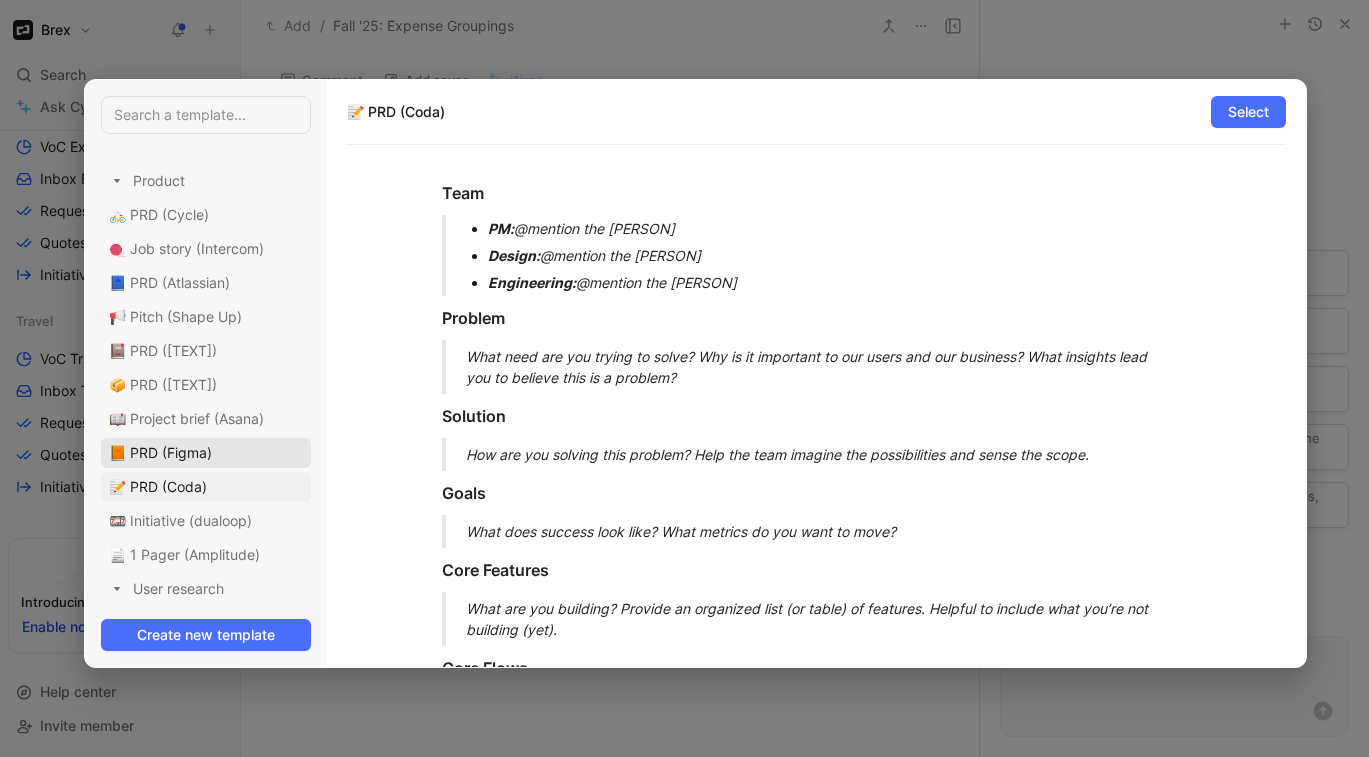 click on "📙 PRD (Figma)" at bounding box center [206, 453] 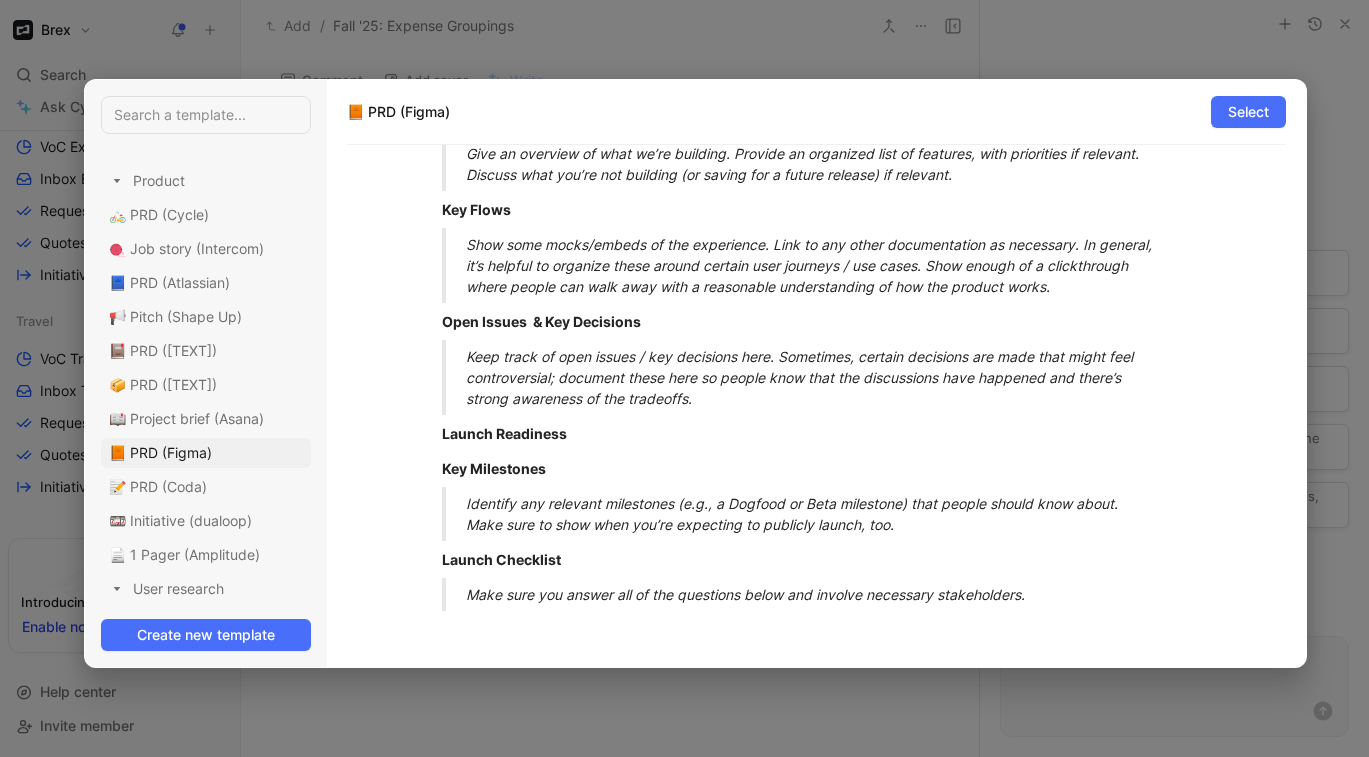 scroll, scrollTop: 554, scrollLeft: 0, axis: vertical 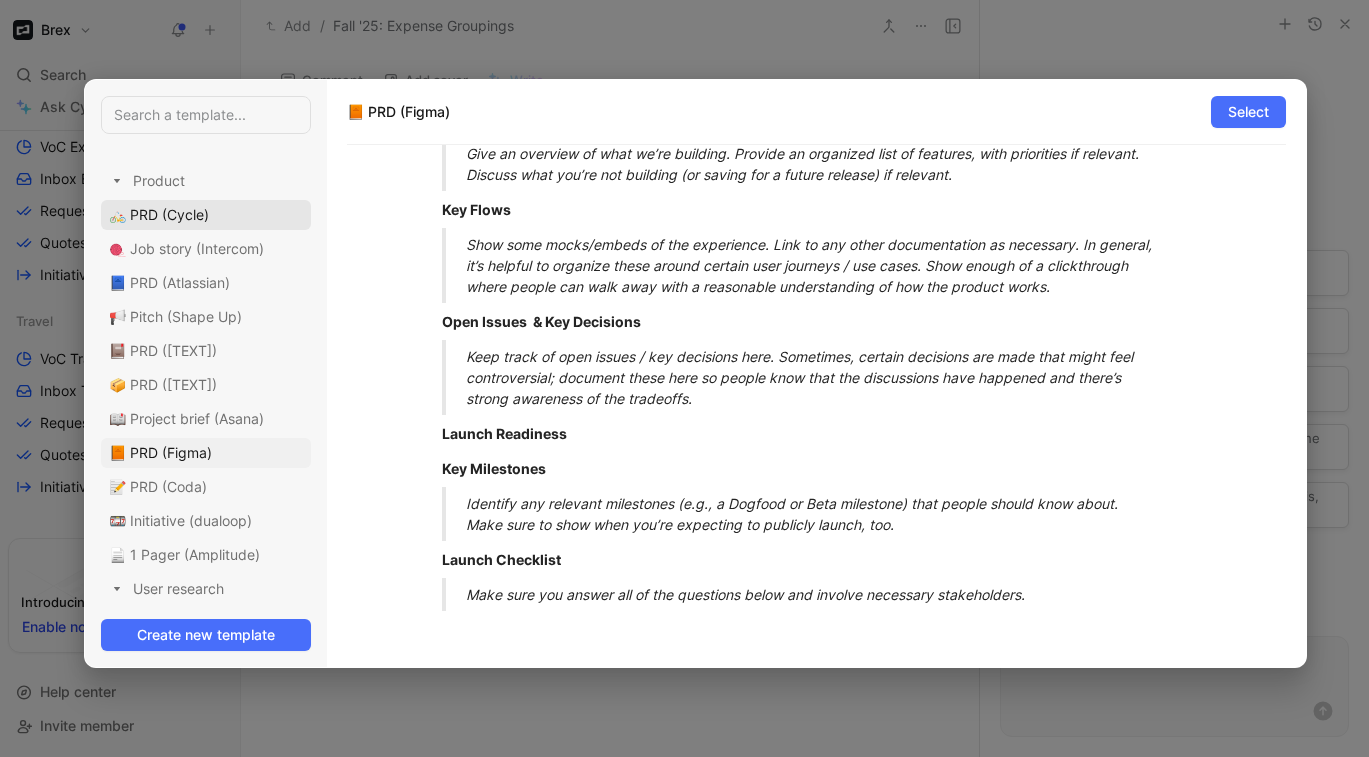 click on "🚲 PRD (Cycle)" at bounding box center (159, 214) 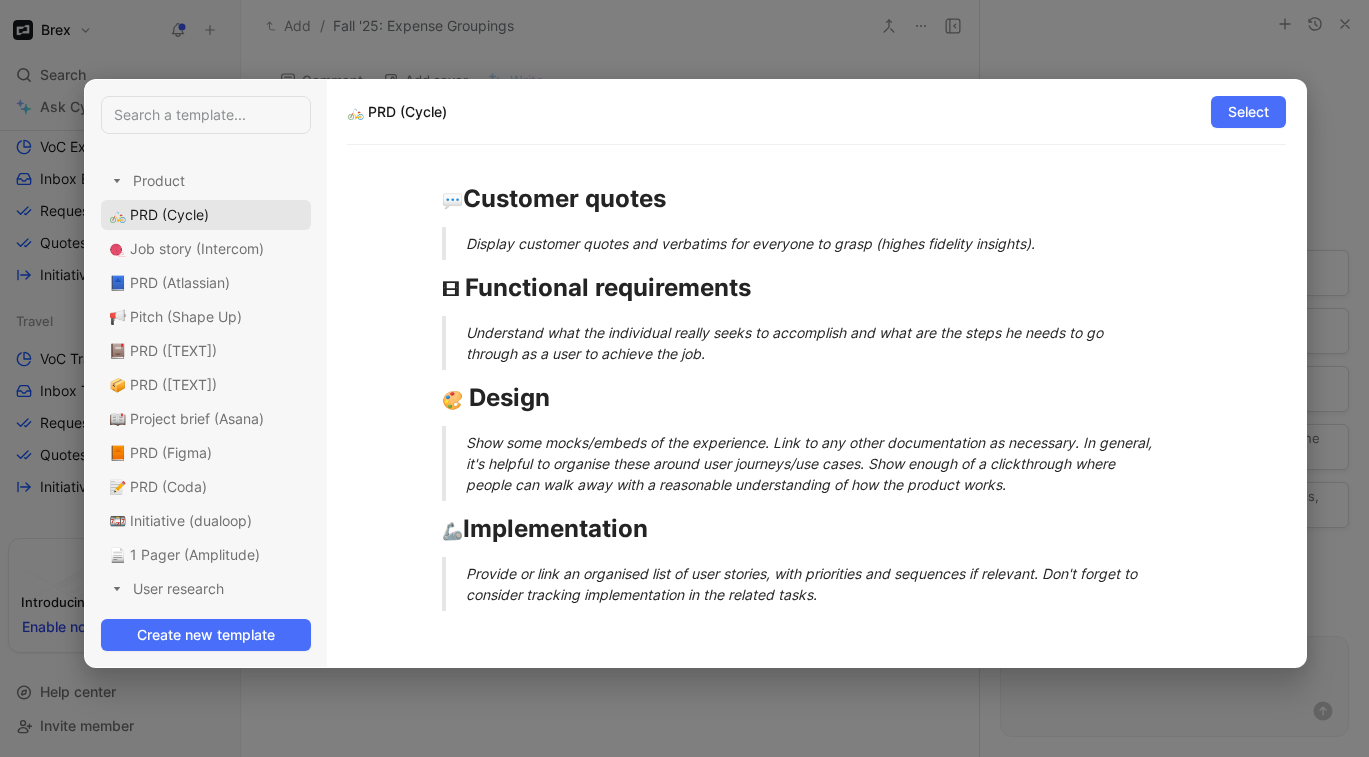 scroll, scrollTop: 4, scrollLeft: 0, axis: vertical 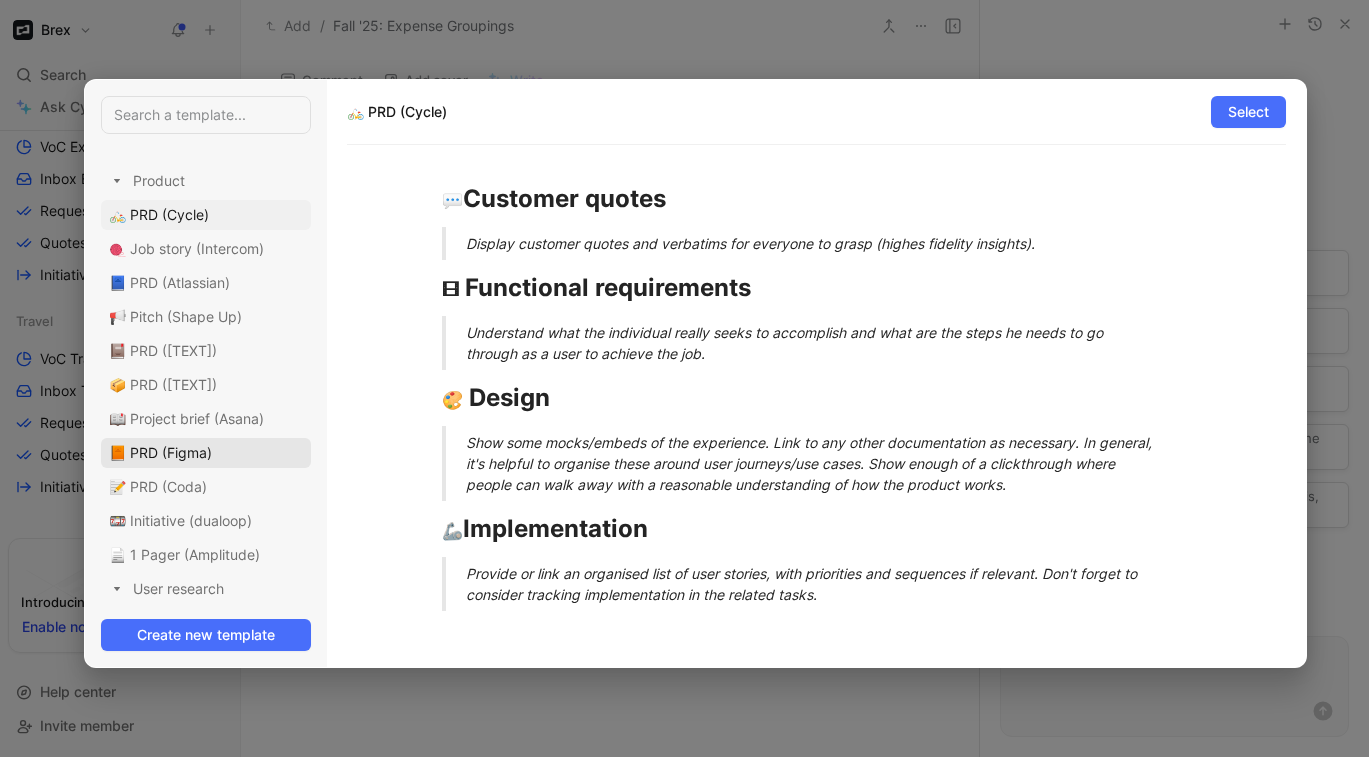 click on "📙 PRD (Figma)" at bounding box center [206, 453] 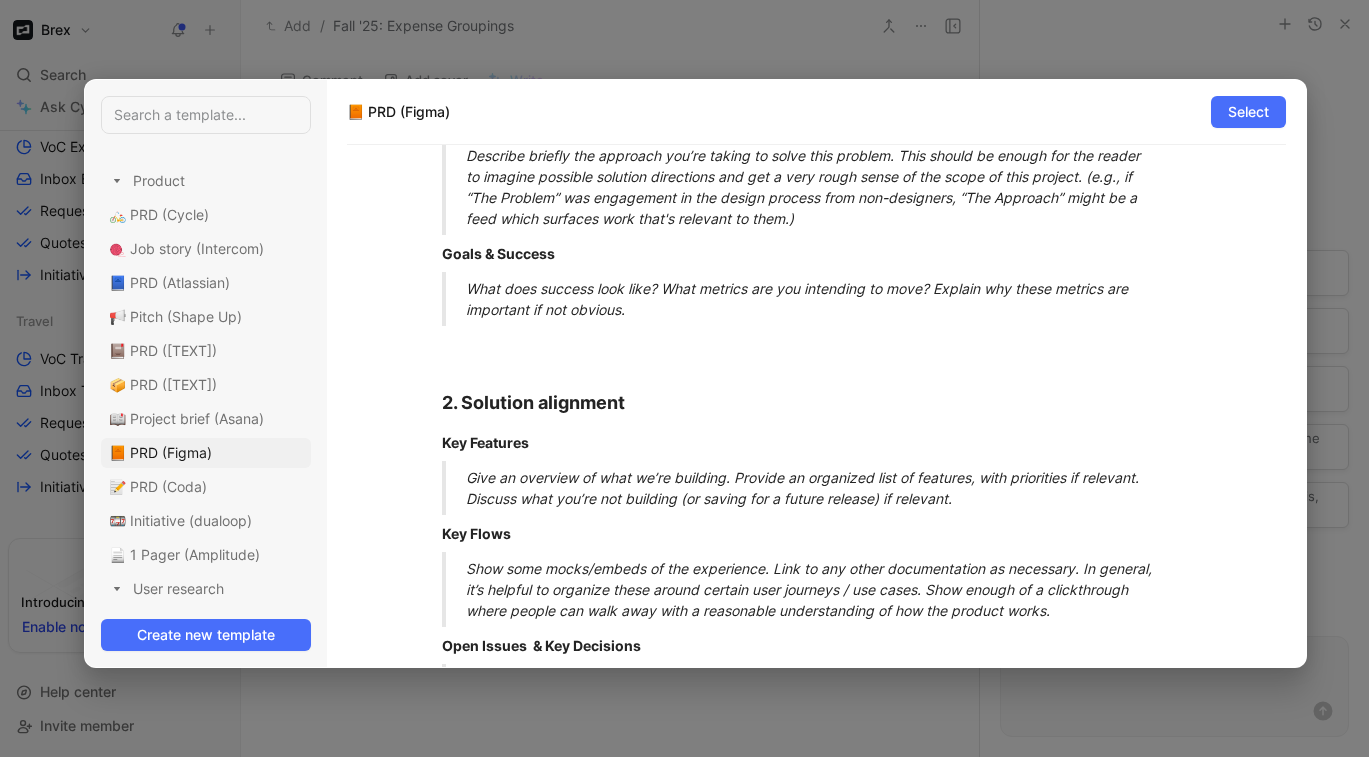 scroll, scrollTop: 0, scrollLeft: 0, axis: both 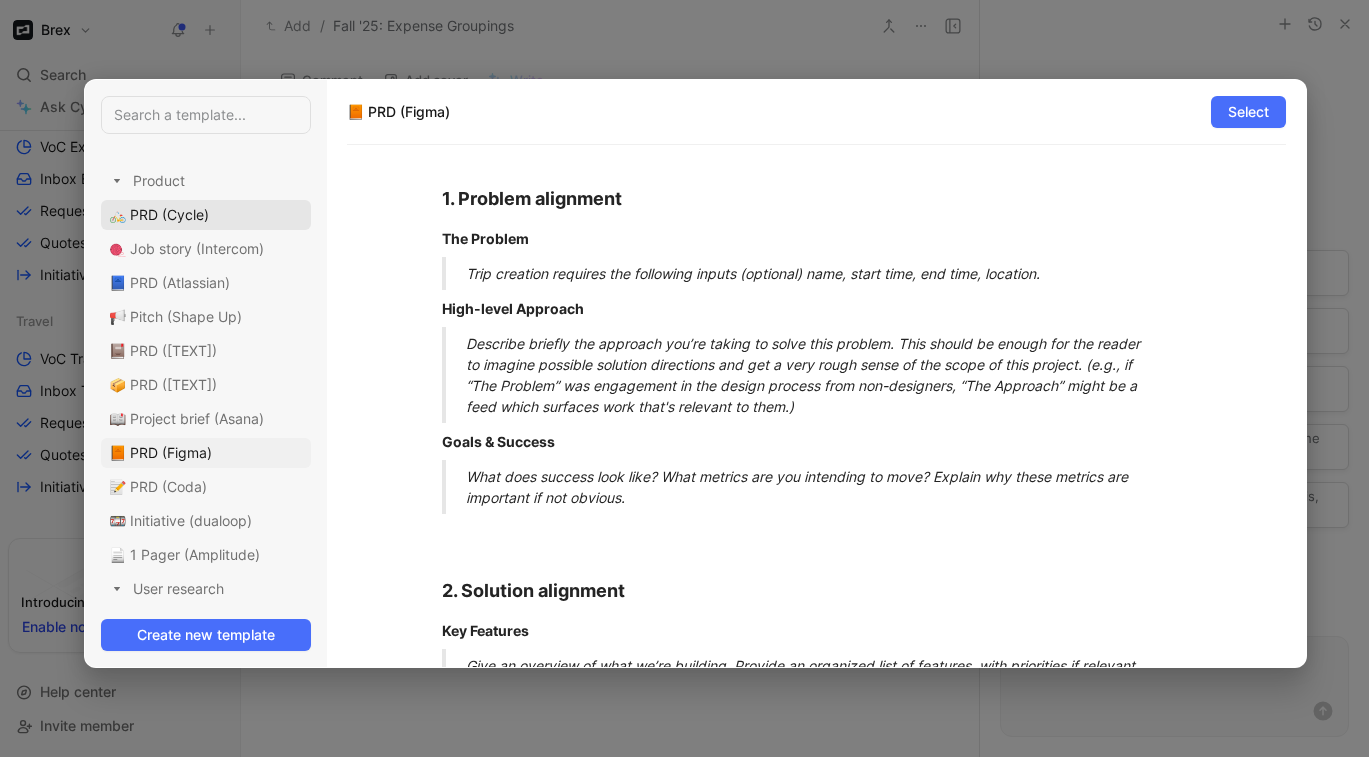 click on "🚲 PRD (Cycle)" at bounding box center [206, 215] 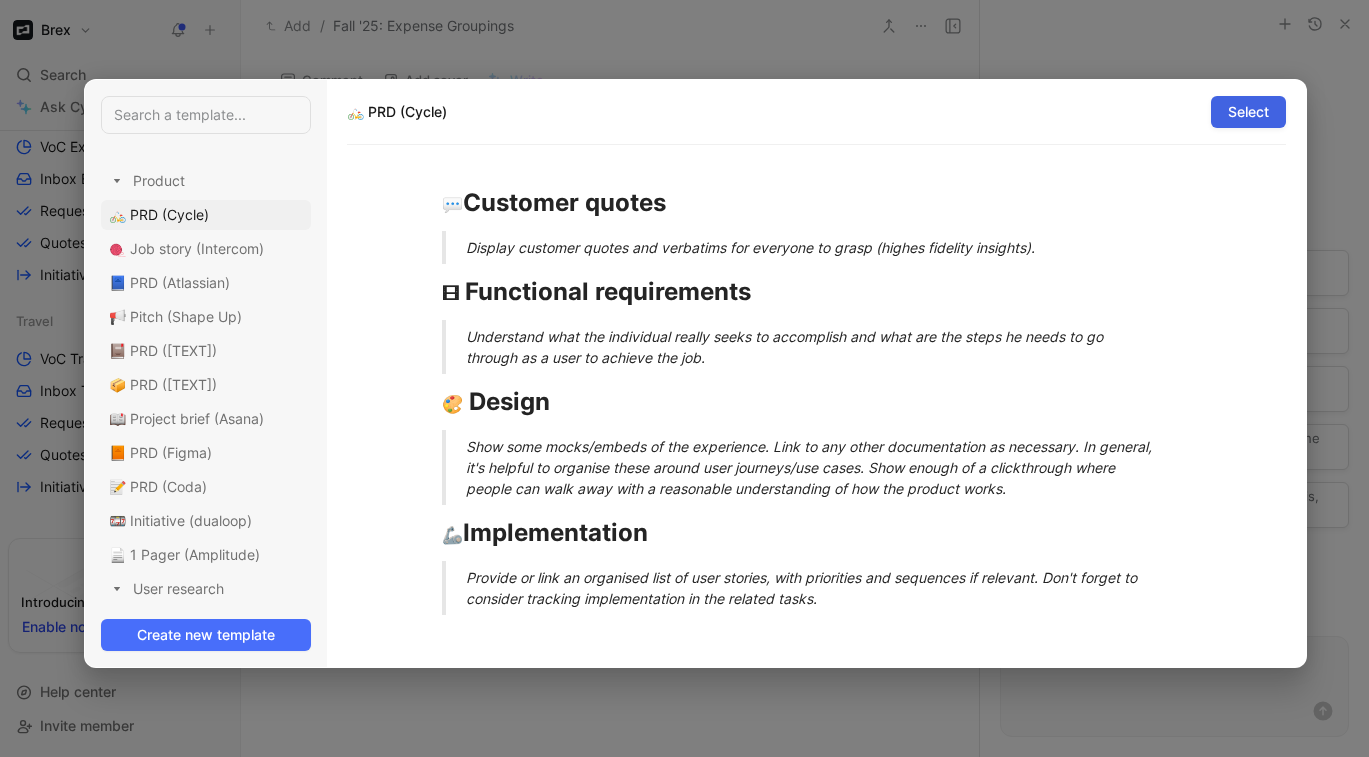 click on "Select" at bounding box center [1248, 112] 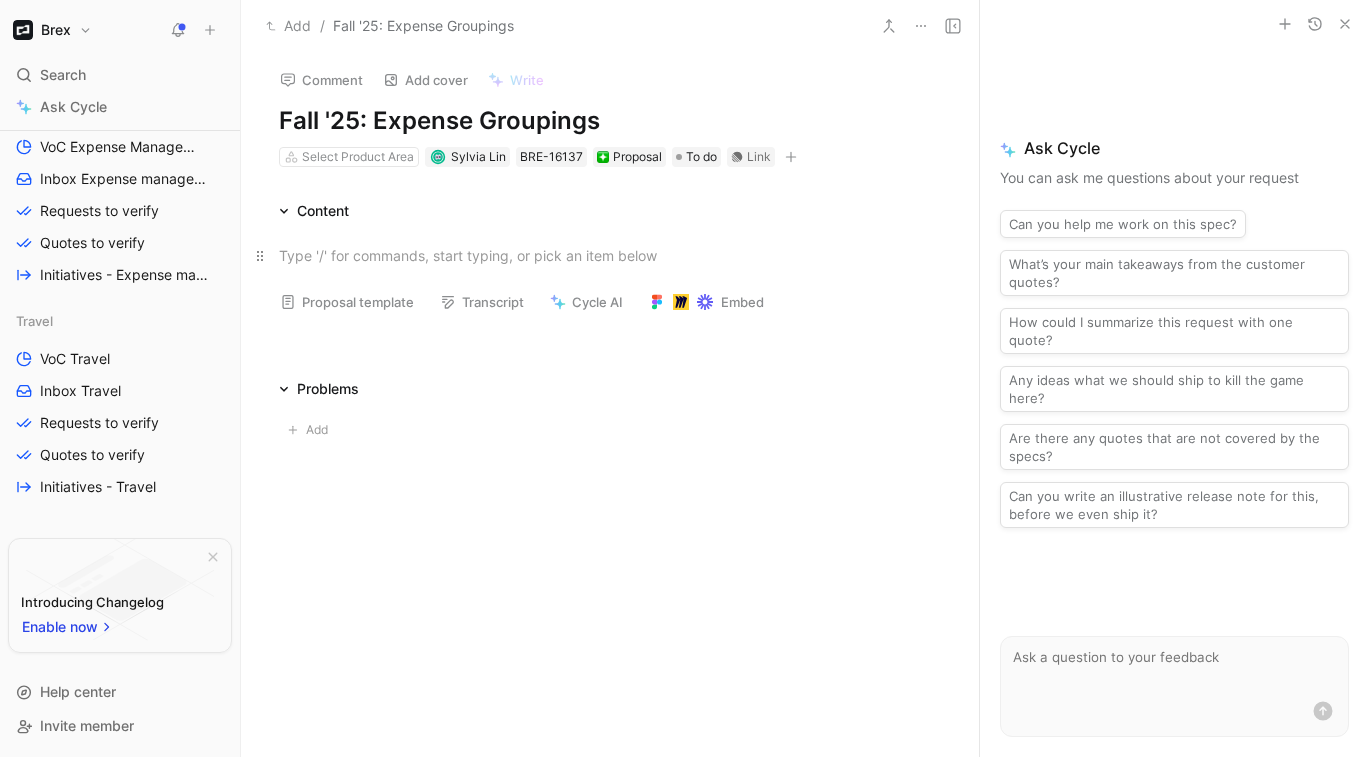 click at bounding box center (610, 255) 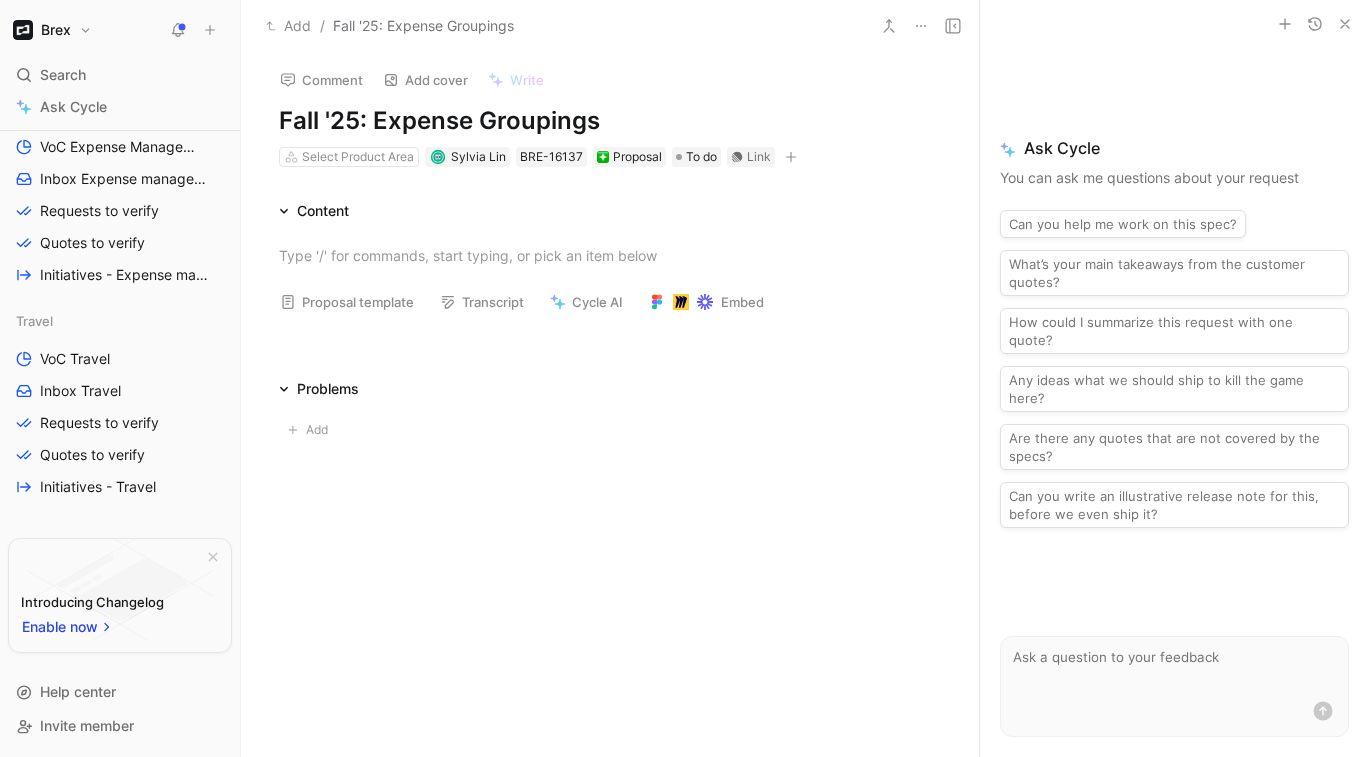 click on "Proposal template" at bounding box center [347, 302] 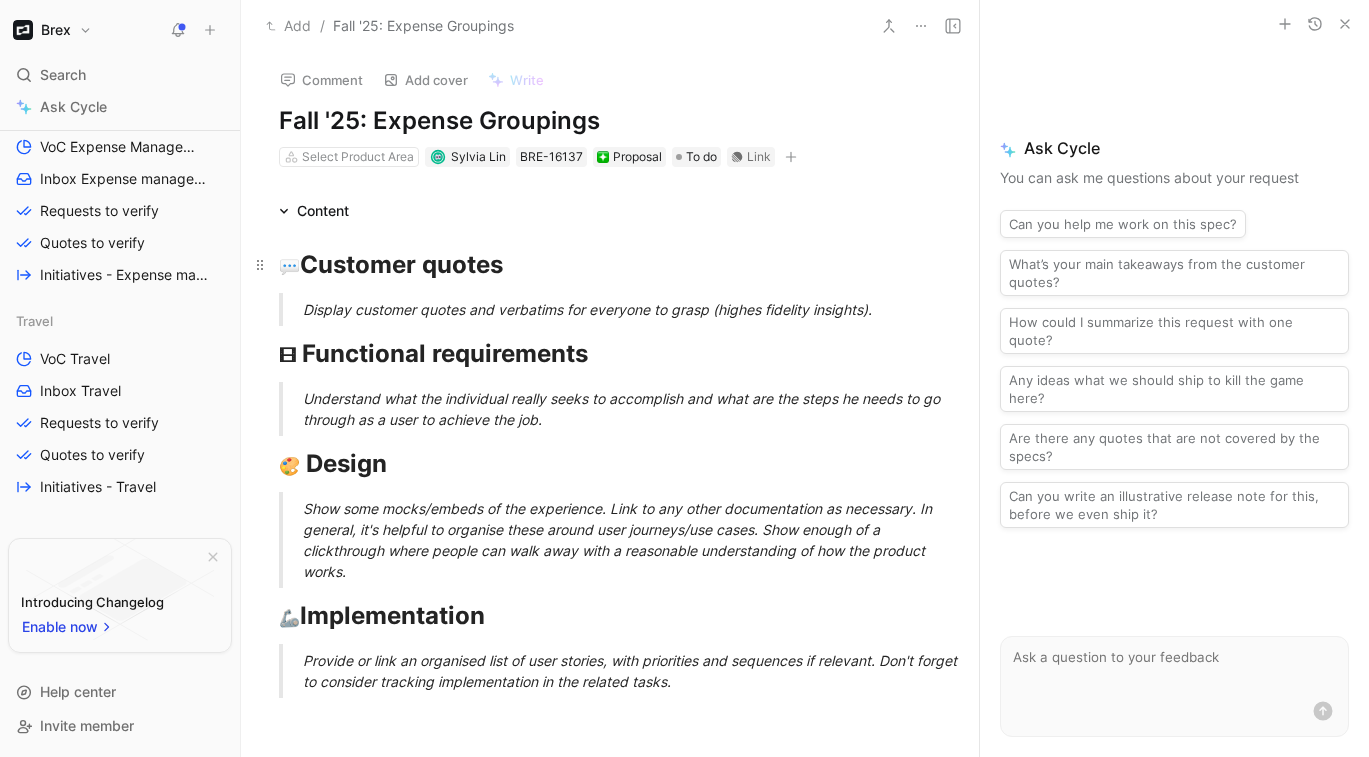 click on "Customer quotes" at bounding box center [401, 264] 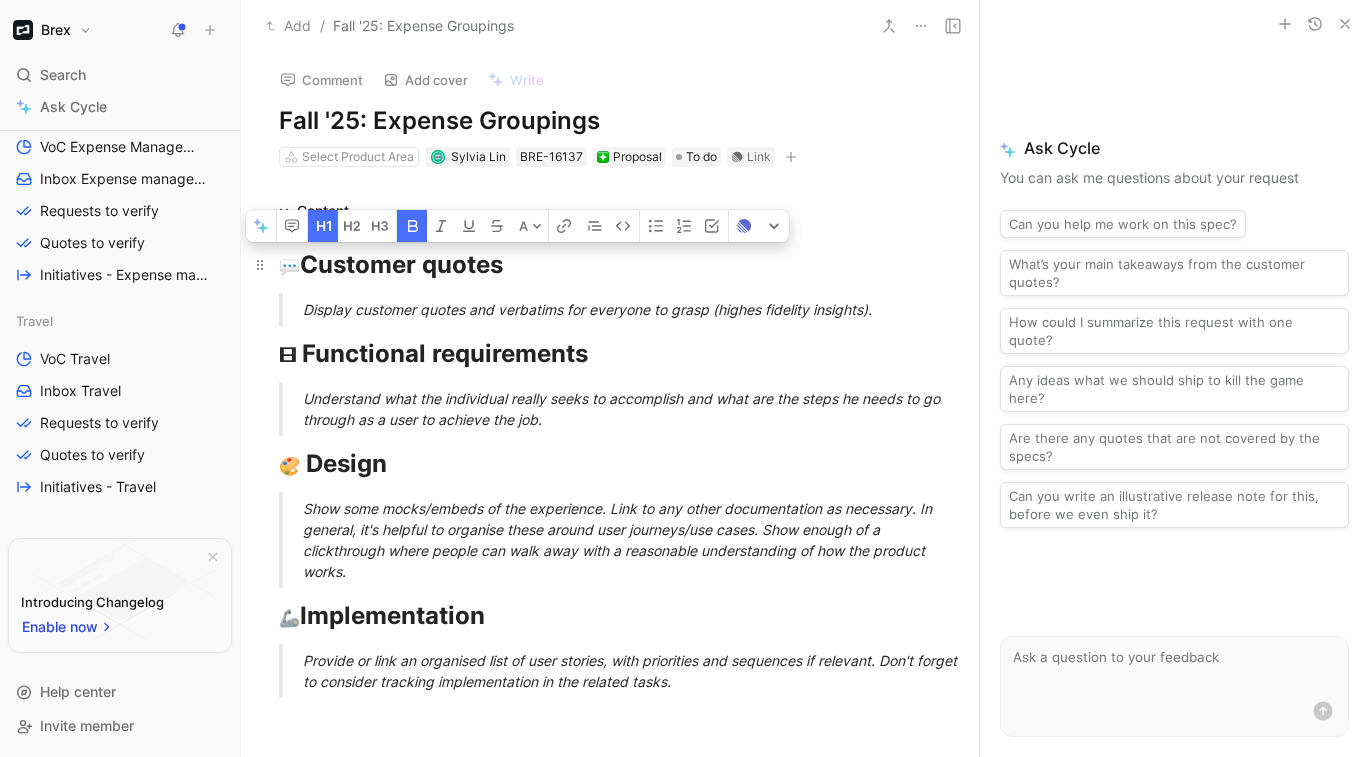 click on "💬  Customer quotes" at bounding box center [610, 265] 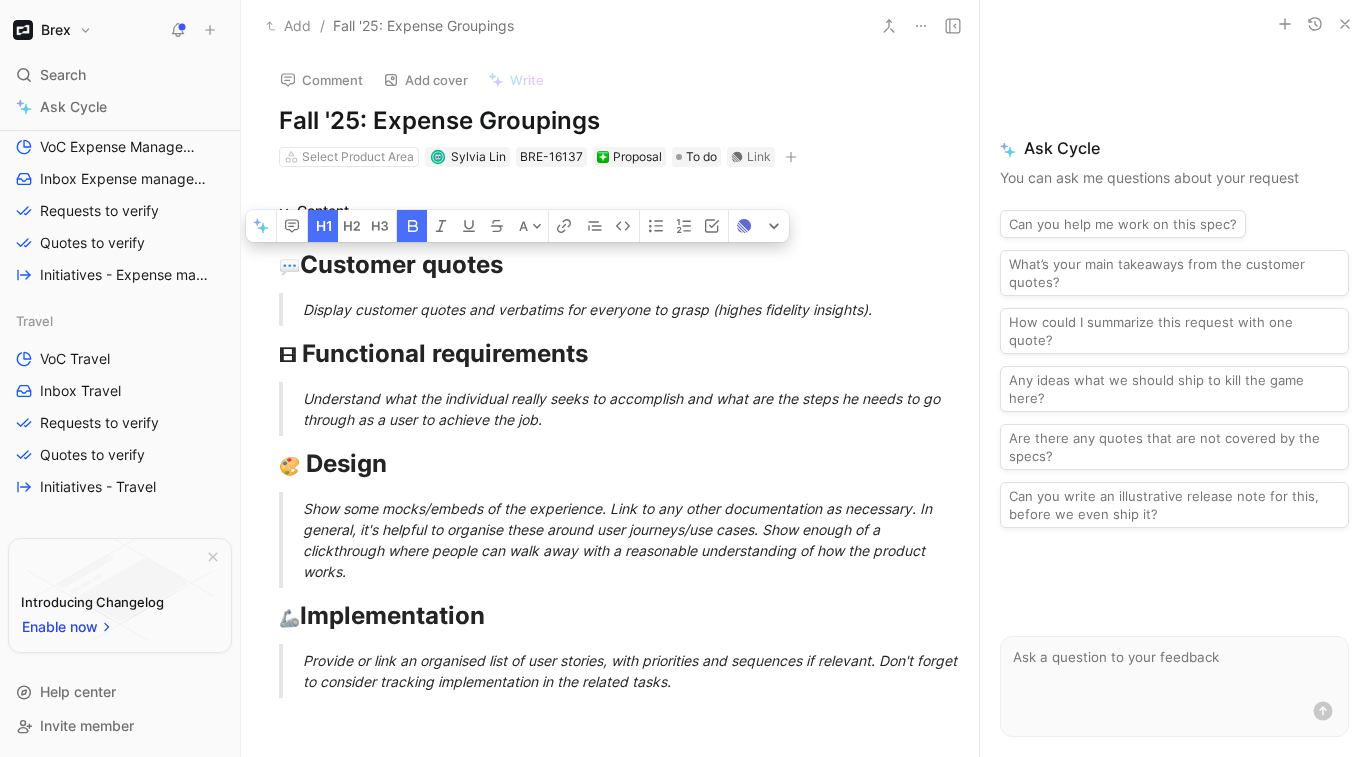 type 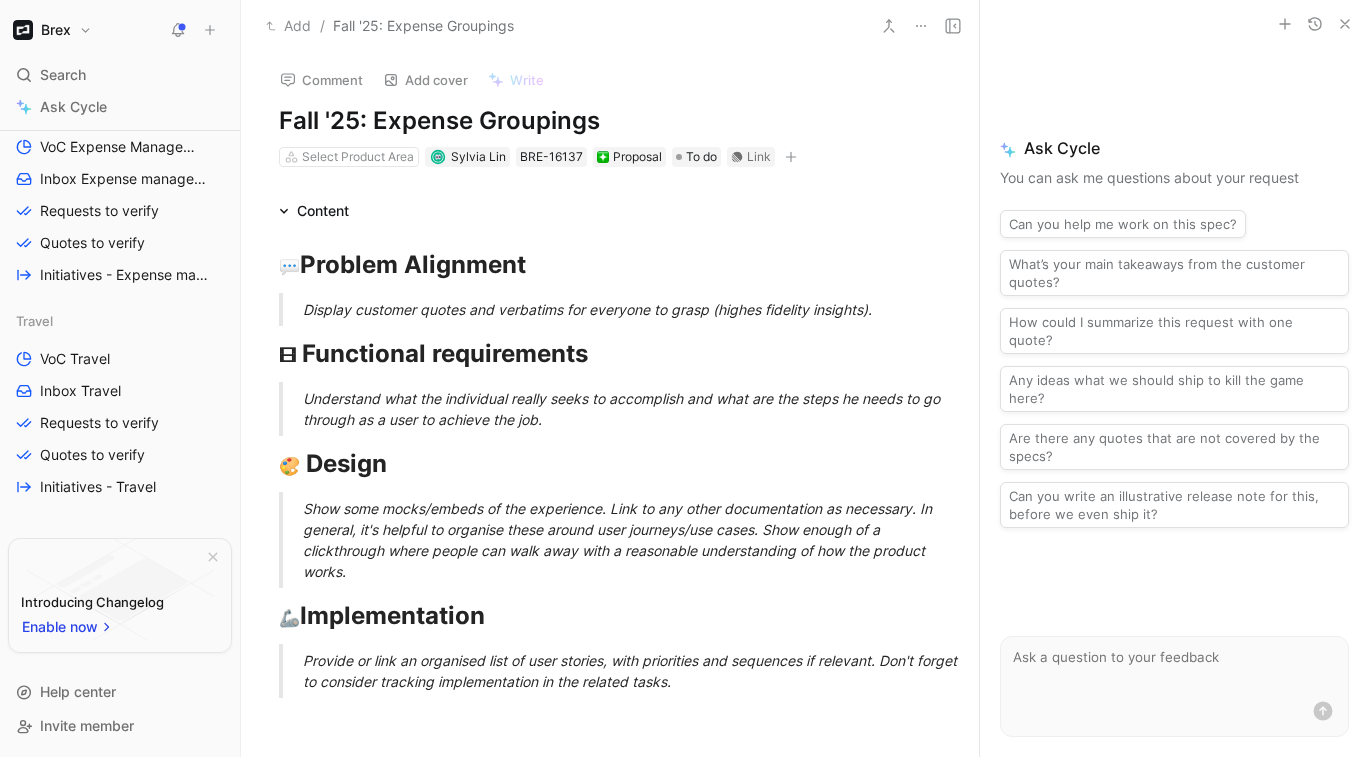 click on "Display customer quotes and verbatims for everyone to grasp (highes fidelity insights)." at bounding box center [634, 309] 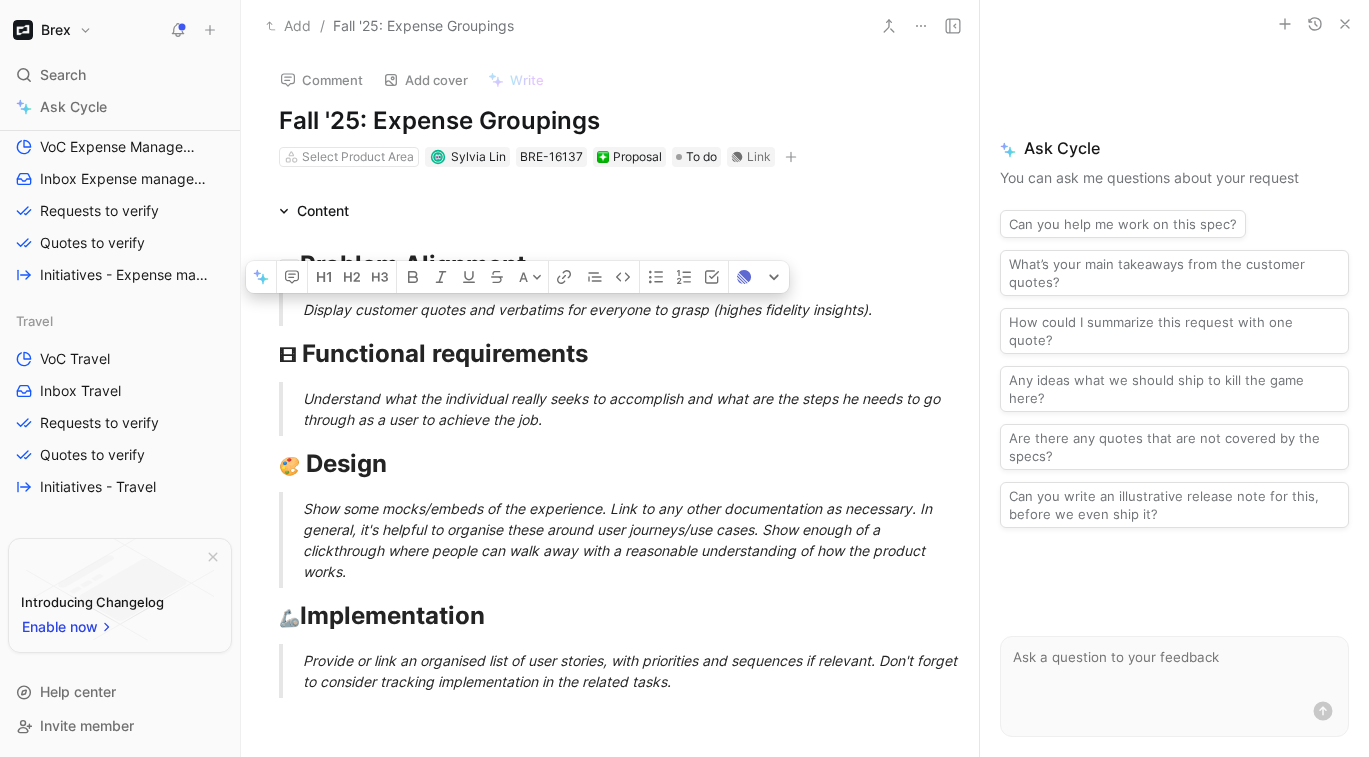 click on "Display customer quotes and verbatims for everyone to grasp (highes fidelity insights)." at bounding box center (634, 309) 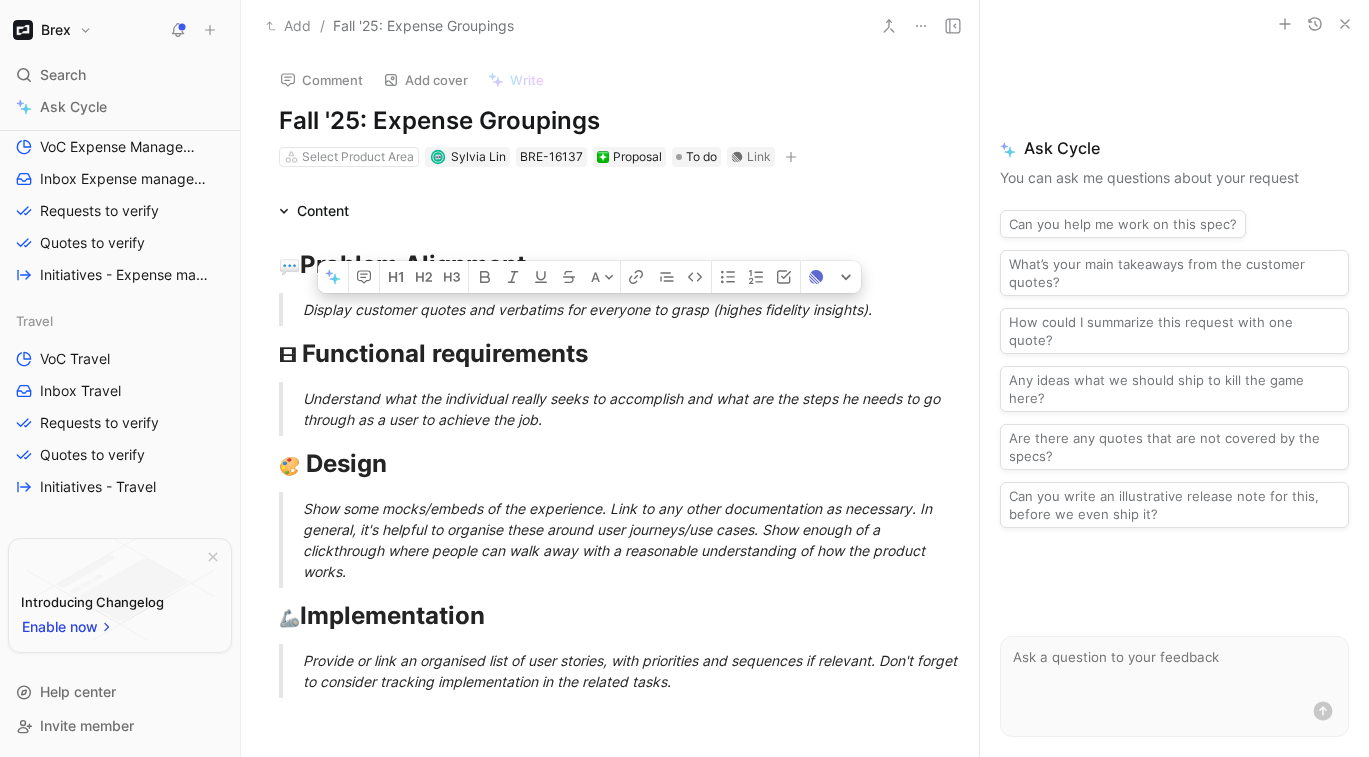 click on "Display customer quotes and verbatims for everyone to grasp (highes fidelity insights)." at bounding box center (610, 309) 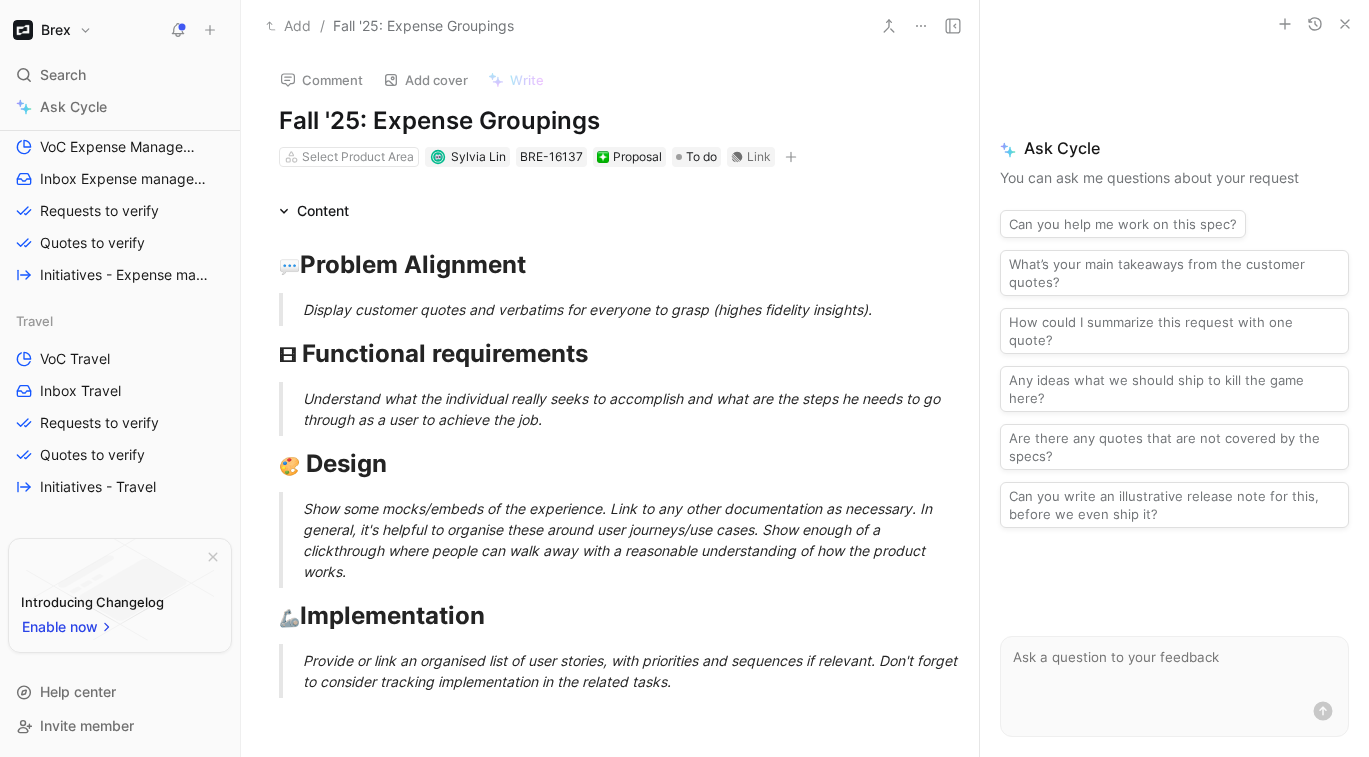 click on "Display customer quotes and verbatims for everyone to grasp (highes fidelity insights)." at bounding box center [634, 309] 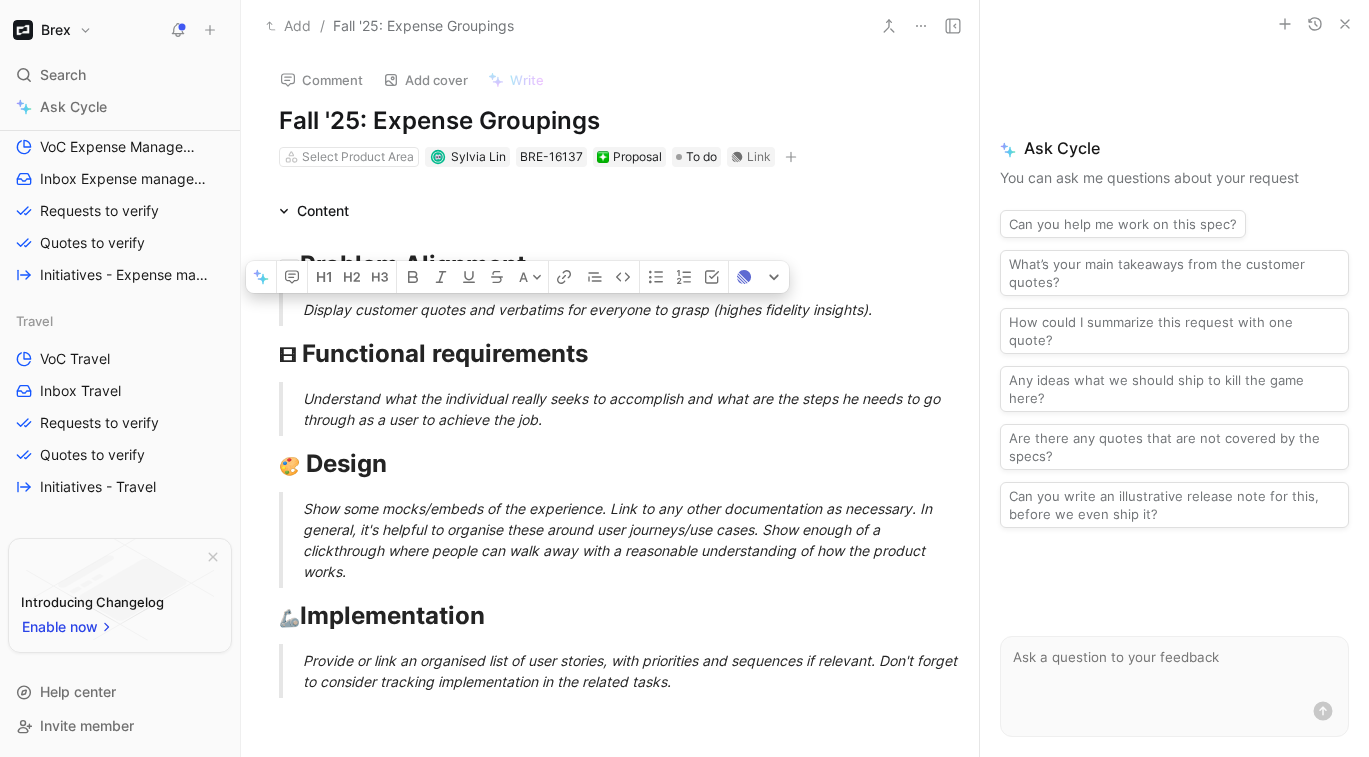 click on "Display customer quotes and verbatims for everyone to grasp (highes fidelity insights)." at bounding box center (634, 309) 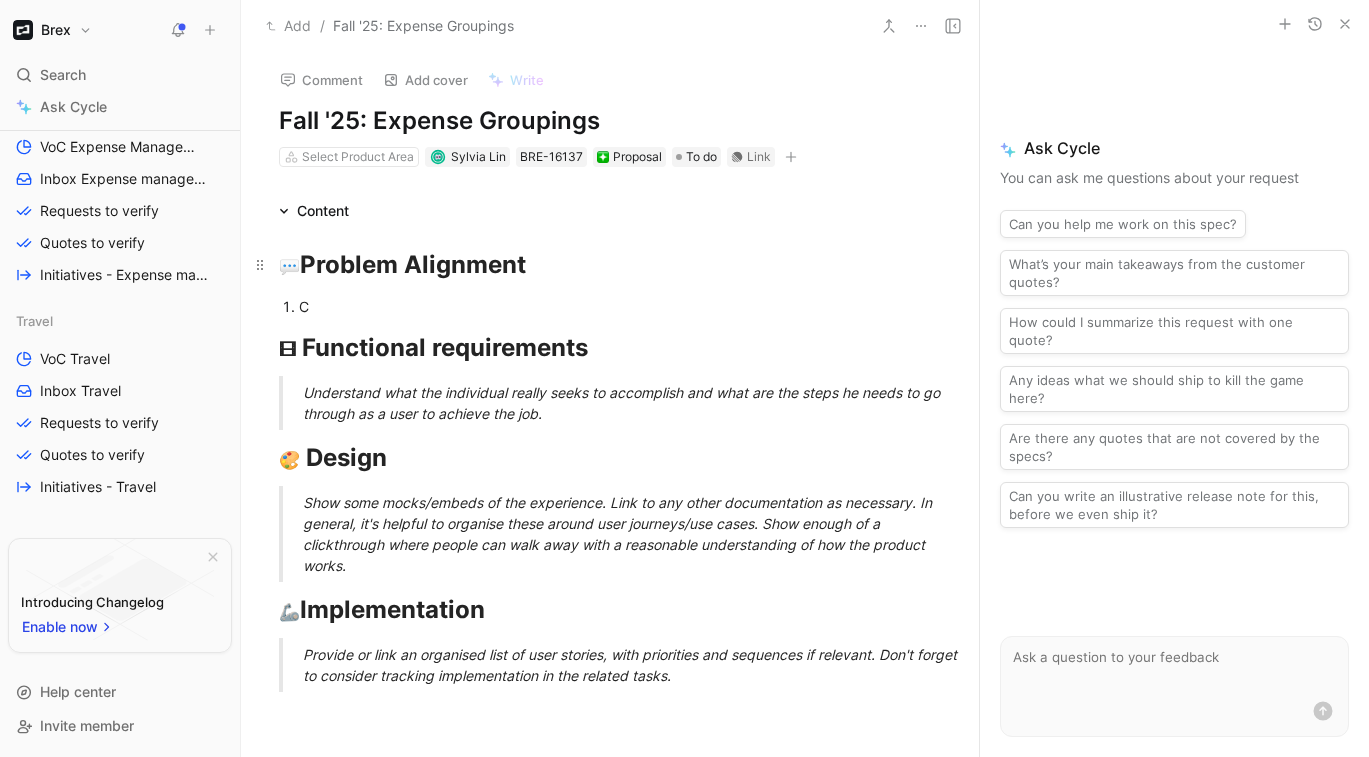 click on "Problem Alignment" at bounding box center [413, 264] 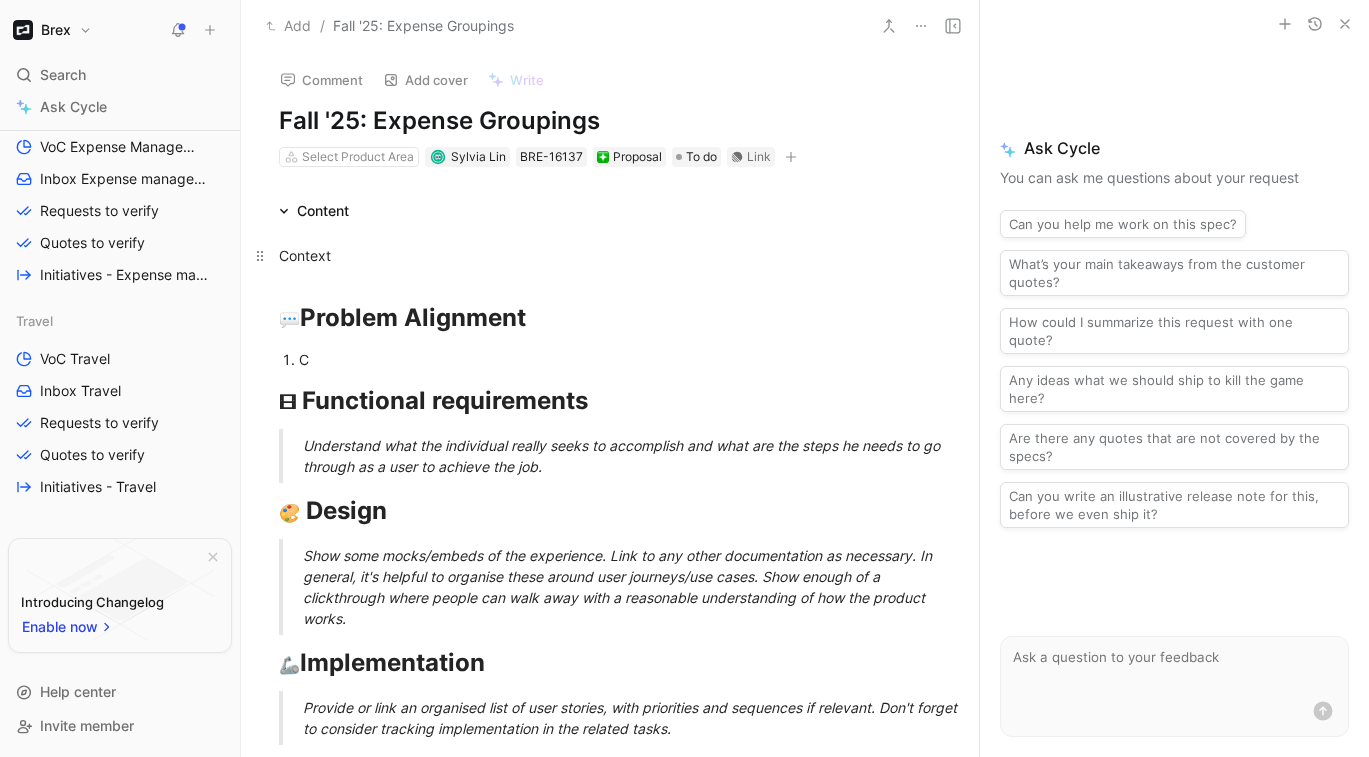 click on "Context" at bounding box center [610, 255] 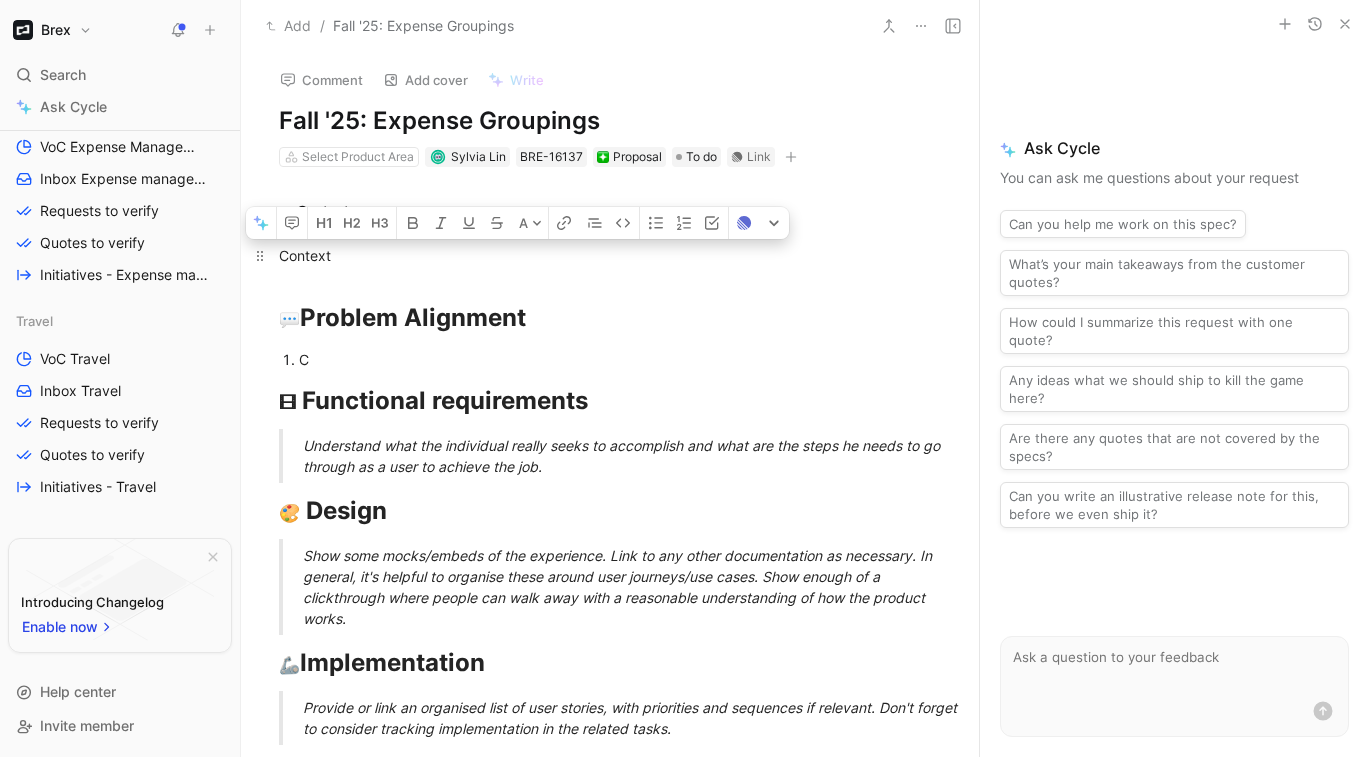 click on "Context" at bounding box center [610, 255] 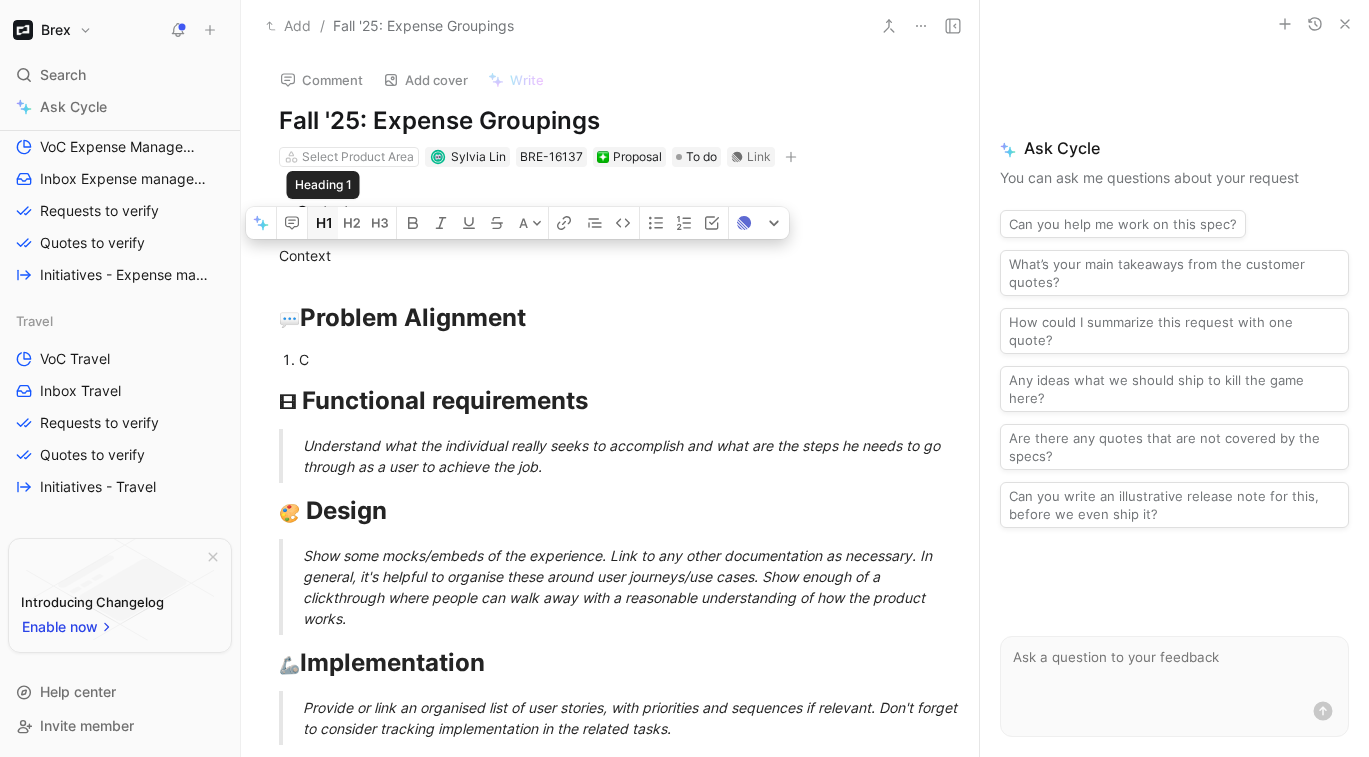 click 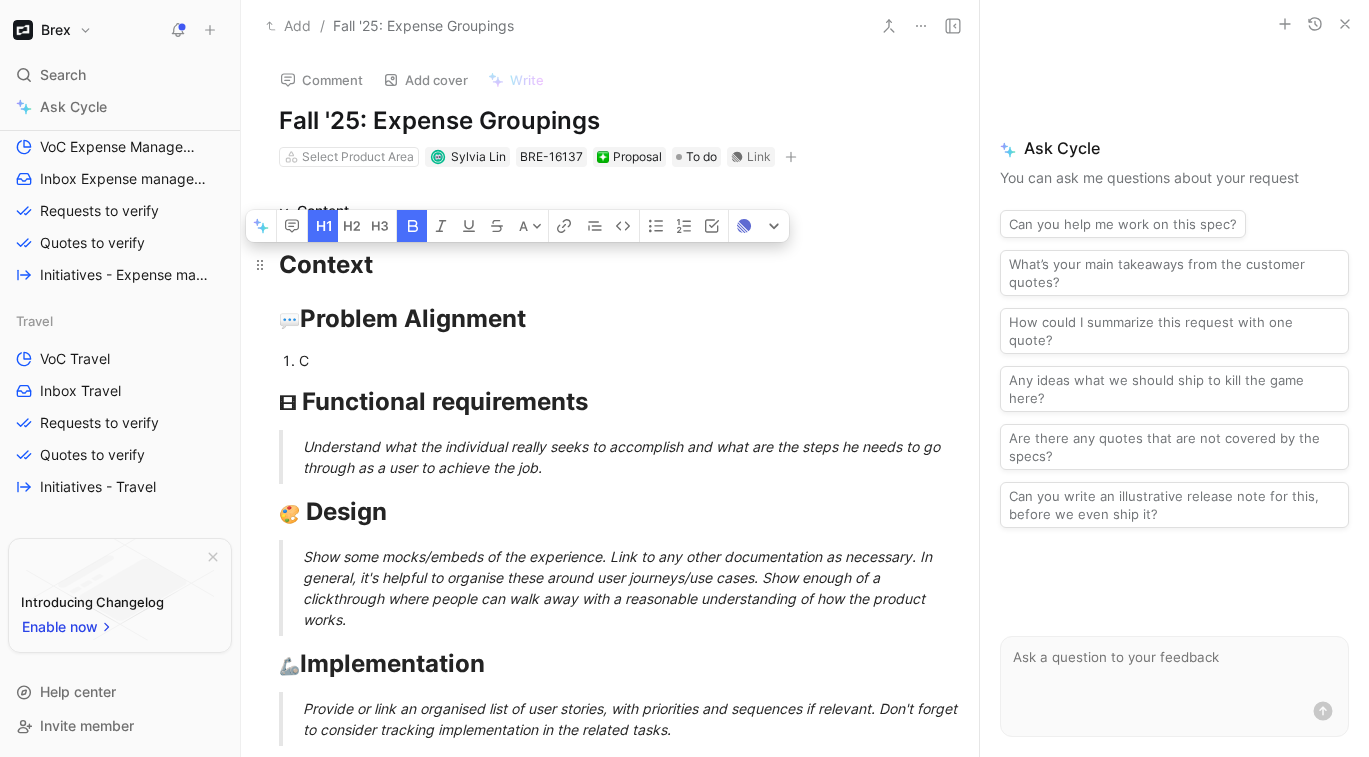 click on "Context" at bounding box center [610, 265] 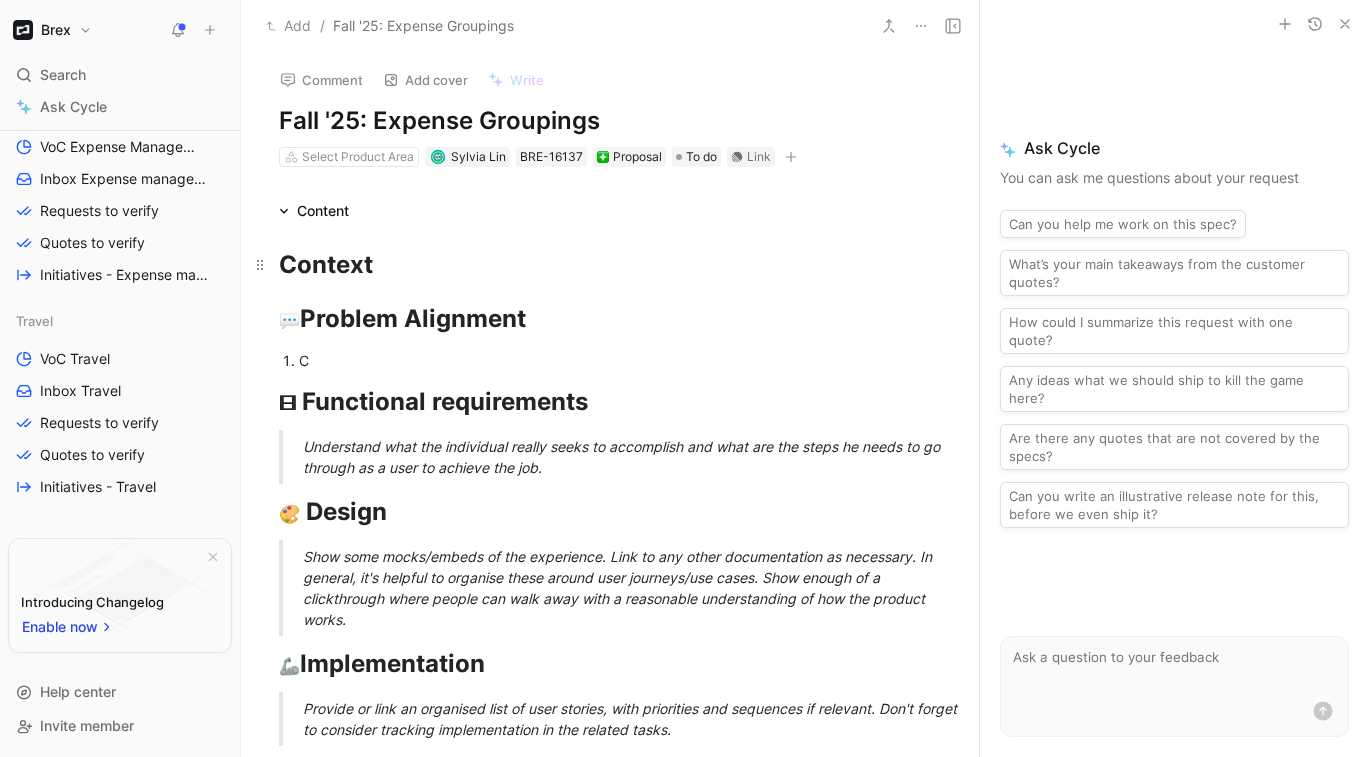 click on "Context" at bounding box center (326, 264) 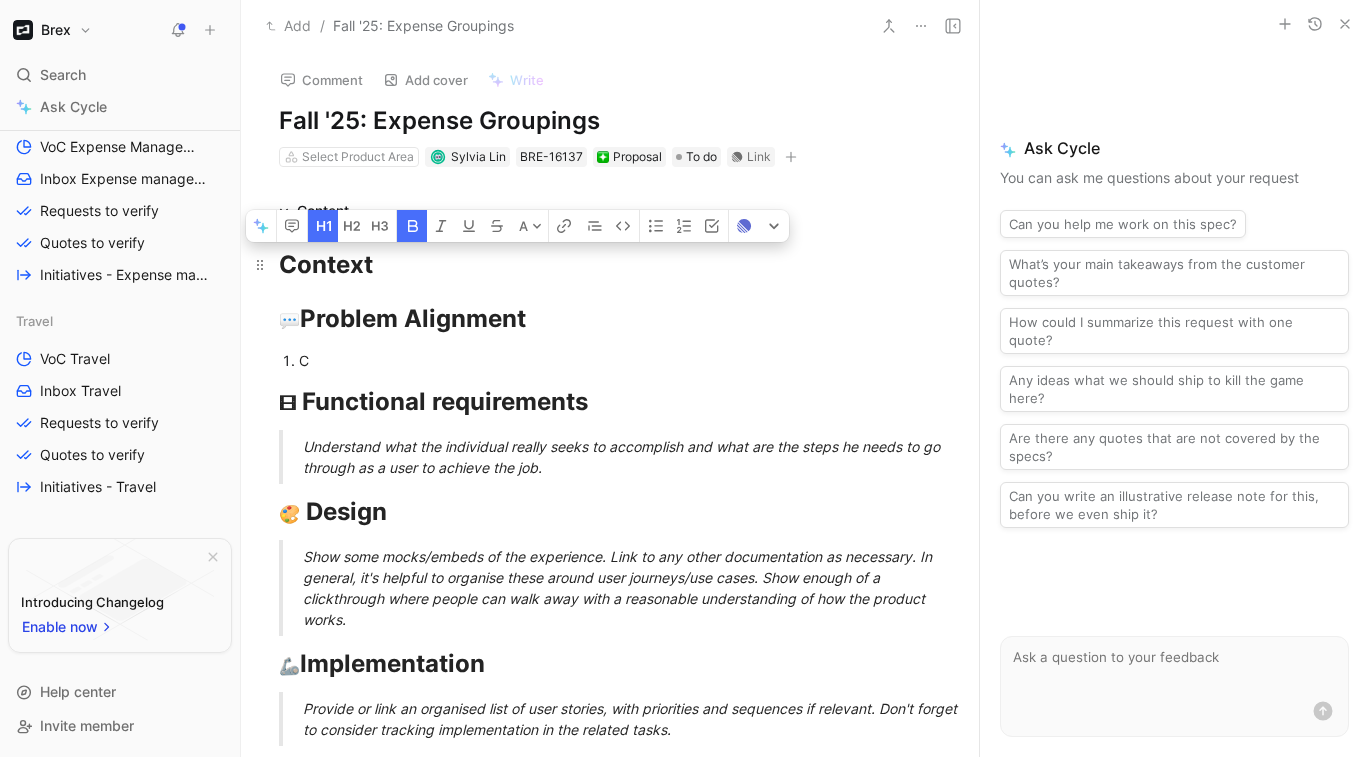 click on "Context" at bounding box center (610, 265) 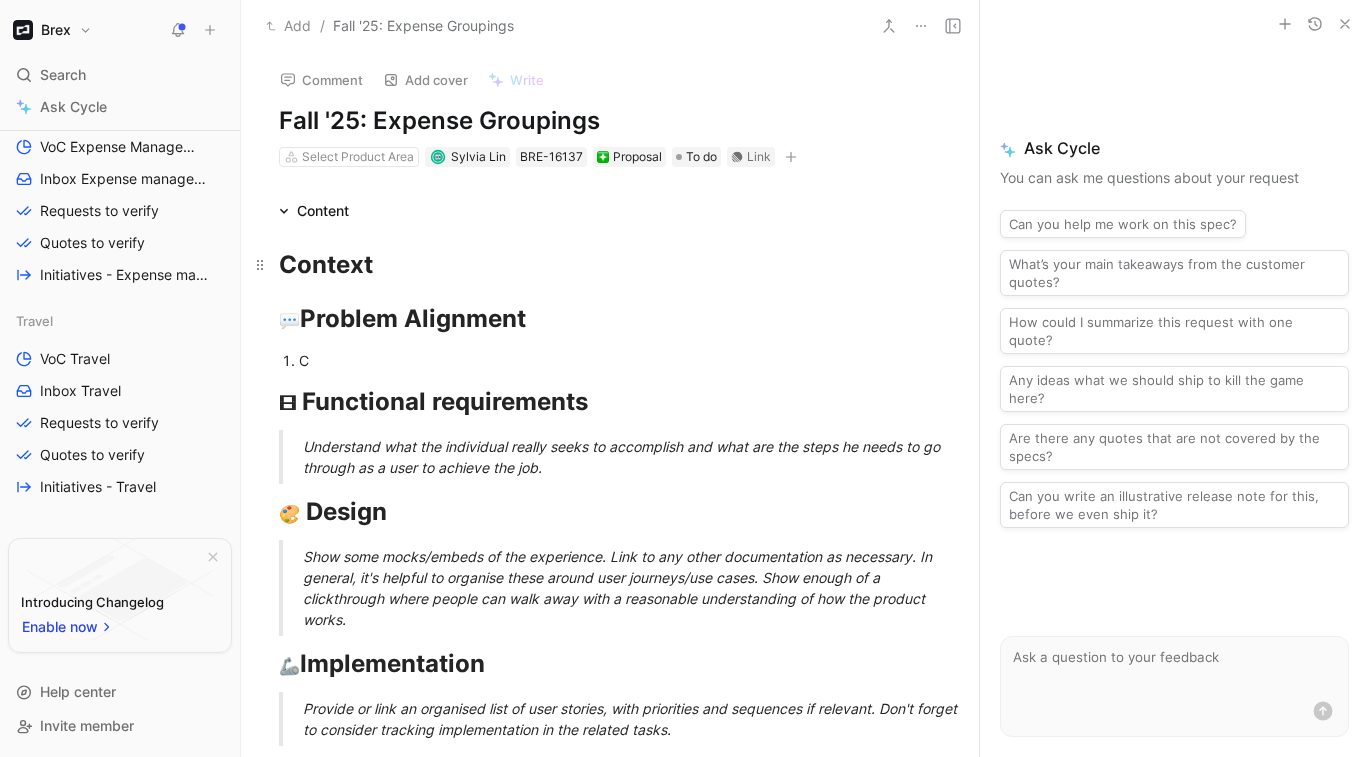 click on "Context" at bounding box center [326, 264] 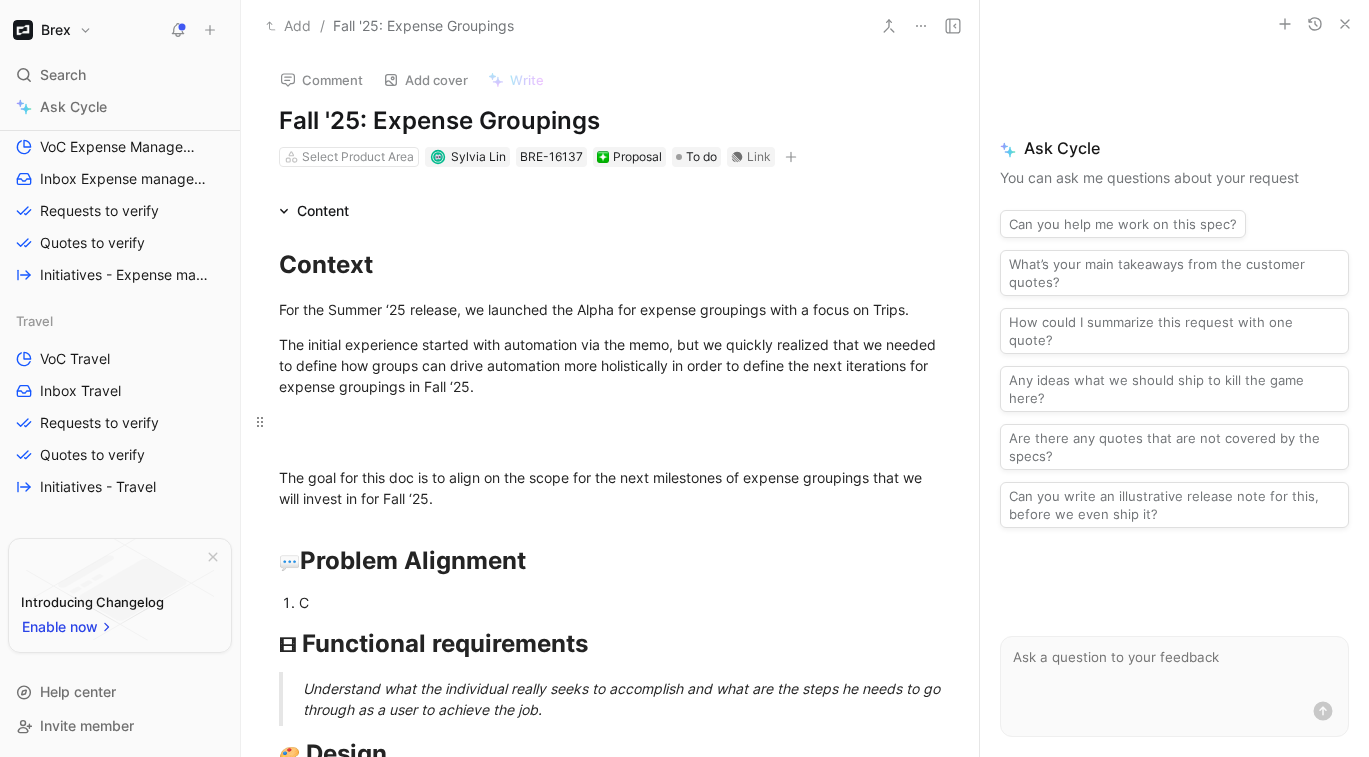 click at bounding box center (610, 432) 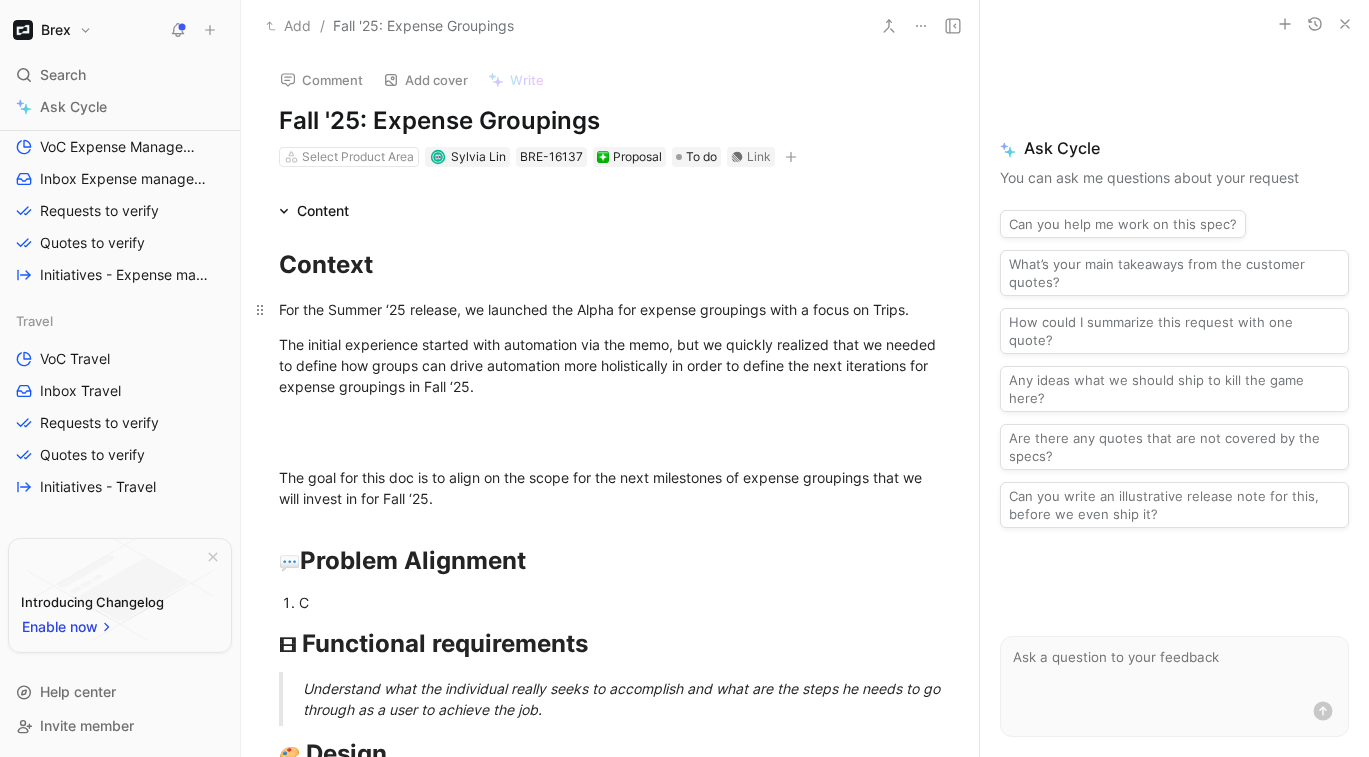 click on "For the Summer ‘25 release, we launched the Alpha for expense groupings with a focus on Trips." at bounding box center [610, 309] 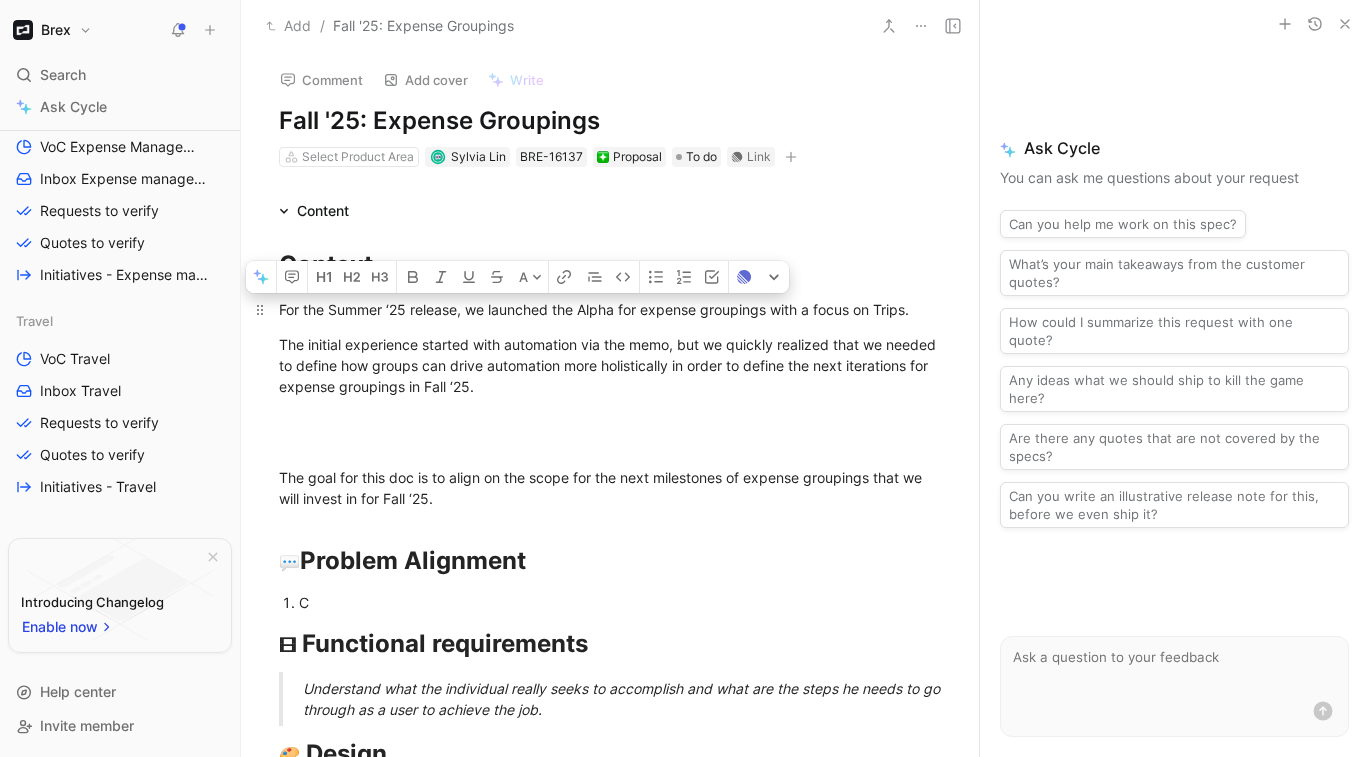 click on "For the Summer ‘25 release, we launched the Alpha for expense groupings with a focus on Trips." at bounding box center [594, 309] 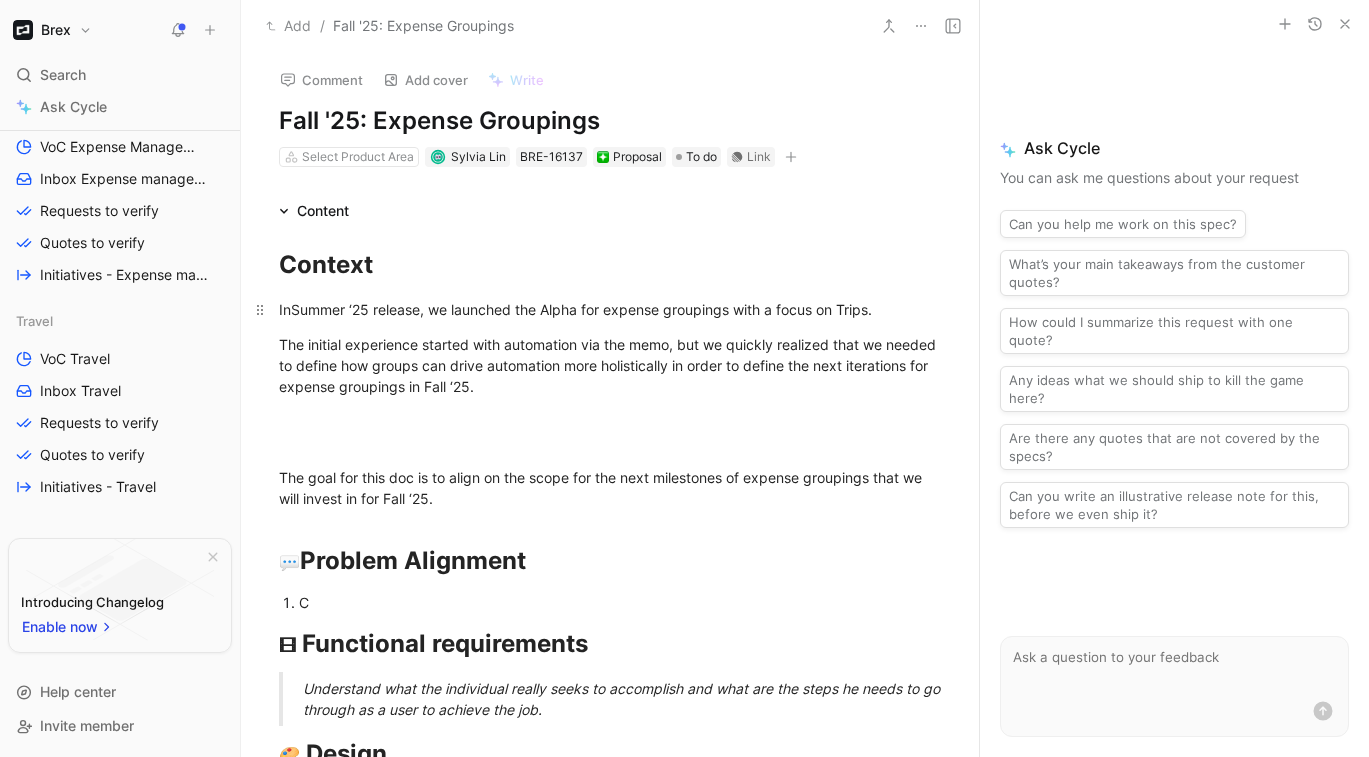 drag, startPoint x: 327, startPoint y: 309, endPoint x: 285, endPoint y: 311, distance: 42.047592 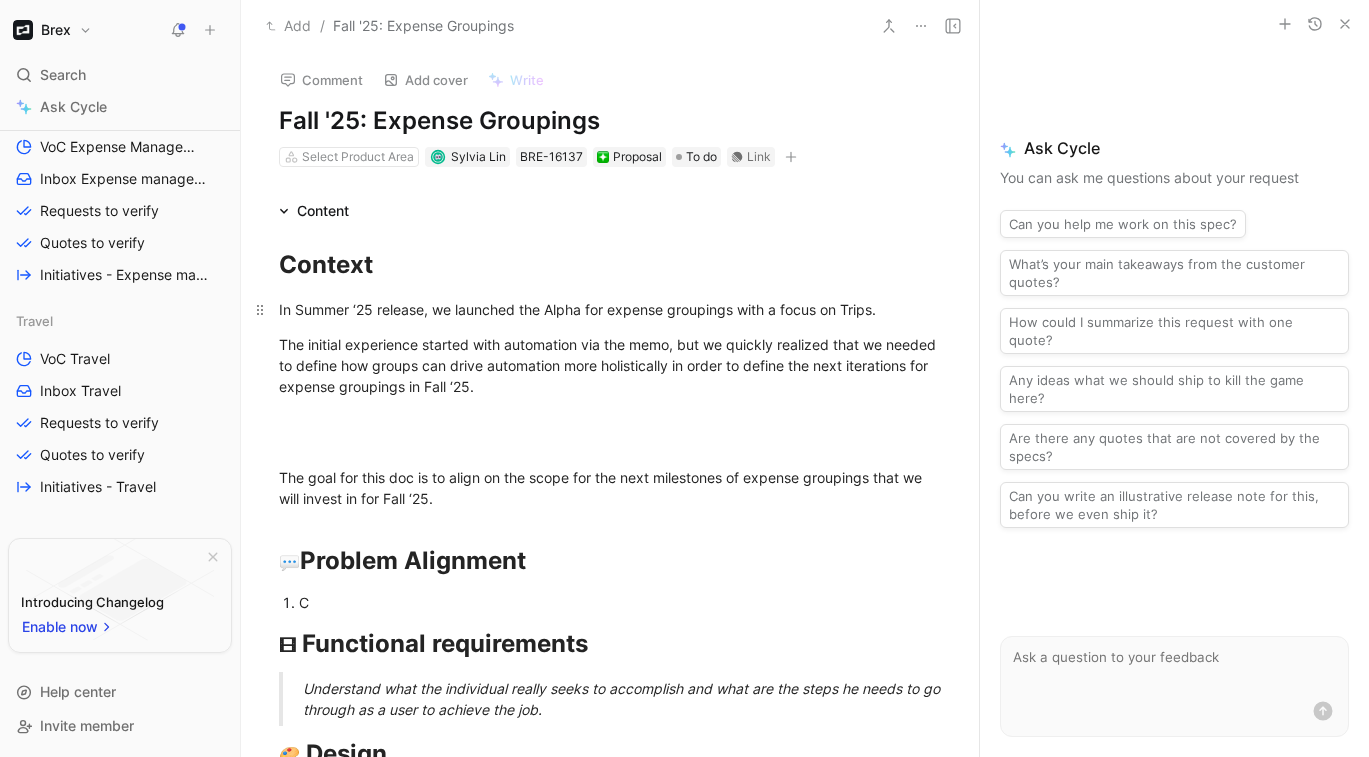 click on "In Summer ‘25 release, we launched the Alpha for expense groupings with a focus on Trips." at bounding box center (577, 309) 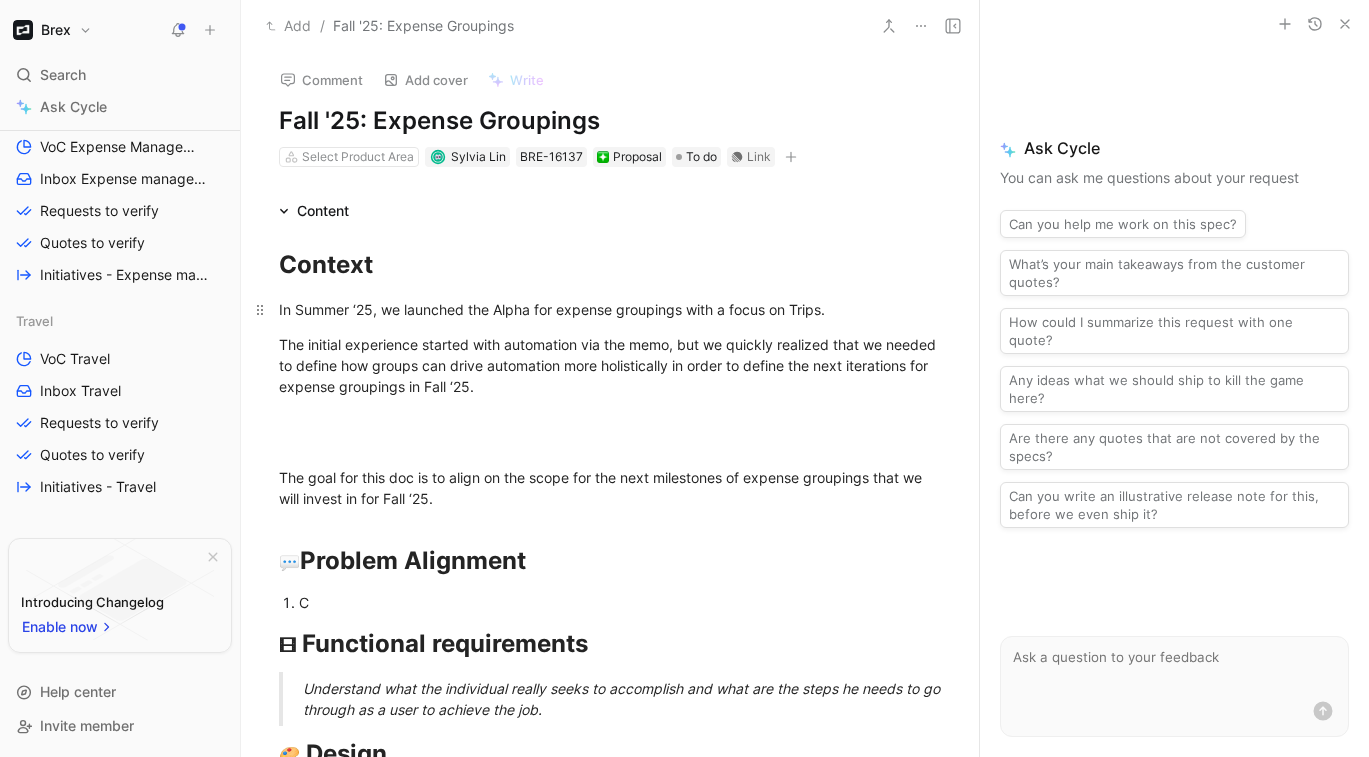 click on "In Summer ‘25, we launched the Alpha for expense groupings with a focus on Trips." at bounding box center [552, 309] 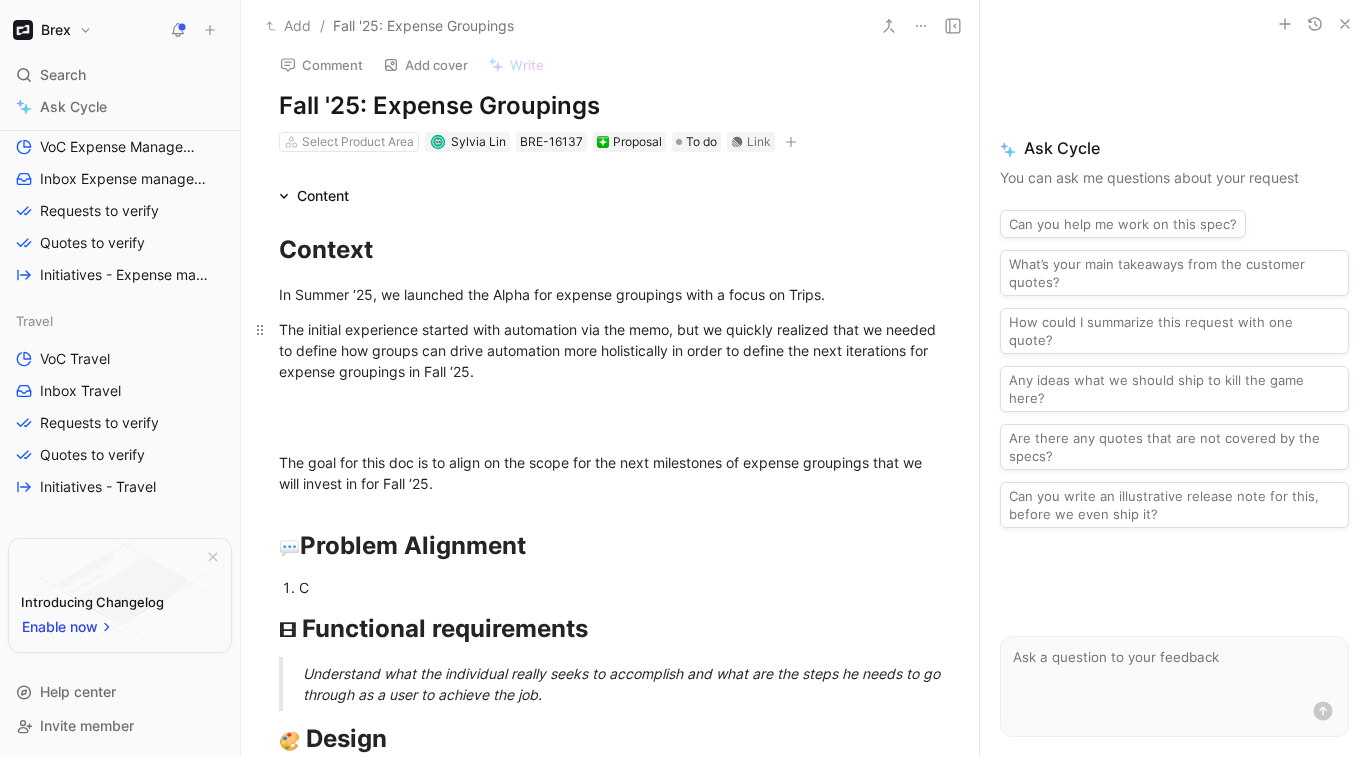 scroll, scrollTop: 16, scrollLeft: 0, axis: vertical 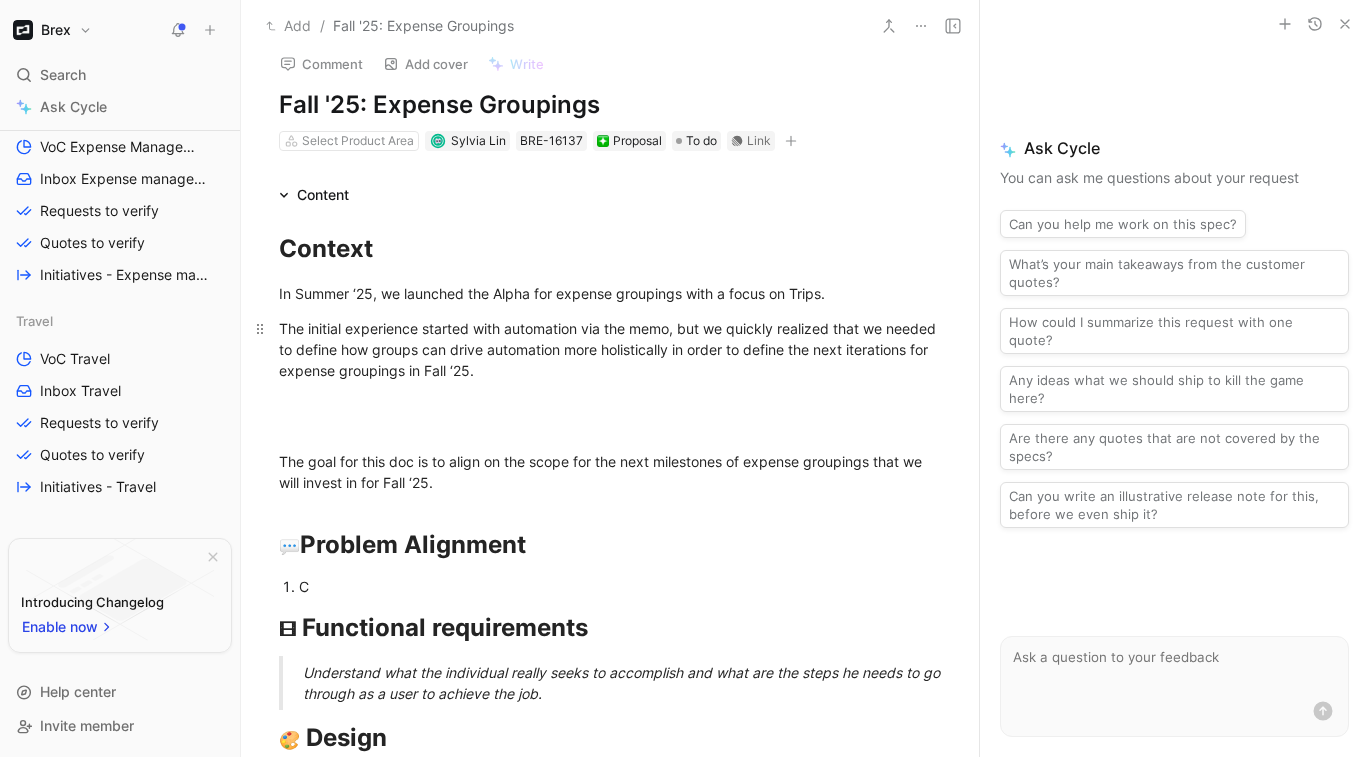 click on "The initial experience started with automation via the memo, but we quickly realized that we needed to define how groups can drive automation more holistically in order to define the next iterations for expense groupings in Fall ‘25." at bounding box center [610, 349] 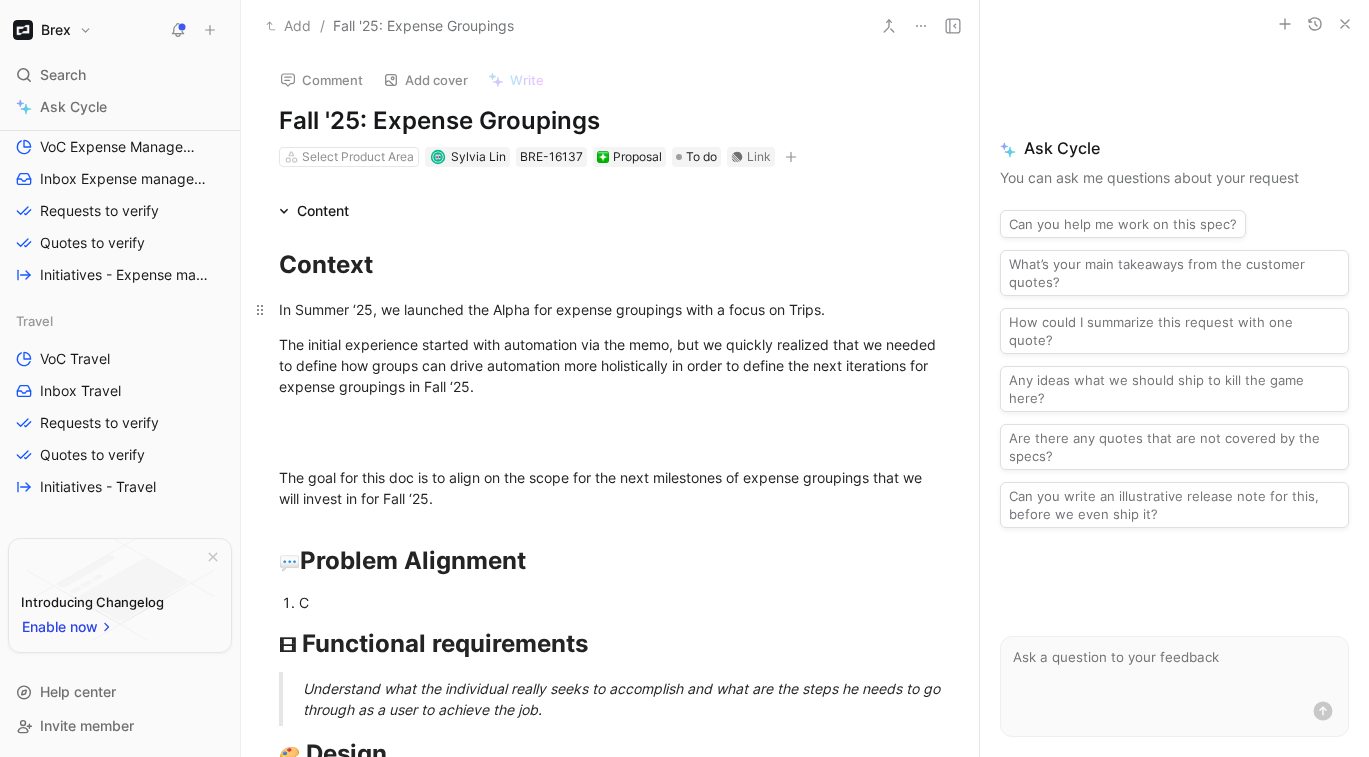 click on "In Summer ‘25, we launched the Alpha for expense groupings with a focus on Trips." at bounding box center (610, 309) 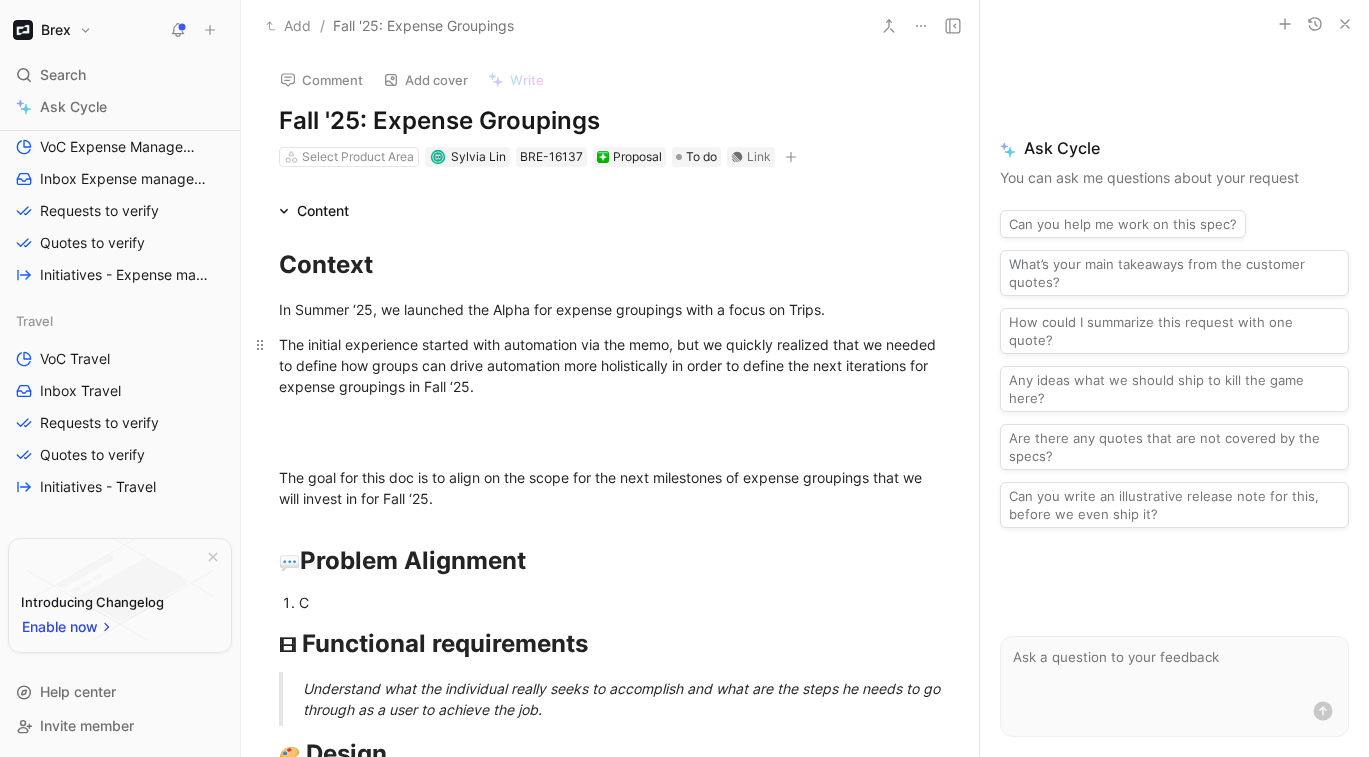 click on "The initial experience started with automation via the memo, but we quickly realized that we needed to define how groups can drive automation more holistically in order to define the next iterations for expense groupings in Fall ‘25." at bounding box center (610, 365) 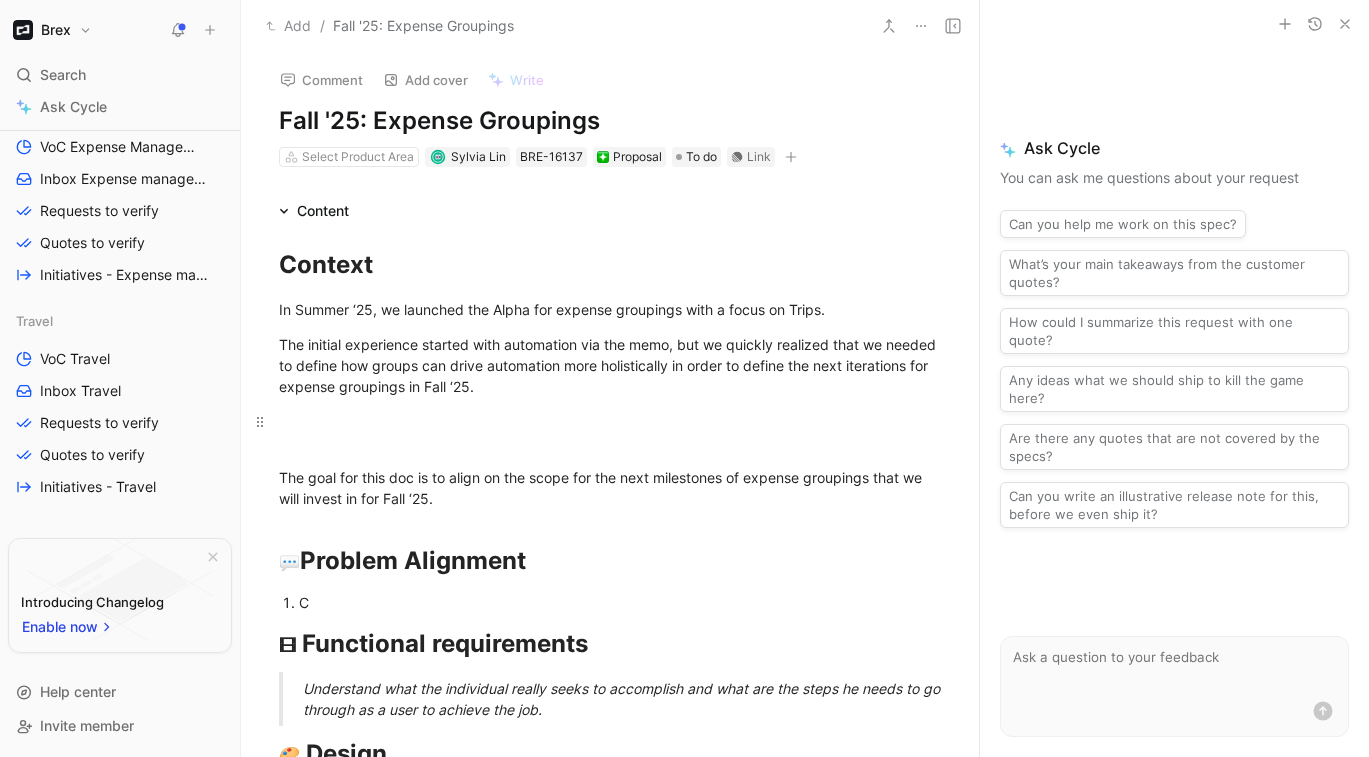 click at bounding box center [610, 432] 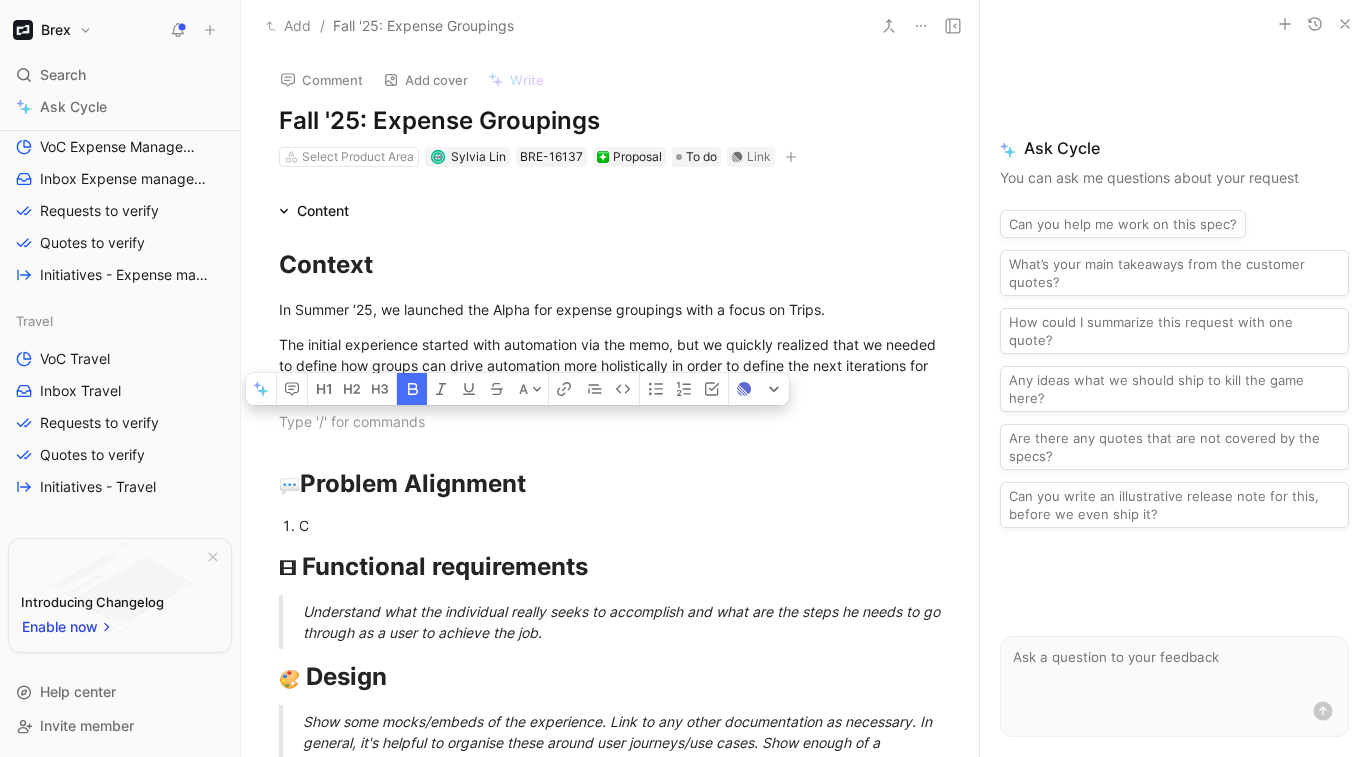 drag, startPoint x: 283, startPoint y: 425, endPoint x: 443, endPoint y: 478, distance: 168.5497 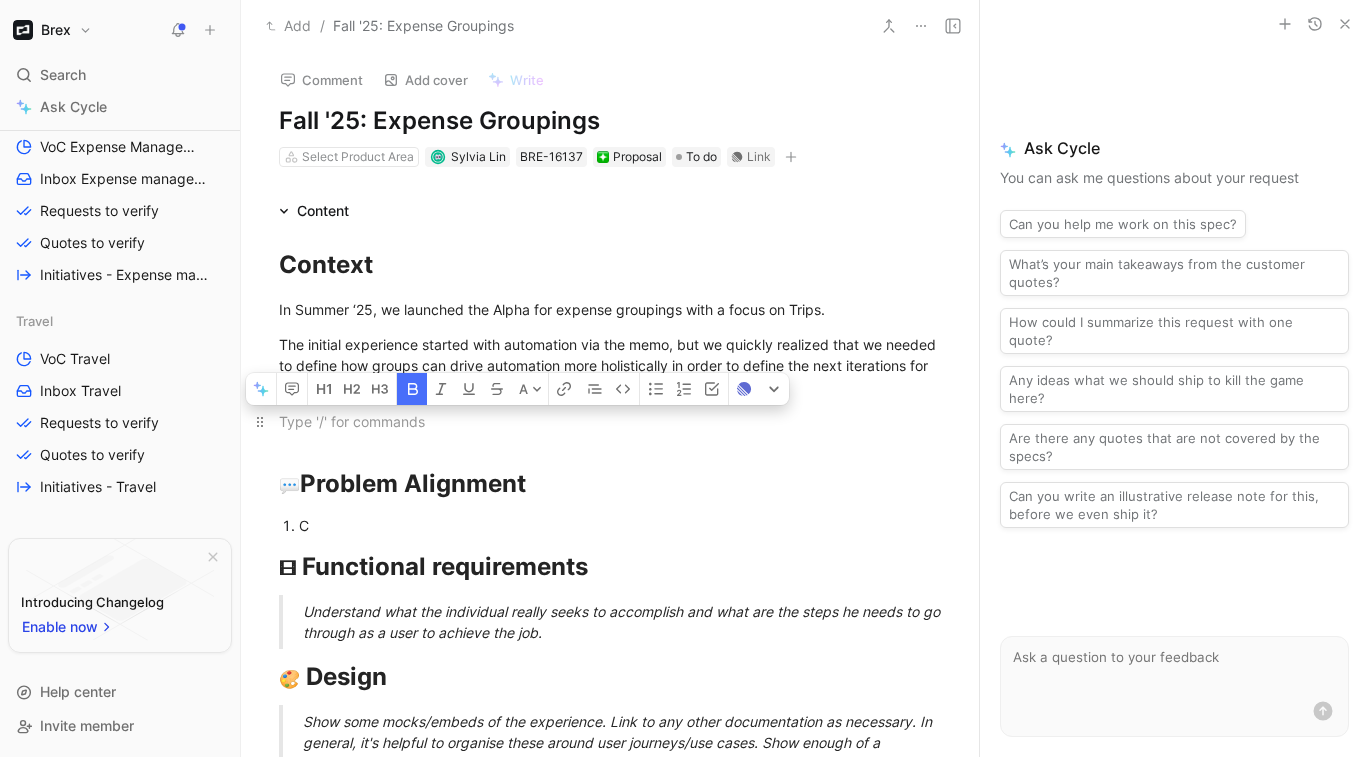 click at bounding box center [610, 421] 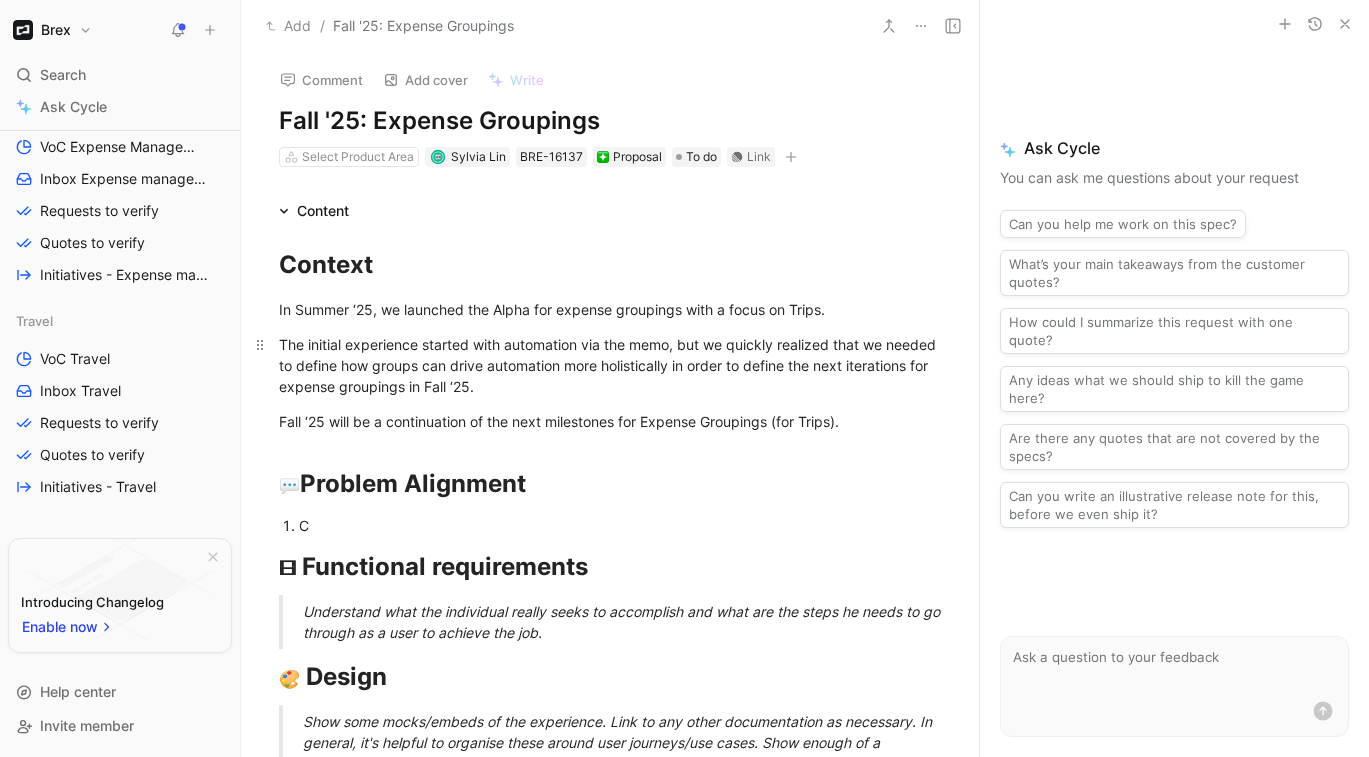 click on "The initial experience started with automation via the memo, but we quickly realized that we needed to define how groups can drive automation more holistically in order to define the next iterations for expense groupings in Fall ‘25." at bounding box center (610, 365) 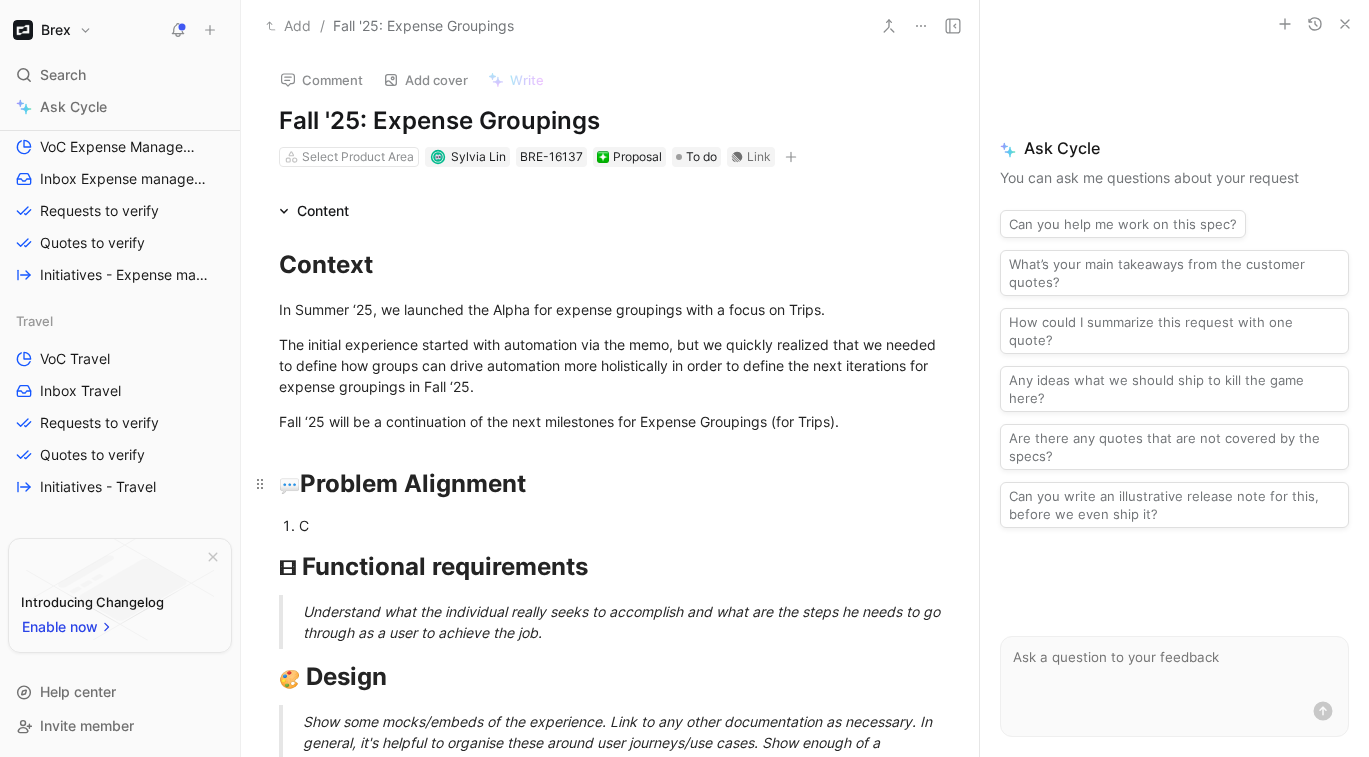 click on "💬  Problem Alignment" at bounding box center [610, 484] 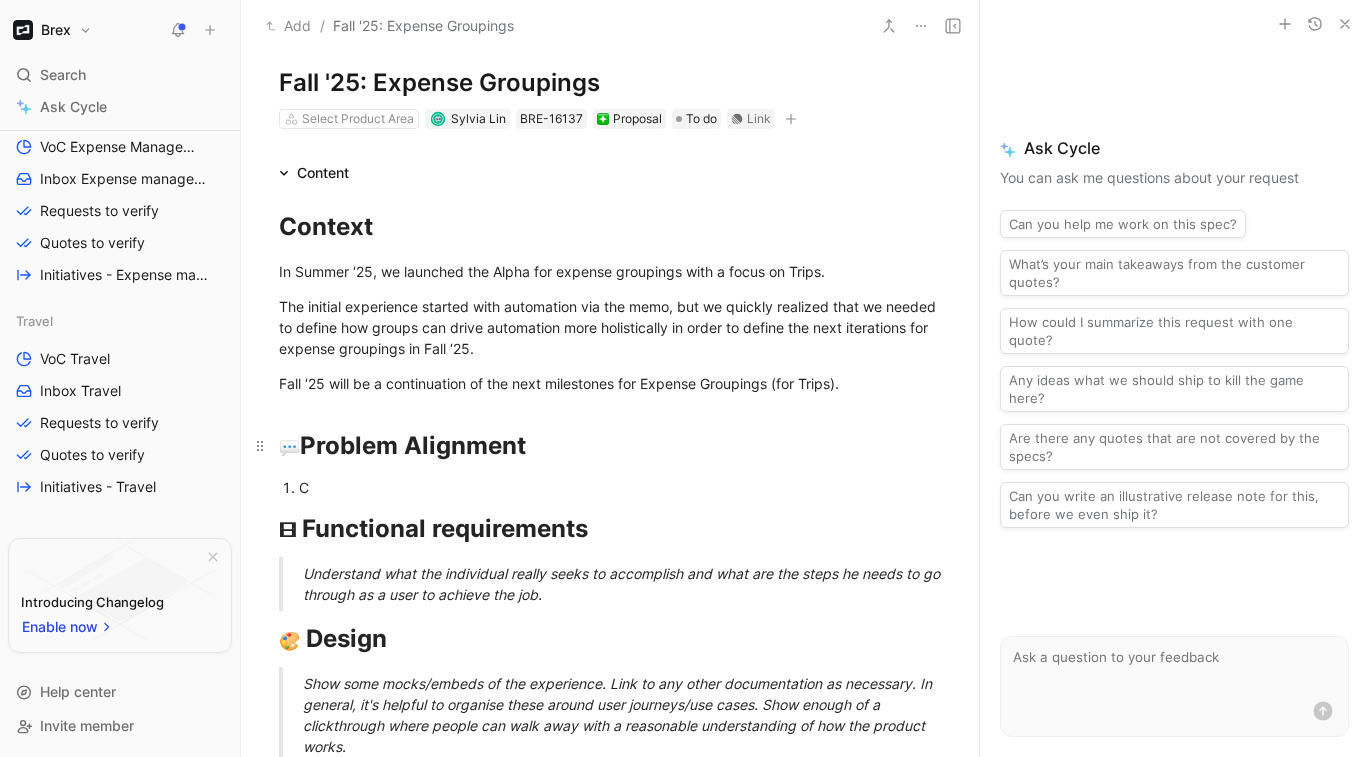 scroll, scrollTop: 48, scrollLeft: 0, axis: vertical 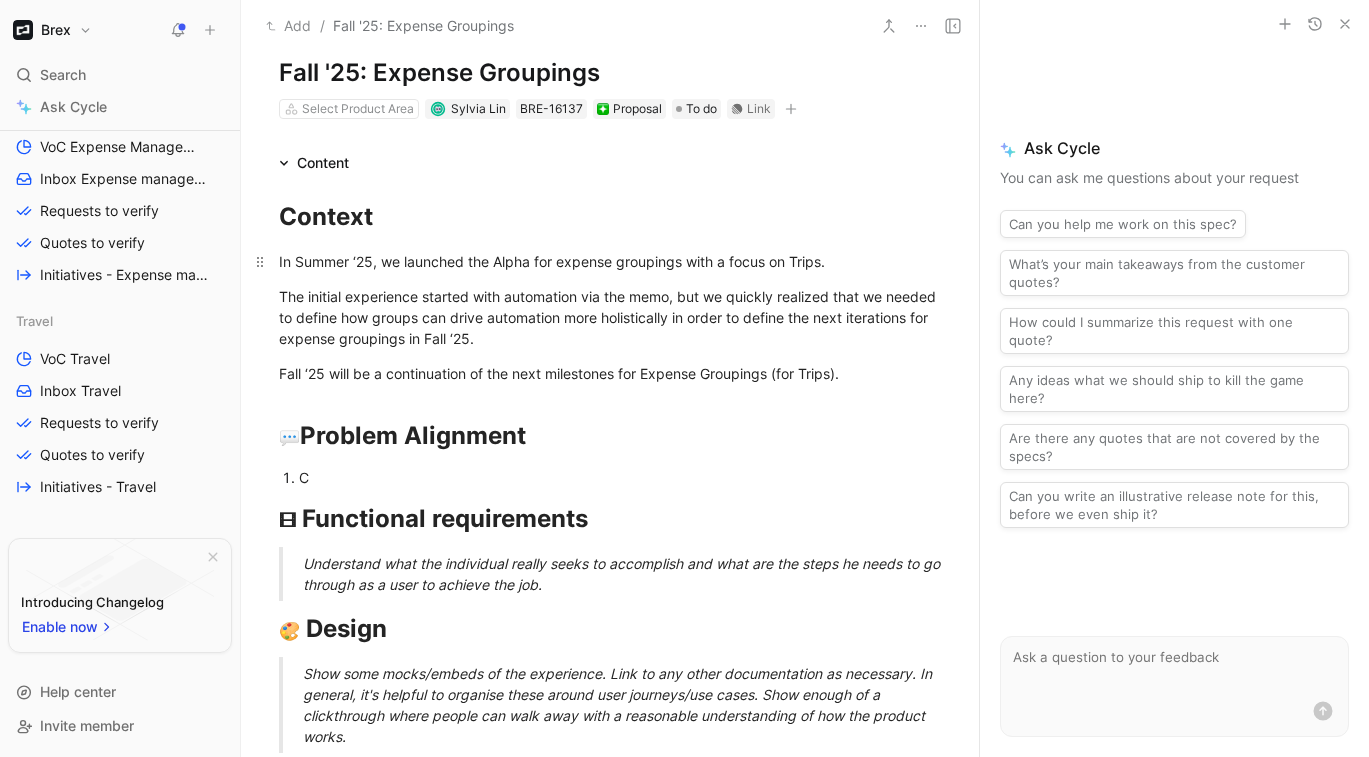 click on "In Summer ‘25, we launched the Alpha for expense groupings with a focus on Trips." at bounding box center (552, 261) 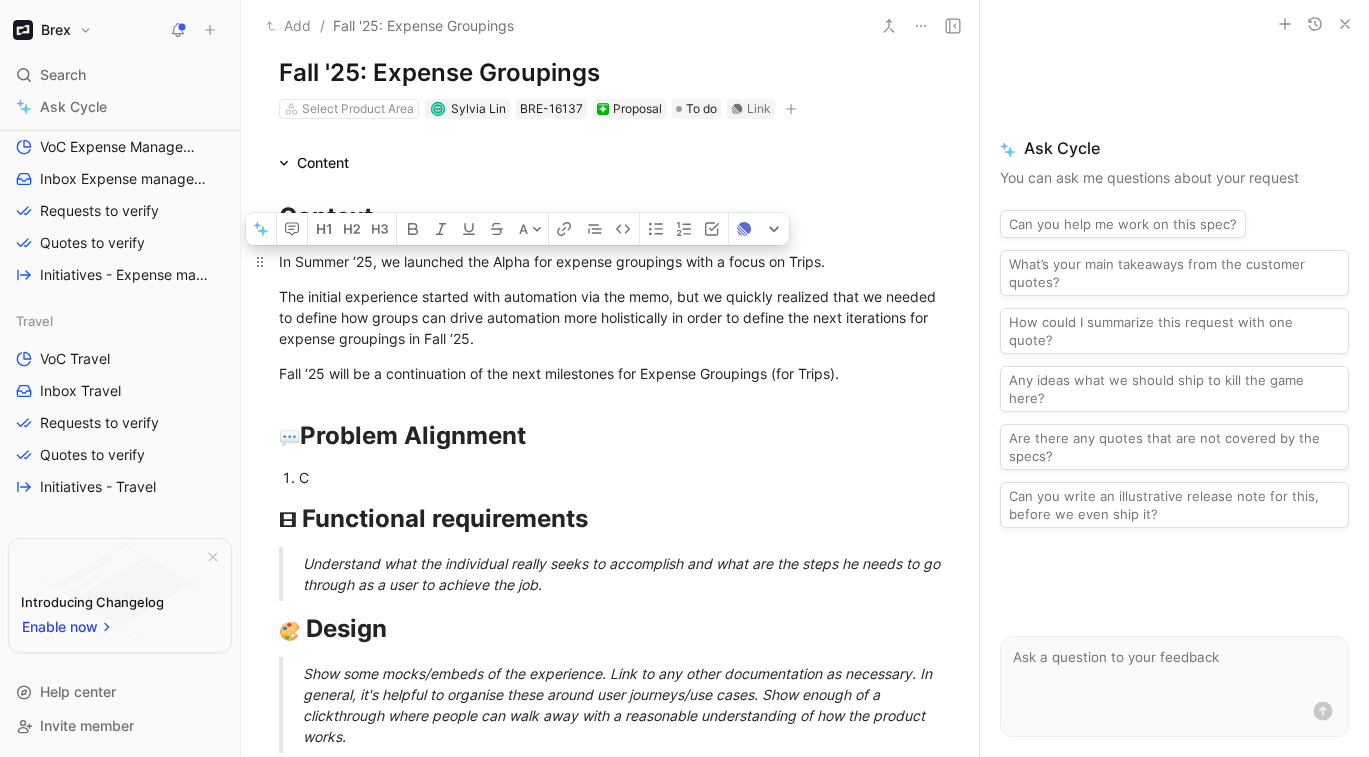 click on "In Summer ‘25, we launched the Alpha for expense groupings with a focus on Trips." at bounding box center [610, 261] 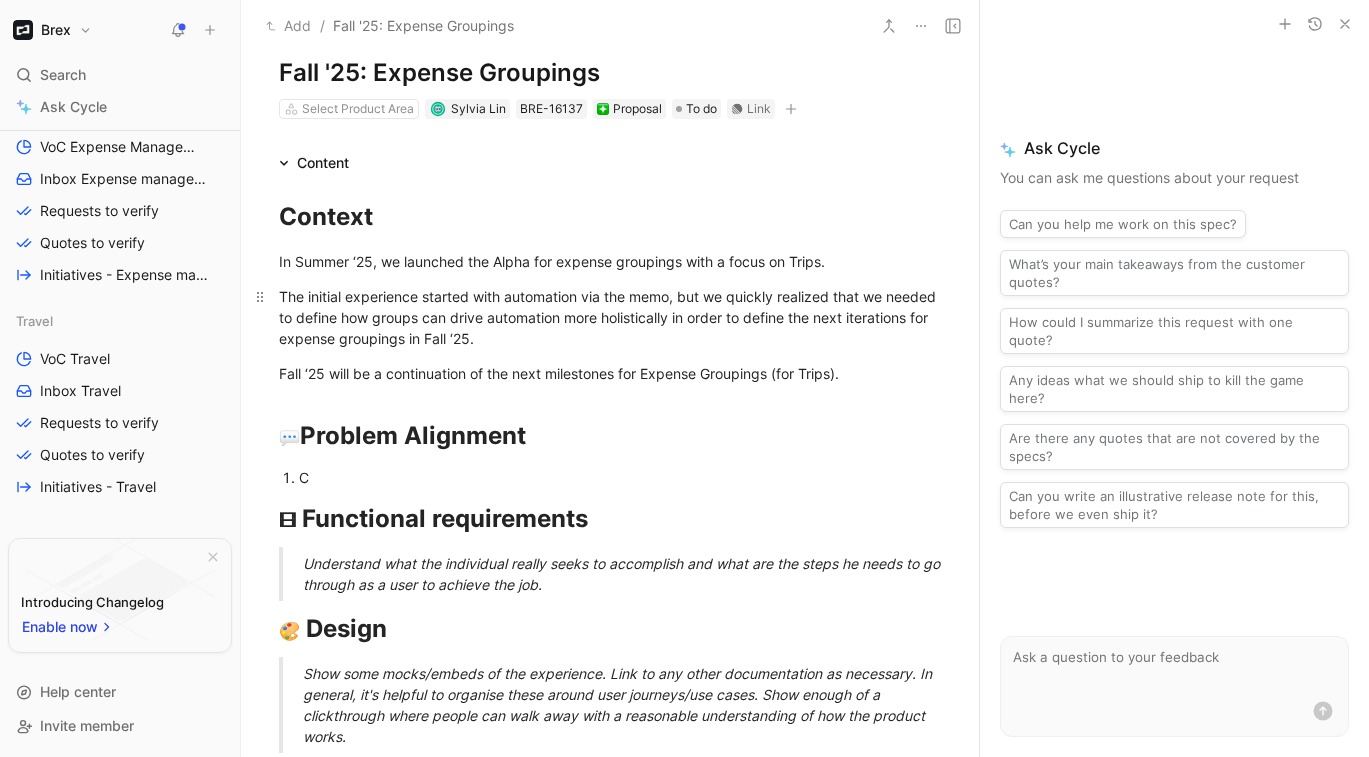 click on "The initial experience started with automation via the memo, but we quickly realized that we needed to define how groups can drive automation more holistically in order to define the next iterations for expense groupings in Fall ‘25." at bounding box center [610, 317] 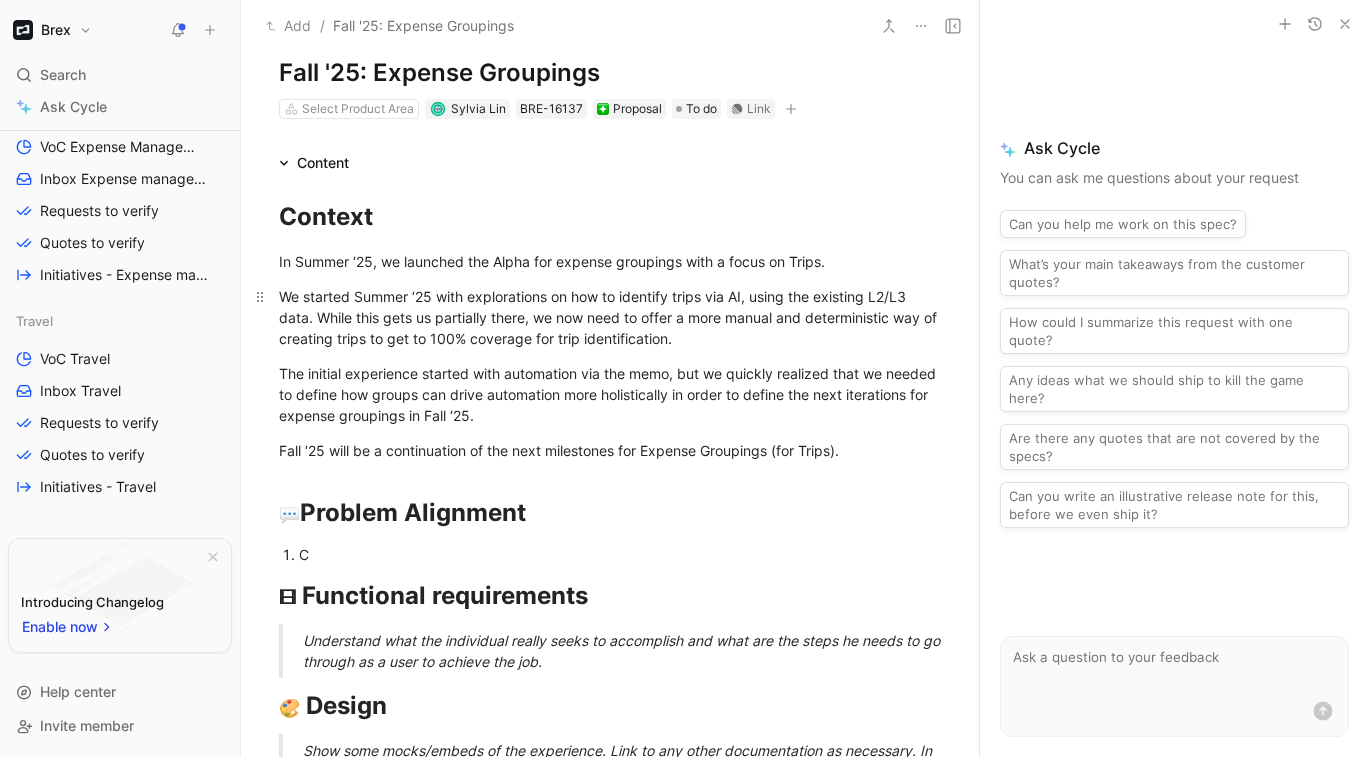 click on "We started Summer ‘25 with explorations on how to identify trips via AI, using the existing L2/L3 data. While this gets us partially there, we now need to offer a more manual and deterministic way of creating trips to get to 100% coverage for trip identification." at bounding box center [610, 317] 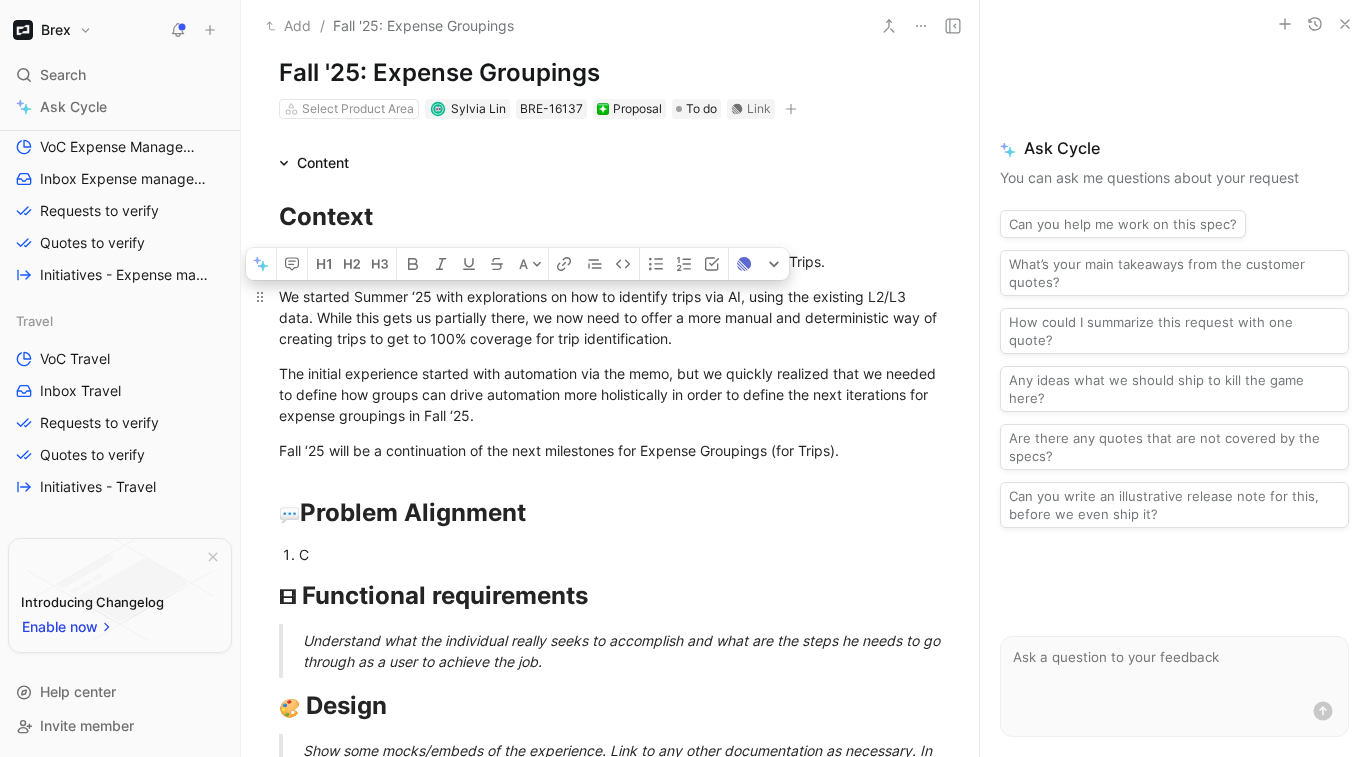 drag, startPoint x: 279, startPoint y: 298, endPoint x: 585, endPoint y: 299, distance: 306.00165 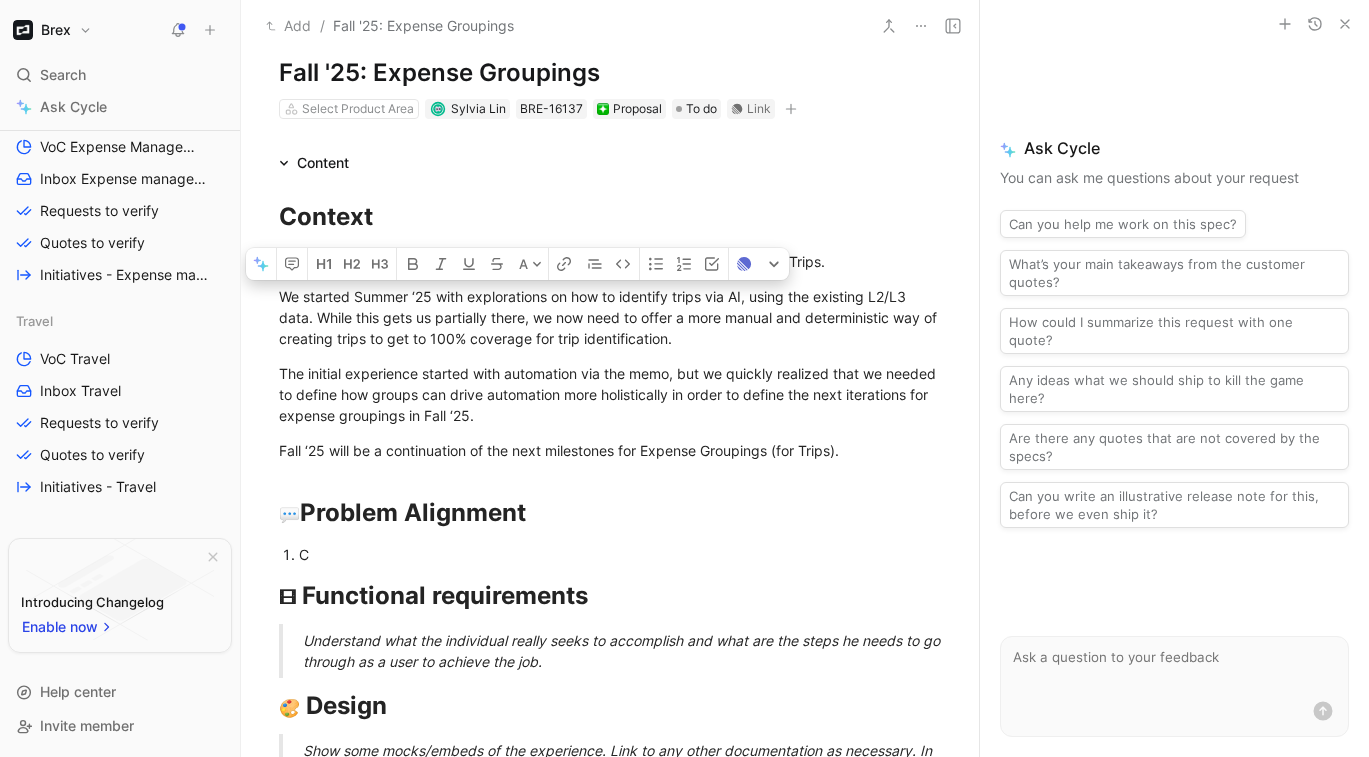 click on "In Summer ‘25, we launched the Alpha for expense groupings with a focus on Trips." at bounding box center (610, 261) 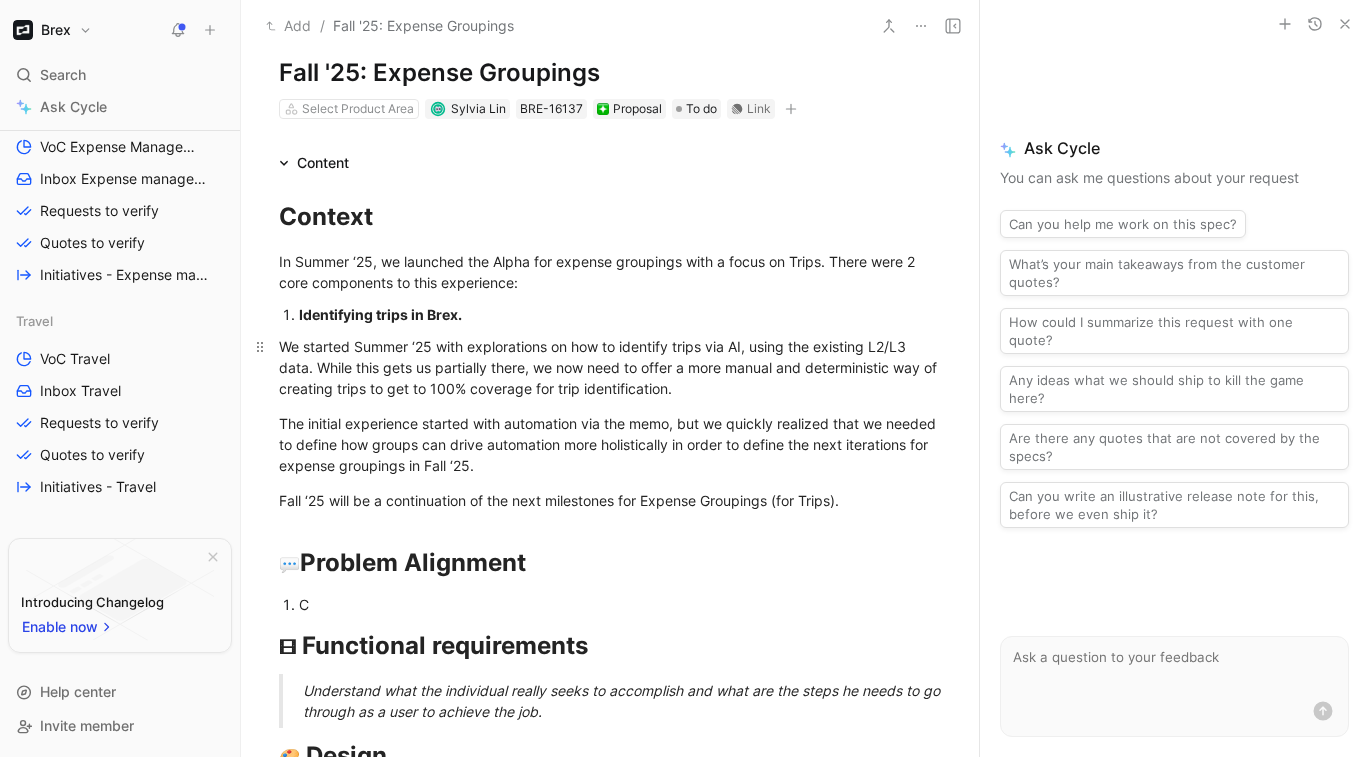 click on "We started Summer ‘25 with explorations on how to identify trips via AI, using the existing L2/L3 data. While this gets us partially there, we now need to offer a more manual and deterministic way of creating trips to get to 100% coverage for trip identification." at bounding box center (610, 367) 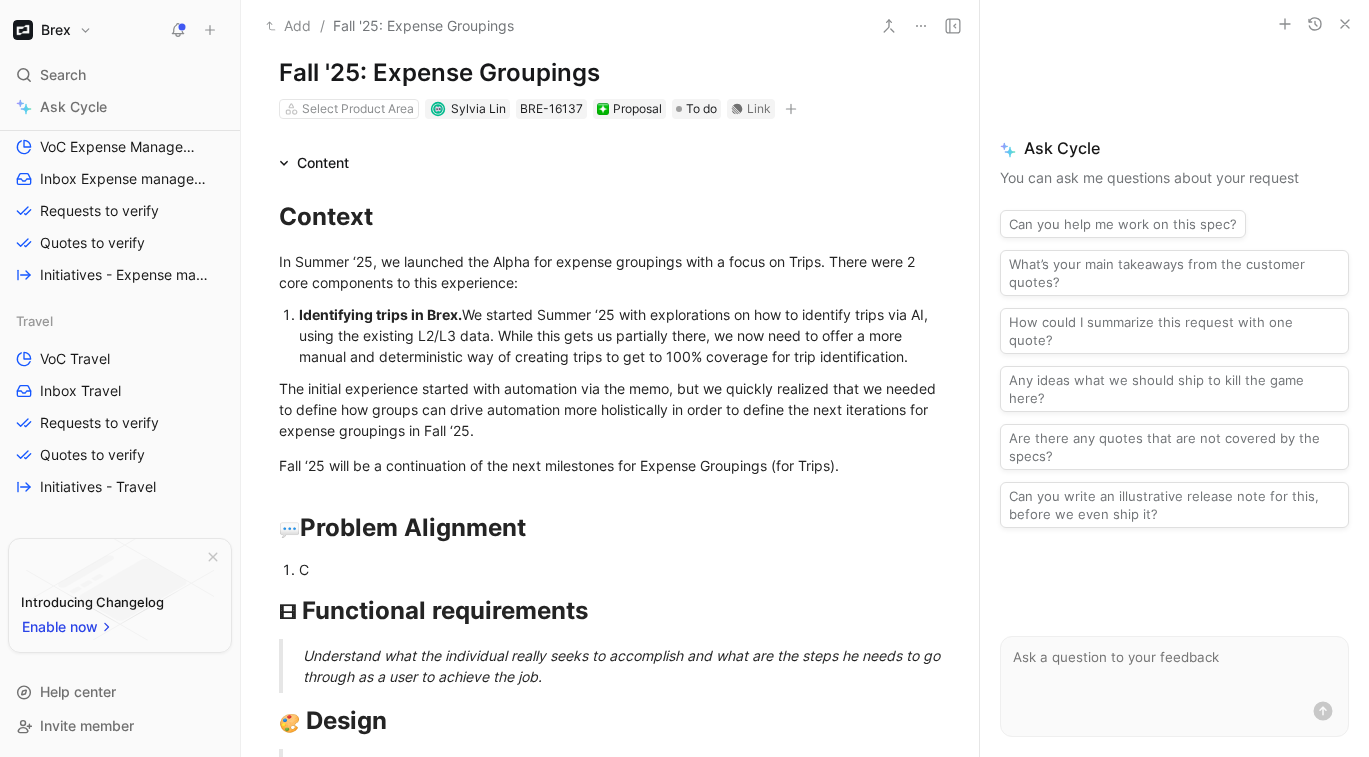 click on "We started Summer ‘25 with explorations on how to identify trips via AI, using the existing L2/L3 data. While this gets us partially there, we now need to offer a more manual and deterministic way of creating trips to get to 100% coverage for trip identification." at bounding box center [615, 335] 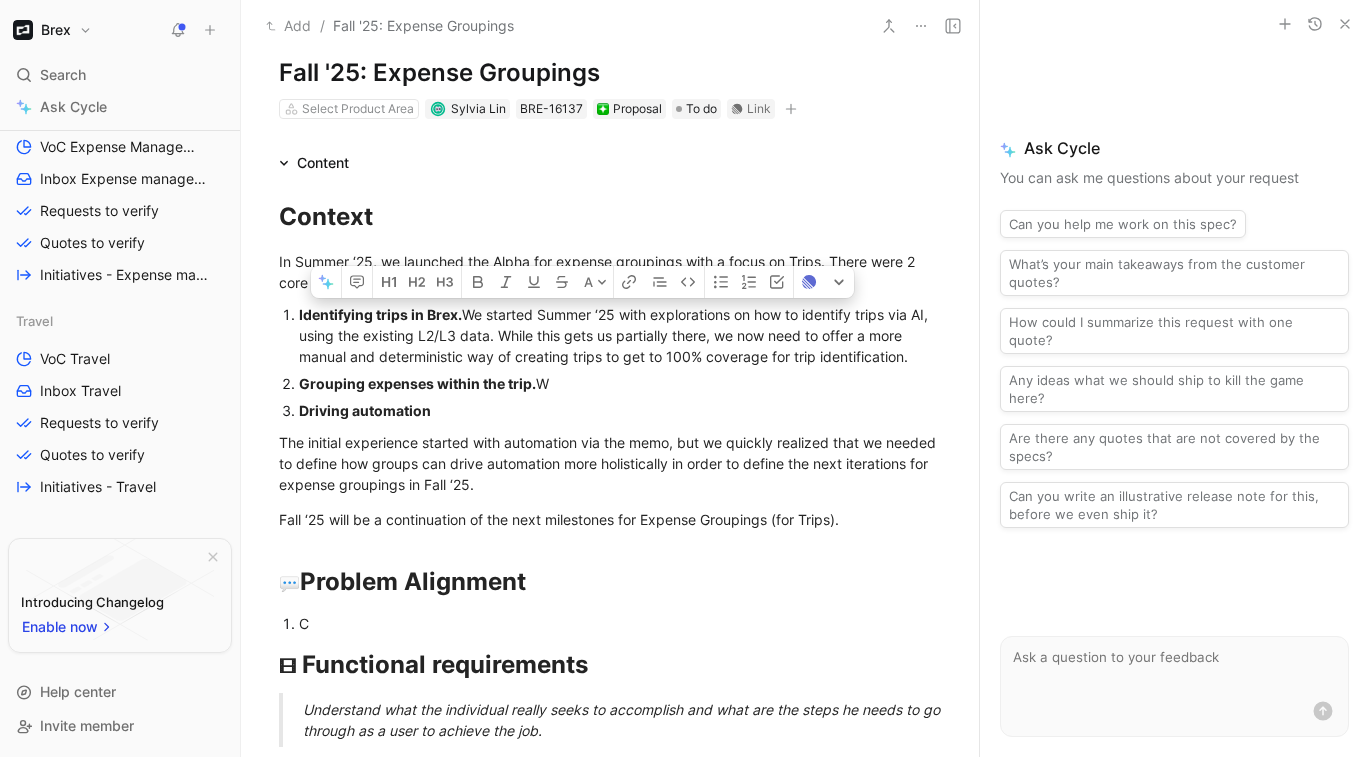 drag, startPoint x: 541, startPoint y: 313, endPoint x: 627, endPoint y: 315, distance: 86.023254 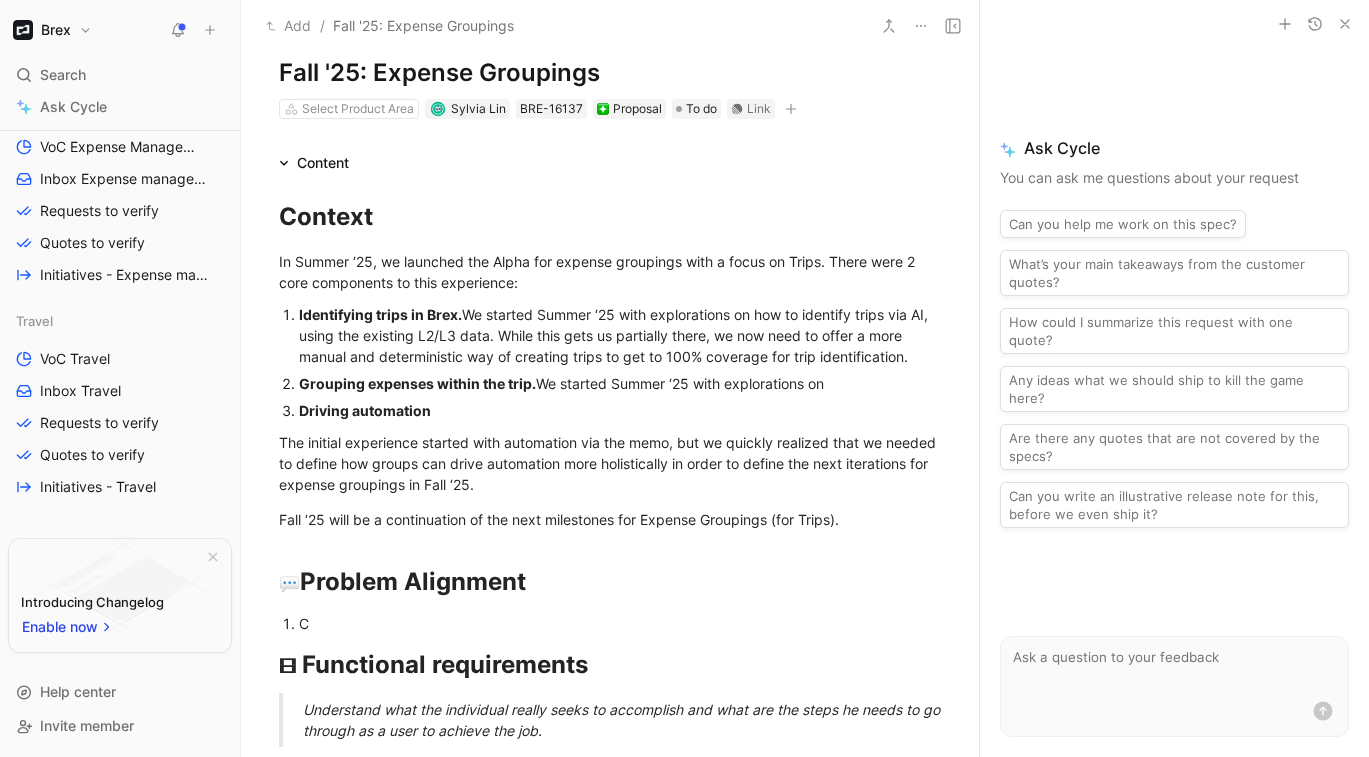 click on "We started Summer ‘25 with explorations on" at bounding box center (680, 383) 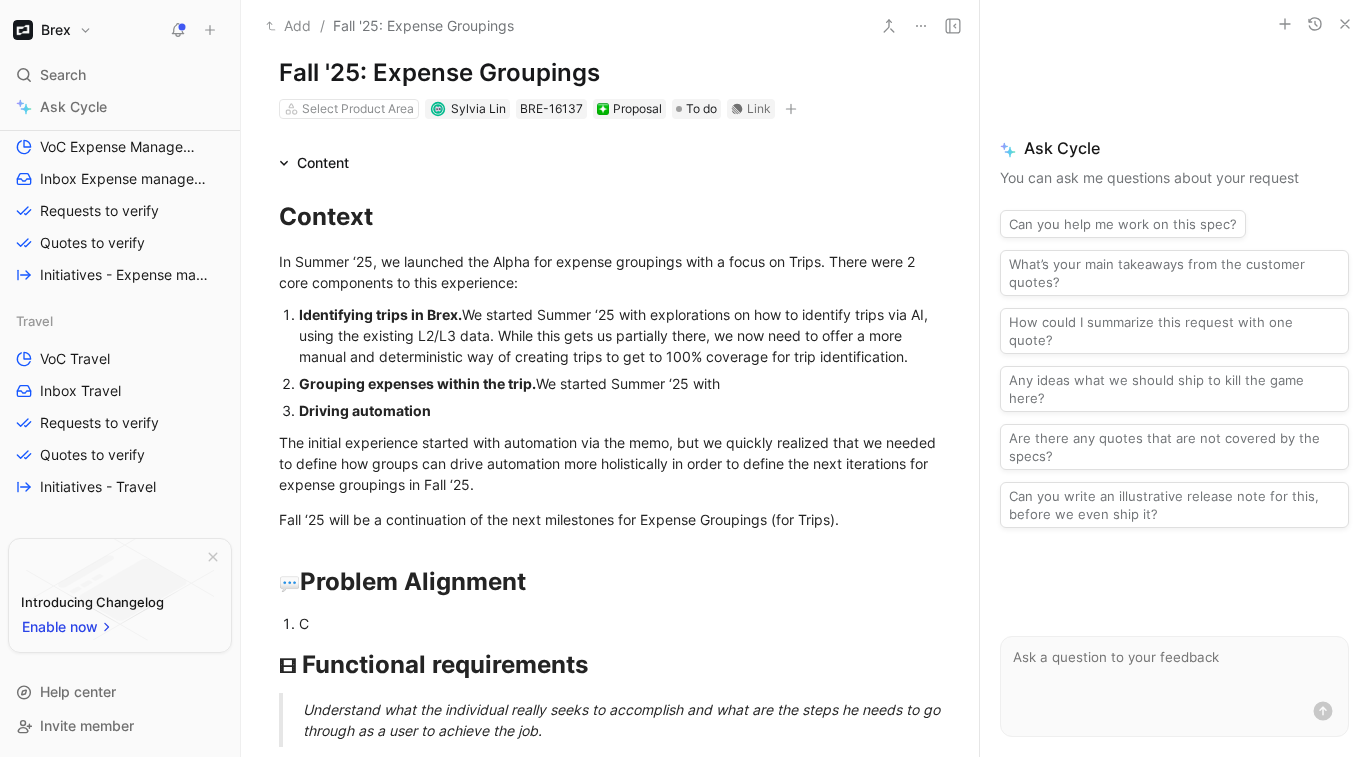 drag, startPoint x: 855, startPoint y: 386, endPoint x: 729, endPoint y: 387, distance: 126.00397 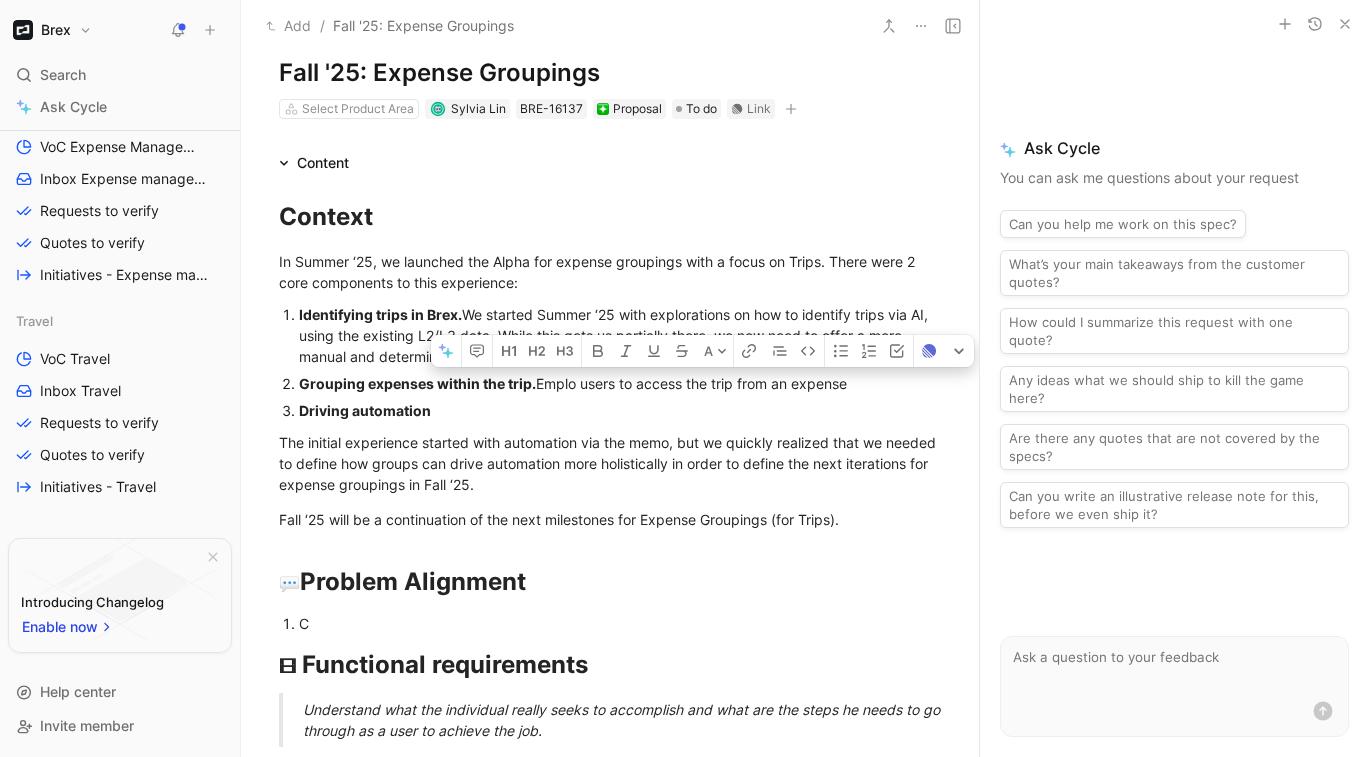 drag, startPoint x: 793, startPoint y: 427, endPoint x: 742, endPoint y: 426, distance: 51.009804 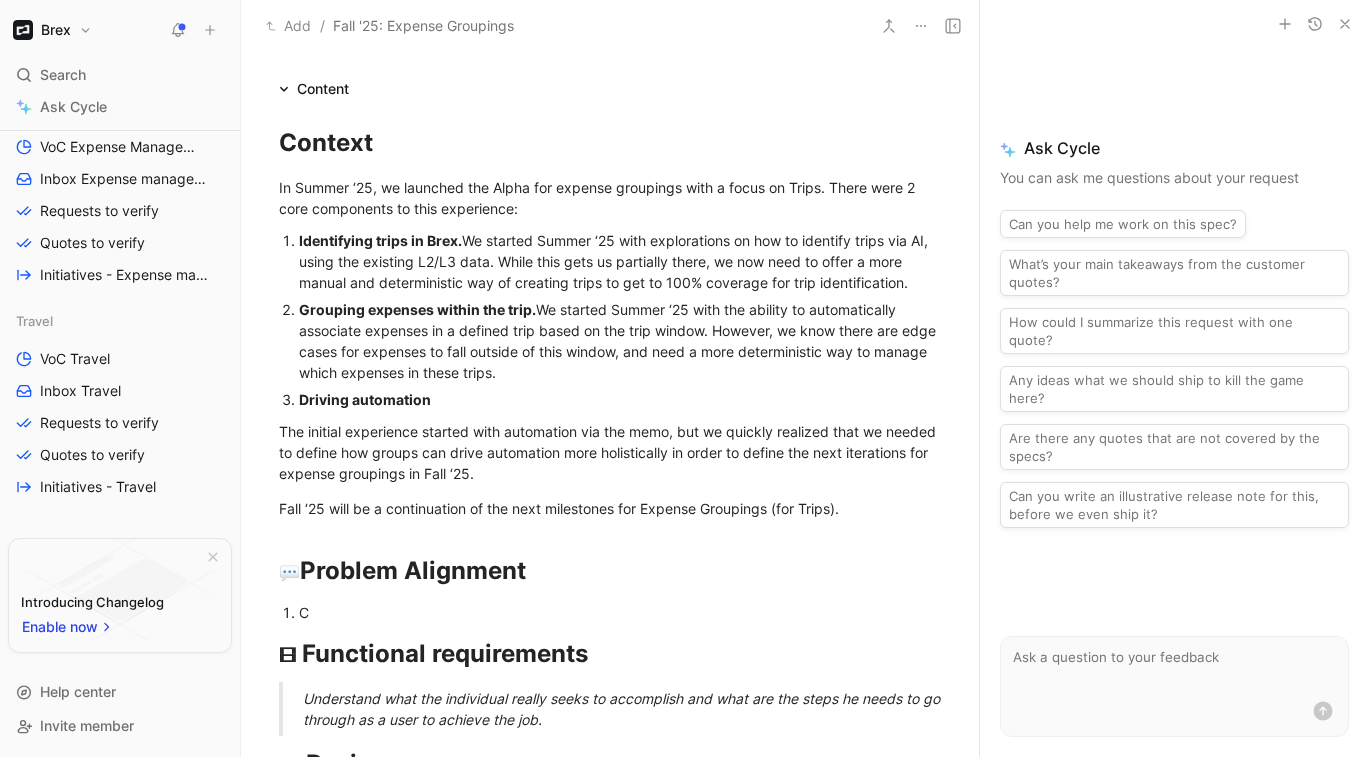 scroll, scrollTop: 131, scrollLeft: 0, axis: vertical 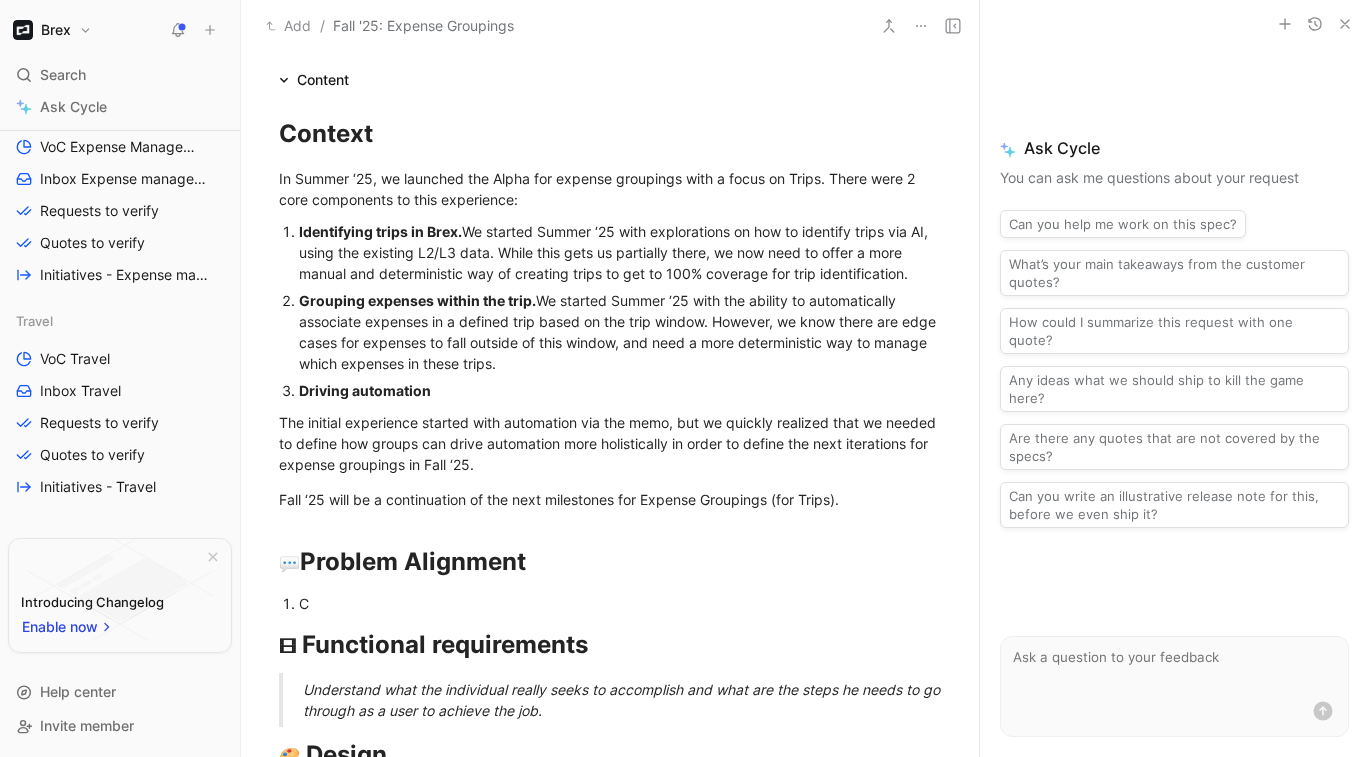 click on "Driving automation" at bounding box center (620, 390) 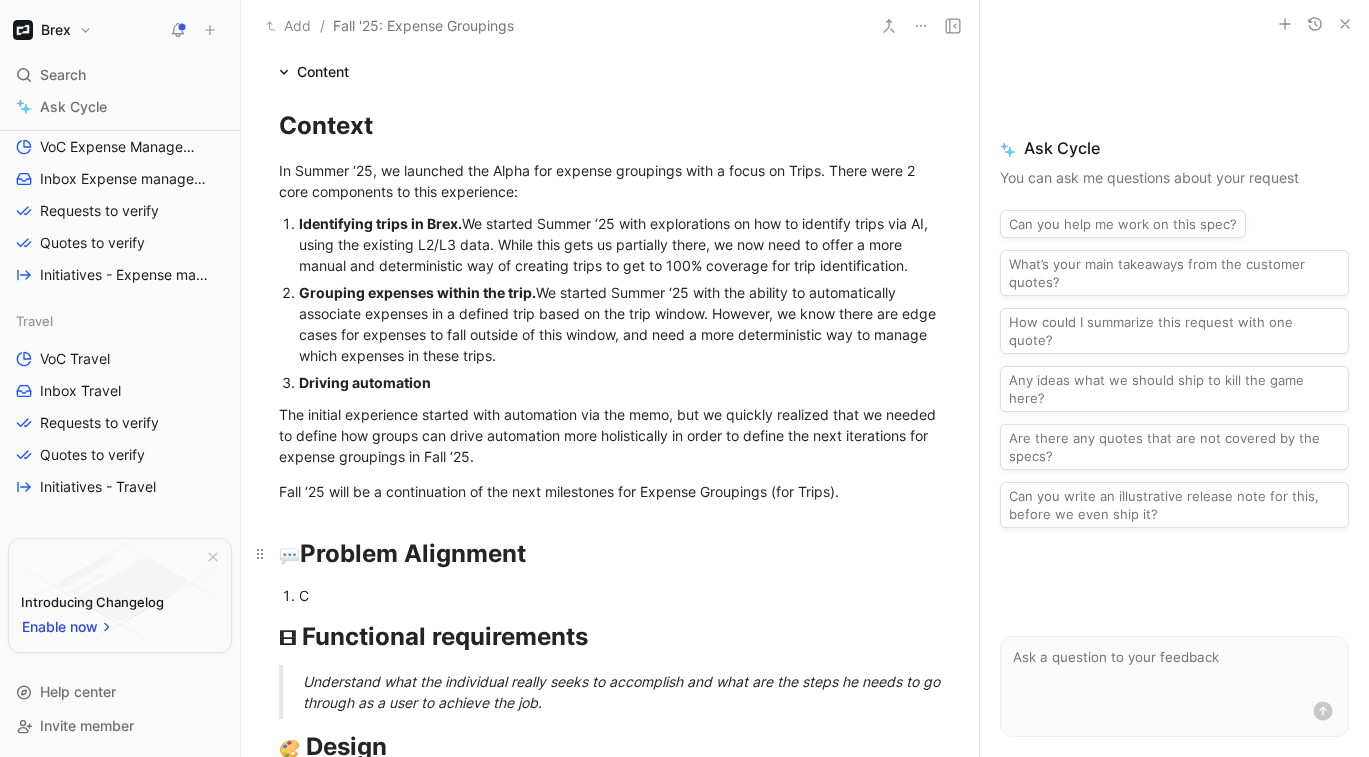 scroll, scrollTop: 165, scrollLeft: 0, axis: vertical 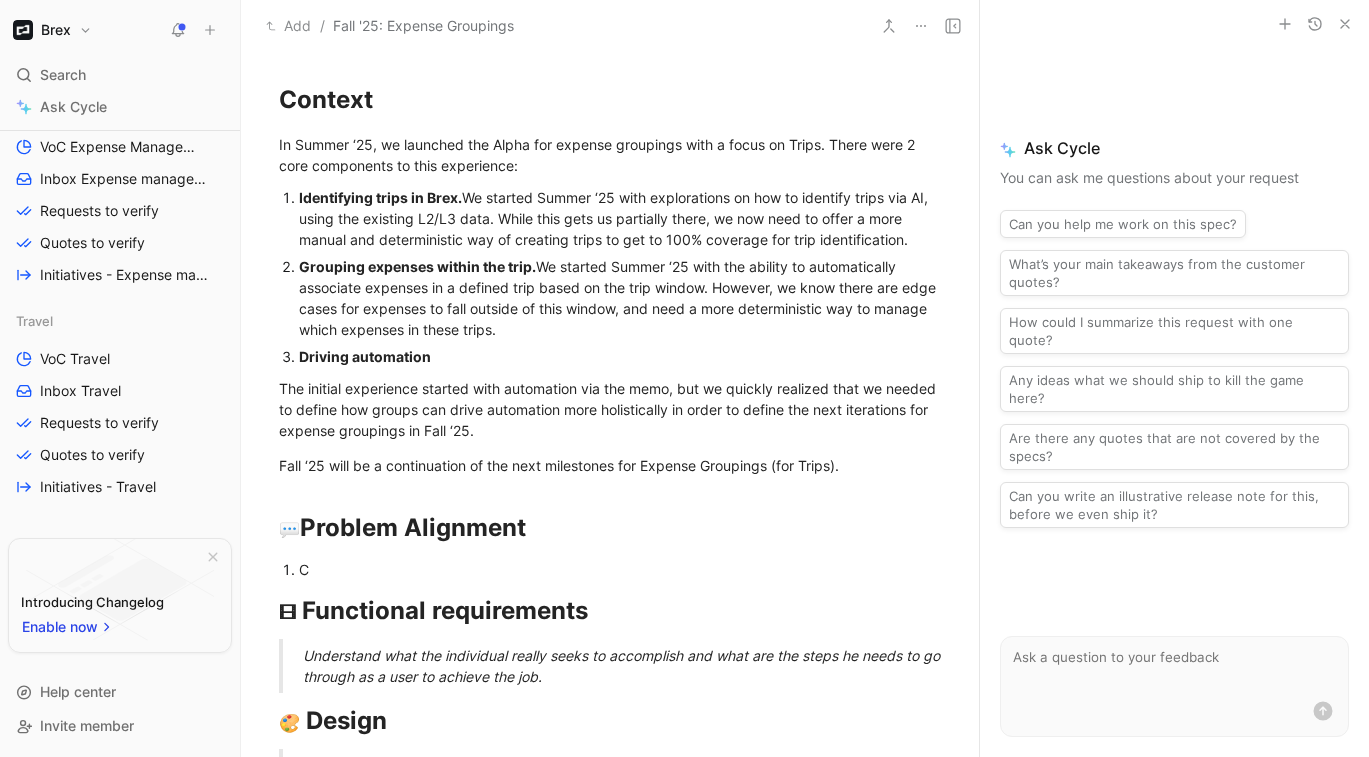 click on "Driving automation" at bounding box center (620, 356) 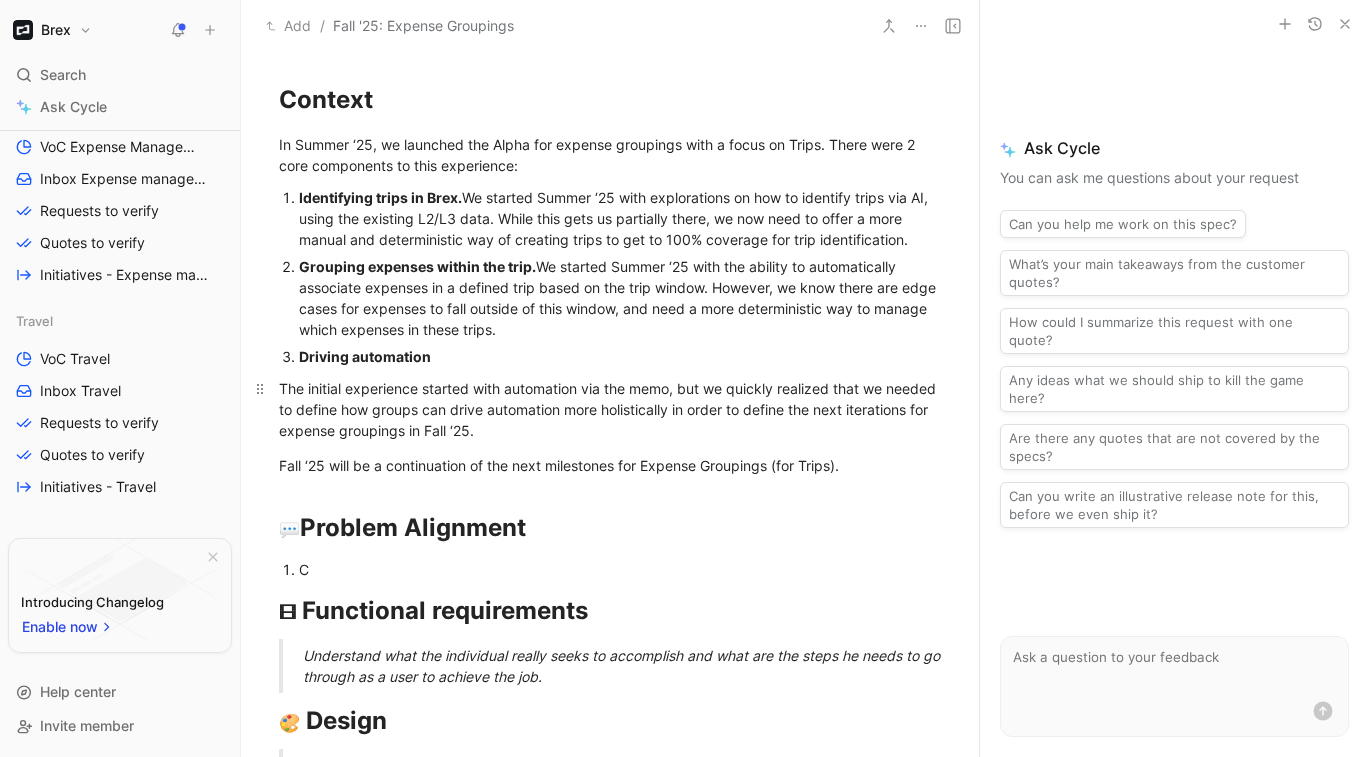 click on "The initial experience started with automation via the memo, but we quickly realized that we needed to define how groups can drive automation more holistically in order to define the next iterations for expense groupings in Fall ‘25." at bounding box center (610, 409) 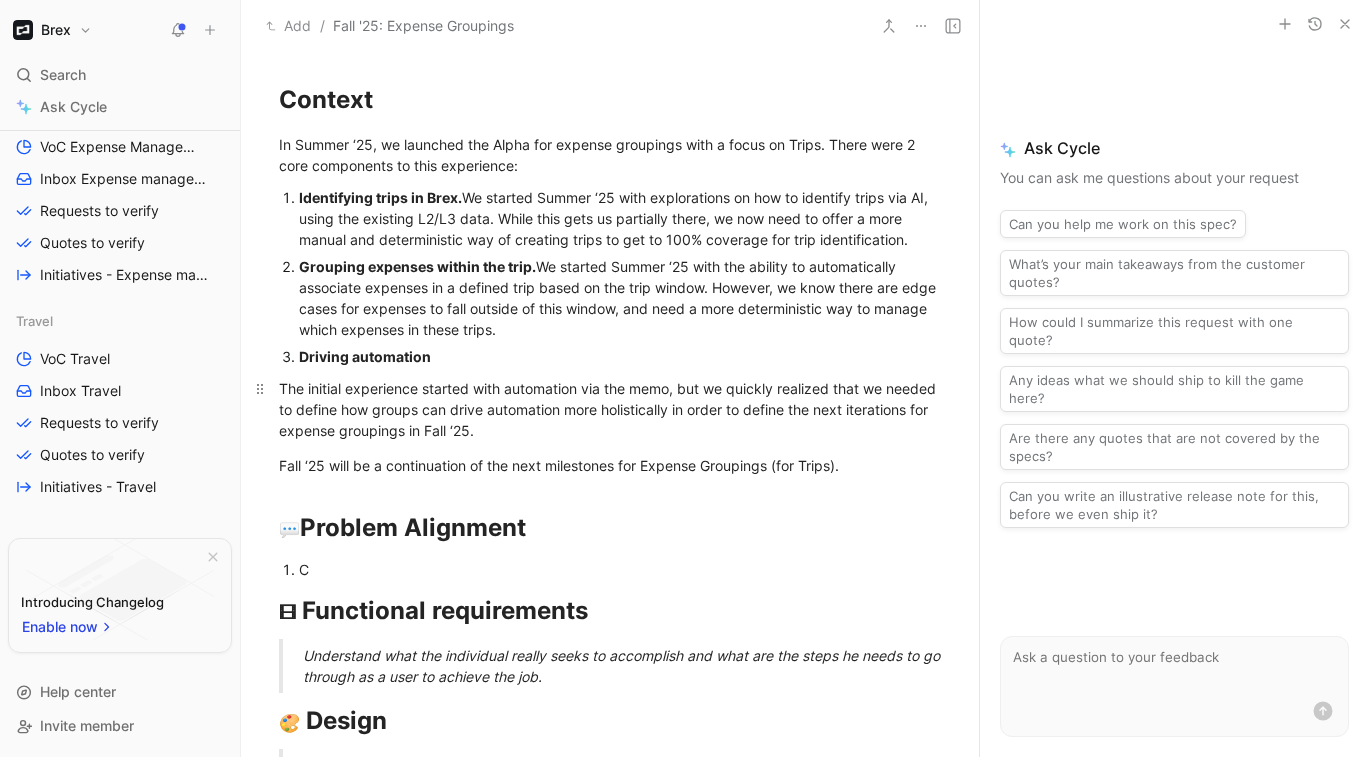scroll, scrollTop: 194, scrollLeft: 0, axis: vertical 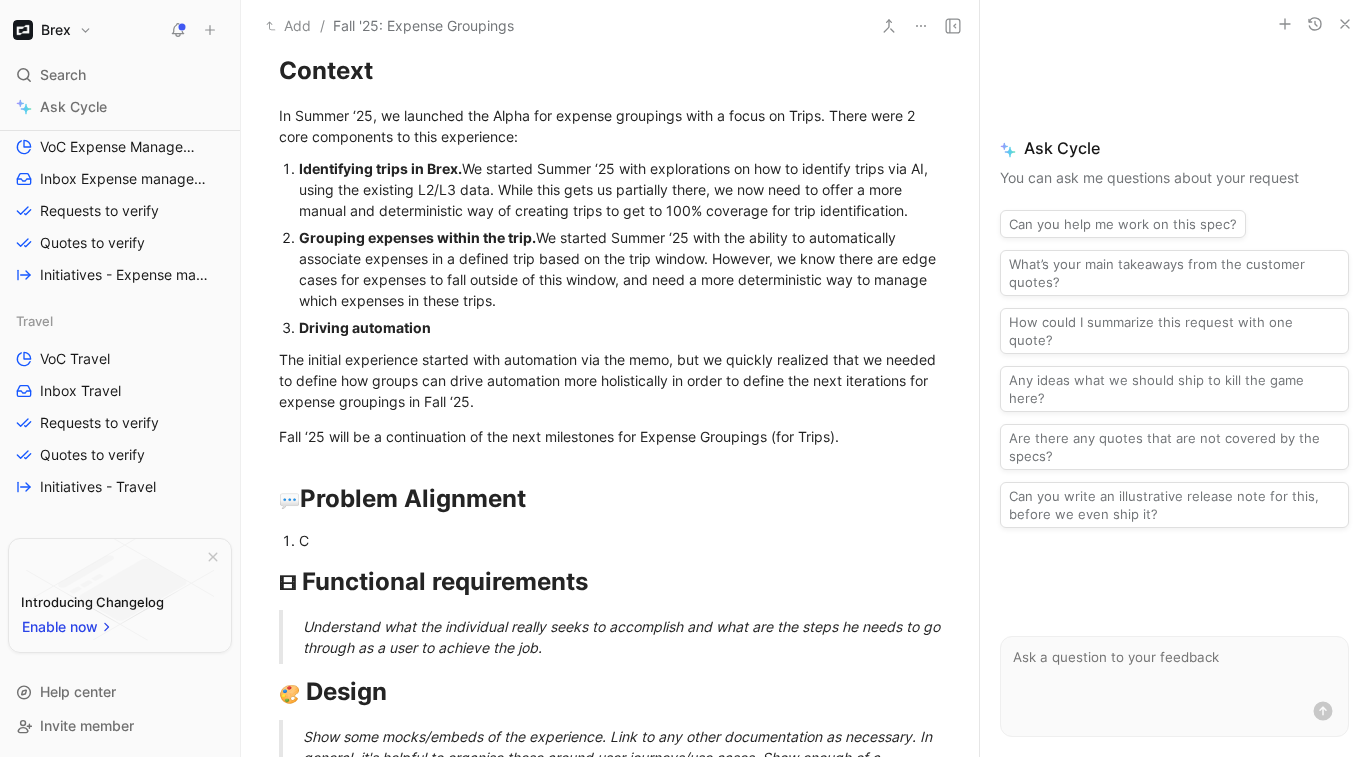 click on "Grouping expenses within the trip.  We started Summer ‘25 with the ability to automatically associate expenses in a defined trip based on the trip window. However, we know there are edge cases for expenses to fall outside of this window, and need a more deterministic way to manage which expenses in these trips." at bounding box center [620, 269] 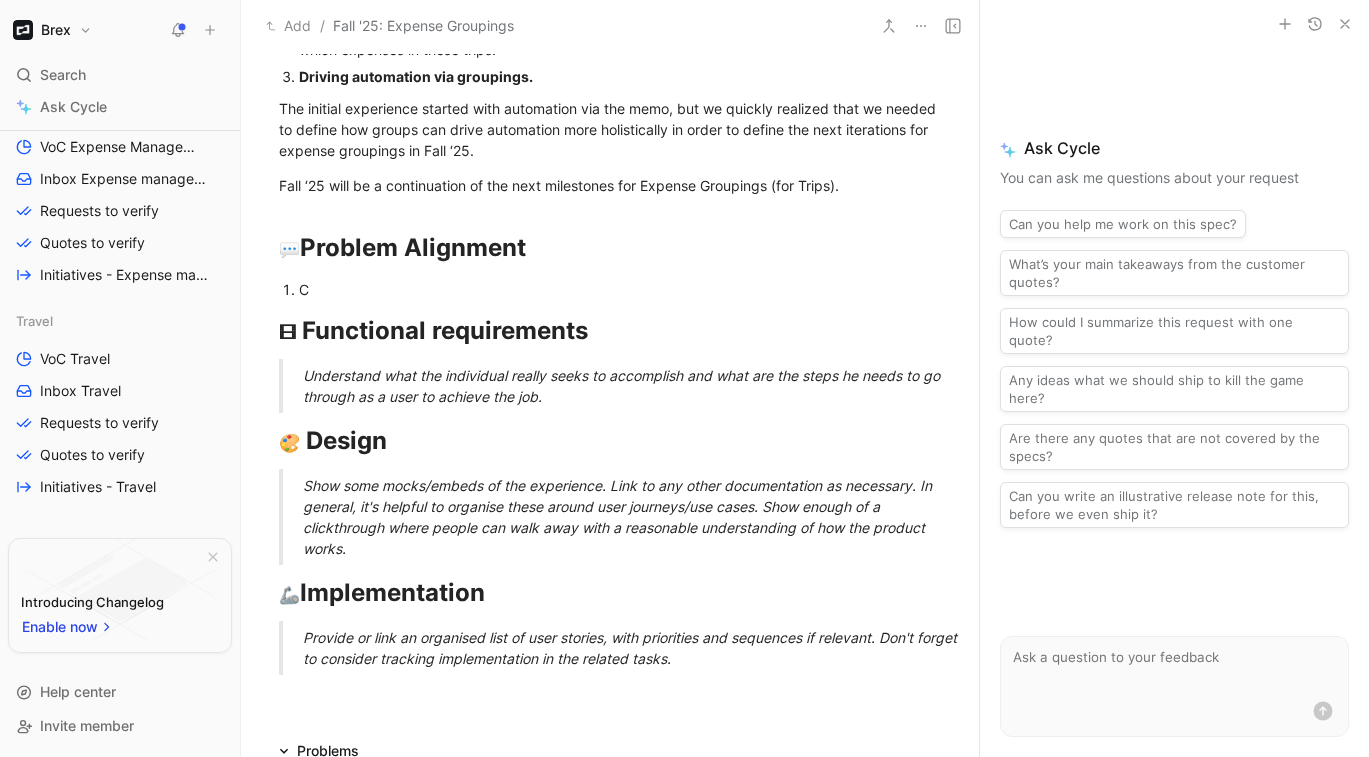 scroll, scrollTop: 473, scrollLeft: 0, axis: vertical 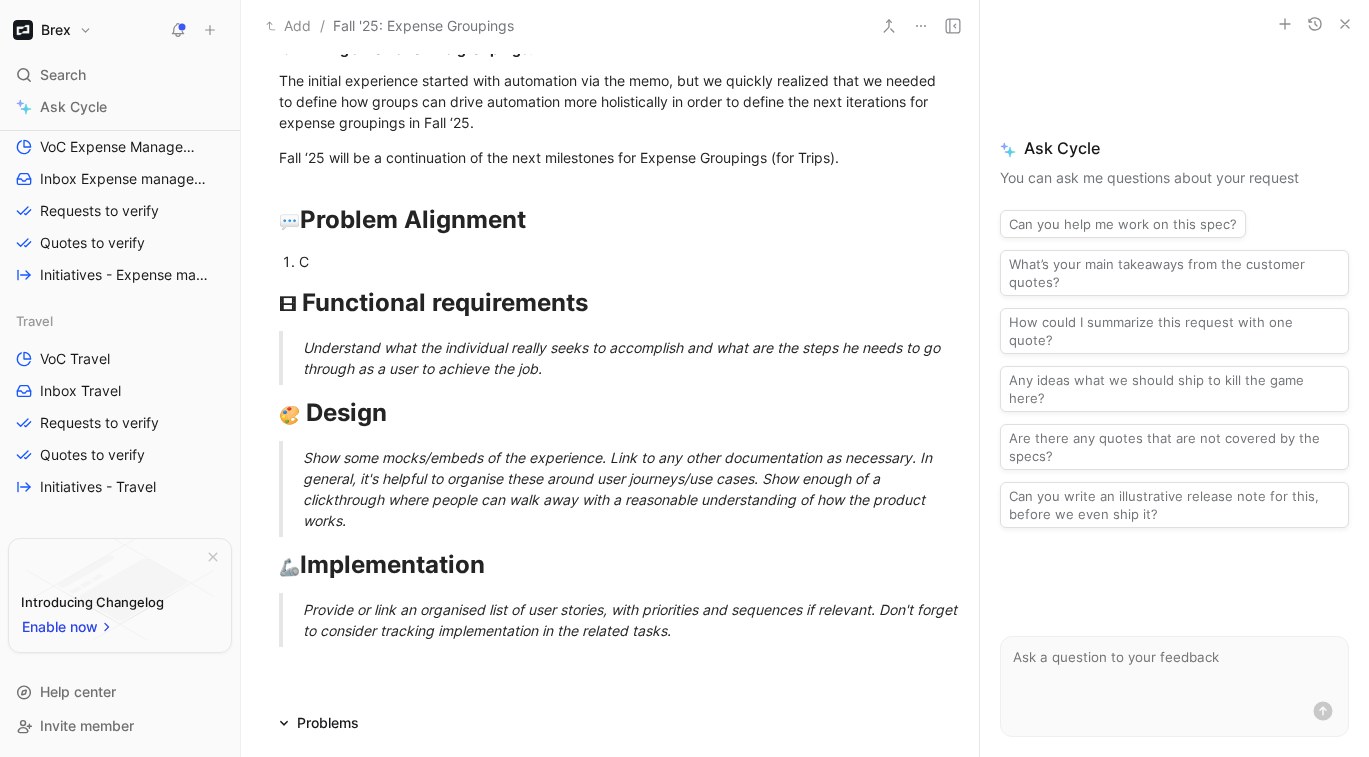 click on "C" at bounding box center (620, 261) 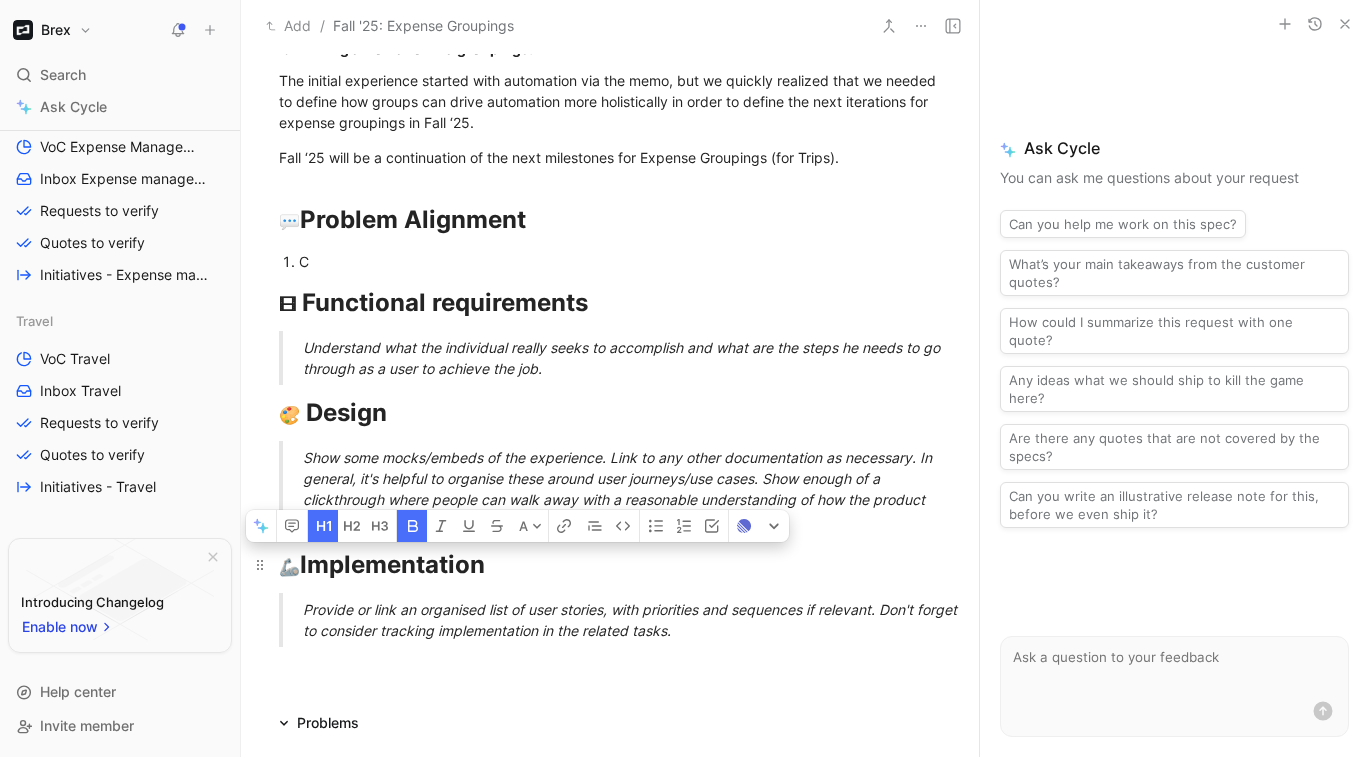 drag, startPoint x: 497, startPoint y: 571, endPoint x: 304, endPoint y: 572, distance: 193.0026 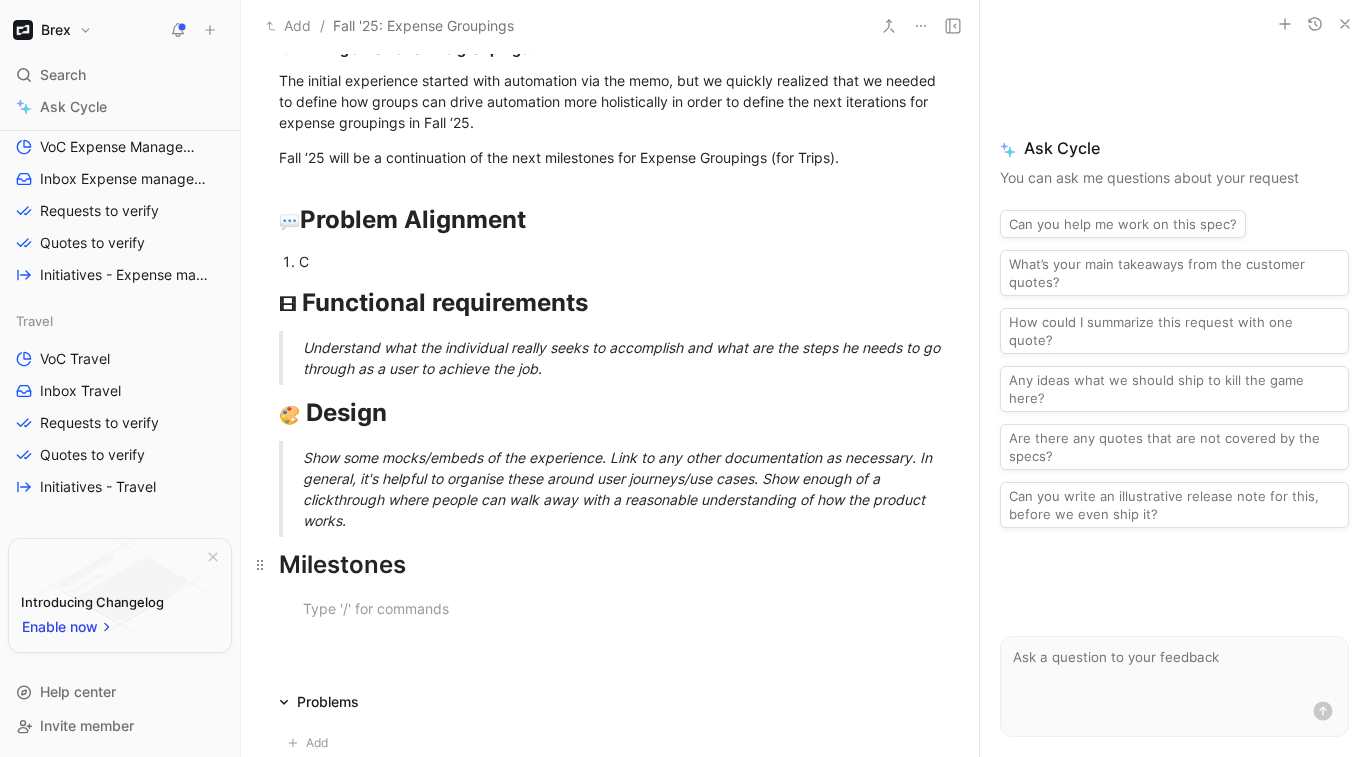 drag, startPoint x: 753, startPoint y: 628, endPoint x: 284, endPoint y: 609, distance: 469.3847 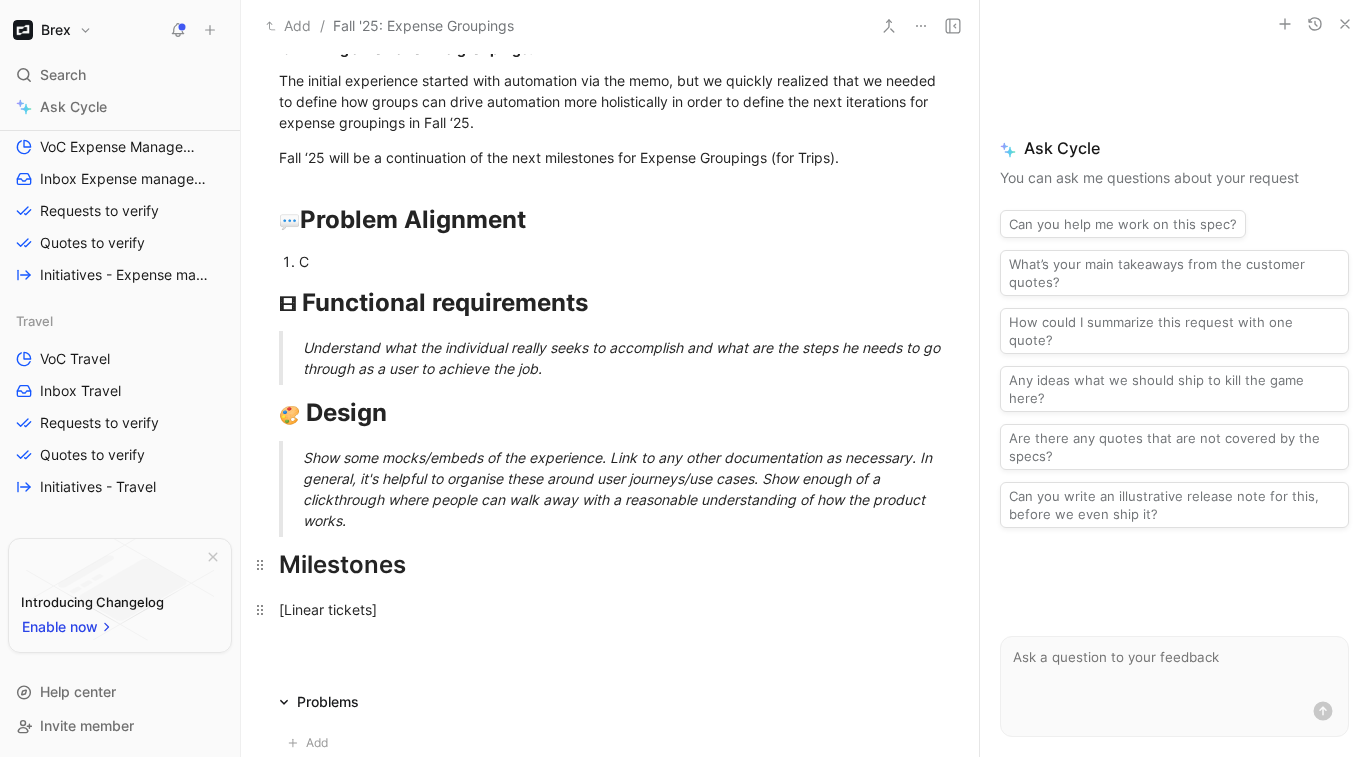click on "[Linear tickets]" at bounding box center [610, 609] 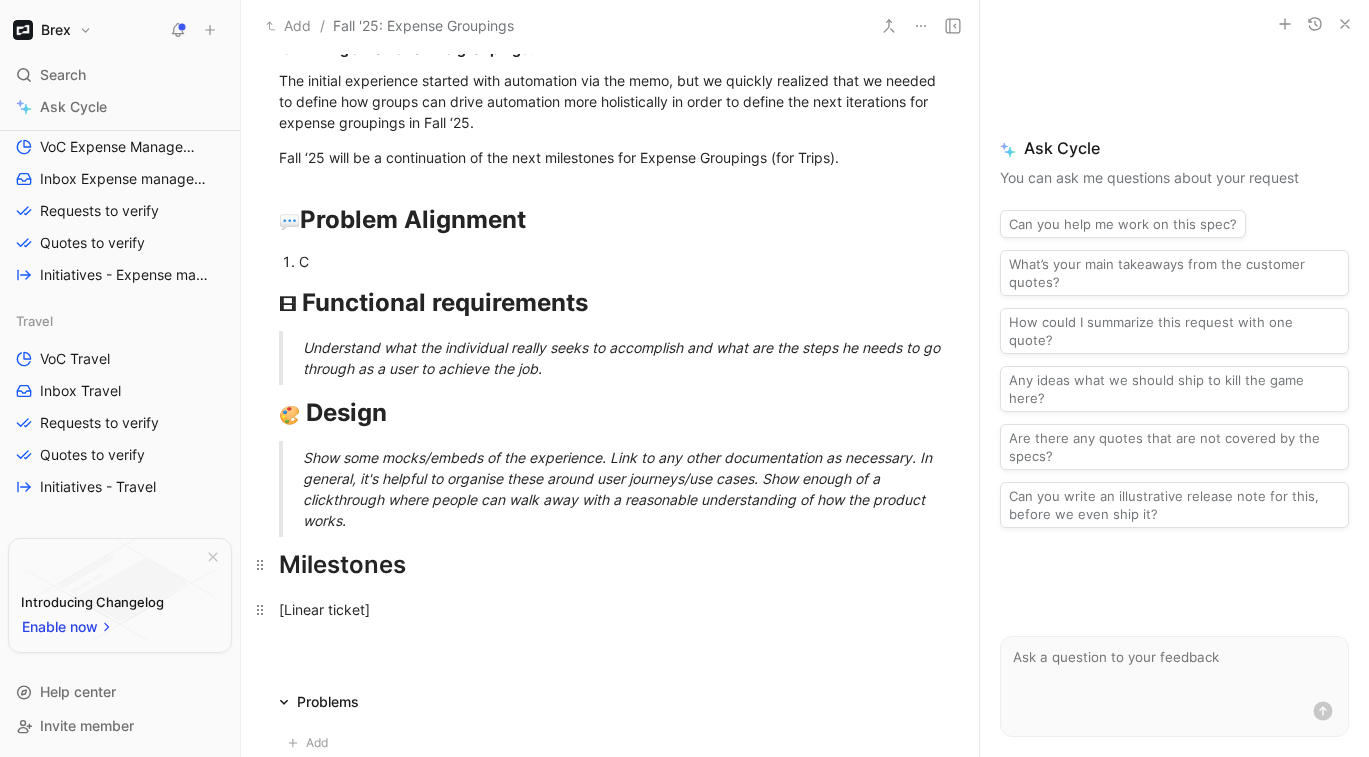 click on "[Linear ticket]" at bounding box center (610, 609) 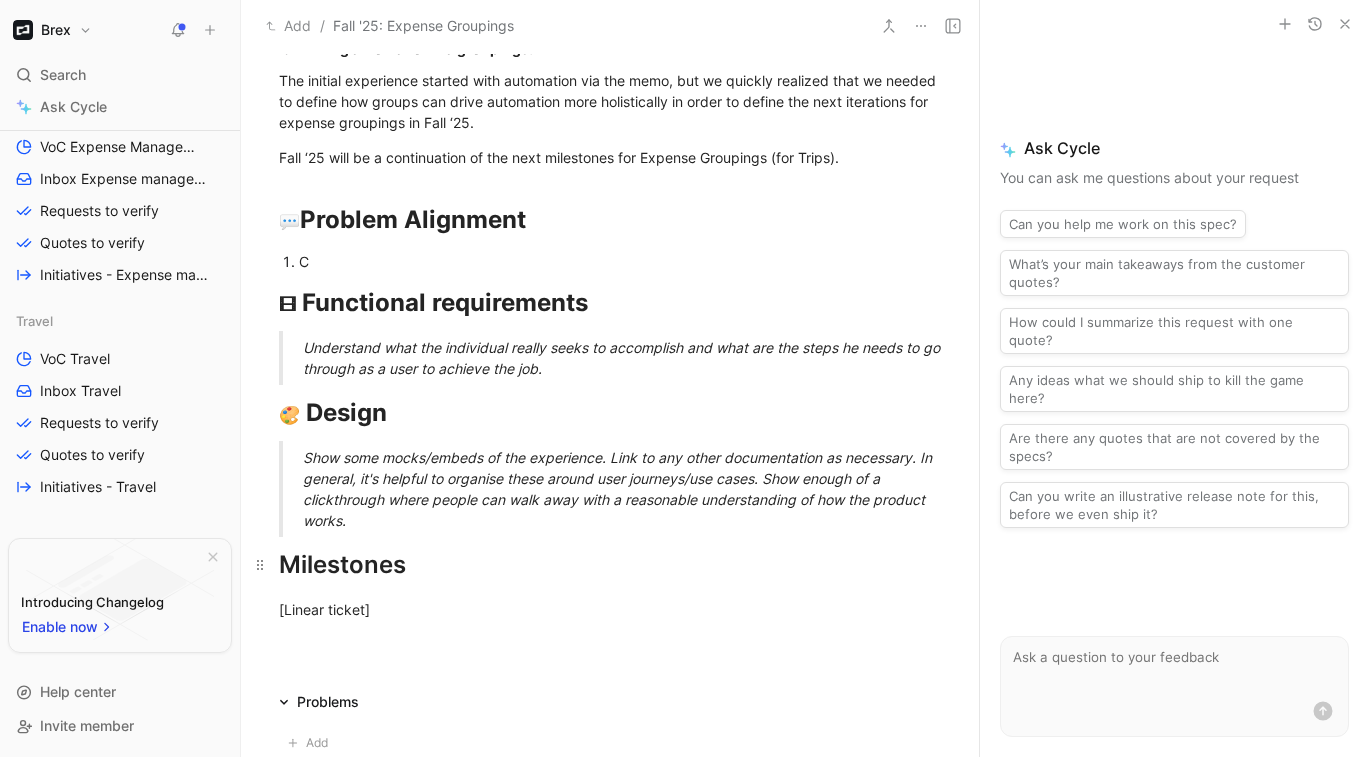 click on "Show some mocks/embeds of the experience. Link to any other documentation as necessary. In general, it's helpful to organise these around user journeys/use cases. Show enough of a clickthrough where people can walk away with a reasonable understanding of how the product works." at bounding box center [634, 489] 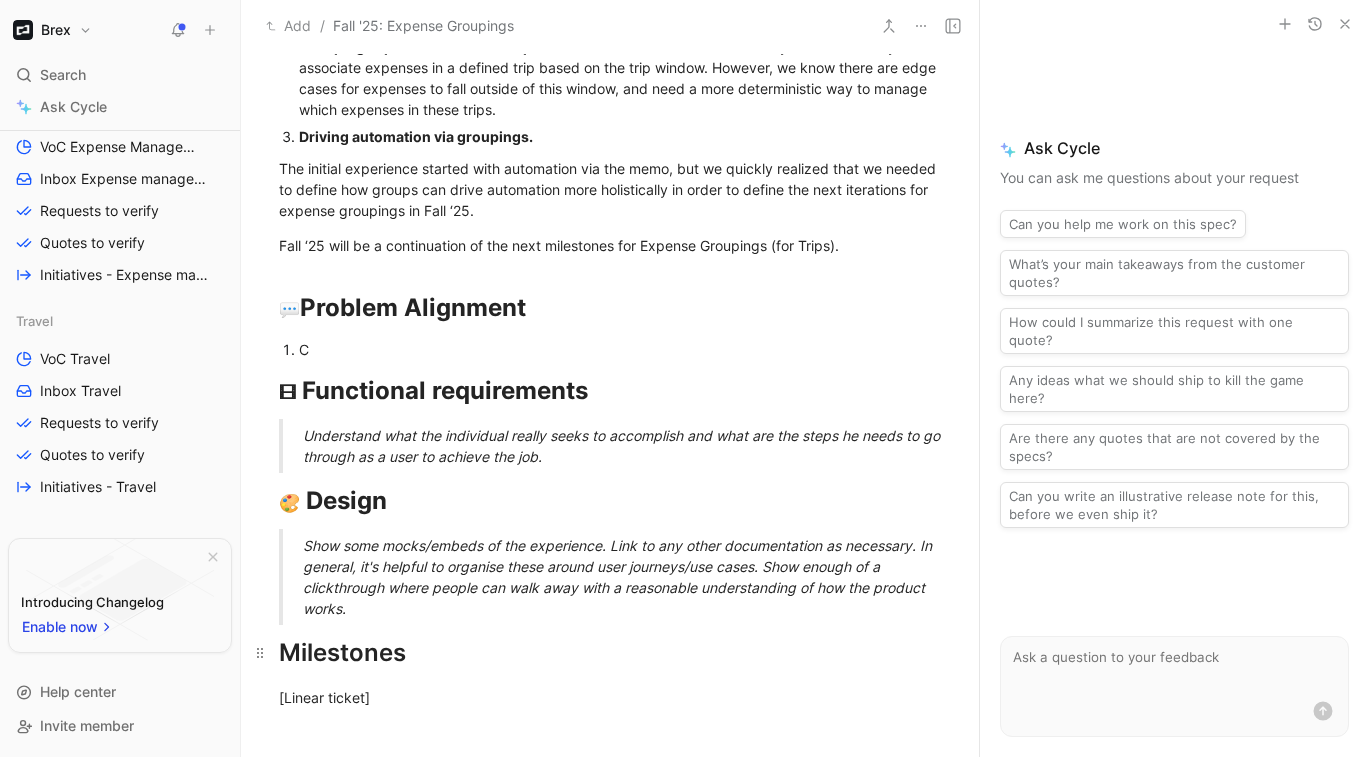 scroll, scrollTop: 427, scrollLeft: 0, axis: vertical 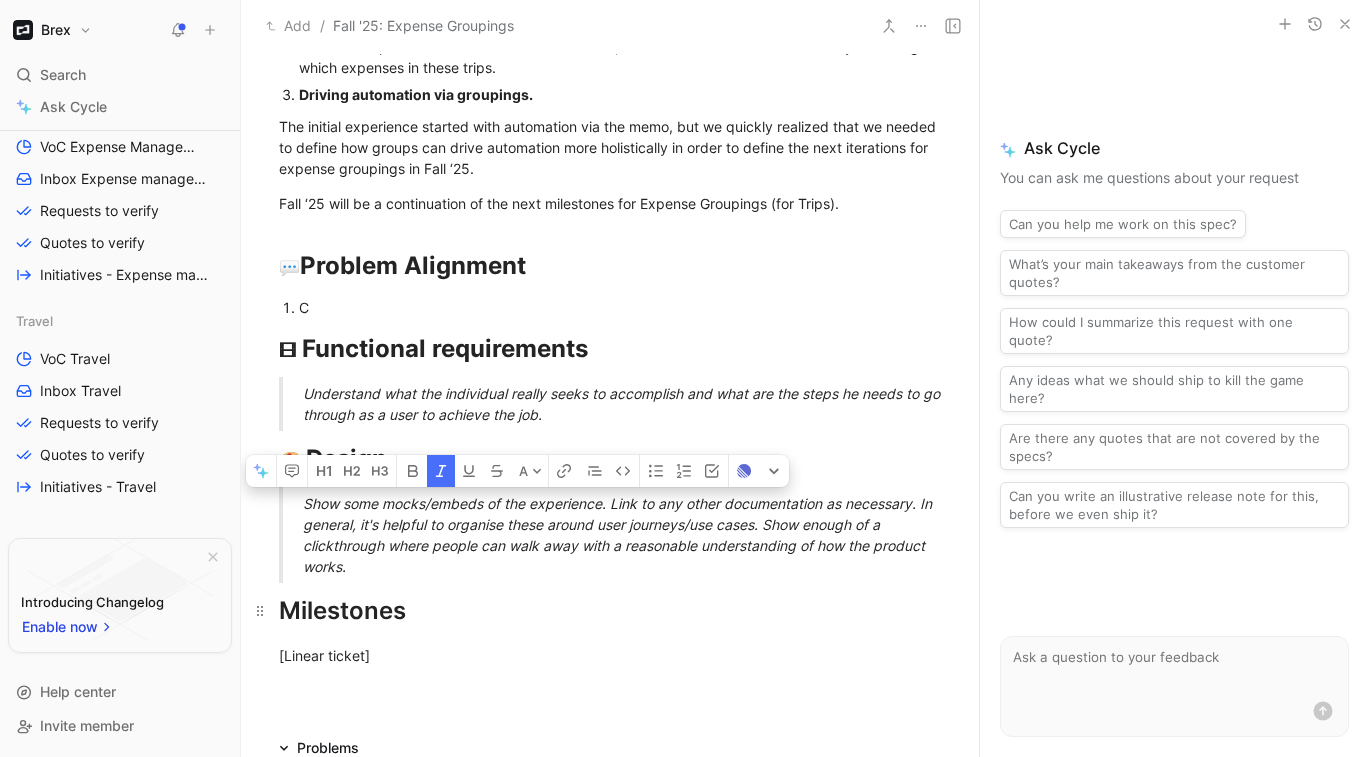 drag, startPoint x: 372, startPoint y: 568, endPoint x: 269, endPoint y: 494, distance: 126.82665 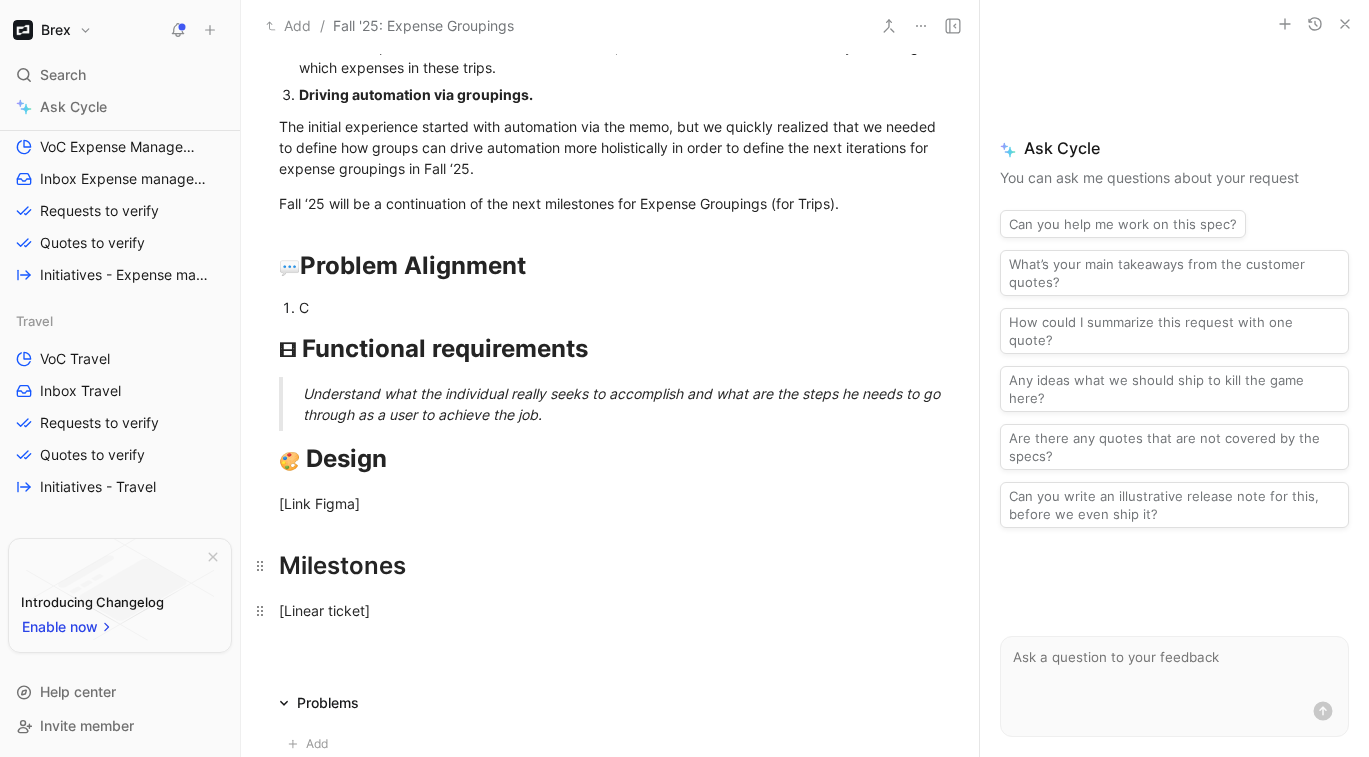 click on "[Linear ticket]" at bounding box center [610, 610] 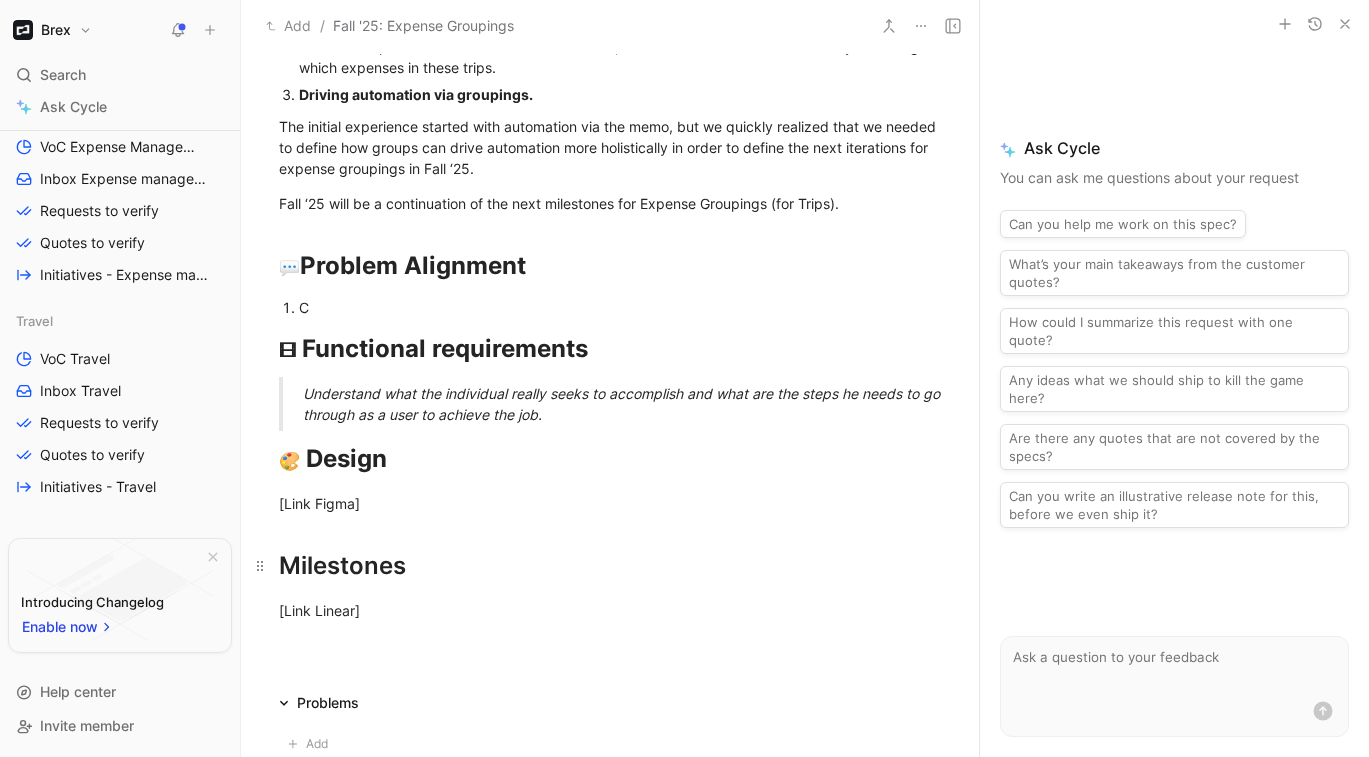 click on "Understand what the individual really seeks to accomplish and what are the steps he needs to go through as a user to achieve the job." at bounding box center [623, 404] 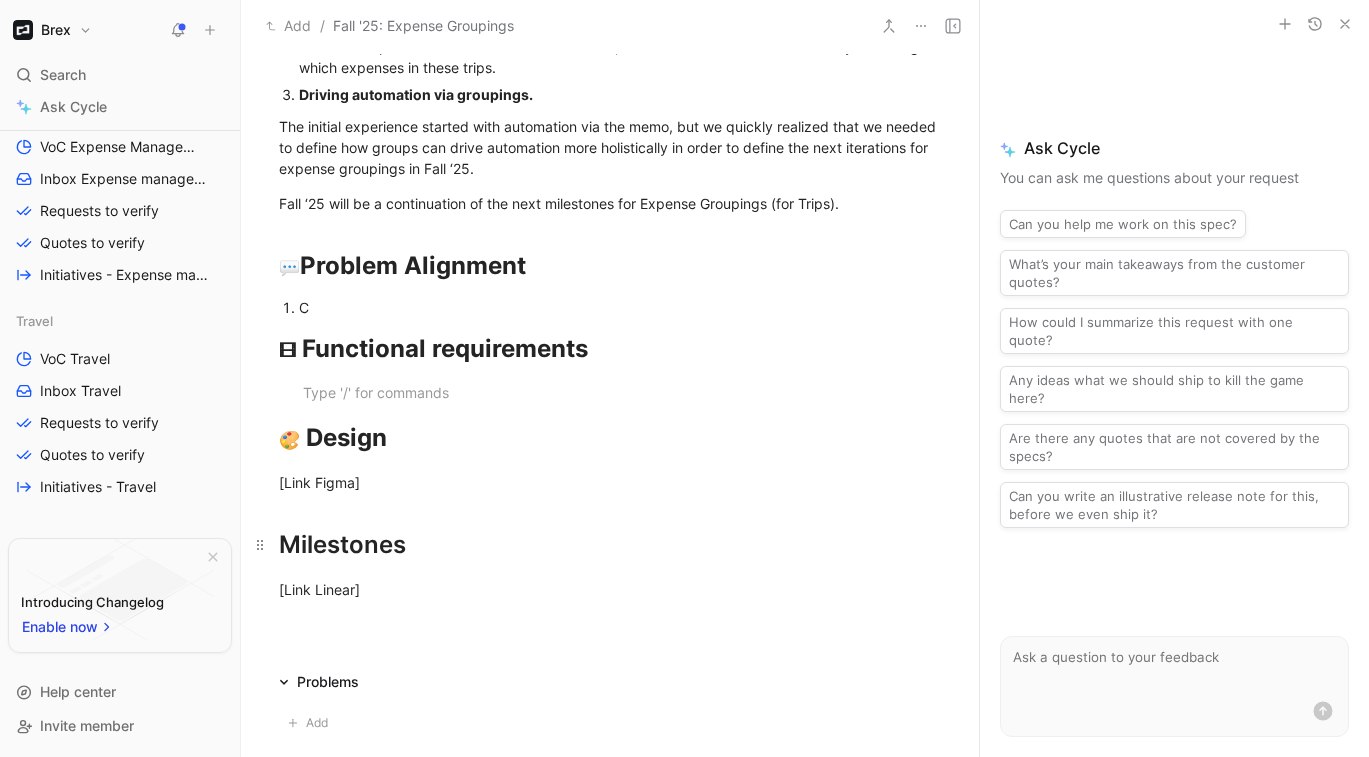 drag, startPoint x: 579, startPoint y: 416, endPoint x: 283, endPoint y: 394, distance: 296.81644 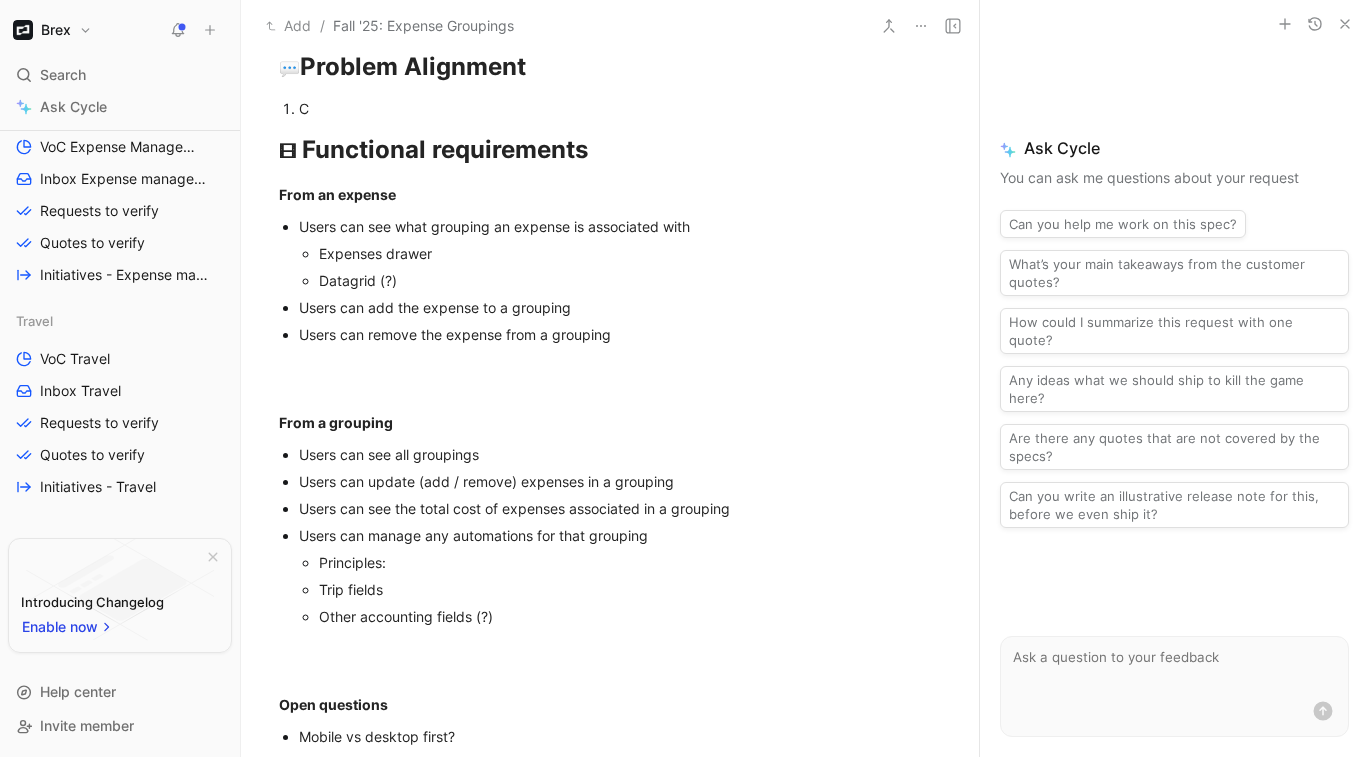 scroll, scrollTop: 622, scrollLeft: 0, axis: vertical 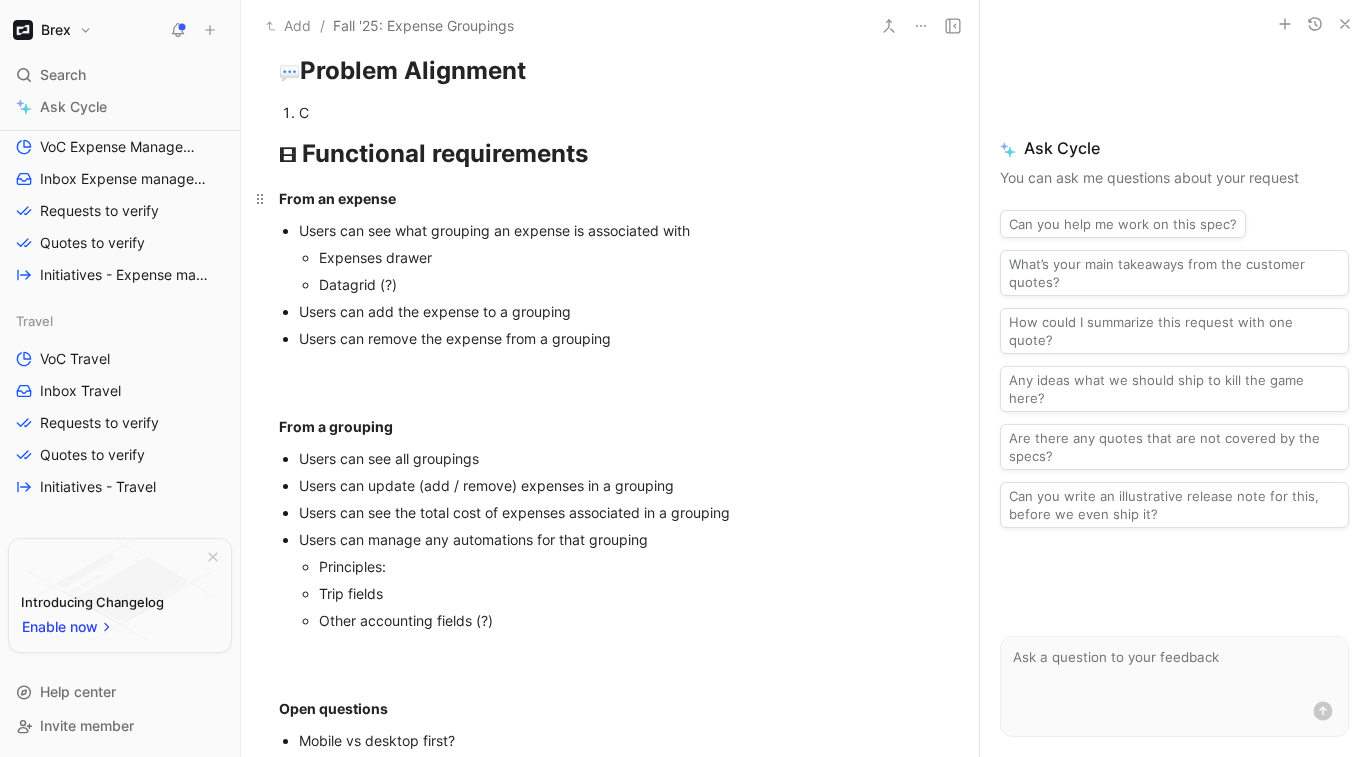 click on "From an expense" at bounding box center (610, 198) 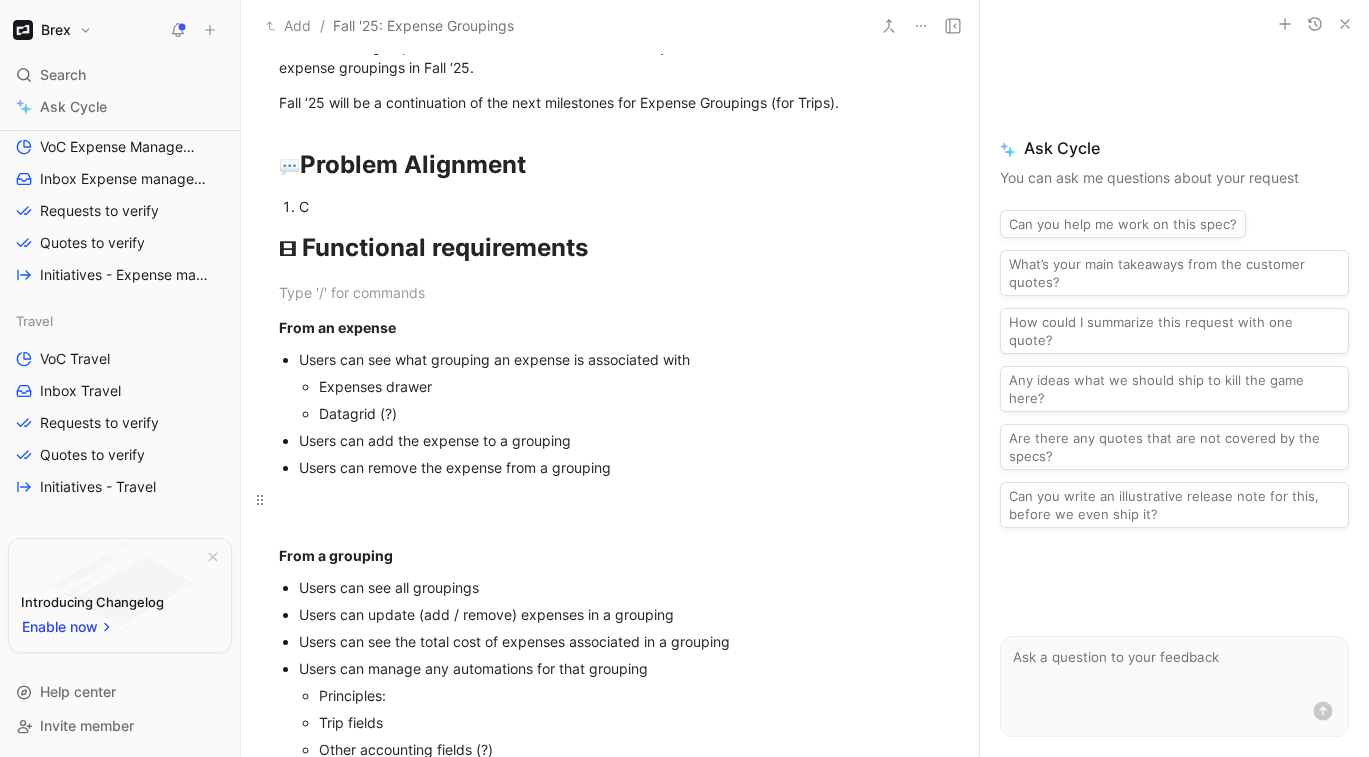 scroll, scrollTop: 526, scrollLeft: 0, axis: vertical 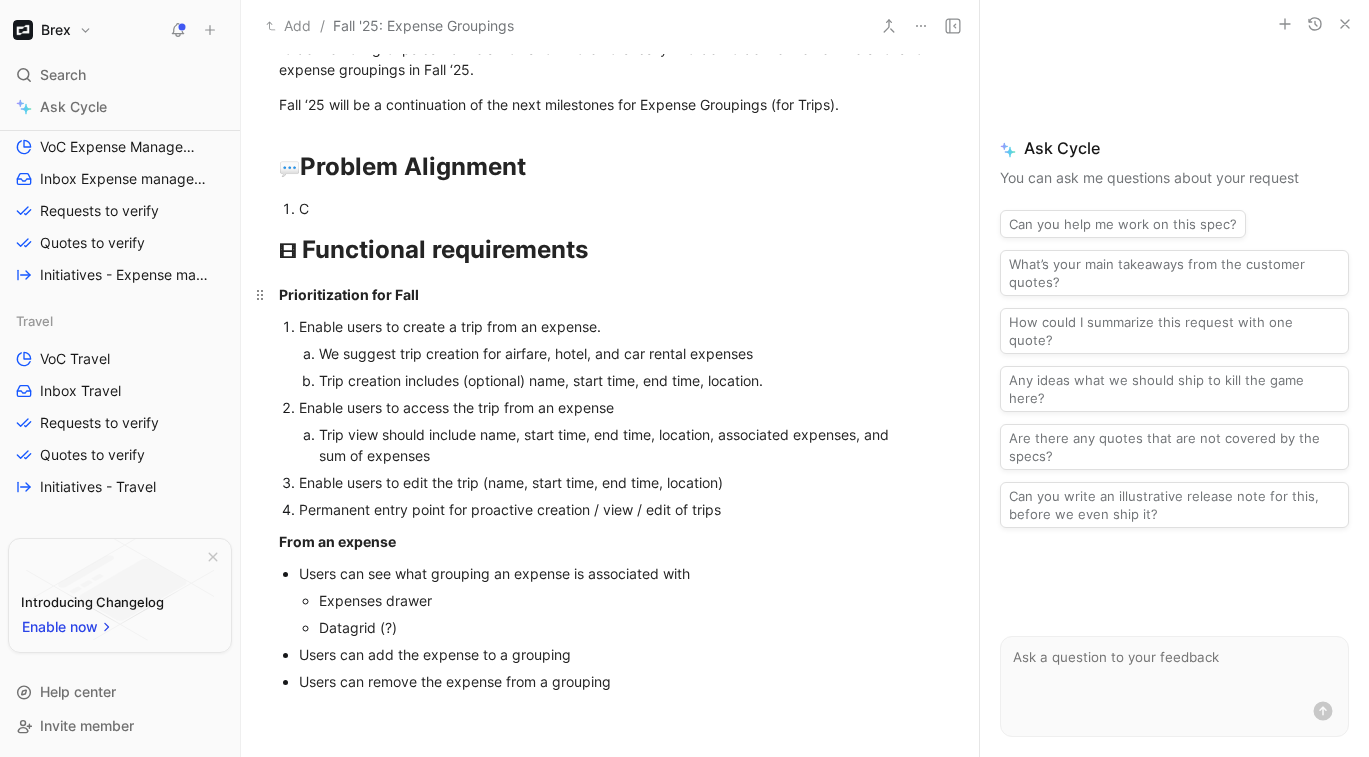 click on "Prioritization for Fall" at bounding box center (349, 294) 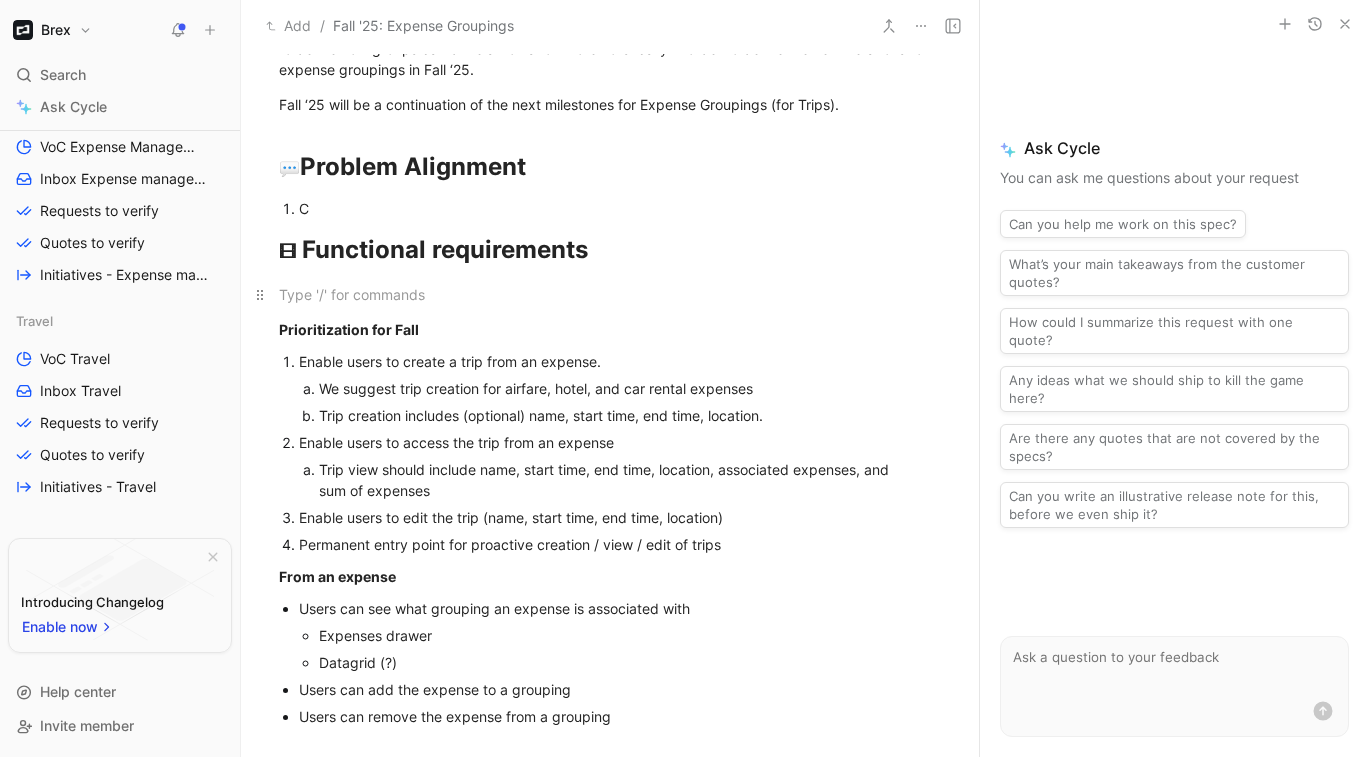 click at bounding box center [610, 294] 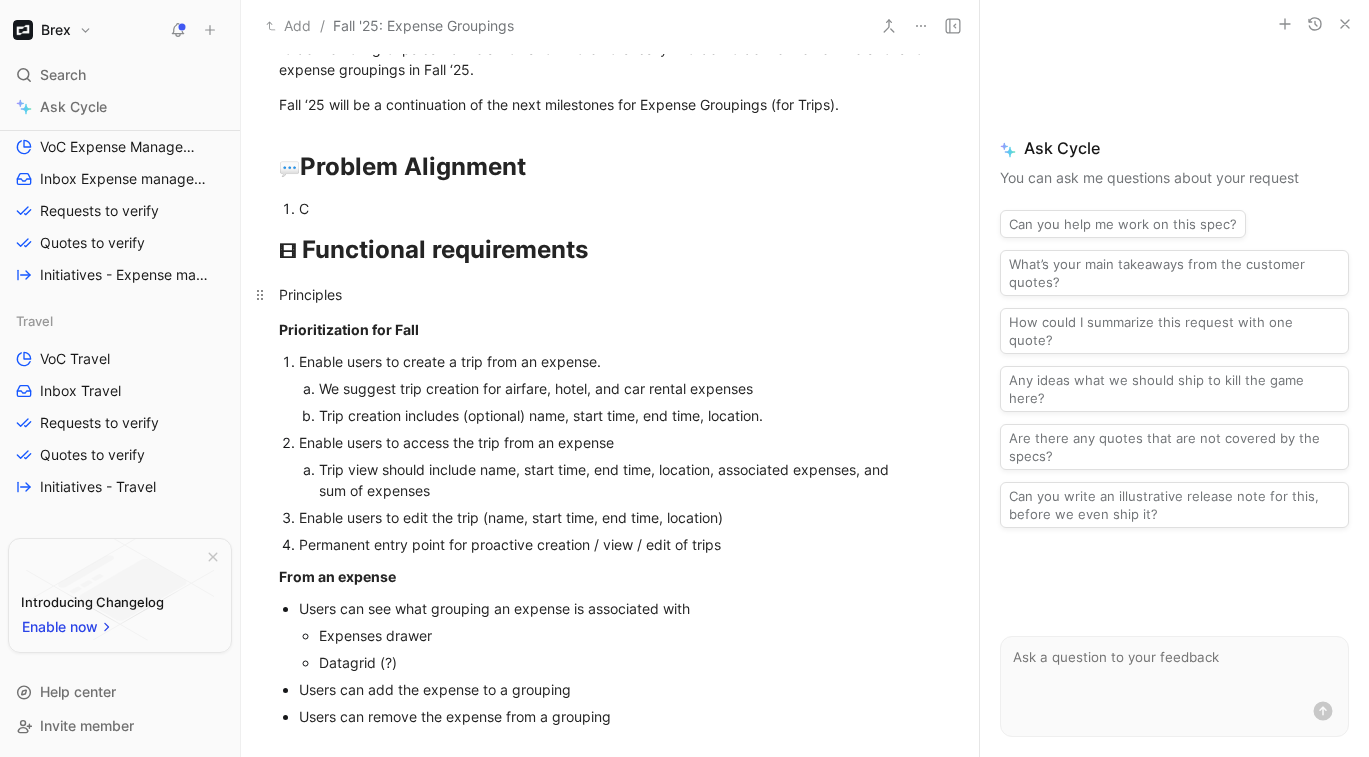 click on "Principles" at bounding box center (610, 294) 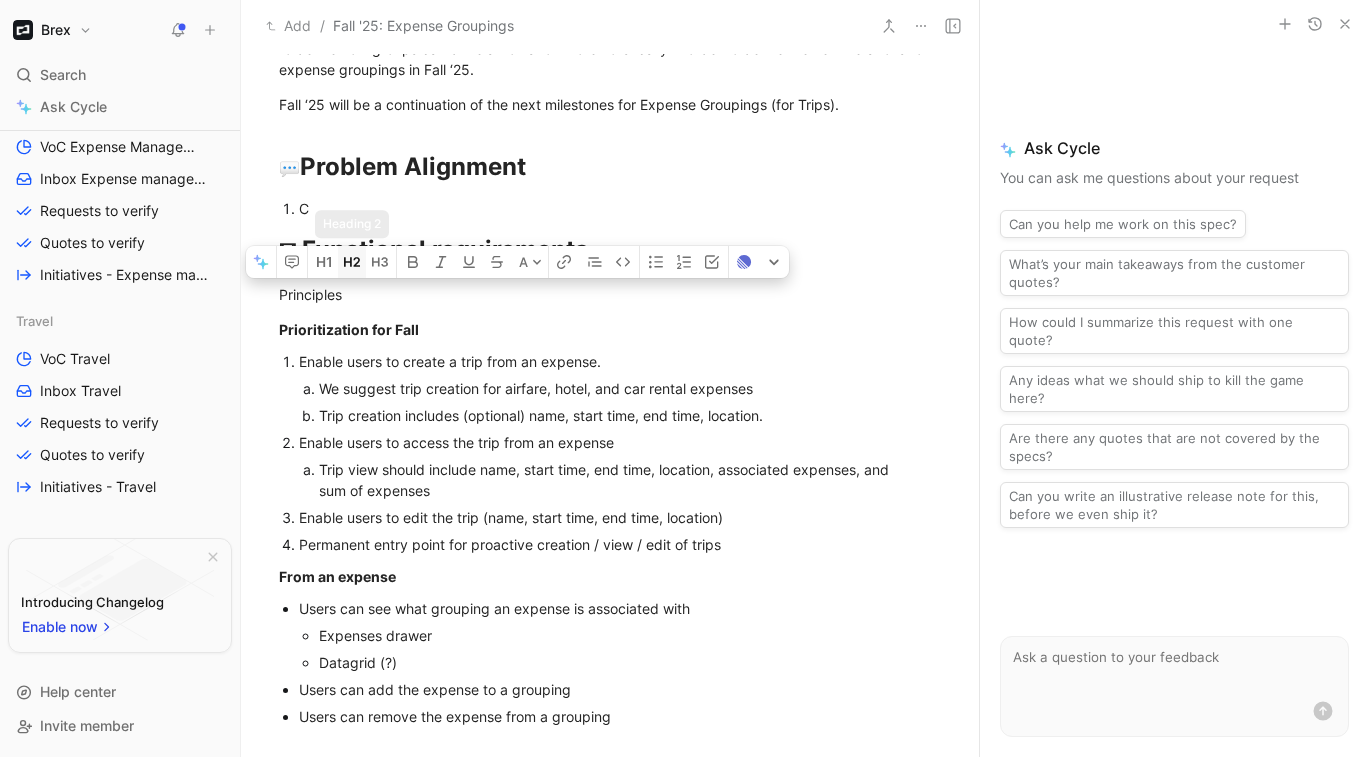 click 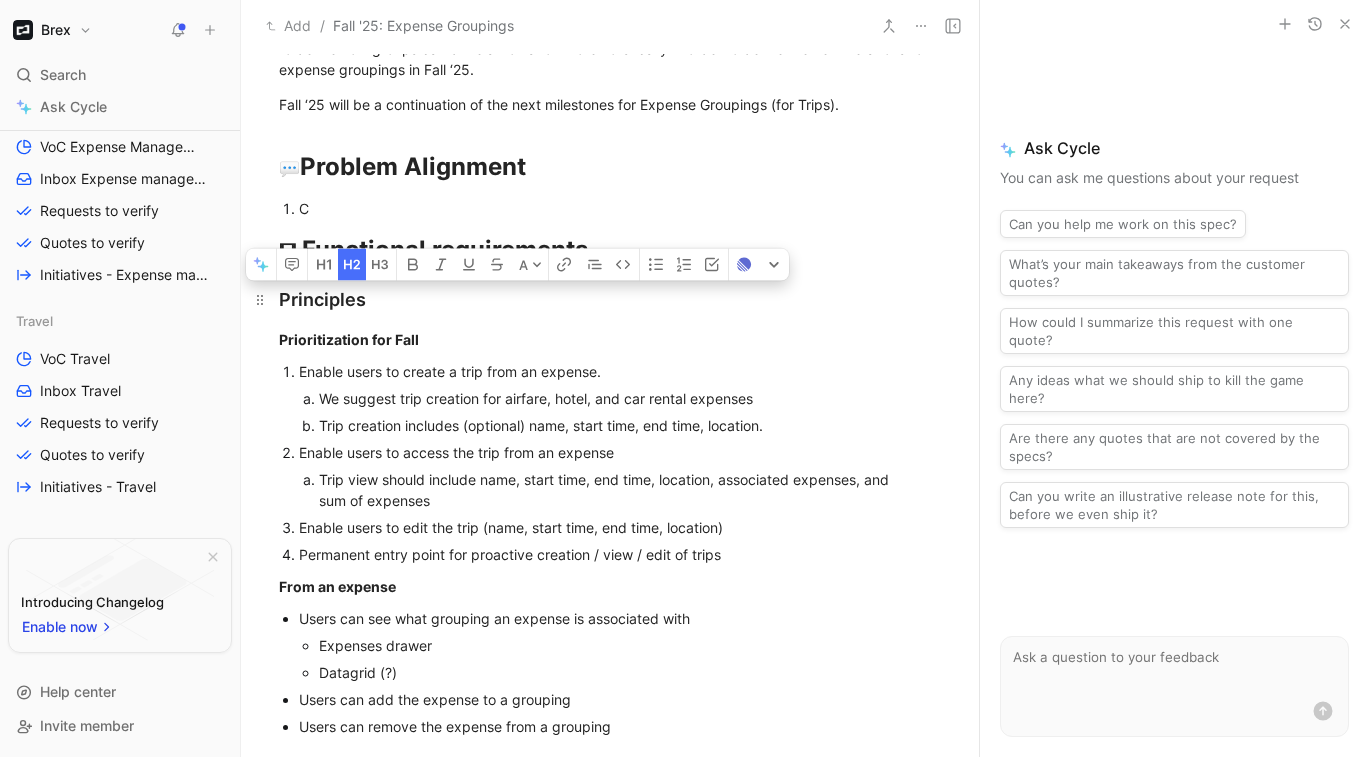 click on "Principles" at bounding box center (610, 299) 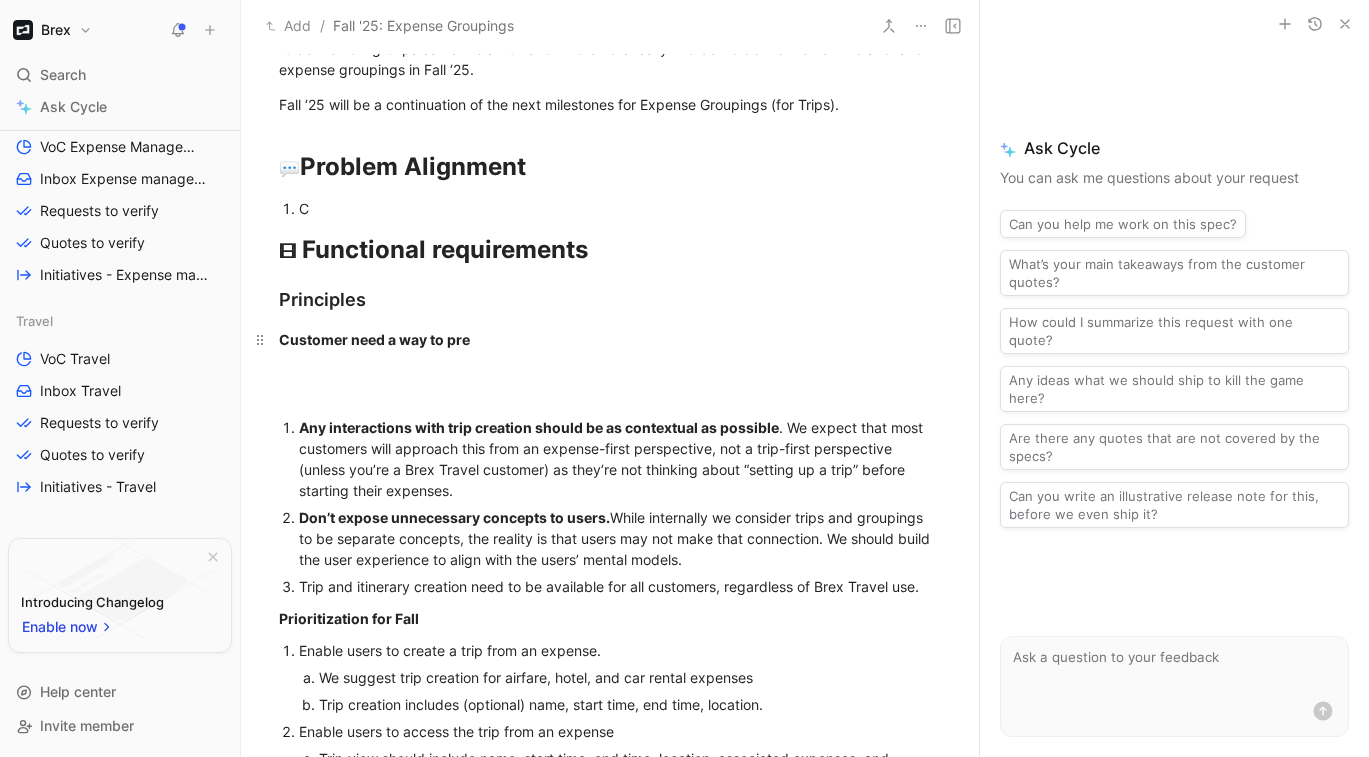 click on "Customer need a way to pre" at bounding box center (374, 339) 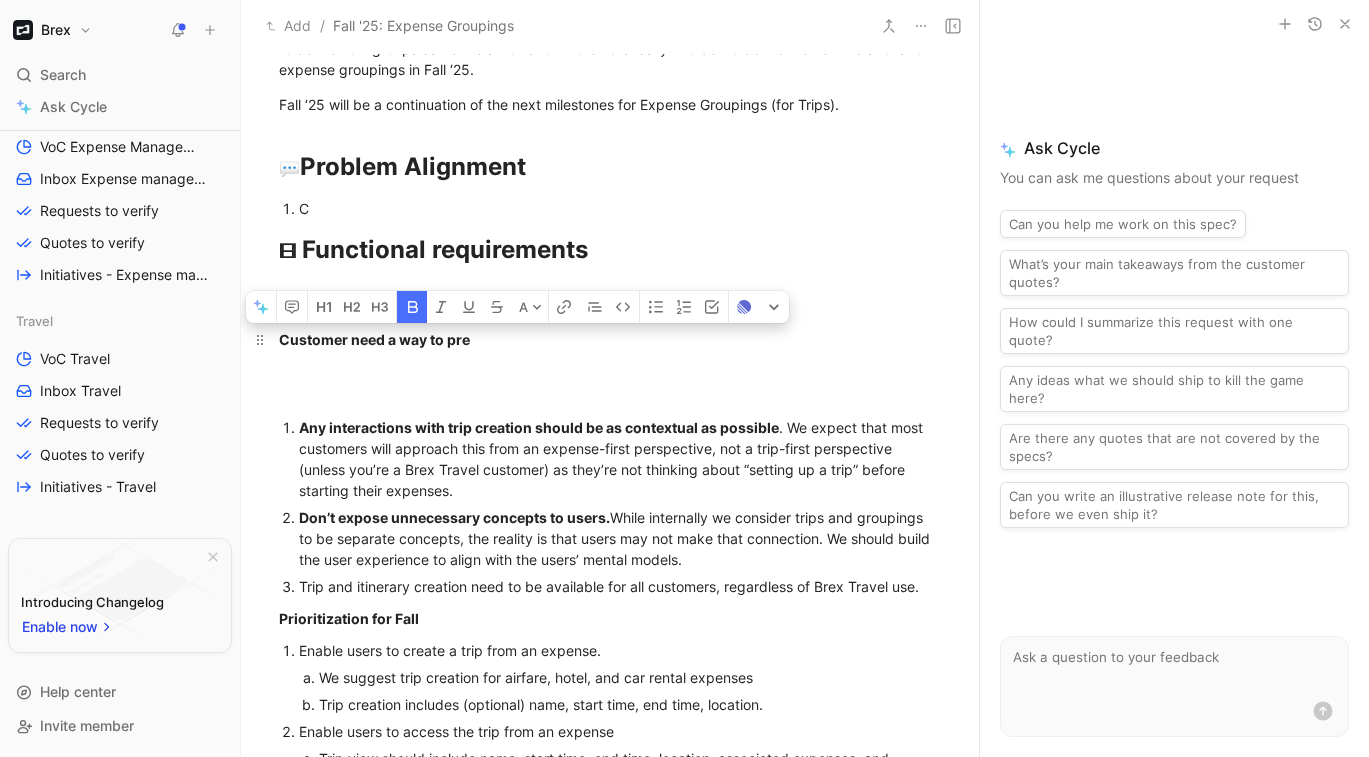 click on "Customer need a way to pre" at bounding box center (374, 339) 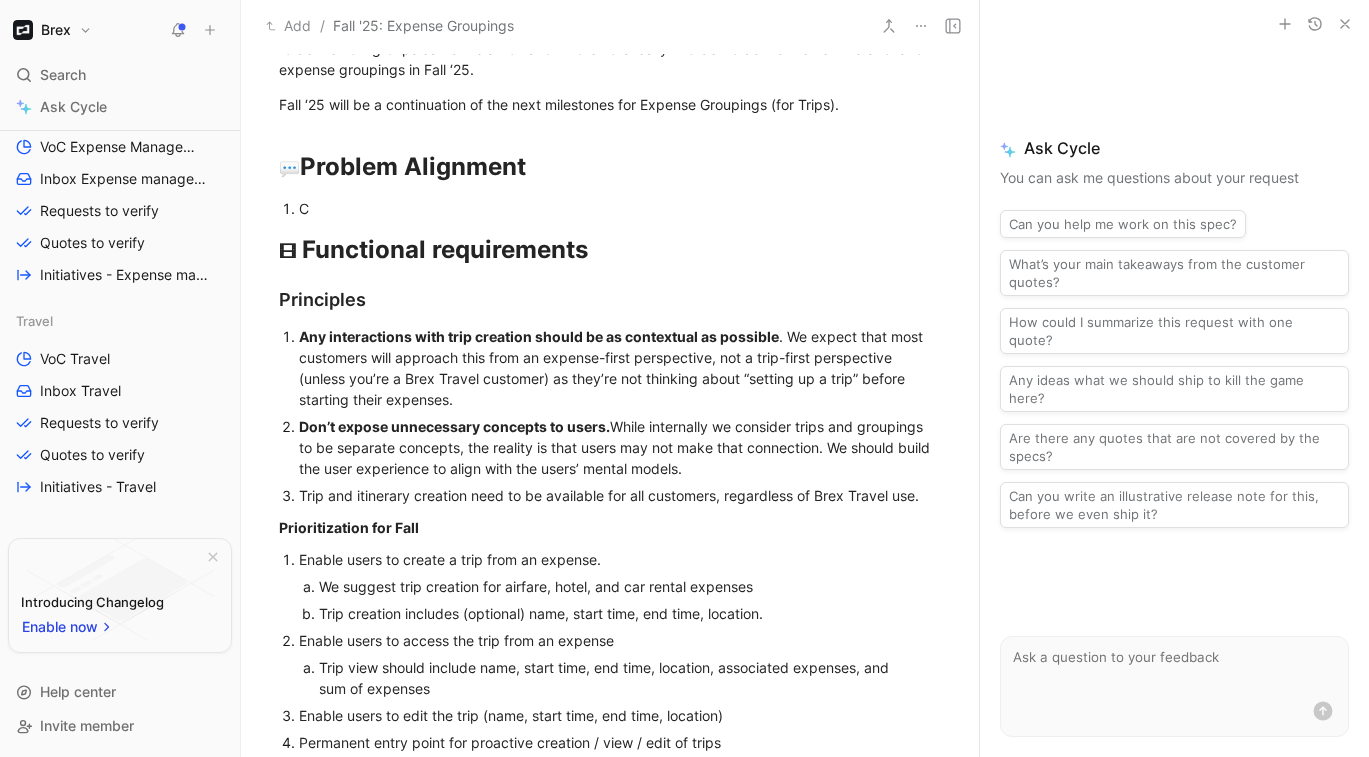 click on "While internally we consider trips and groupings to be separate concepts, the reality is that users may not make that connection. We should build the user experience to align with the users’ mental models." at bounding box center [616, 447] 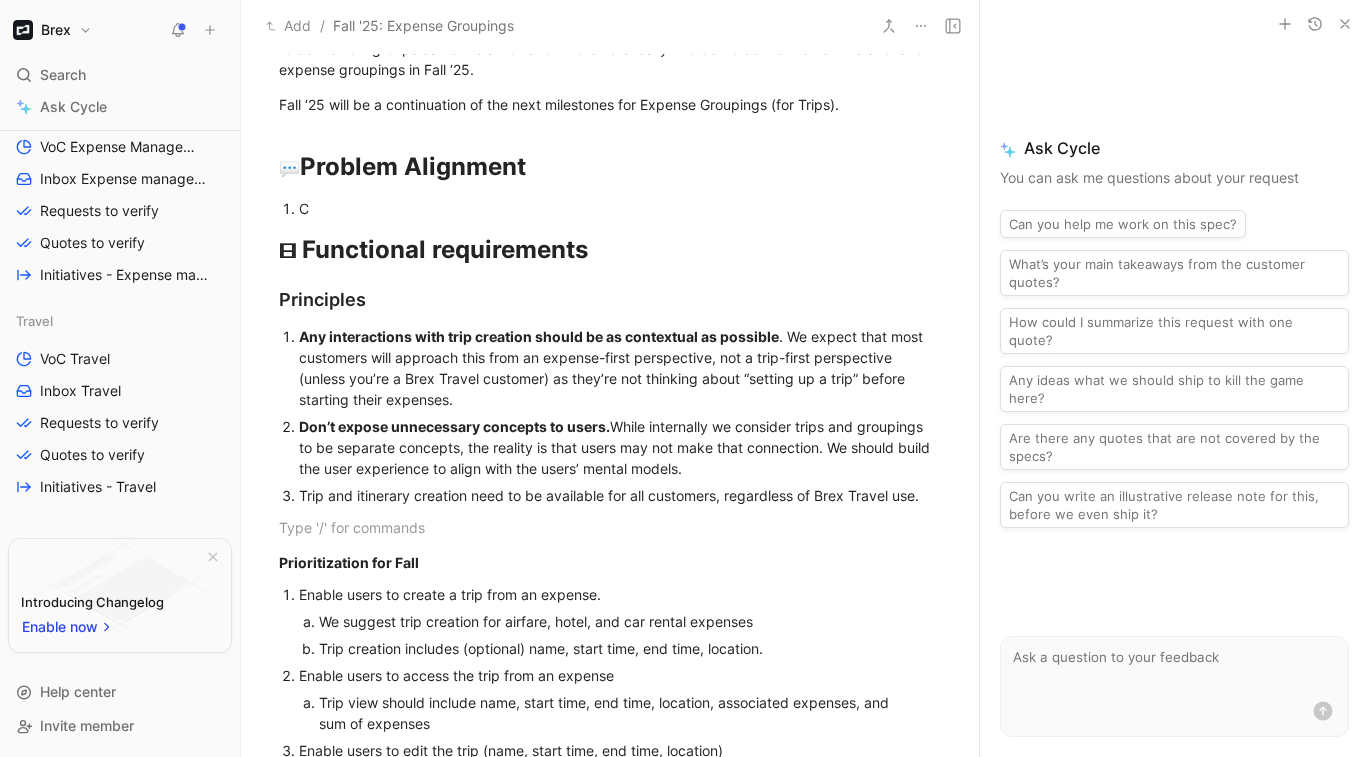 click on "Trip and itinerary creation need to be available for all customers, regardless of Brex Travel use." at bounding box center (609, 495) 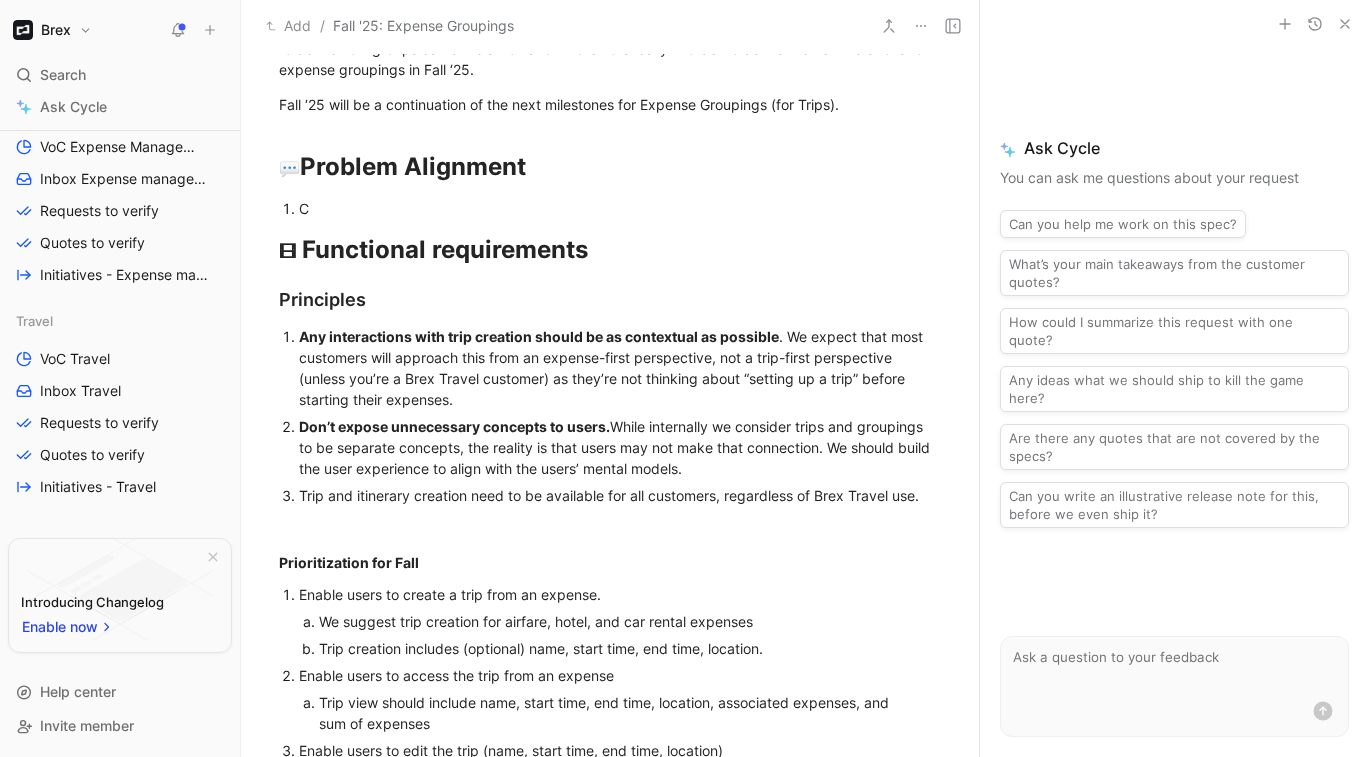 click on "While internally we consider trips and groupings to be separate concepts, the reality is that users may not make that connection. We should build the user experience to align with the users’ mental models." at bounding box center [616, 447] 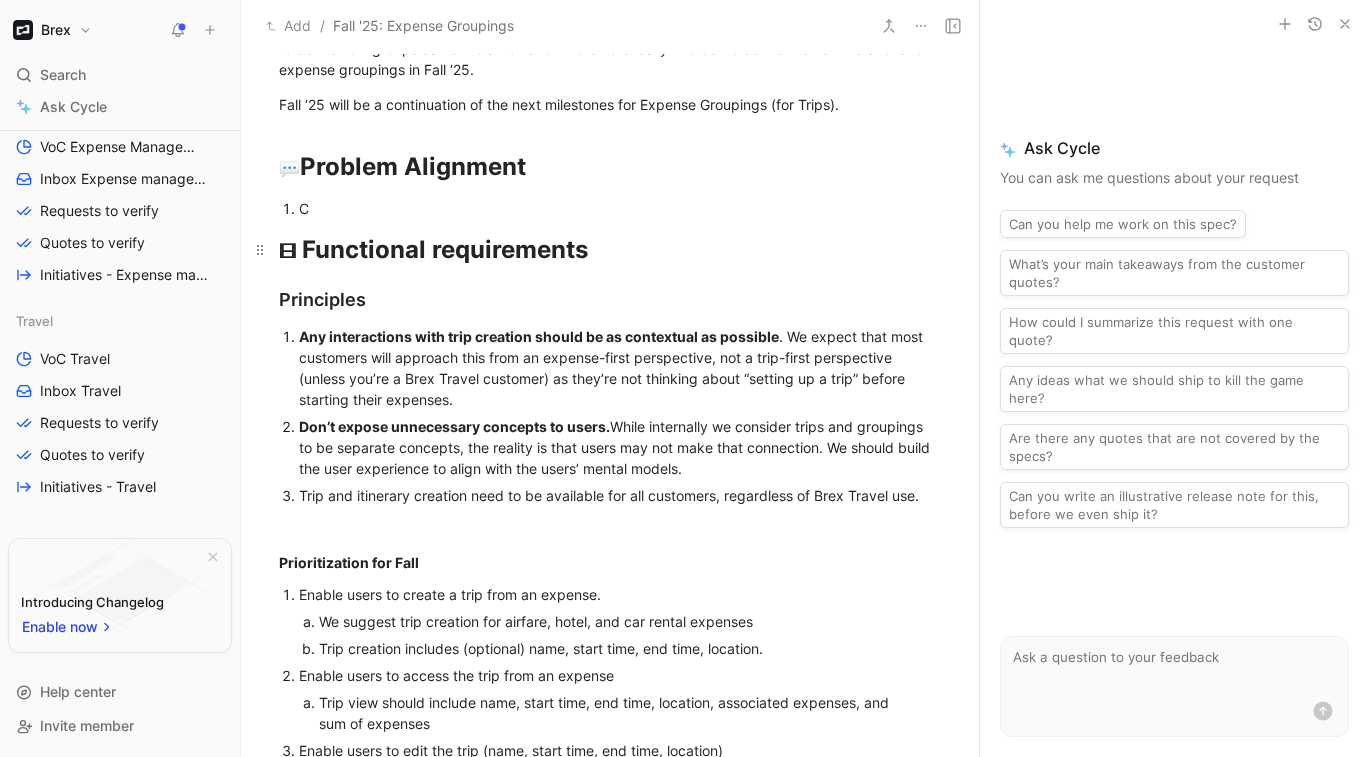 click on "🎞   Functional requirements" at bounding box center (610, 250) 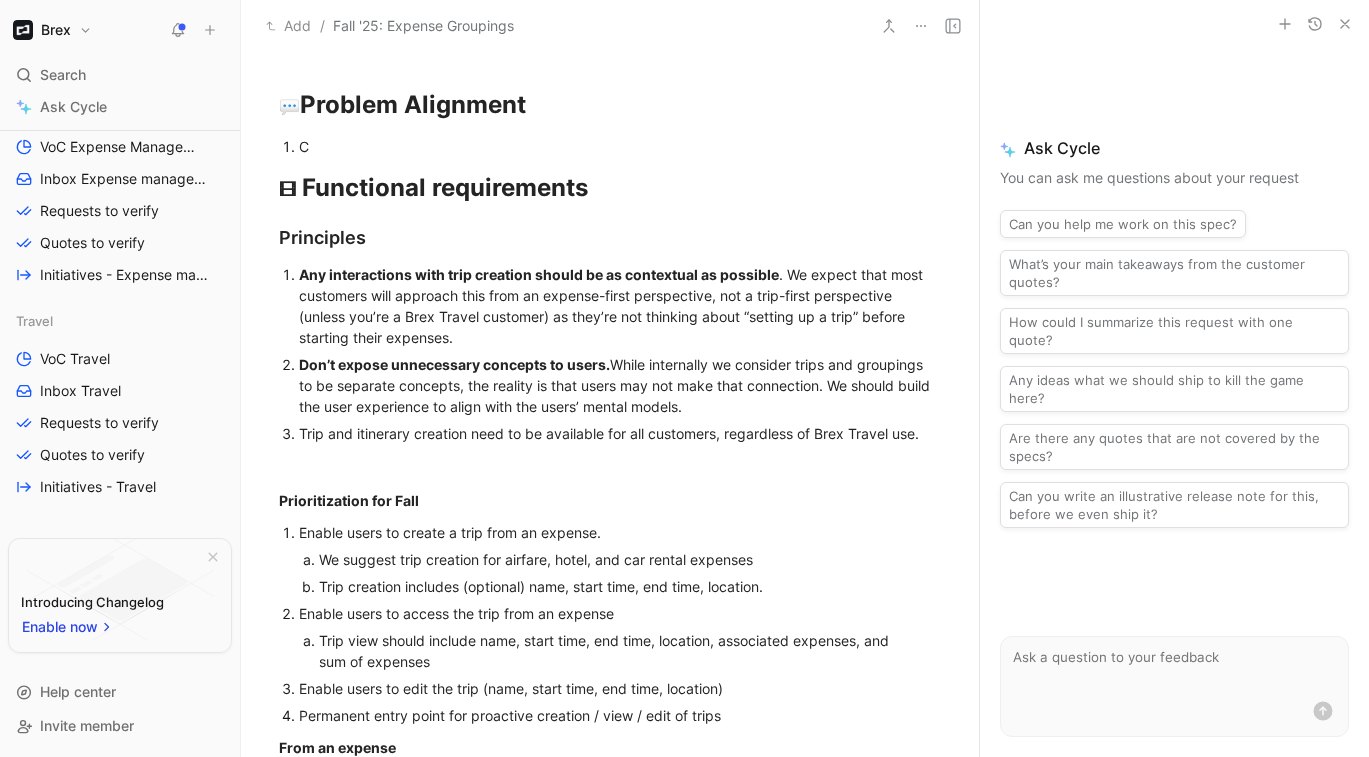 scroll, scrollTop: 609, scrollLeft: 0, axis: vertical 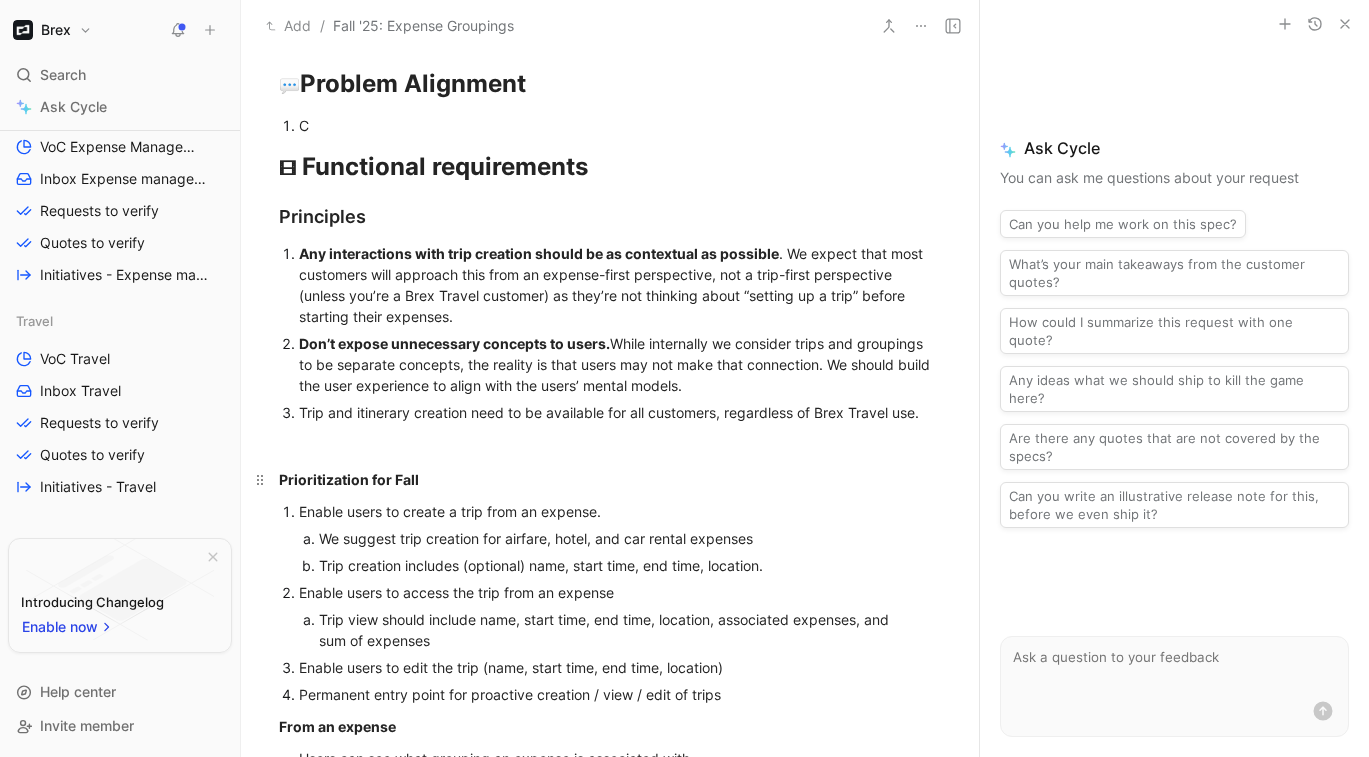 click on "Prioritization for Fall" at bounding box center [349, 479] 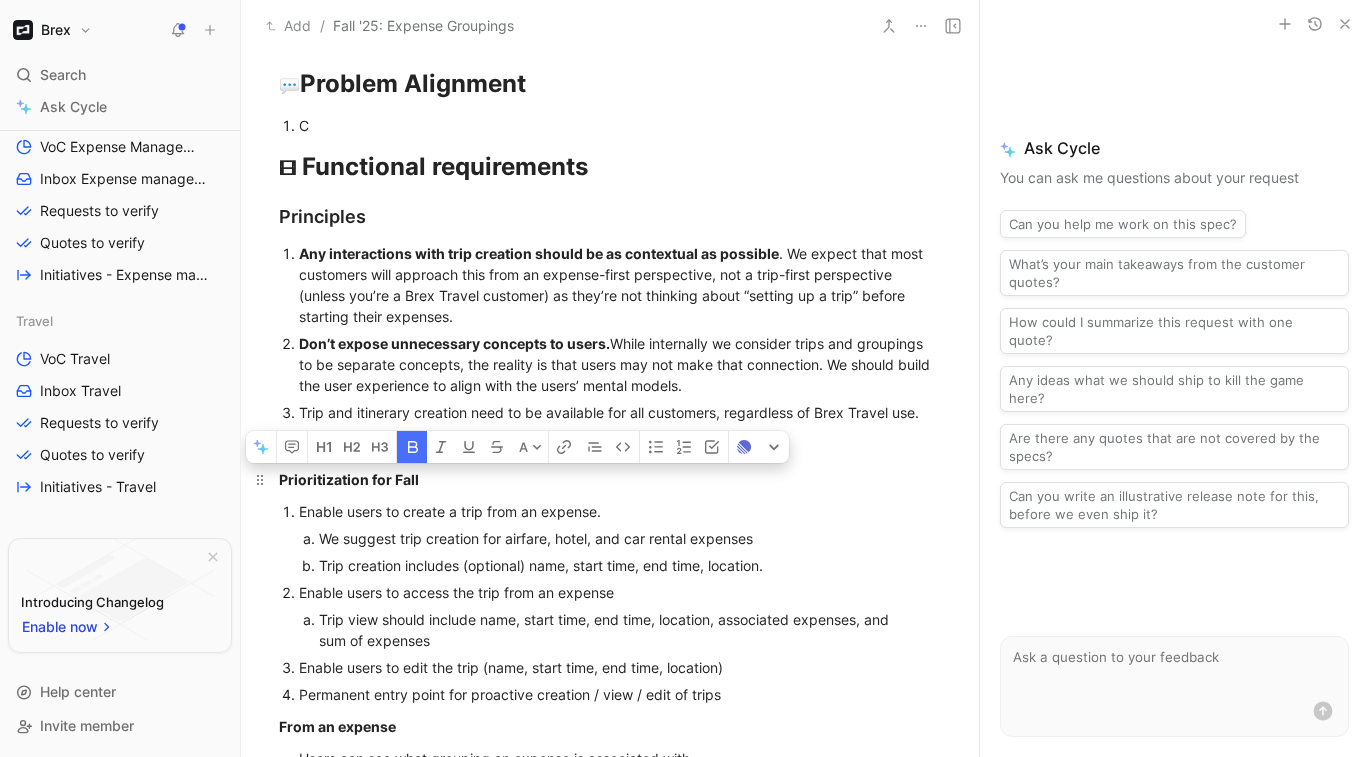 click on "Prioritization for Fall" at bounding box center [349, 479] 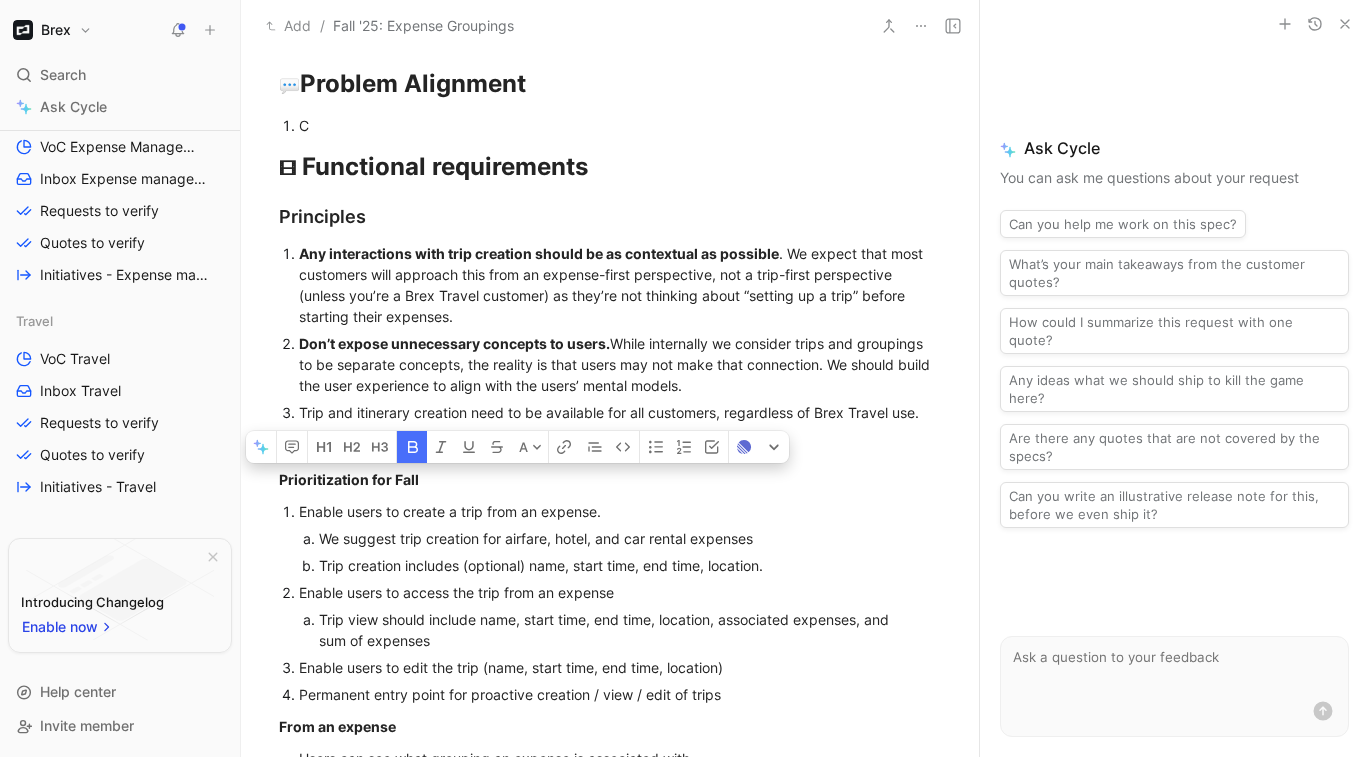 click on "We suggest trip creation for airfare, hotel, and car rental expenses" at bounding box center (536, 538) 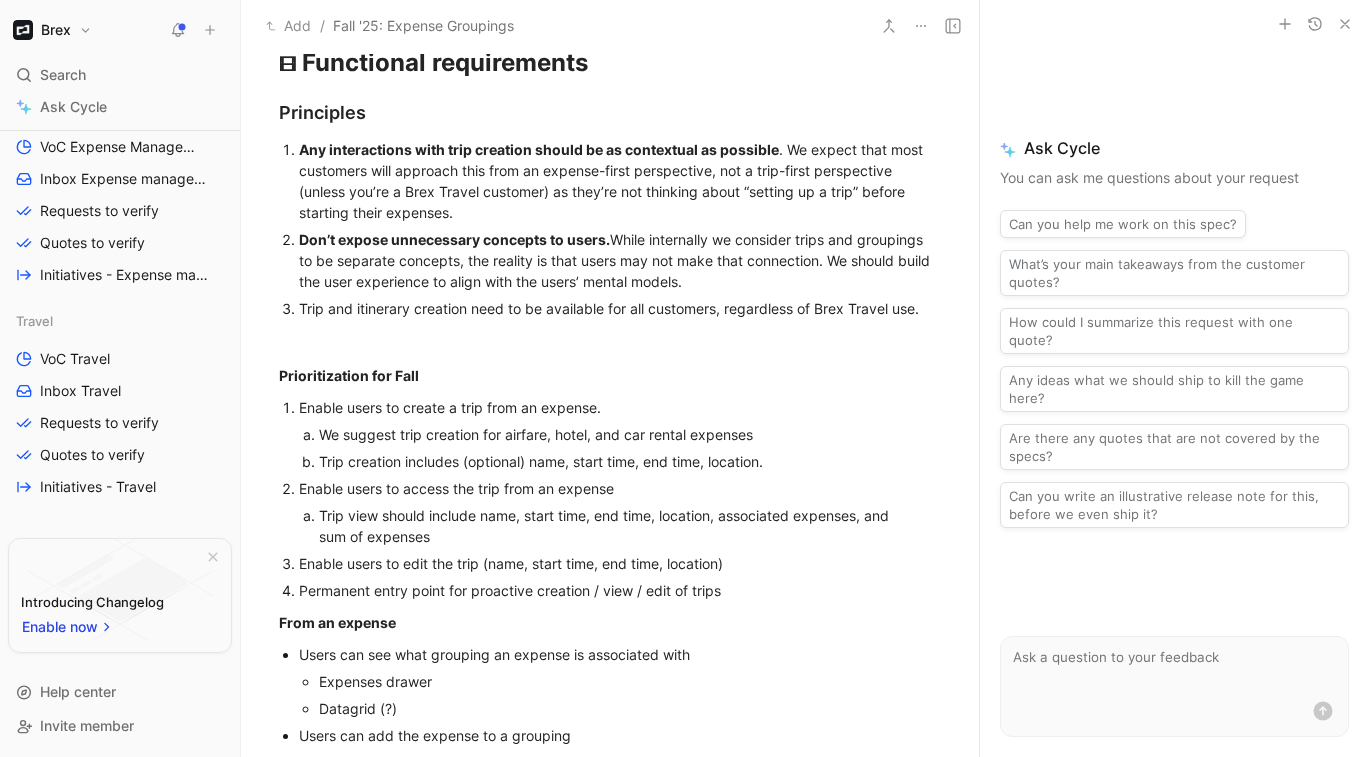 scroll, scrollTop: 739, scrollLeft: 0, axis: vertical 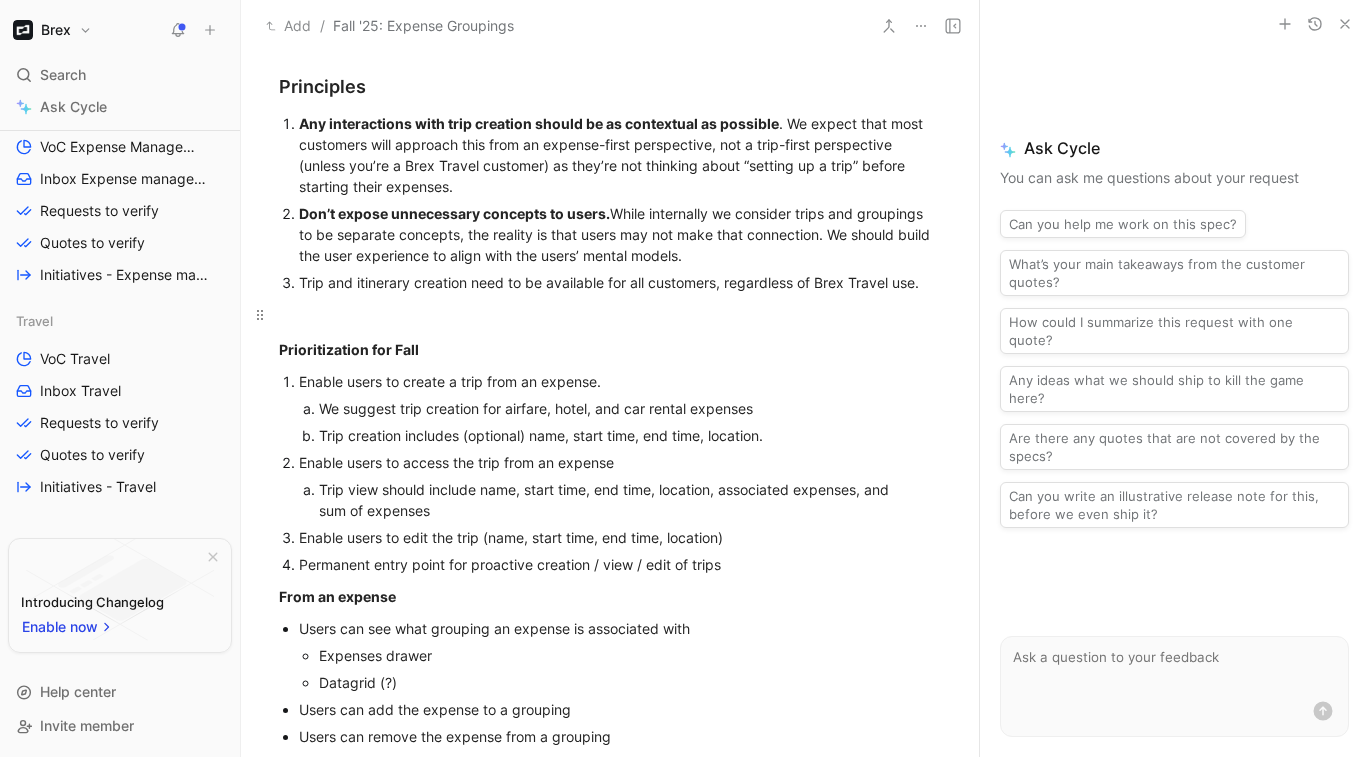 click at bounding box center (610, 314) 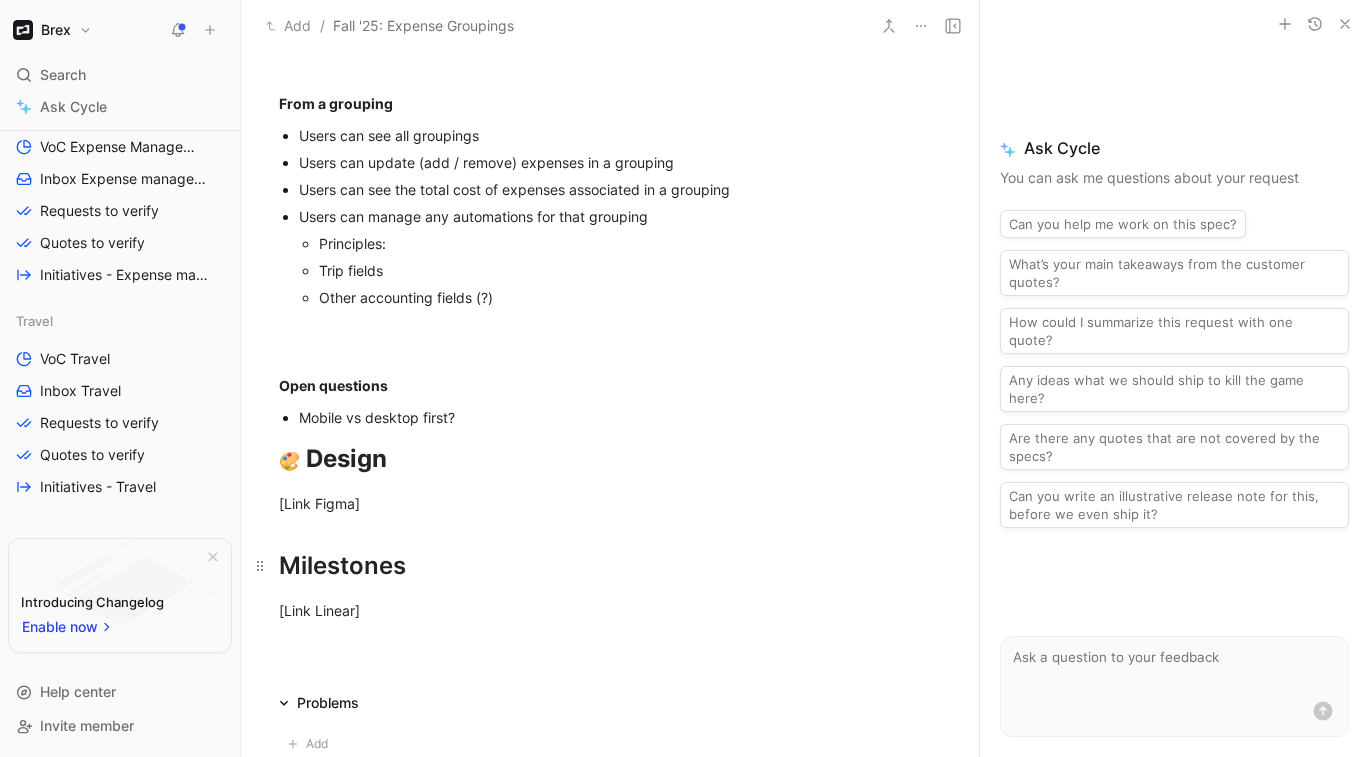 scroll, scrollTop: 1473, scrollLeft: 0, axis: vertical 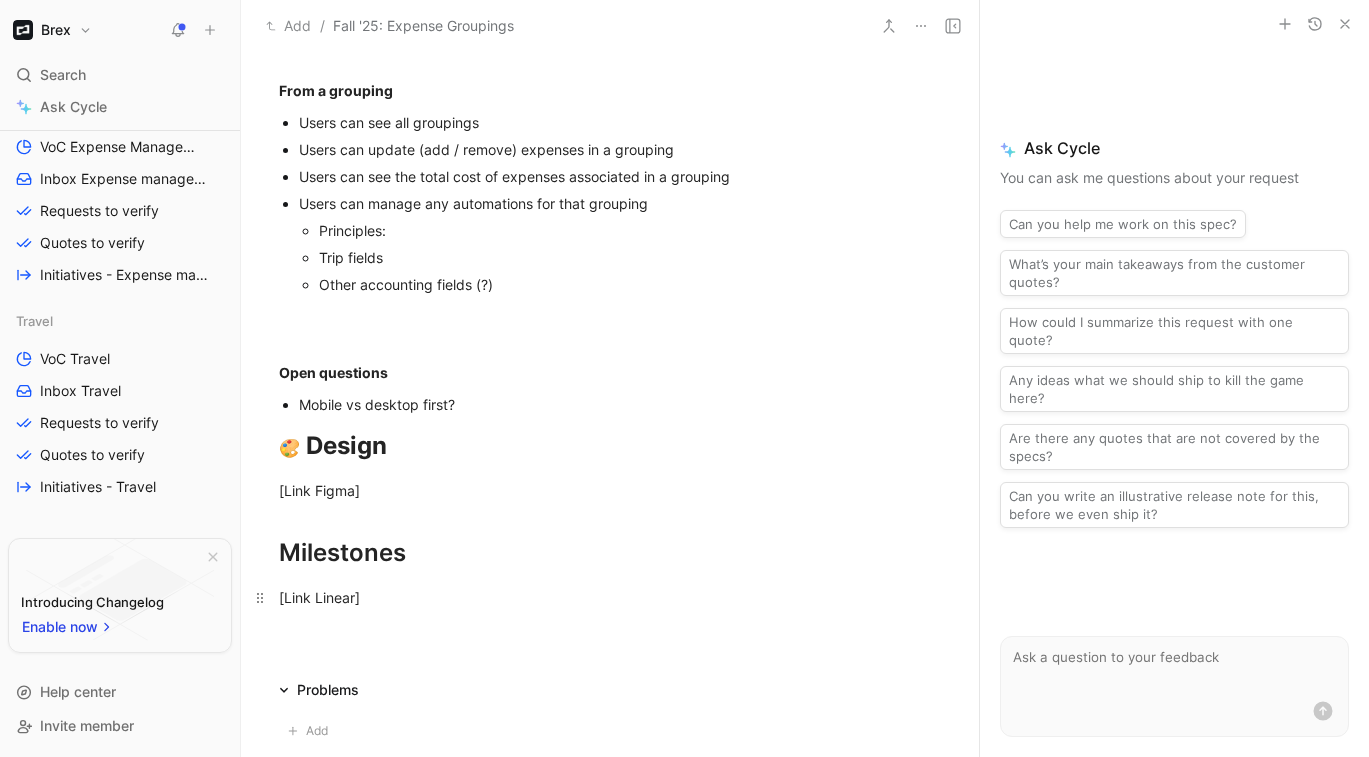 click on "[Link Linear]" at bounding box center (610, 597) 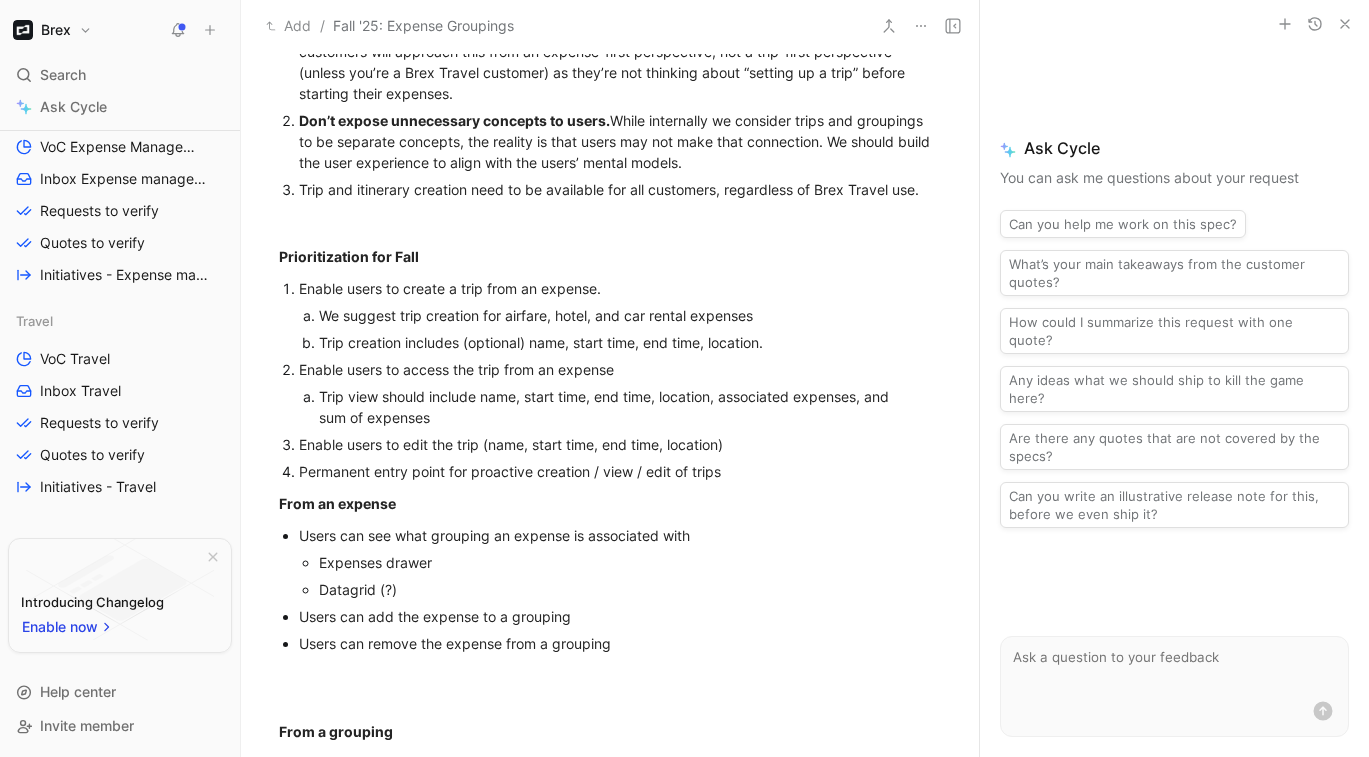scroll, scrollTop: 843, scrollLeft: 0, axis: vertical 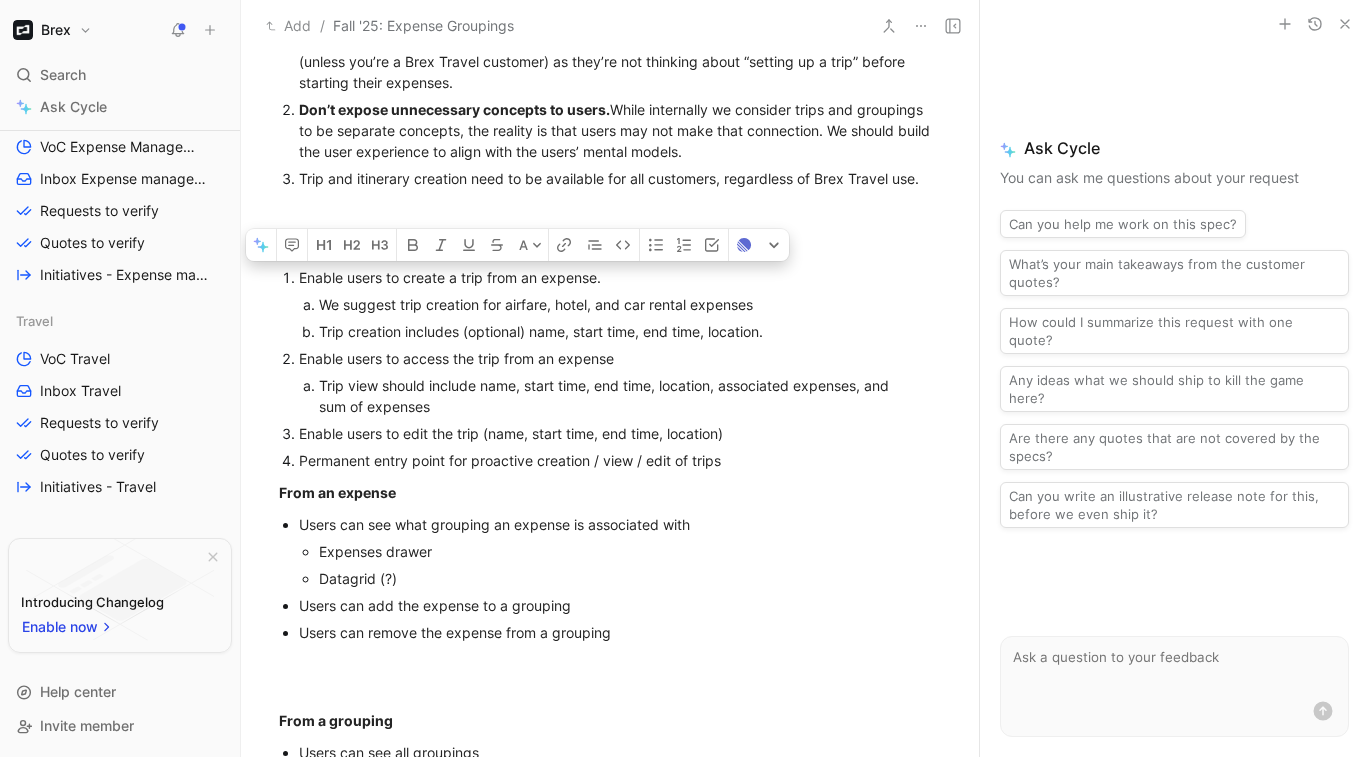 copy on "Enable users to create a trip from an expense.  We suggest trip creation for airfare, hotel, and car rental expenses Trip creation includes (optional) name, start time, end time, location.  Enable users to access the trip from an expense Trip view should include name, start time, end time, location, associated expenses, and sum of expenses Enable users to edit the trip (name, start time, end time, location)  Permanent entry point for proactive creation / view / edit of trips" 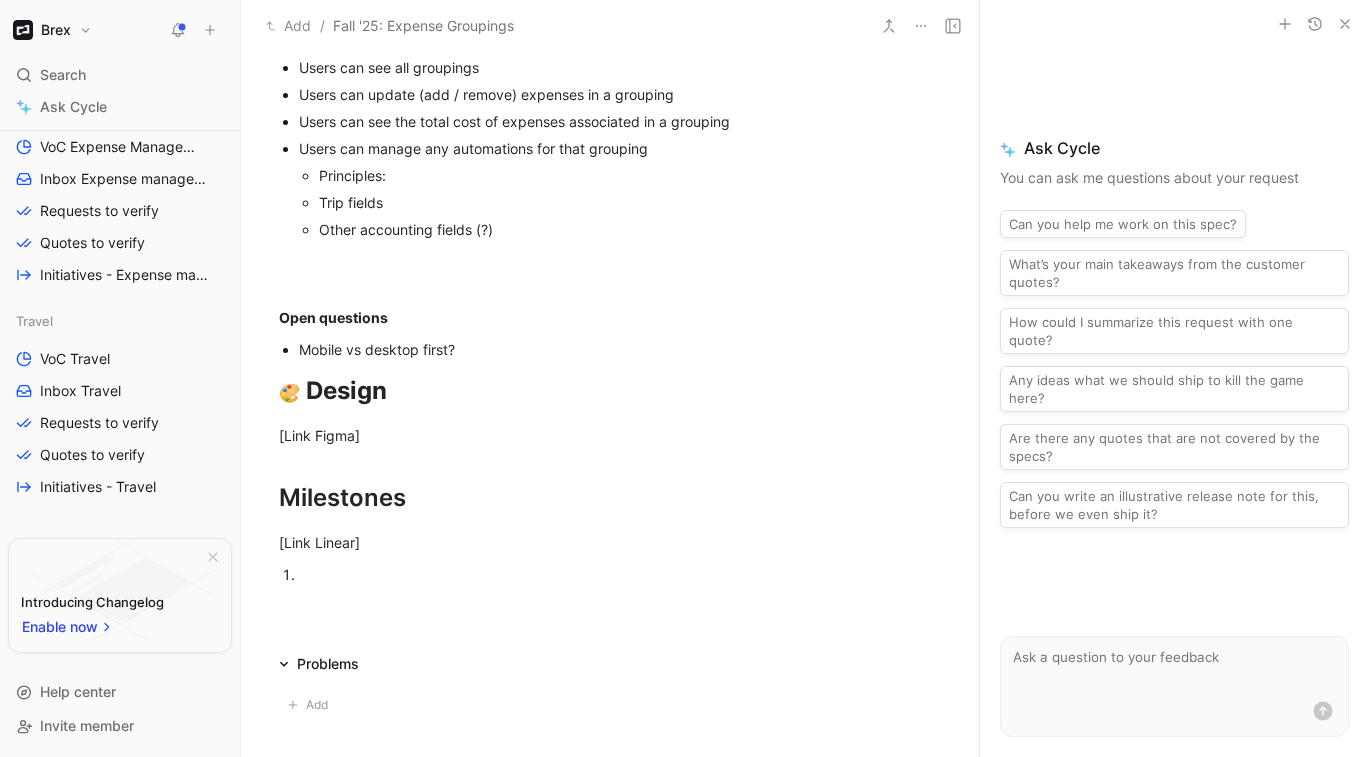 scroll, scrollTop: 1689, scrollLeft: 0, axis: vertical 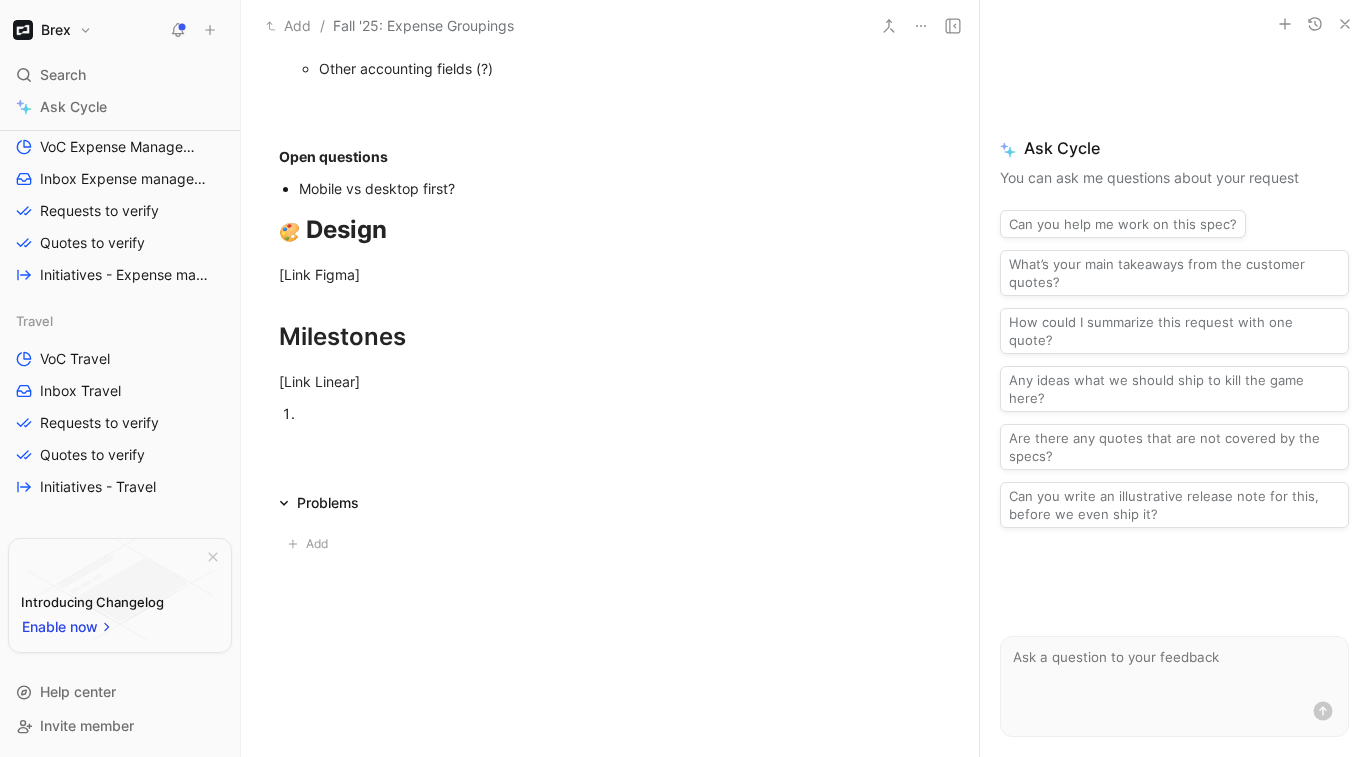 click at bounding box center [620, 413] 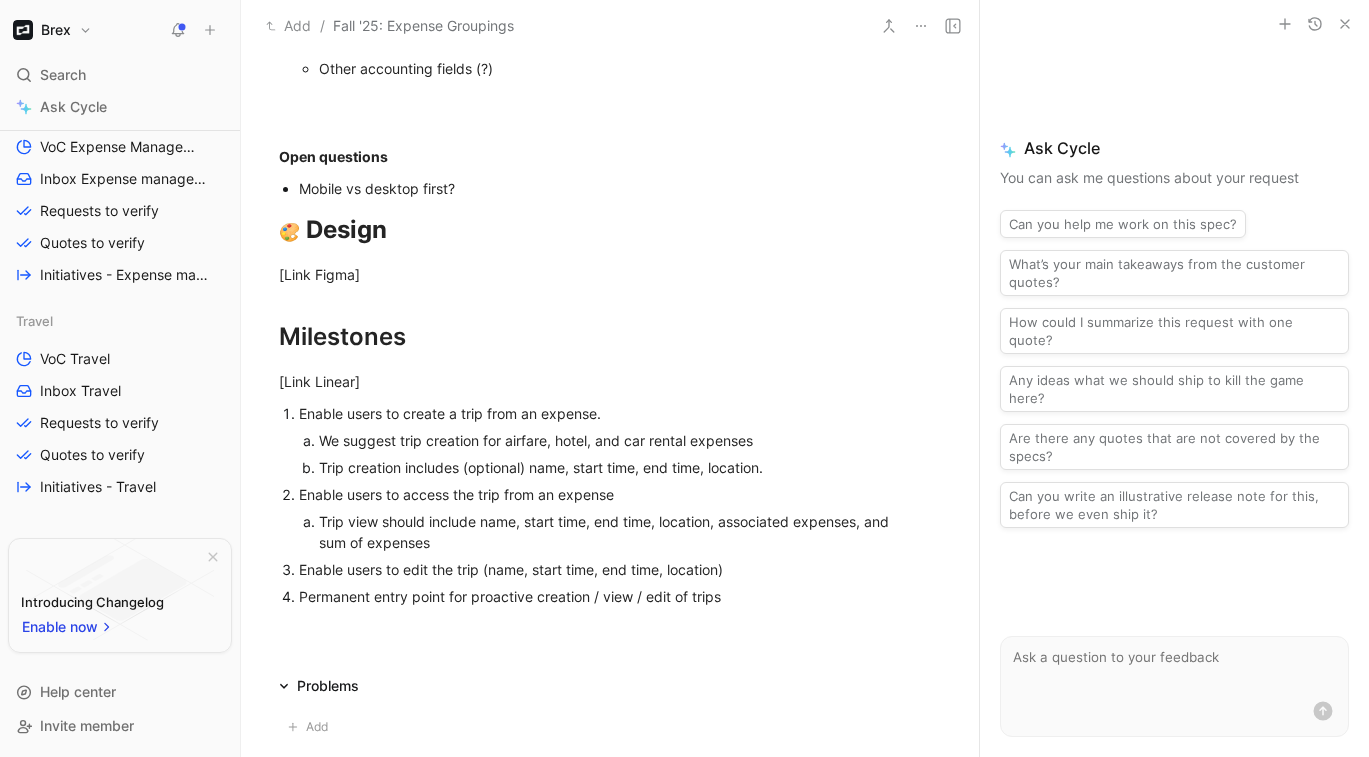 click on "Enable users to access the trip from an expense" at bounding box center [620, 494] 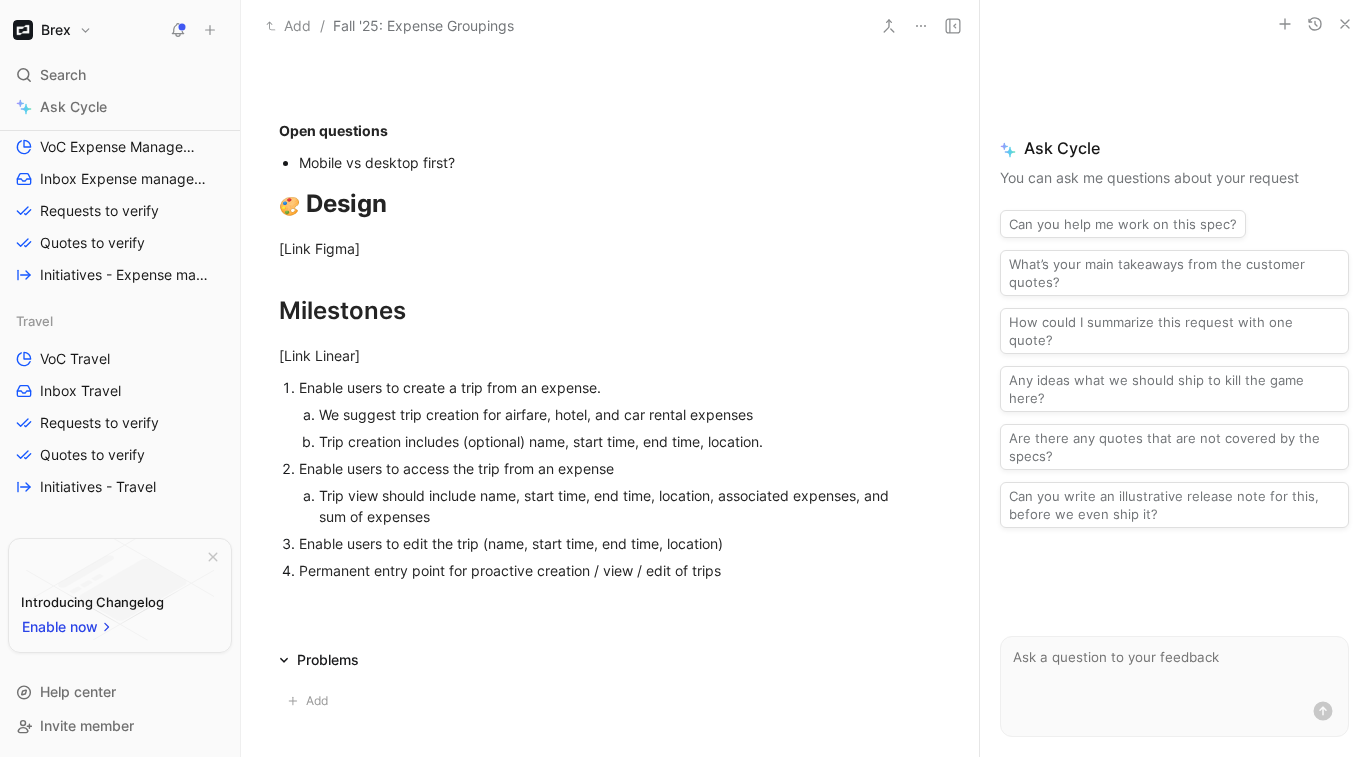 click on "Enable users to create a trip from an expense." at bounding box center (620, 387) 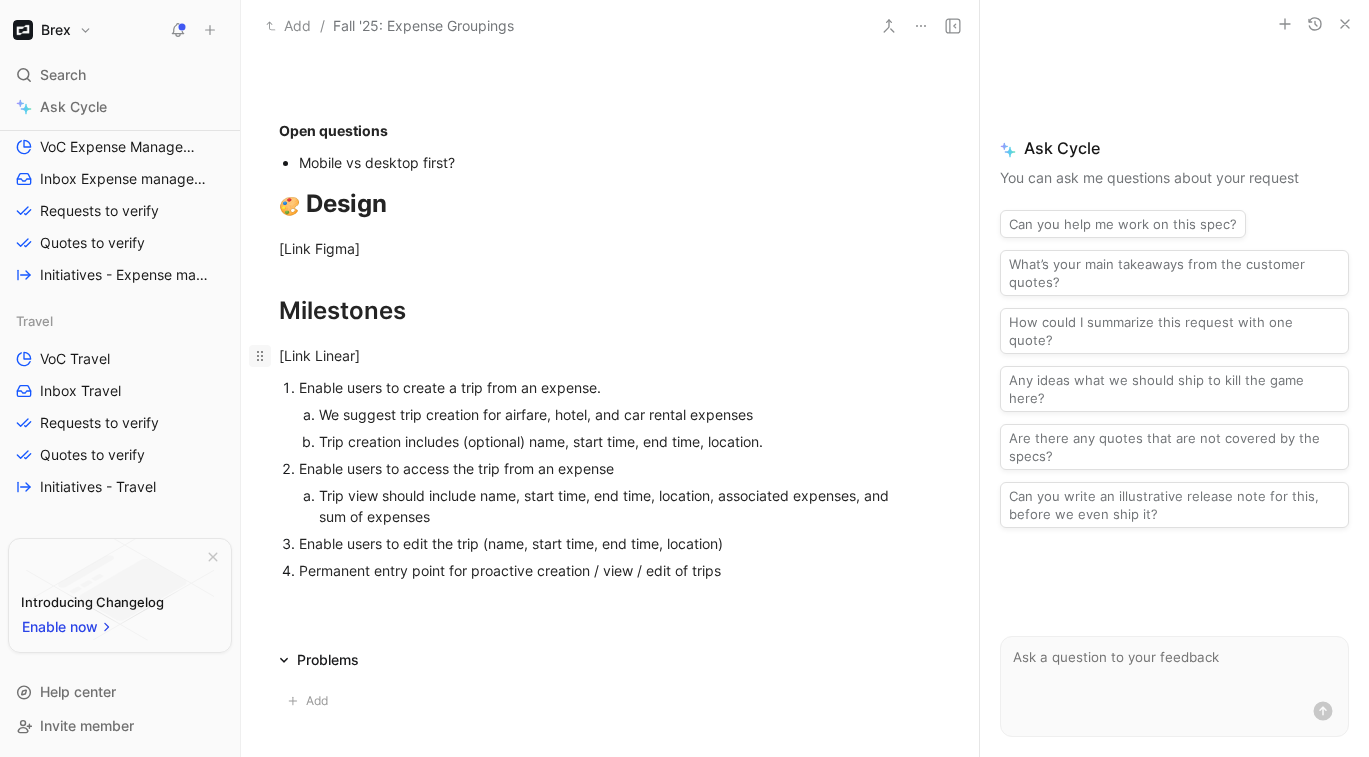 click 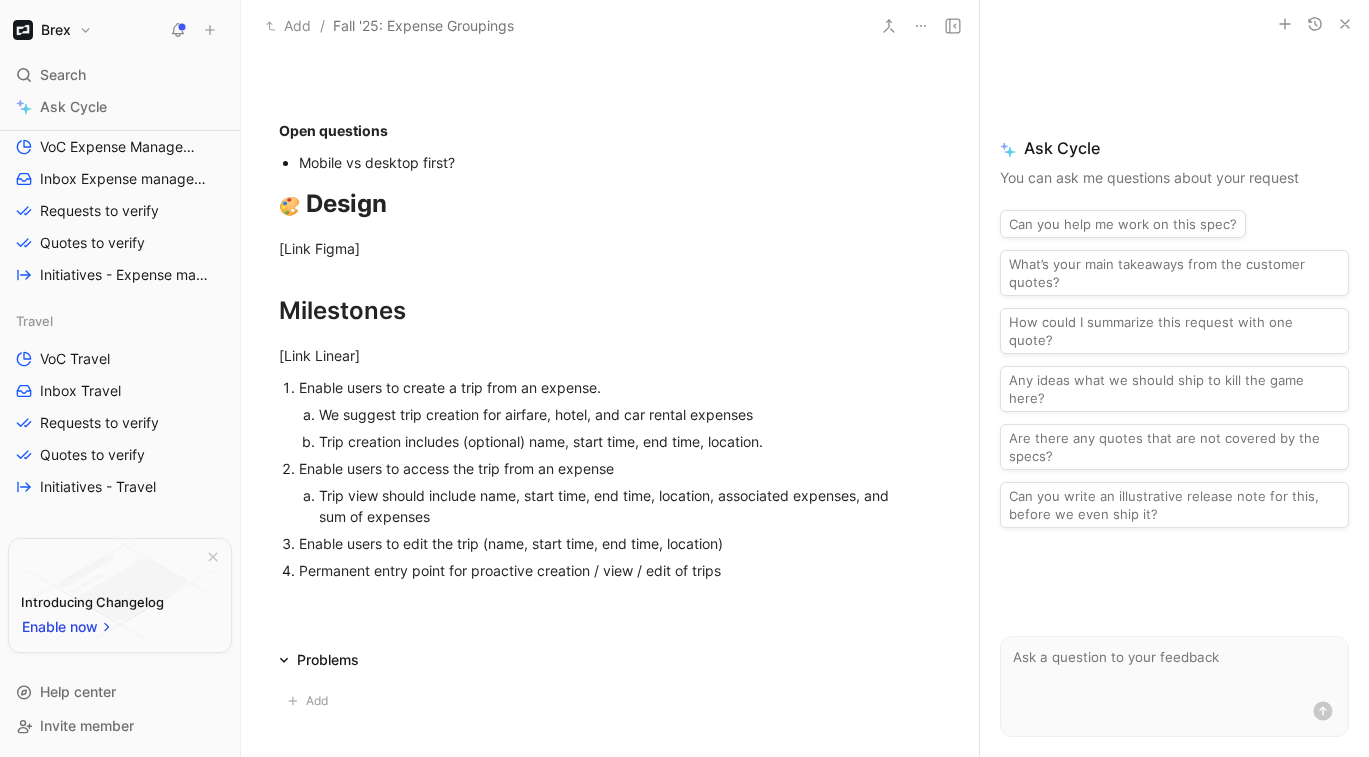 click on "Enable users to create a trip from an expense. We suggest trip creation for airfare, hotel, and car rental expenses Trip creation includes (optional) name, start time, end time, location." at bounding box center [620, 414] 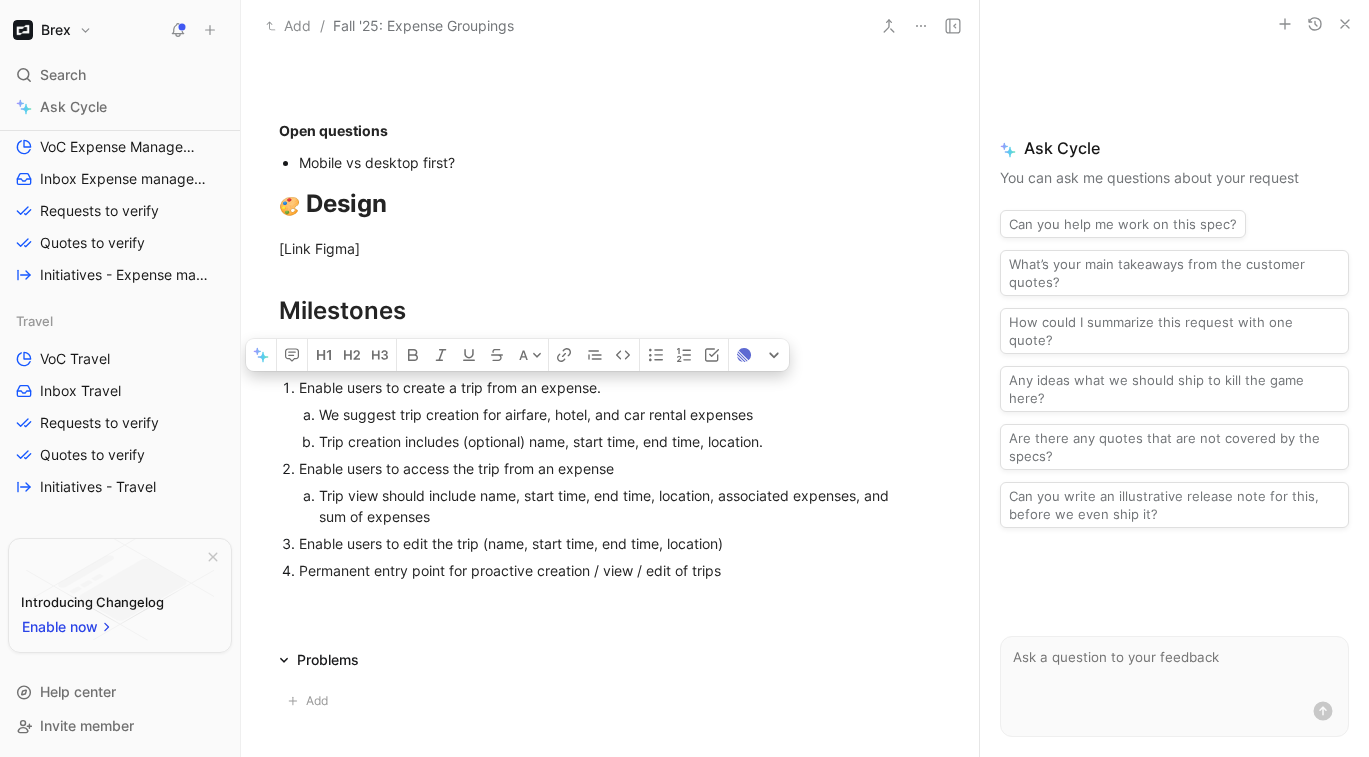 click on "Enable users to create a trip from an expense." at bounding box center (620, 387) 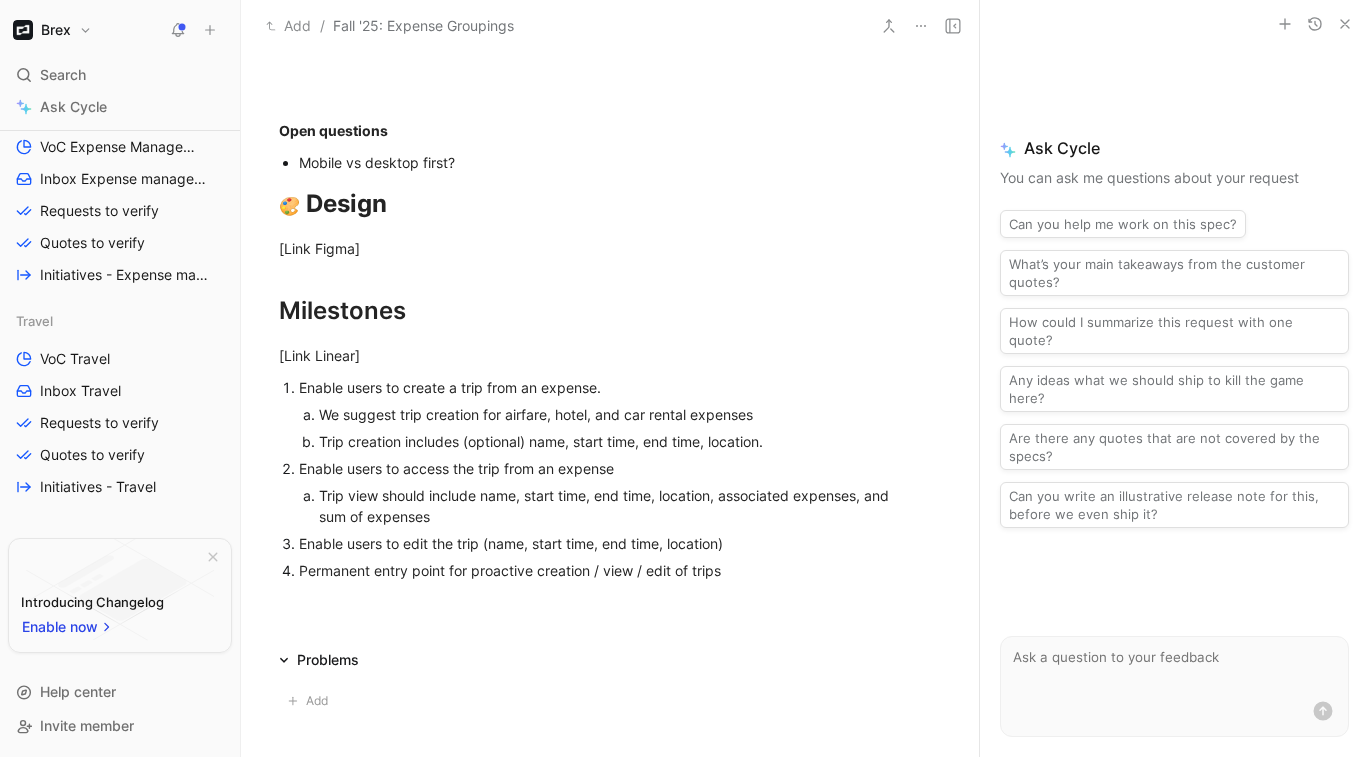 click 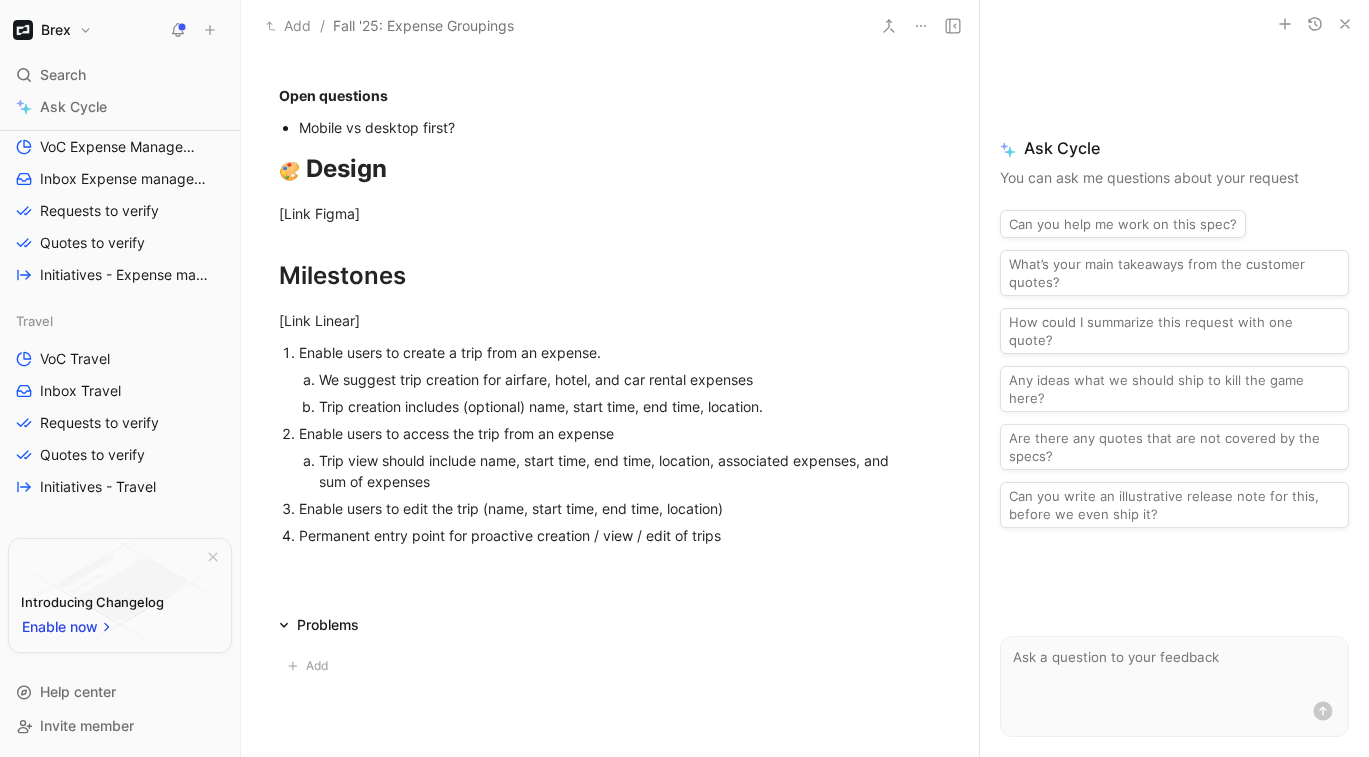 scroll, scrollTop: 1764, scrollLeft: 0, axis: vertical 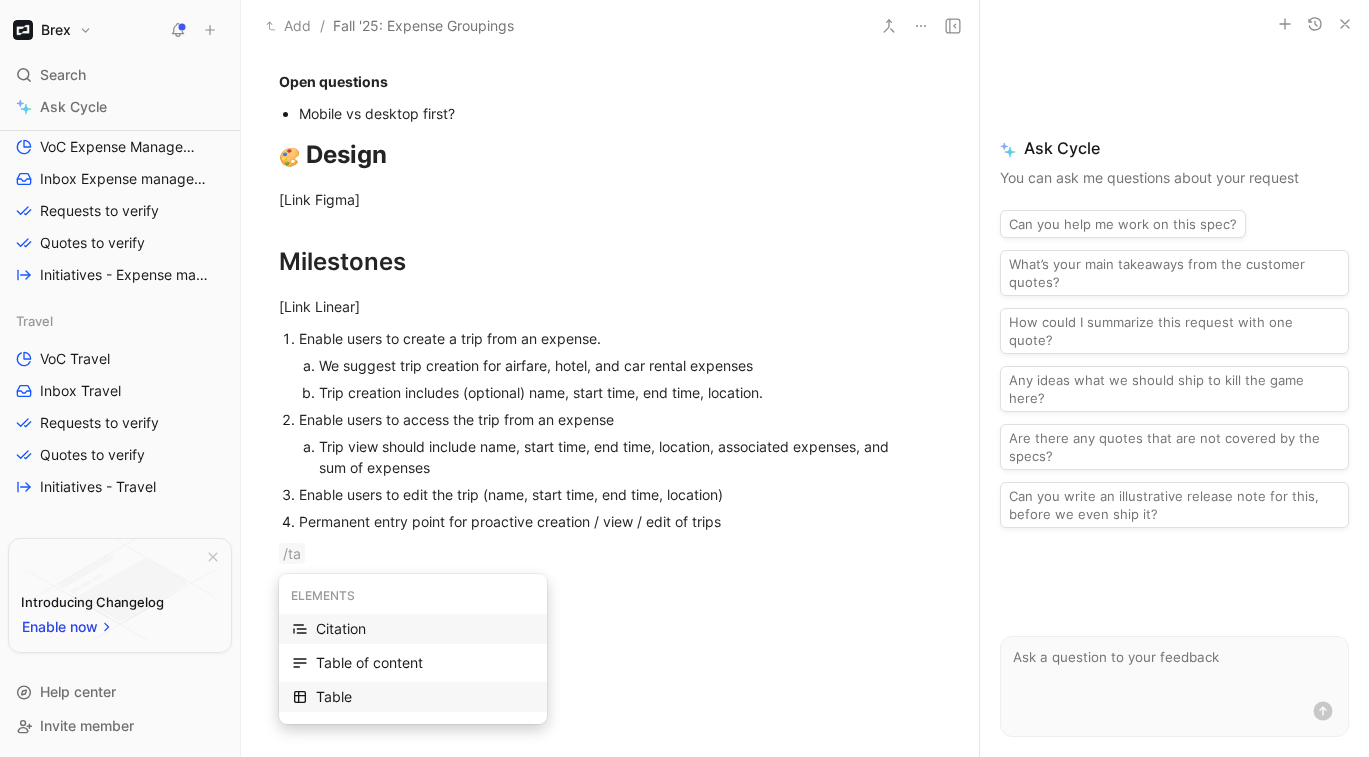 click on "Table" at bounding box center (425, 697) 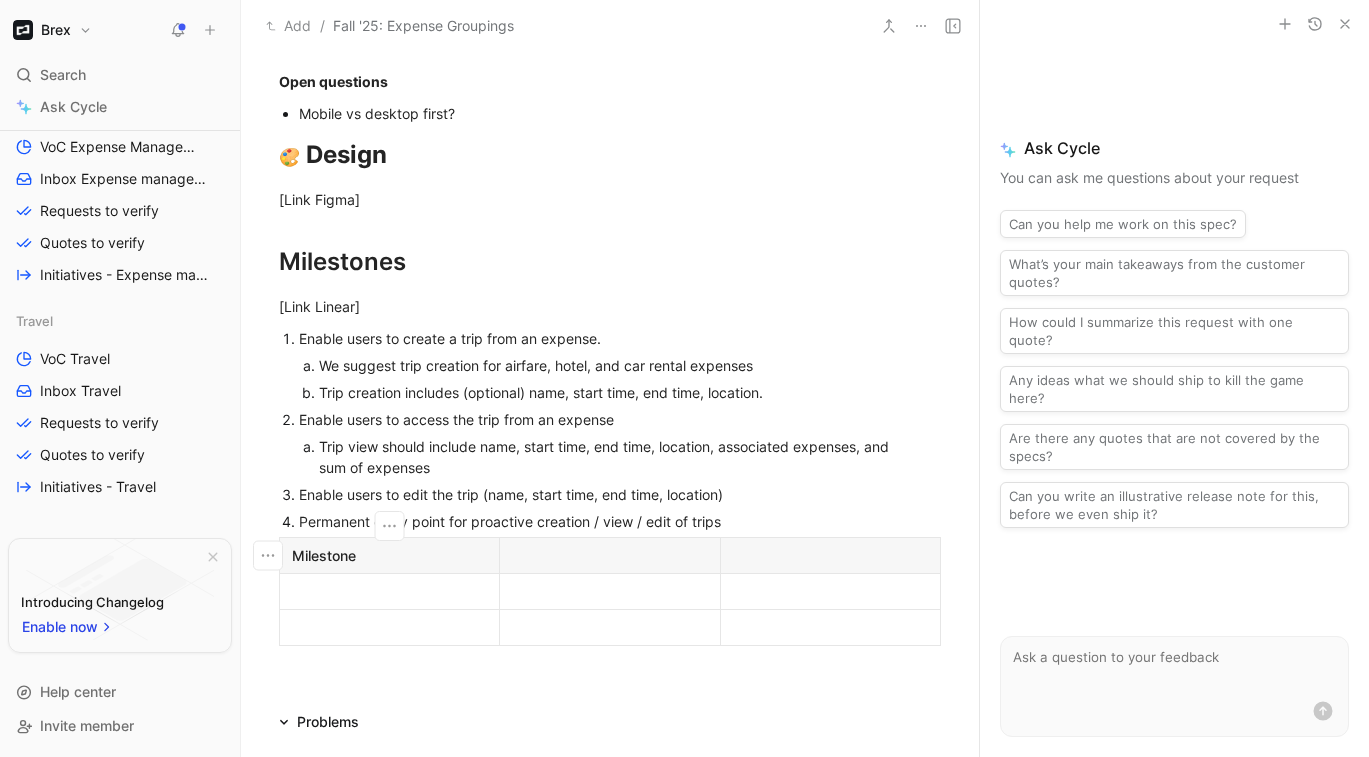 click at bounding box center [389, 591] 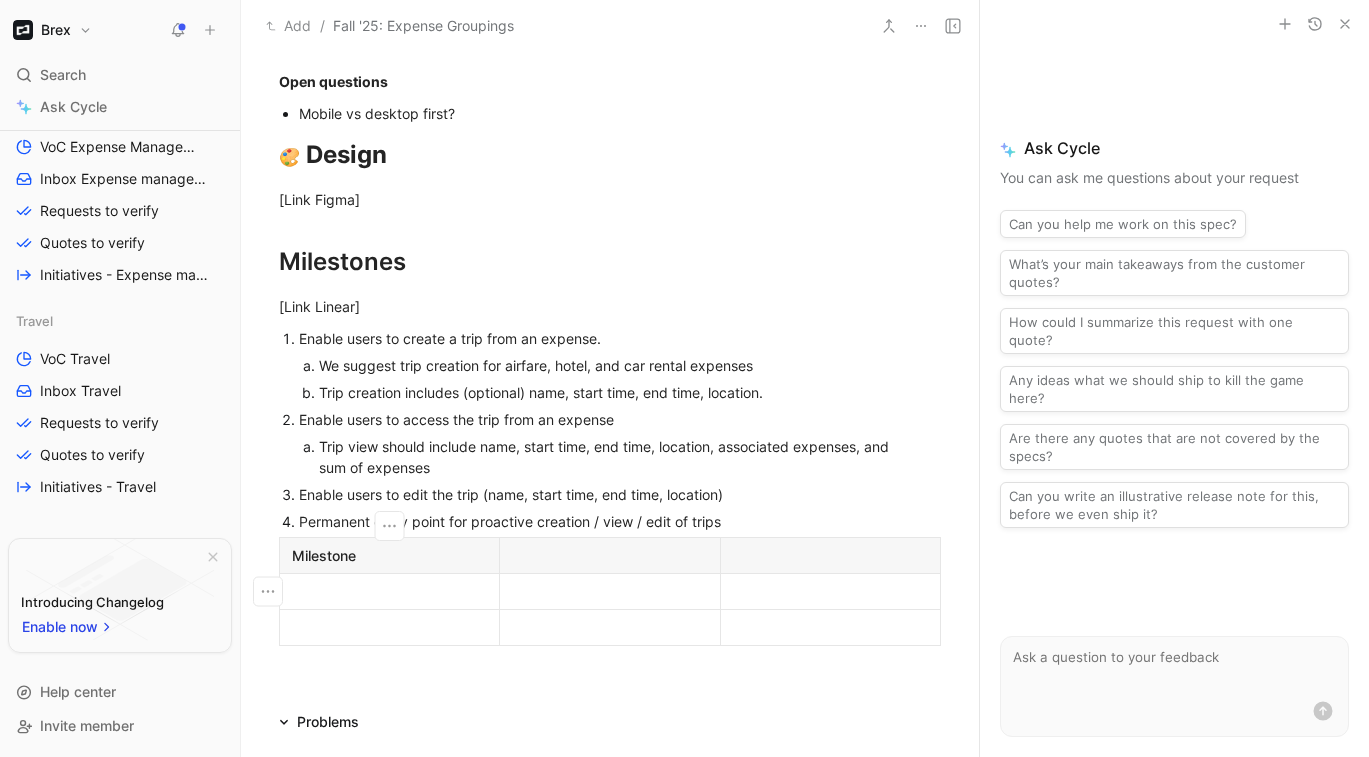 click at bounding box center [609, 555] 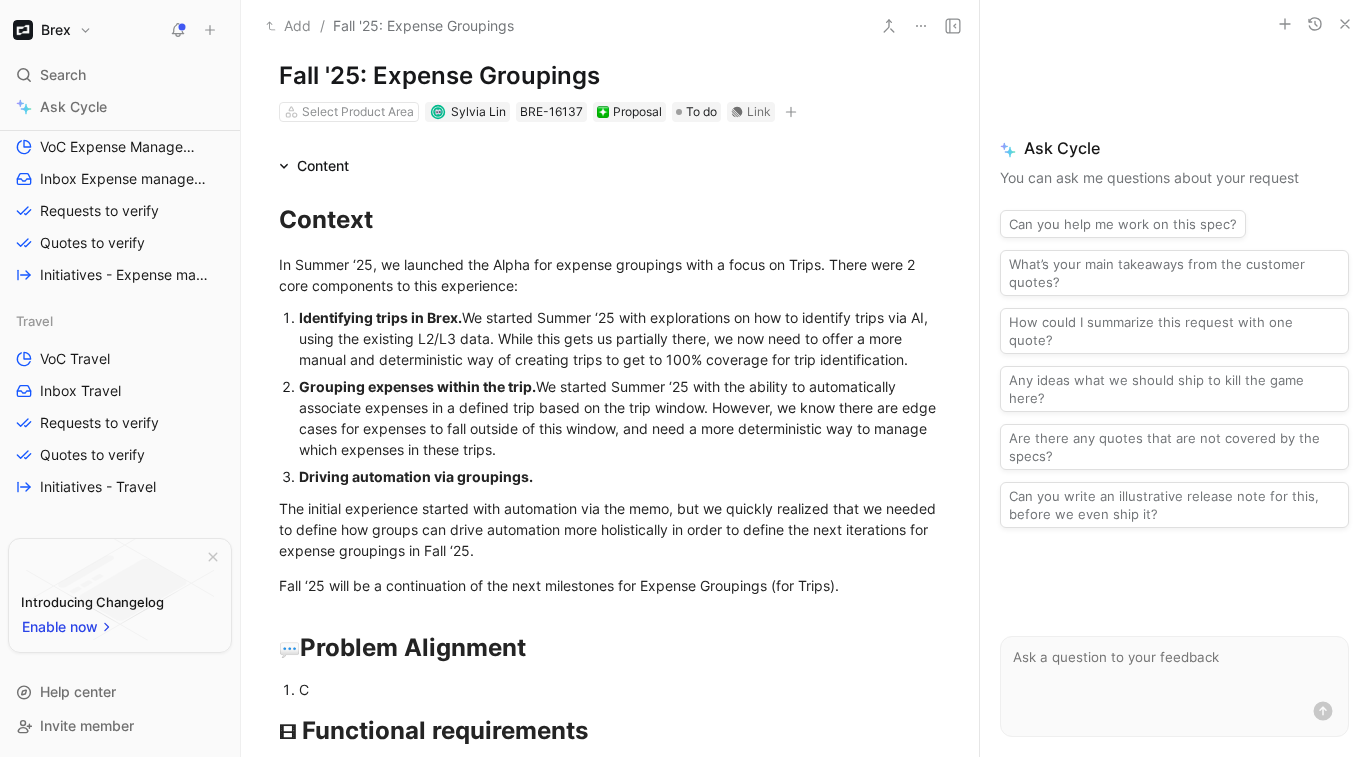 scroll, scrollTop: 0, scrollLeft: 0, axis: both 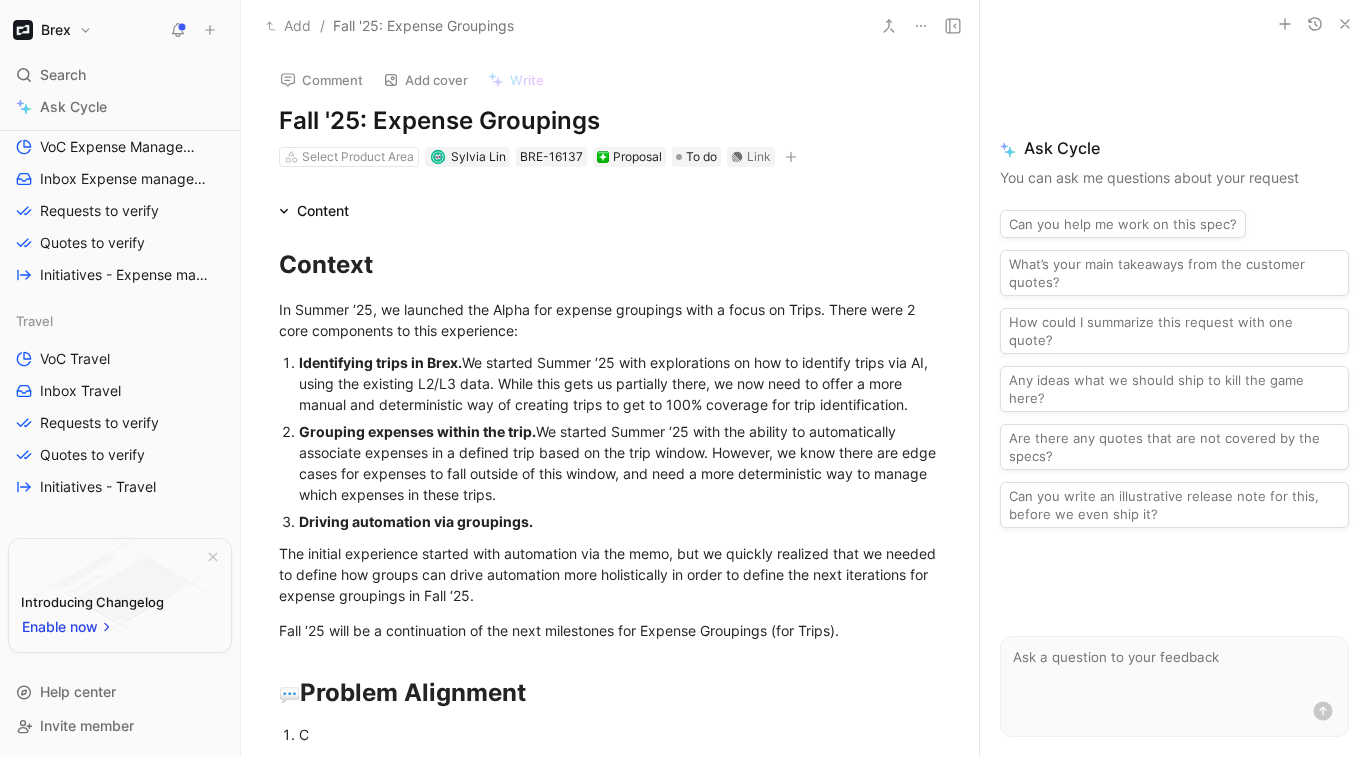 click on "We started Summer ‘25 with the ability to automatically associate expenses in a defined trip based on the trip window. However, we know there are edge cases for expenses to fall outside of this window, and need a more deterministic way to manage which expenses in these trips." at bounding box center [619, 463] 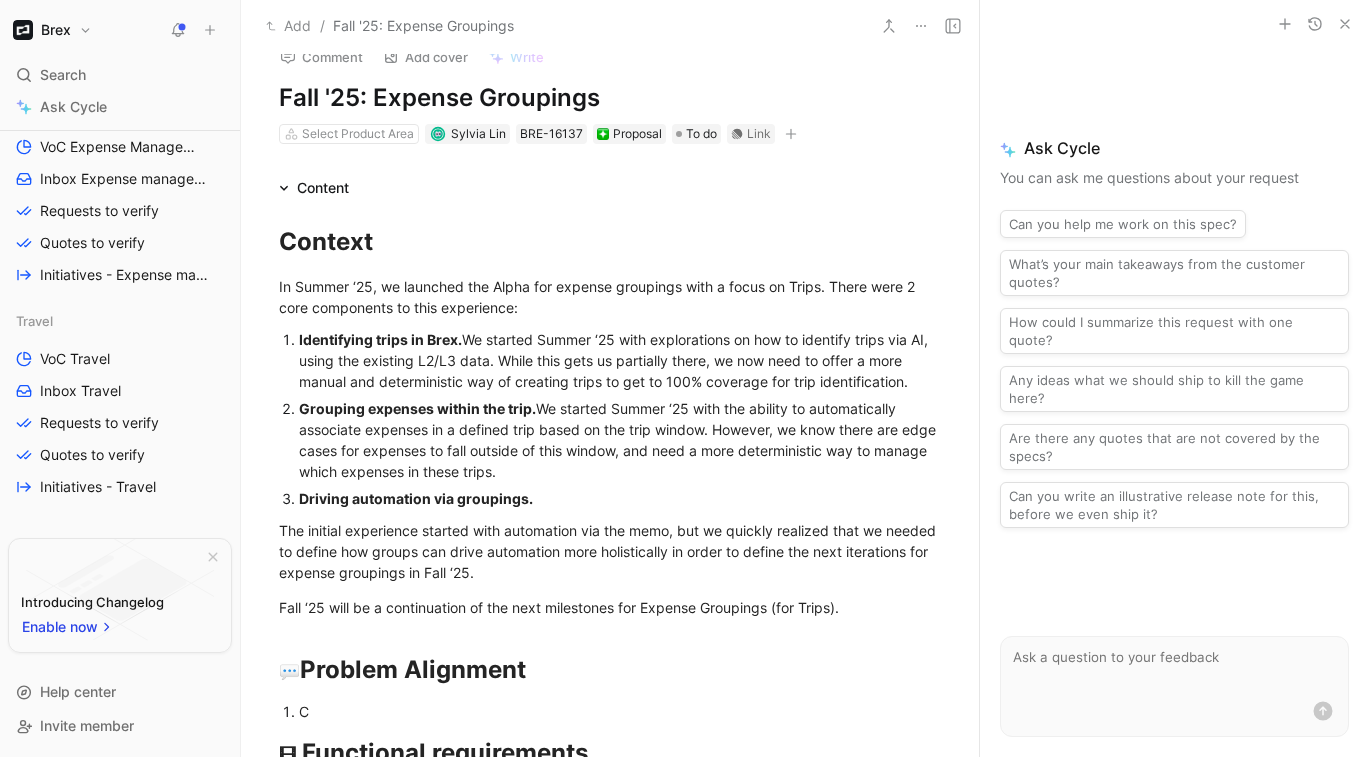 scroll, scrollTop: 39, scrollLeft: 0, axis: vertical 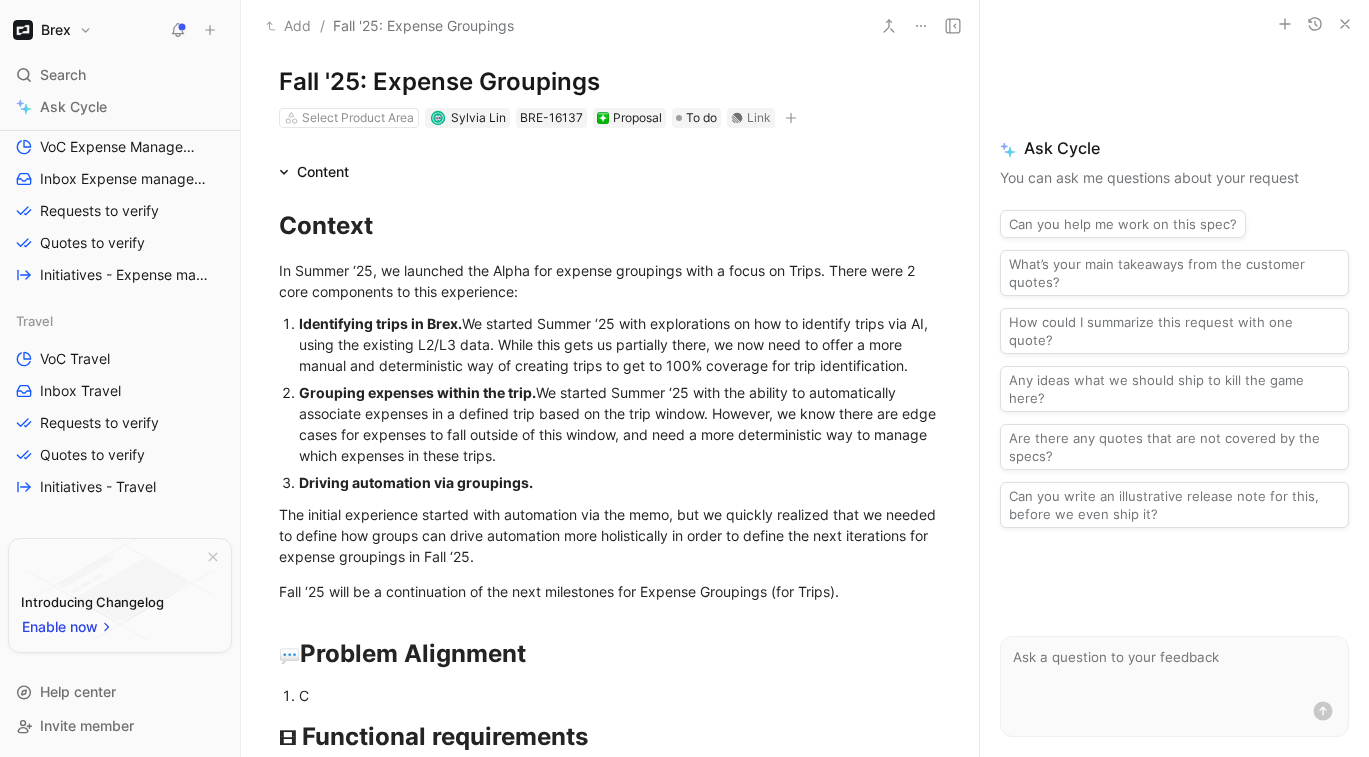 click on "Driving automation via groupings." at bounding box center (620, 482) 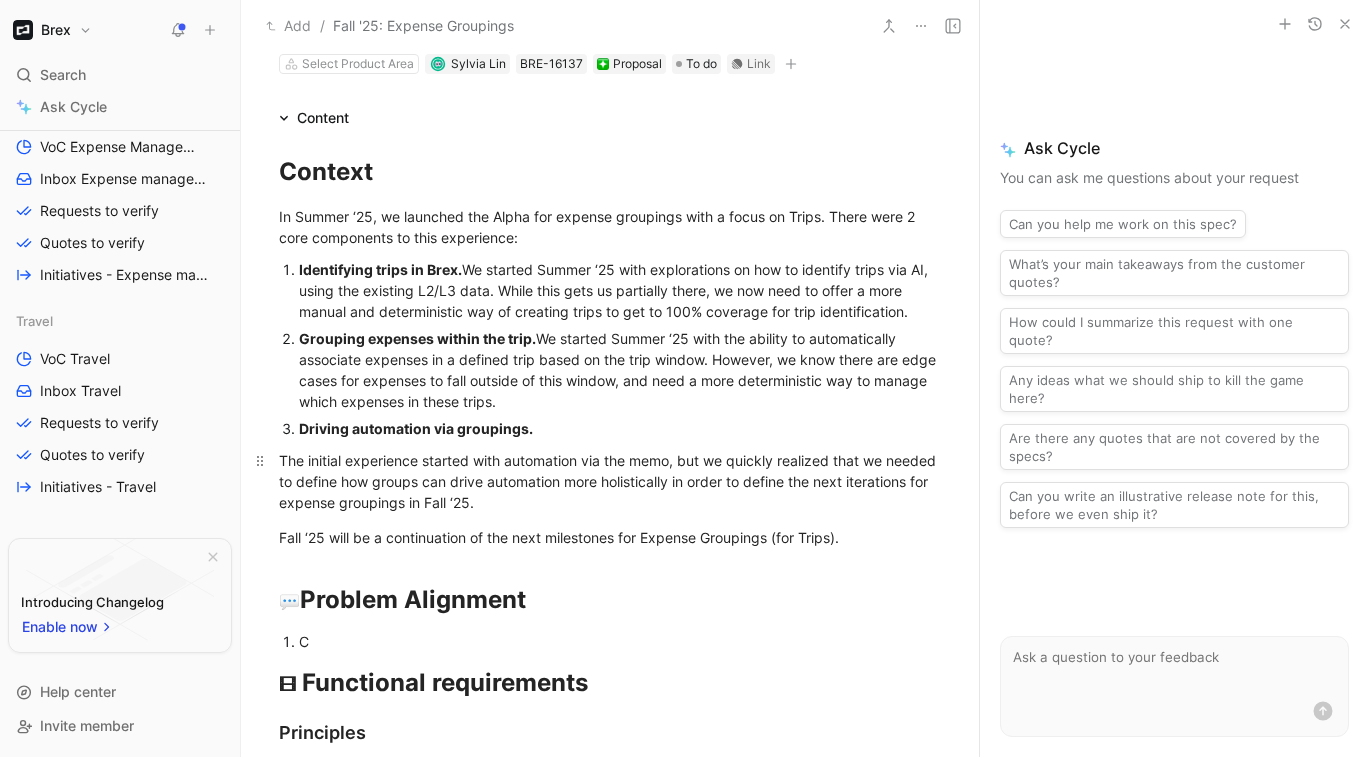 scroll, scrollTop: 122, scrollLeft: 0, axis: vertical 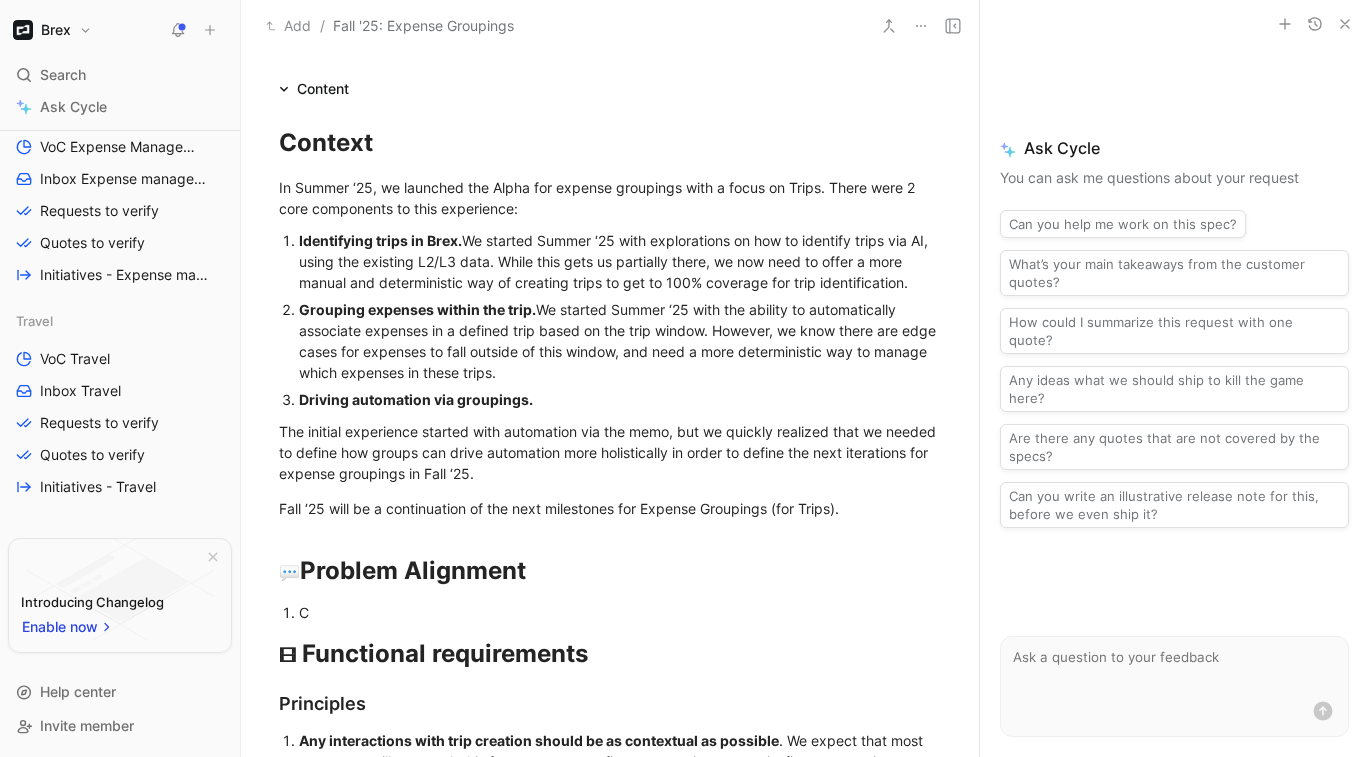 click on "Driving automation via groupings." at bounding box center (416, 399) 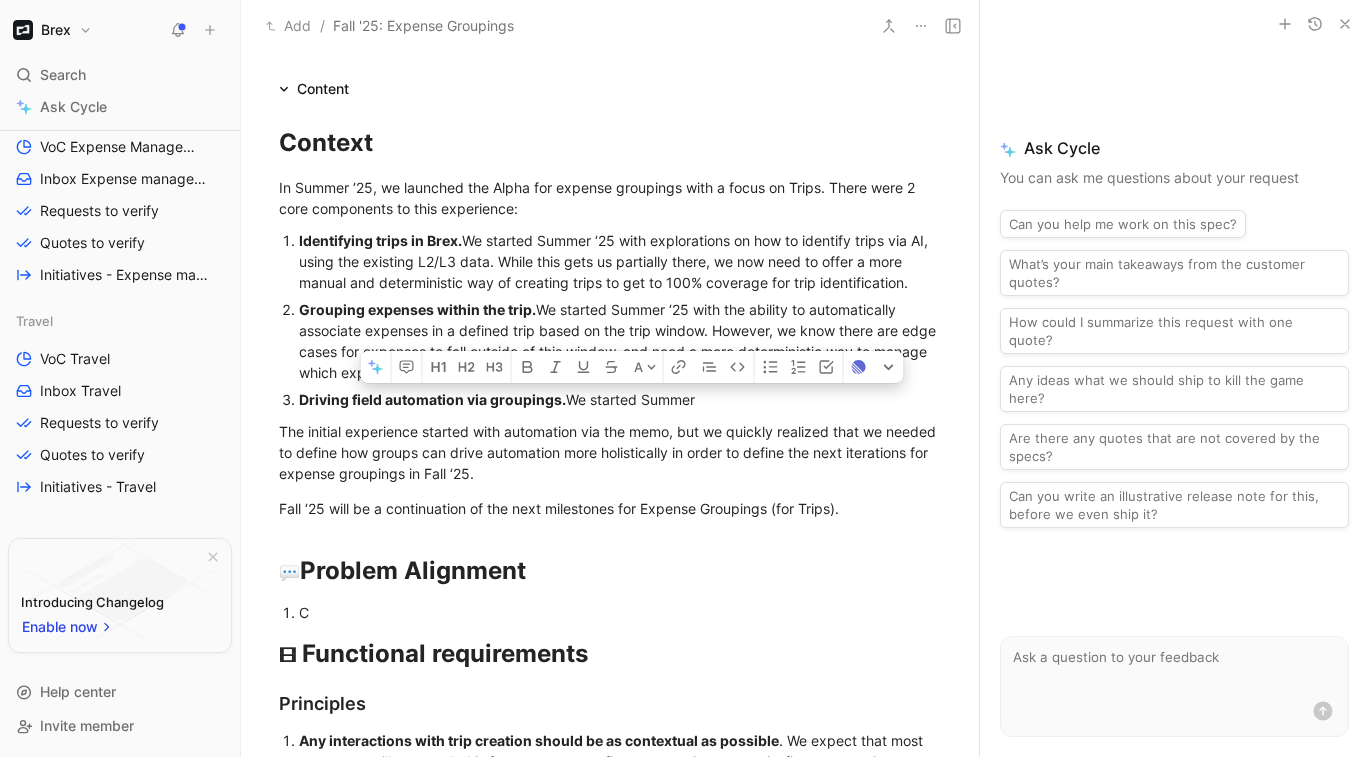 drag, startPoint x: 719, startPoint y: 401, endPoint x: 572, endPoint y: 399, distance: 147.01361 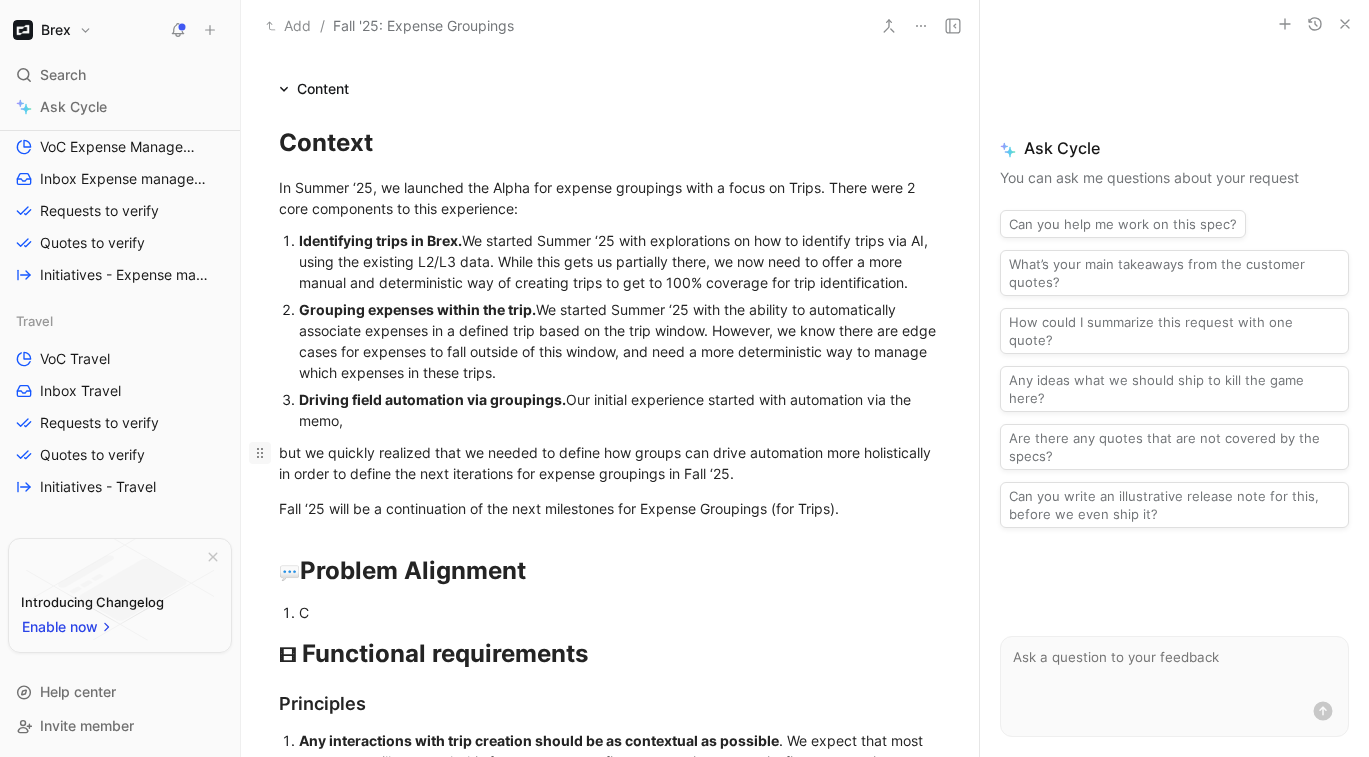 drag, startPoint x: 683, startPoint y: 454, endPoint x: 270, endPoint y: 453, distance: 413.00122 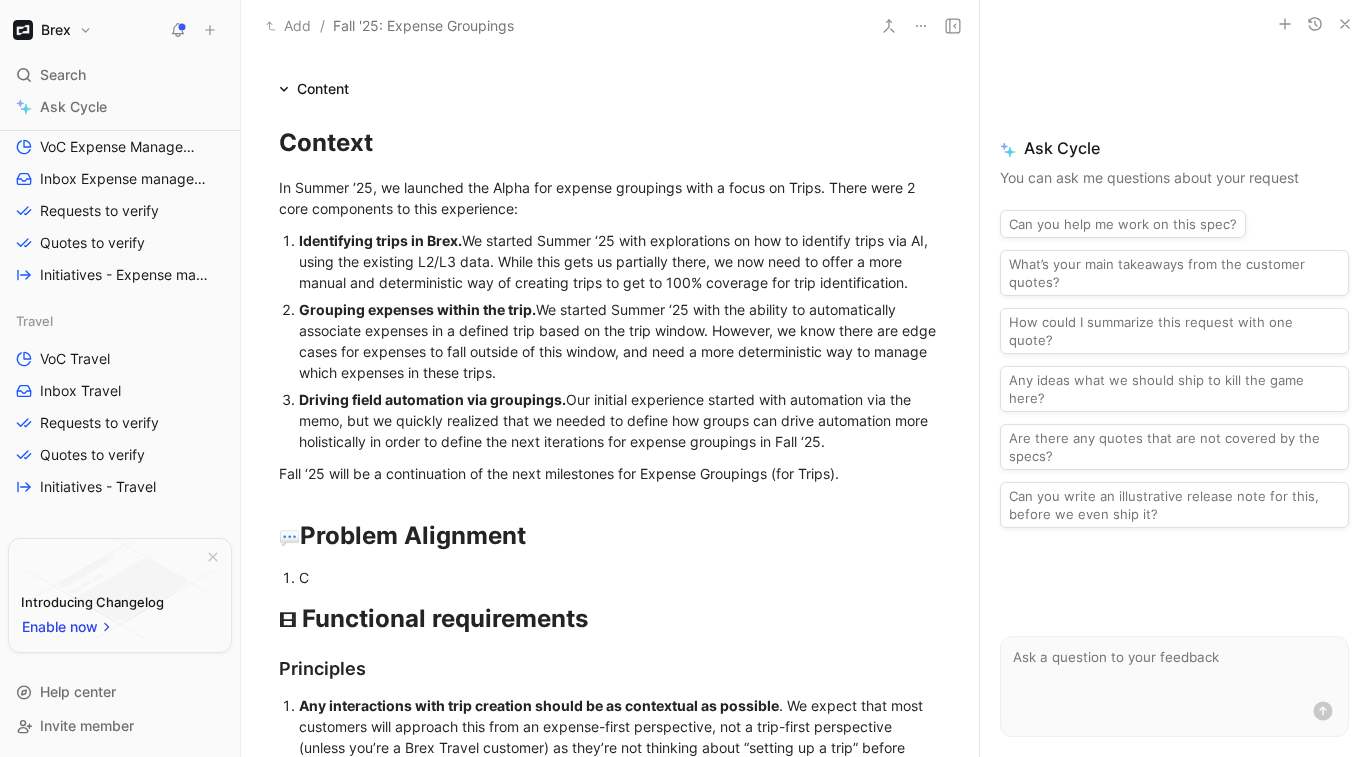 click on "Our initial experience started with automation via the memo, but we quickly realized that we needed to define how groups can drive automation more holistically in order to define the next iterations for expense groupings in Fall ‘25." at bounding box center (615, 420) 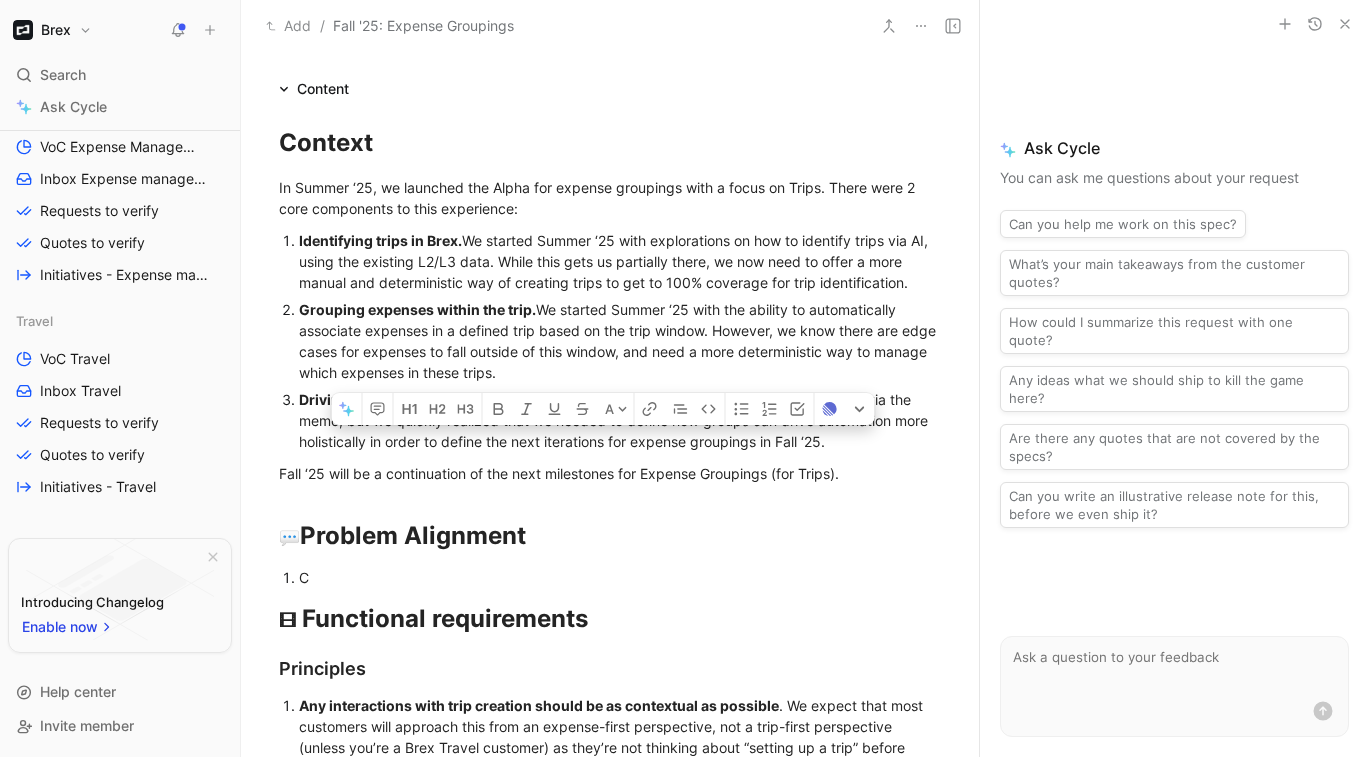 drag, startPoint x: 830, startPoint y: 444, endPoint x: 374, endPoint y: 440, distance: 456.01755 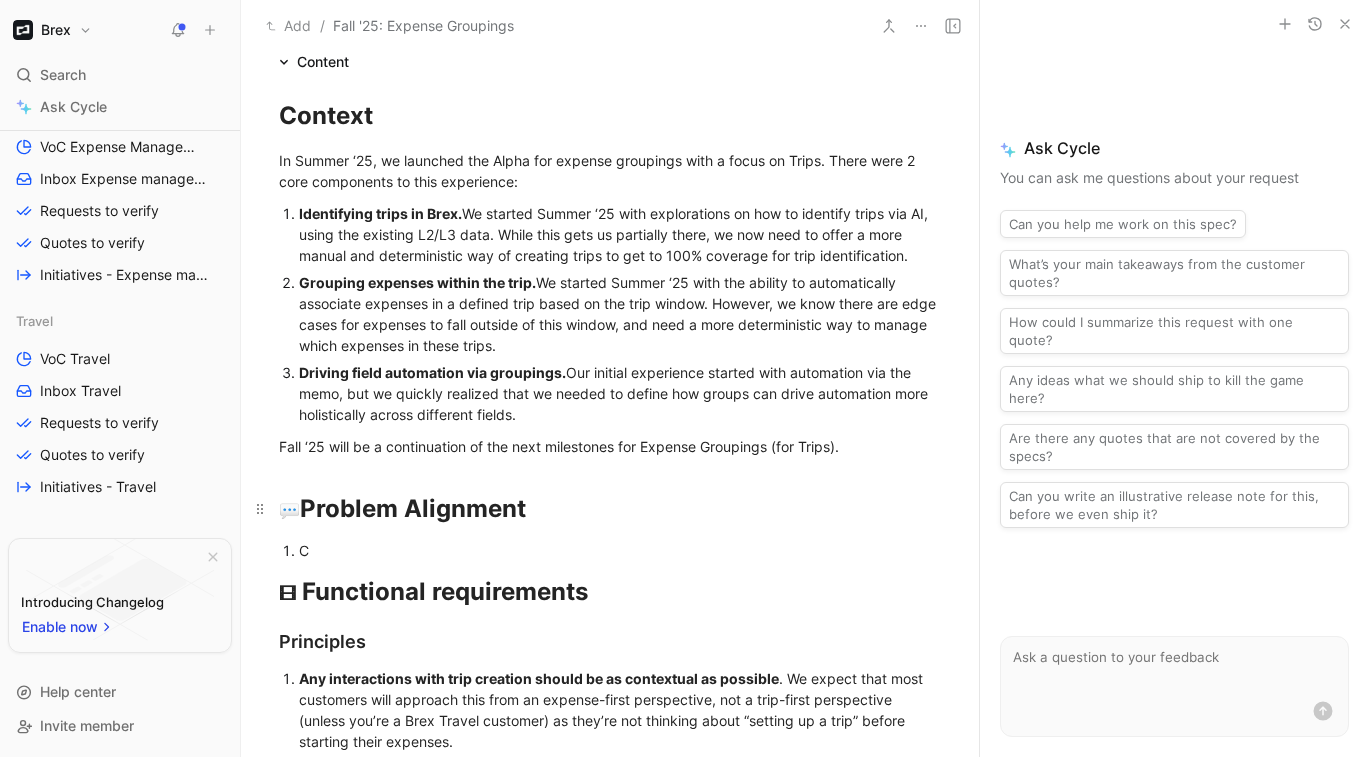 scroll, scrollTop: 129, scrollLeft: 0, axis: vertical 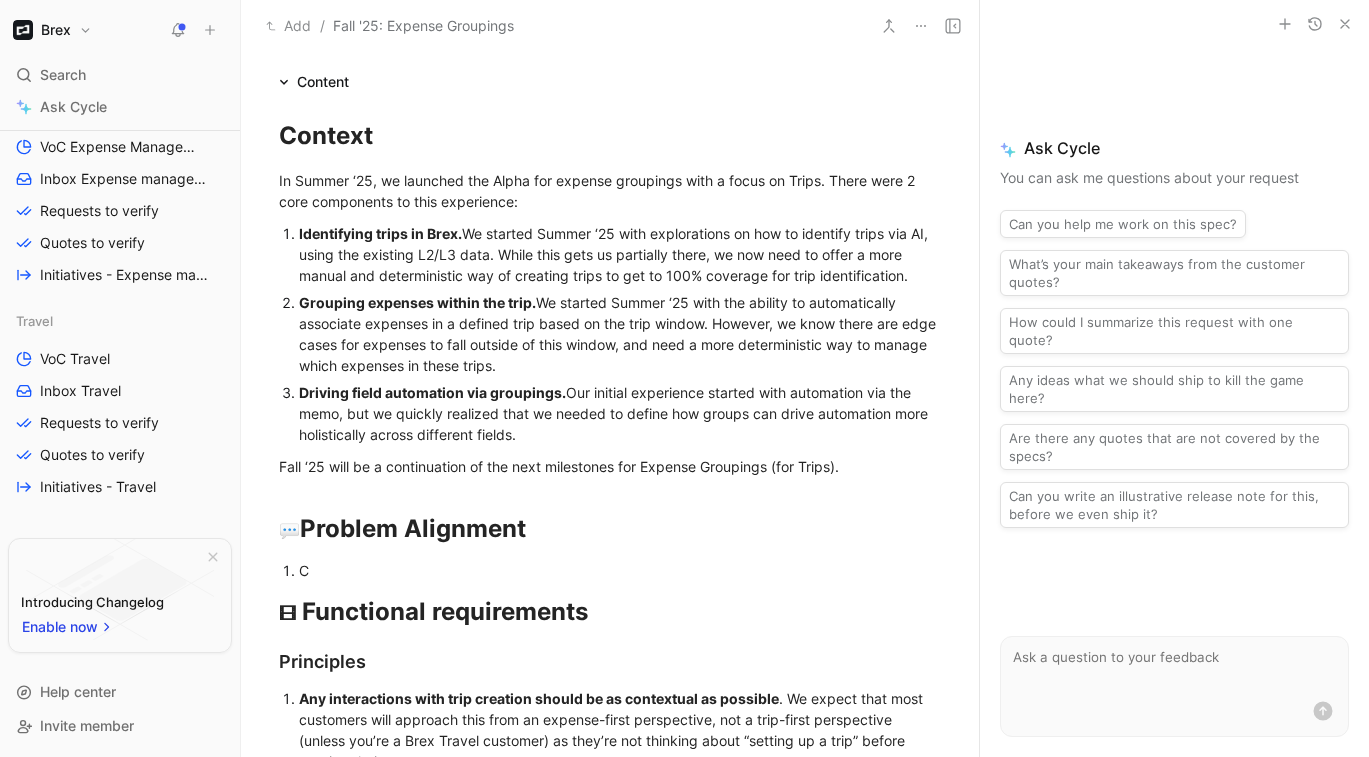 click on "Our initial experience started with automation via the memo, but we quickly realized that we needed to define how groups can drive automation more holistically across different fields." at bounding box center [615, 413] 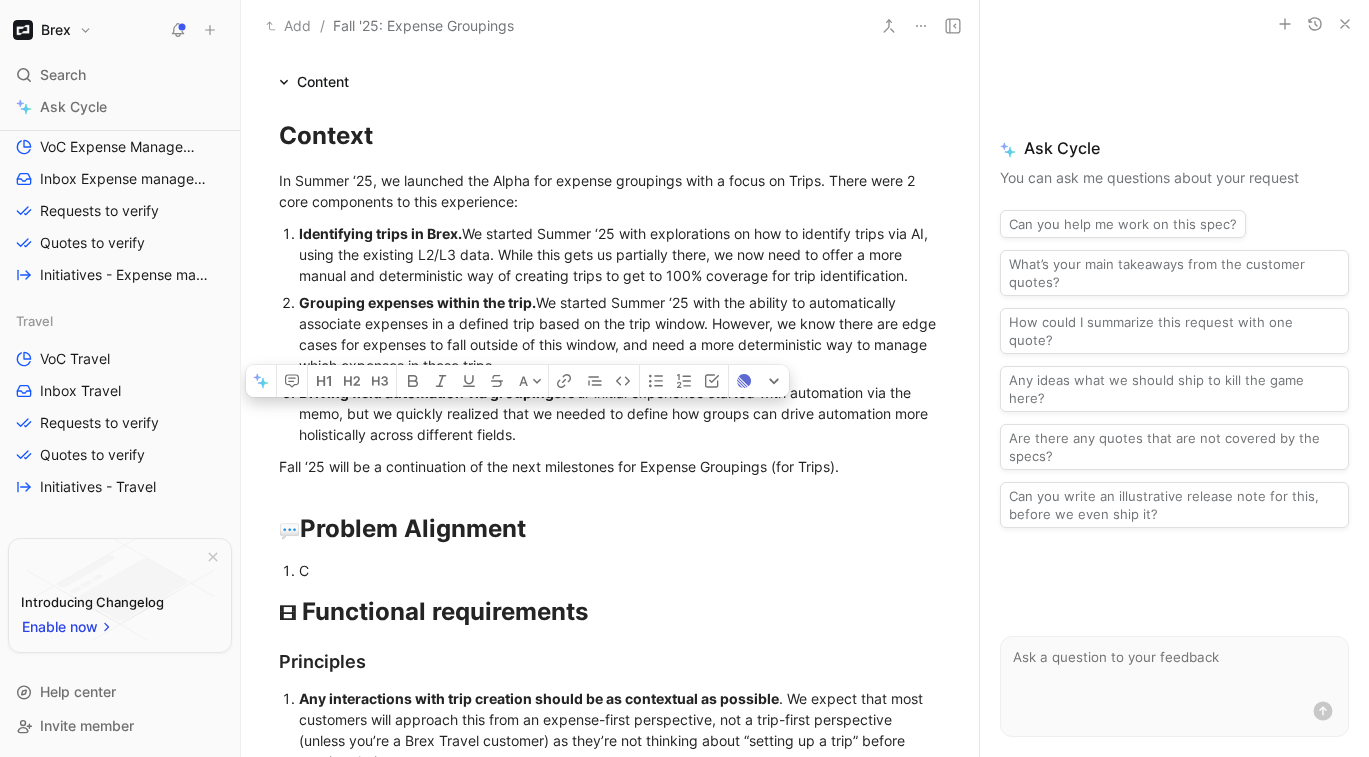 click on "Driving field automation via groupings. Our initial experience started with automation via the memo, but we quickly realized that we needed to define how groups can drive automation more holistically across different fields." at bounding box center (620, 413) 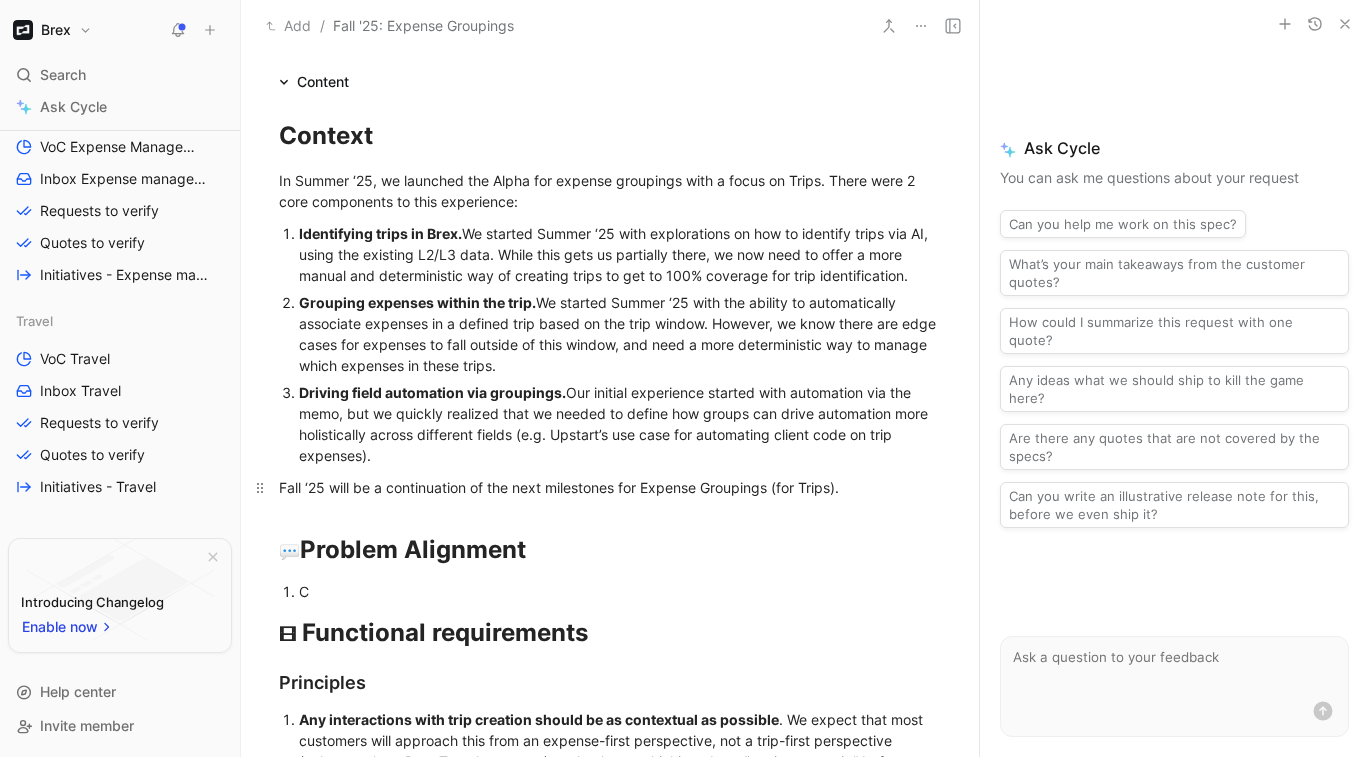 click on "Fall ‘25 will be a continuation of the next milestones for Expense Groupings (for Trips)." at bounding box center (610, 487) 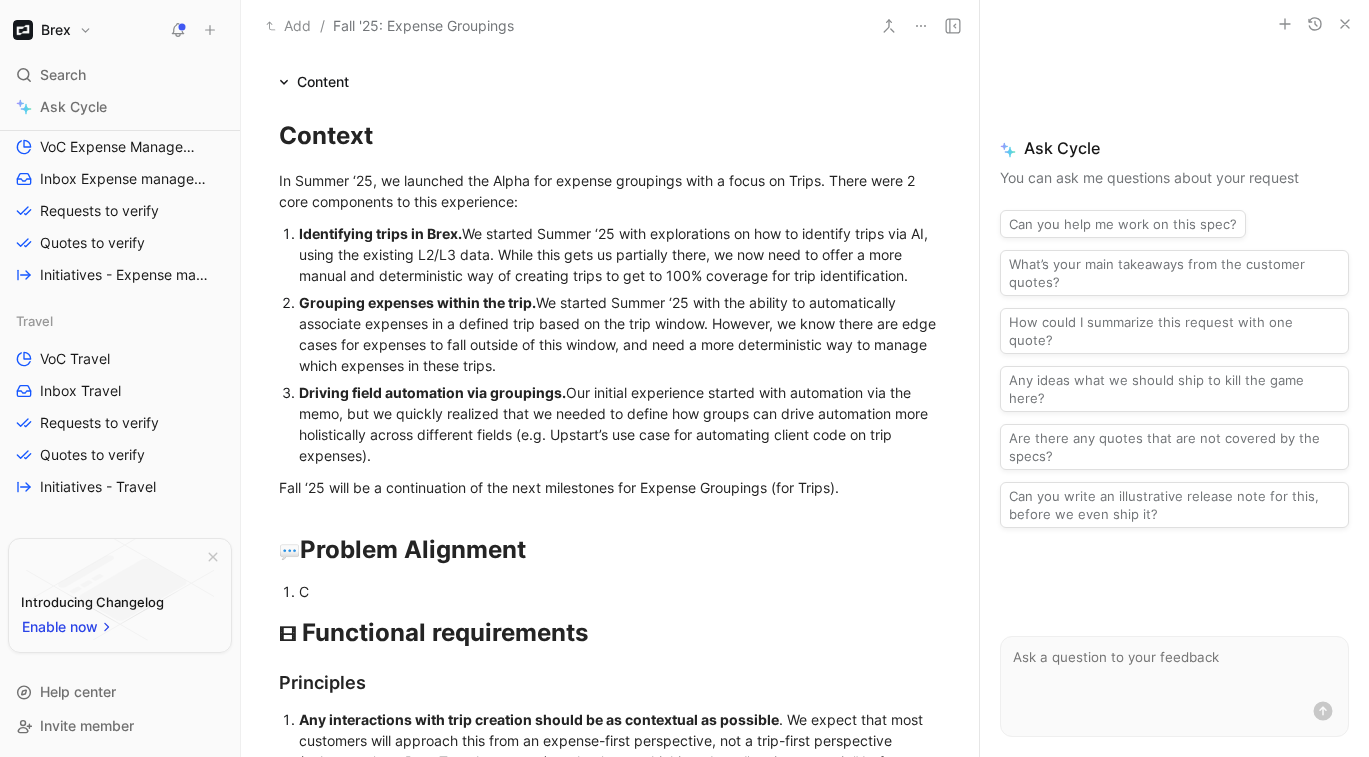 click on "Driving field automation via groupings.  Our initial experience started with automation via the memo, but we quickly realized that we needed to define how groups can drive automation more holistically across different fields (e.g. Upstart’s use case for automating client code on trip expenses)." at bounding box center [620, 424] 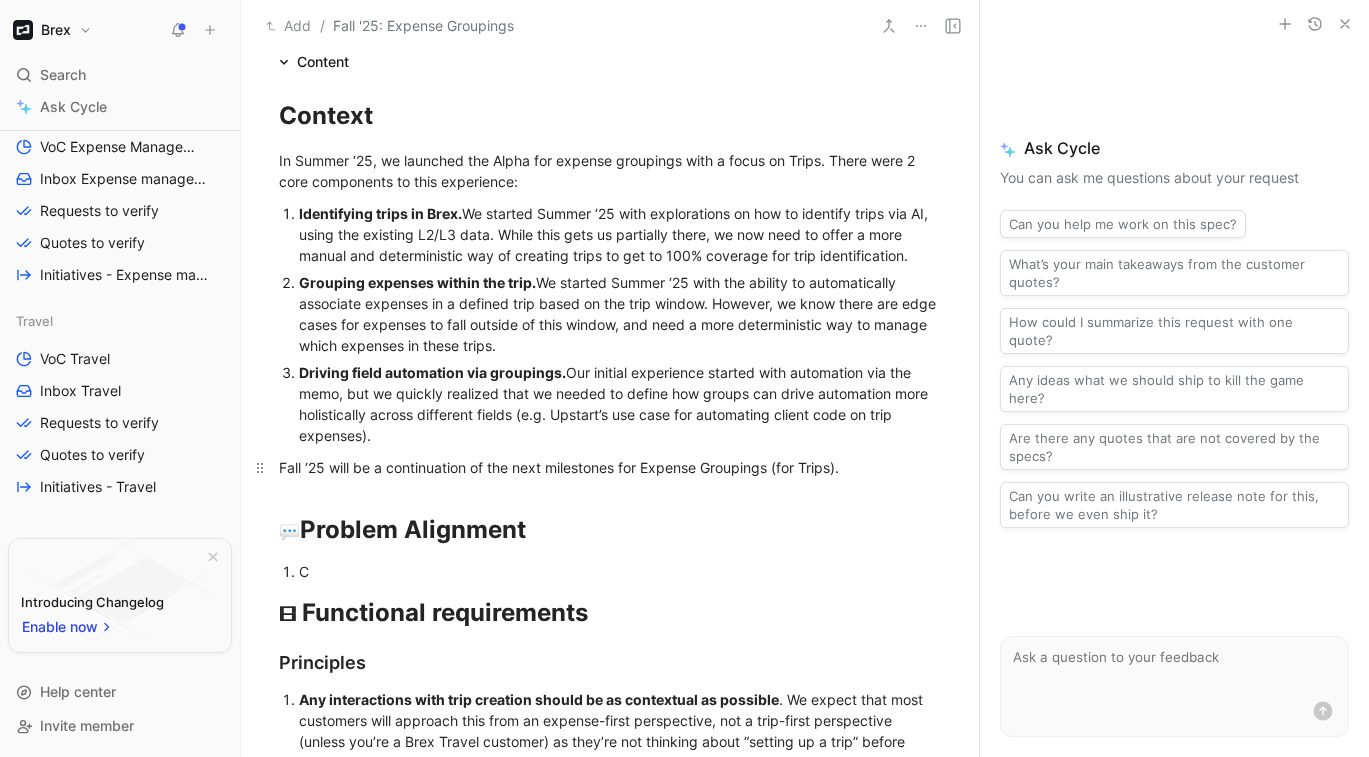 scroll, scrollTop: 150, scrollLeft: 0, axis: vertical 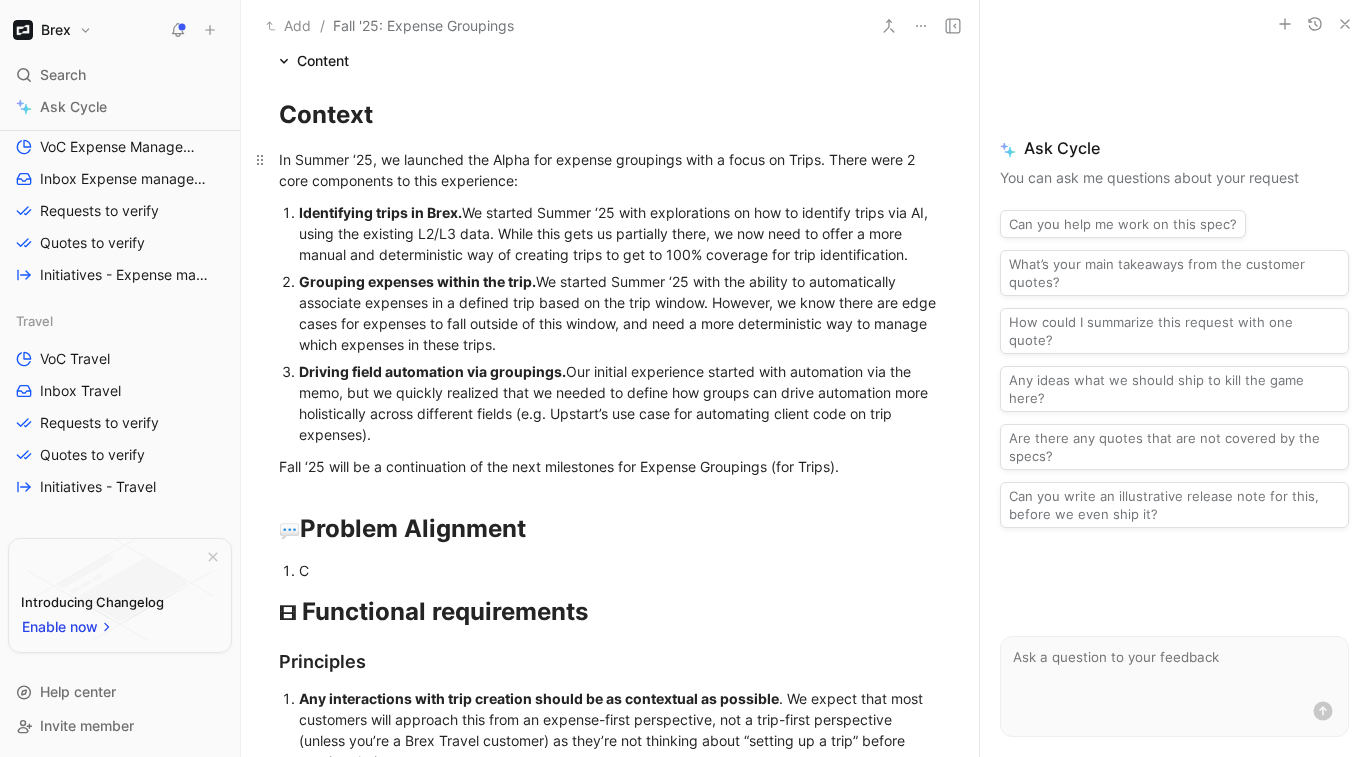 click on "In Summer ‘25, we launched the Alpha for expense groupings with a focus on Trips. There were 2 core components to this experience:" at bounding box center [599, 170] 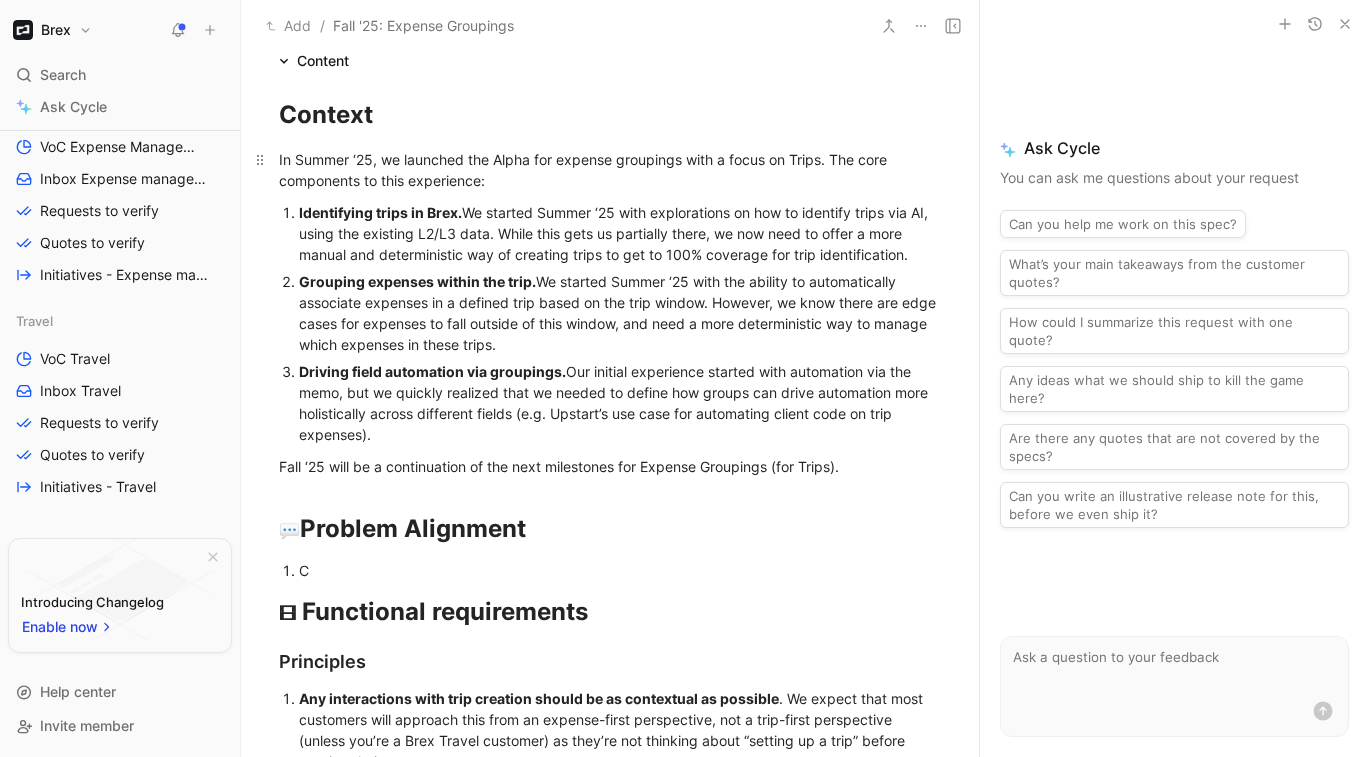 click on "In Summer ‘25, we launched the Alpha for expense groupings with a focus on Trips. The core components to this experience:" at bounding box center (585, 170) 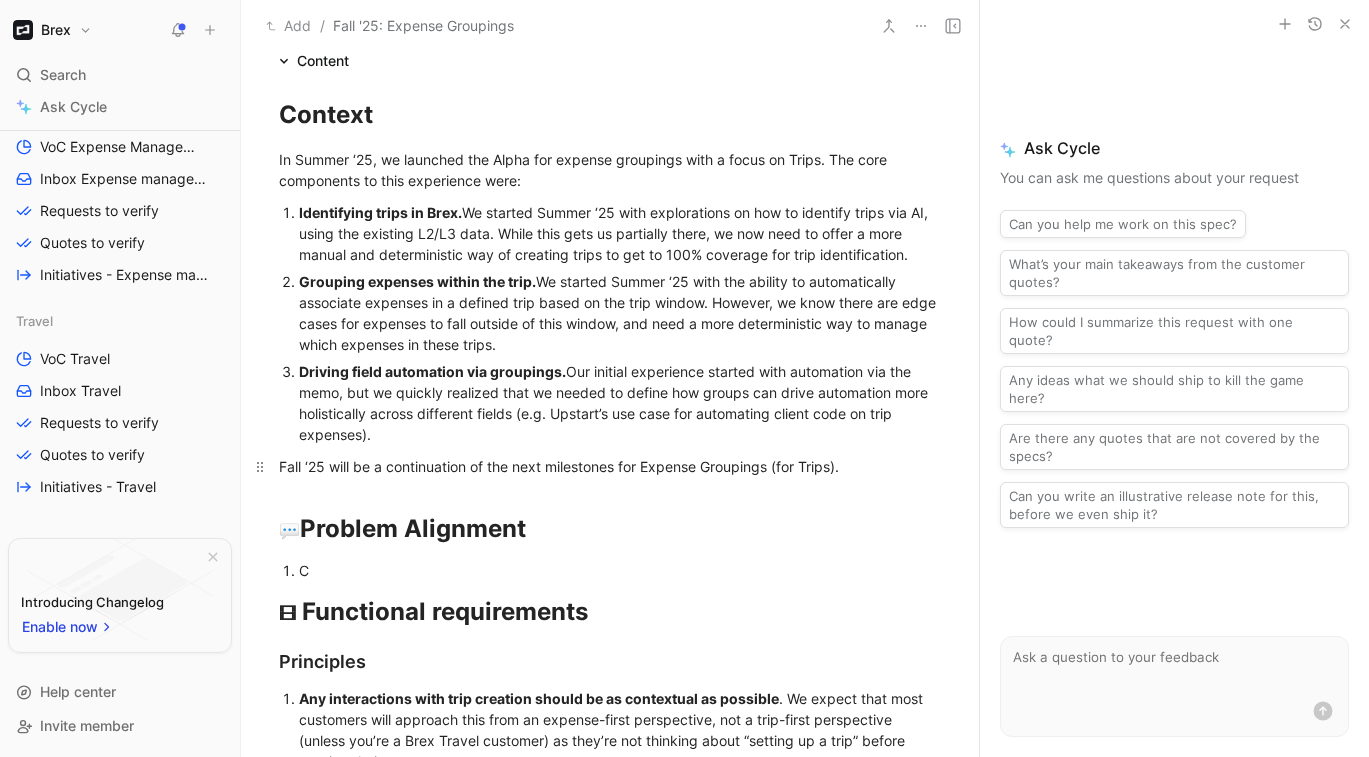 click on "Fall ‘25 will be a continuation of the next milestones for Expense Groupings (for Trips)." at bounding box center (610, 466) 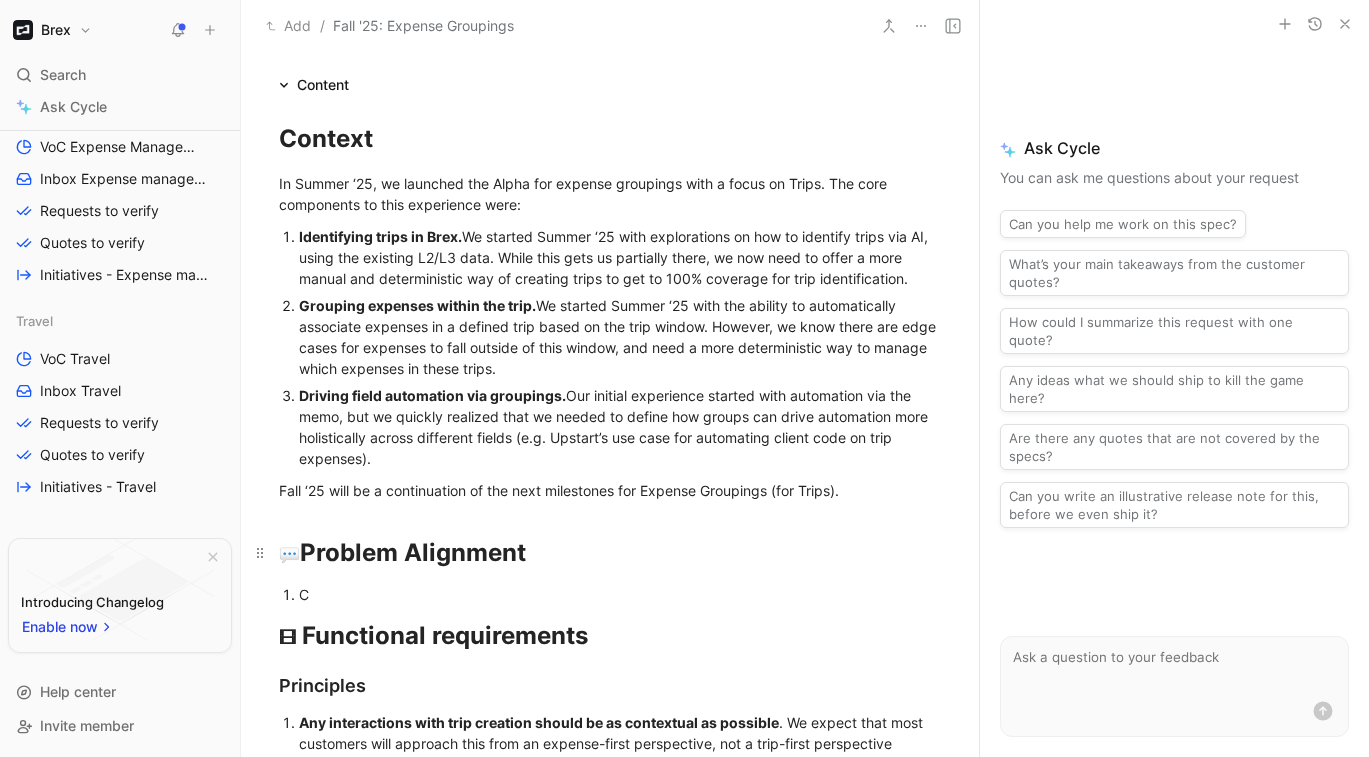 scroll, scrollTop: 138, scrollLeft: 0, axis: vertical 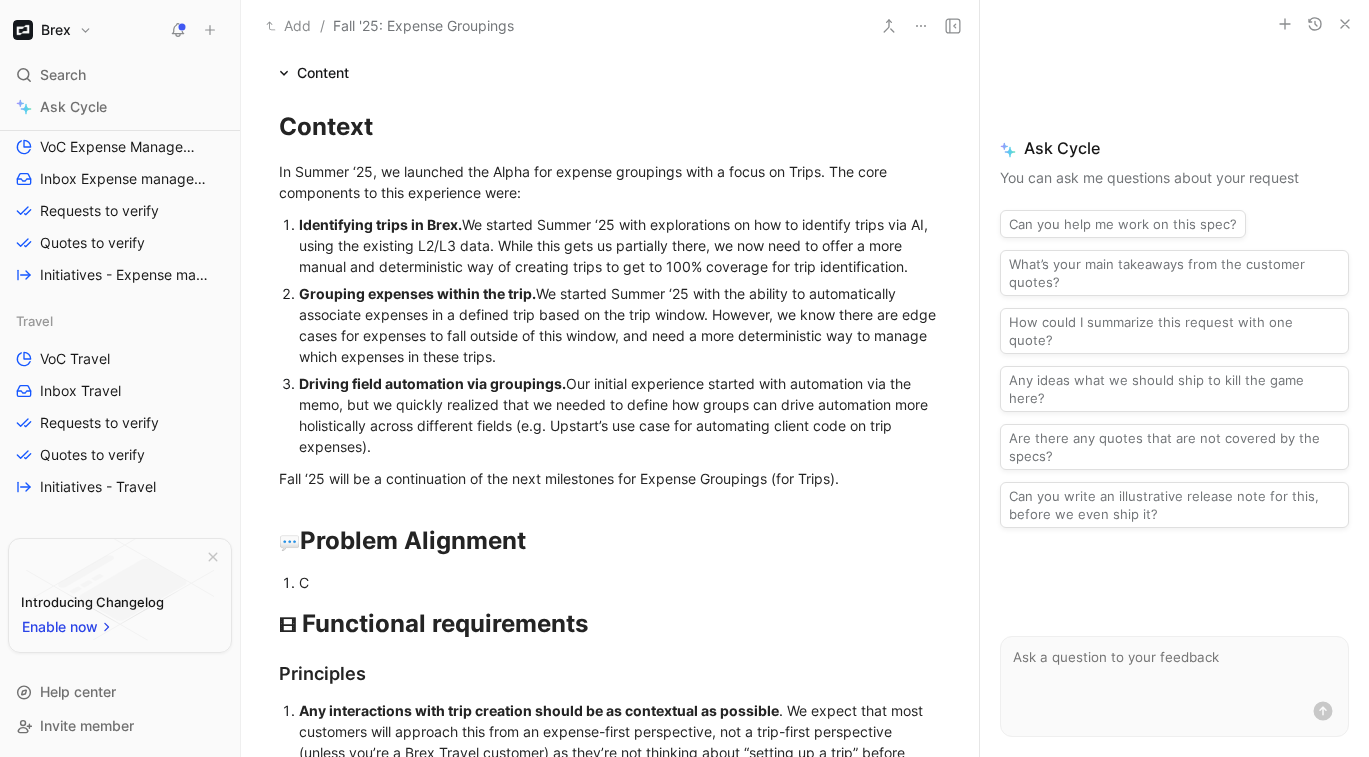 click on "C" at bounding box center (620, 582) 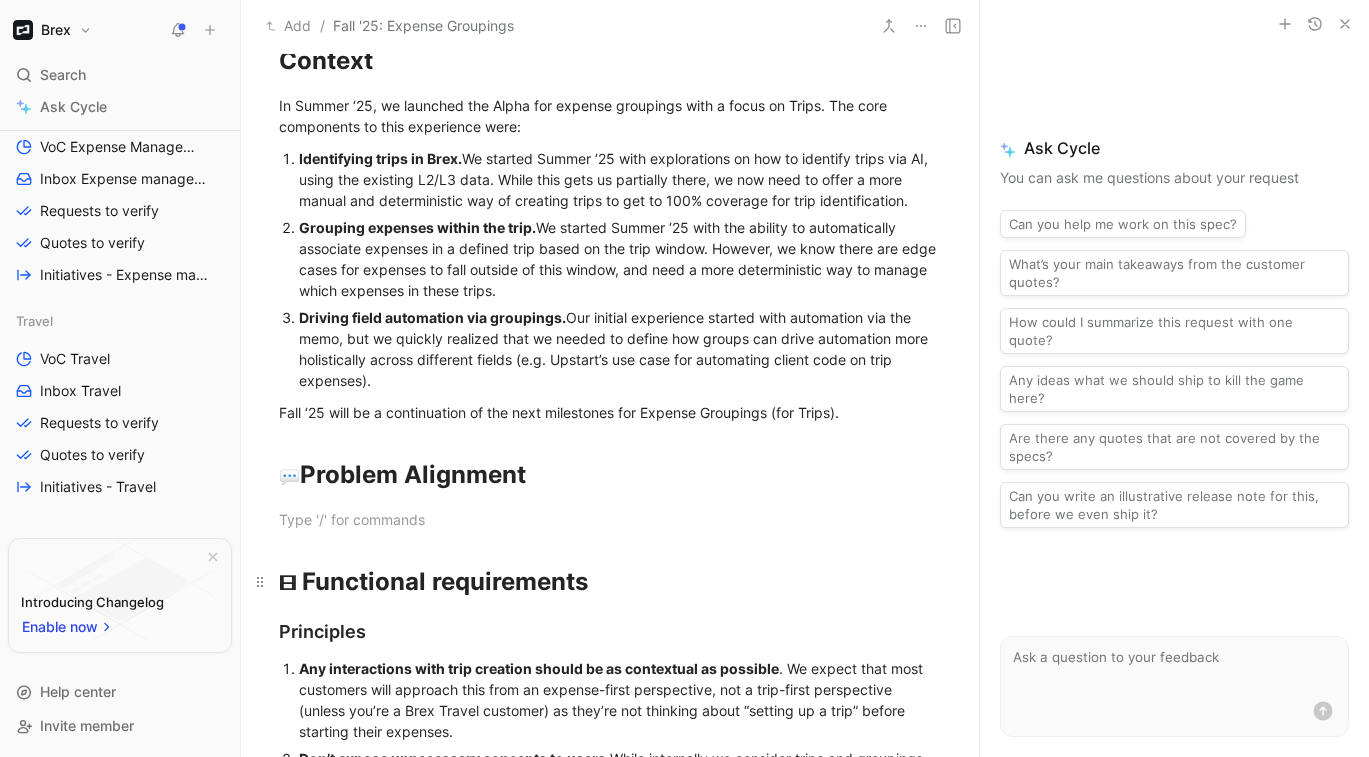 scroll, scrollTop: 235, scrollLeft: 0, axis: vertical 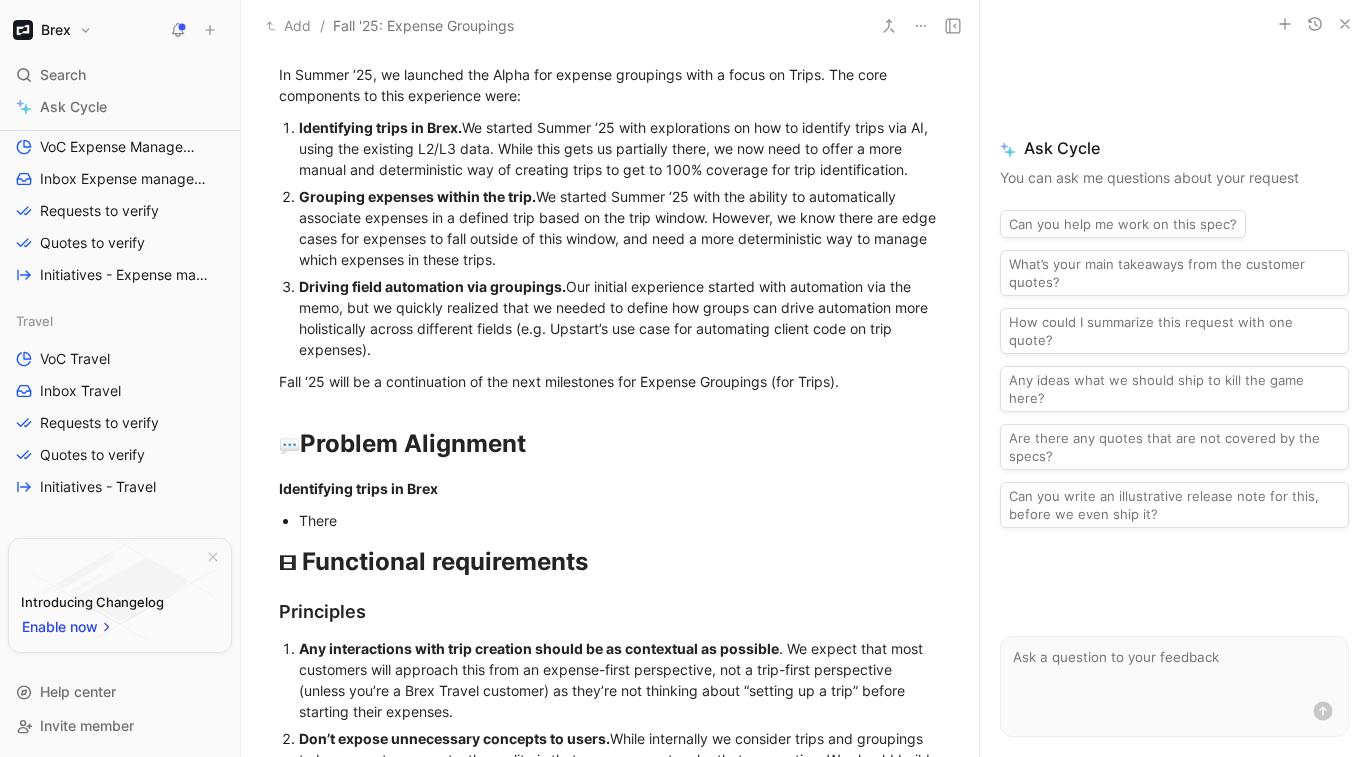 click on "There" at bounding box center [620, 520] 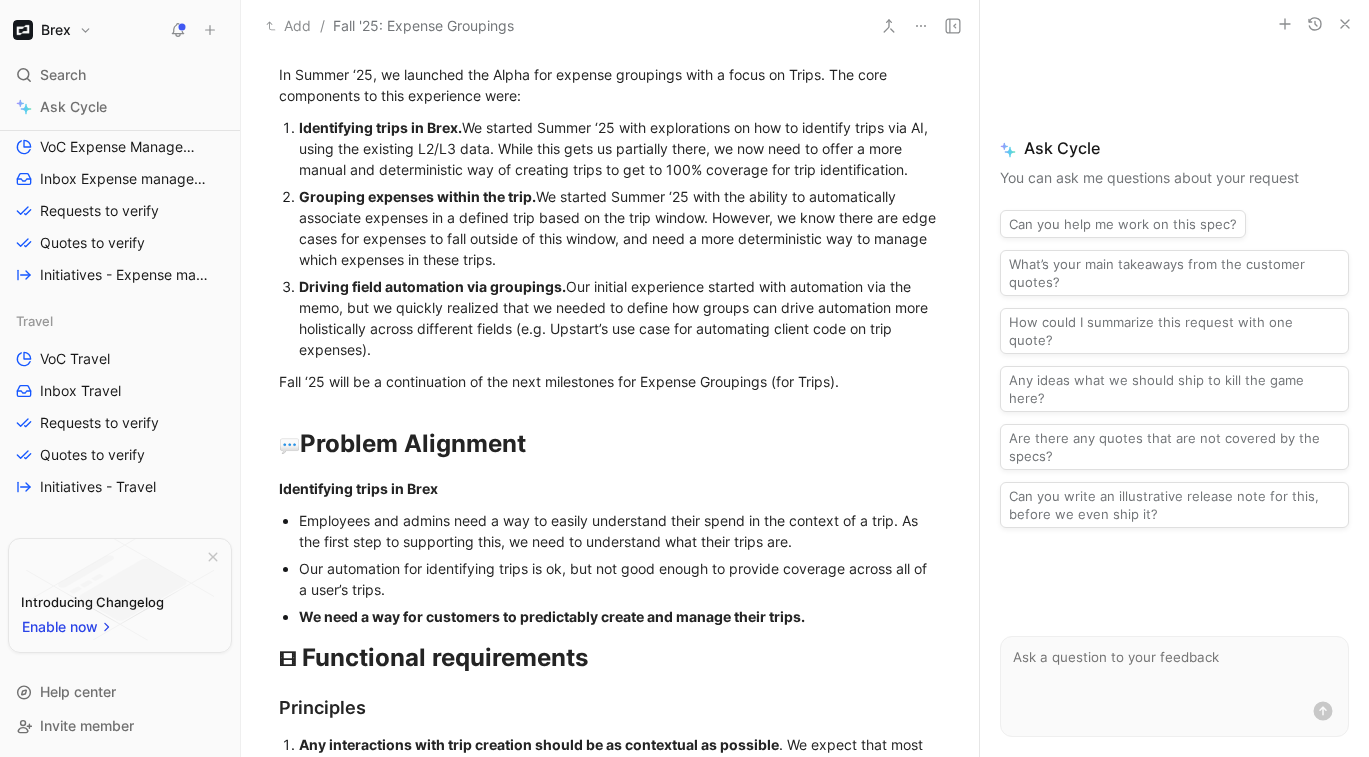click on "Employees and admins need a way to easily understand their spend in the context of a trip. As the first step to supporting this, we need to understand what their trips are." at bounding box center [610, 531] 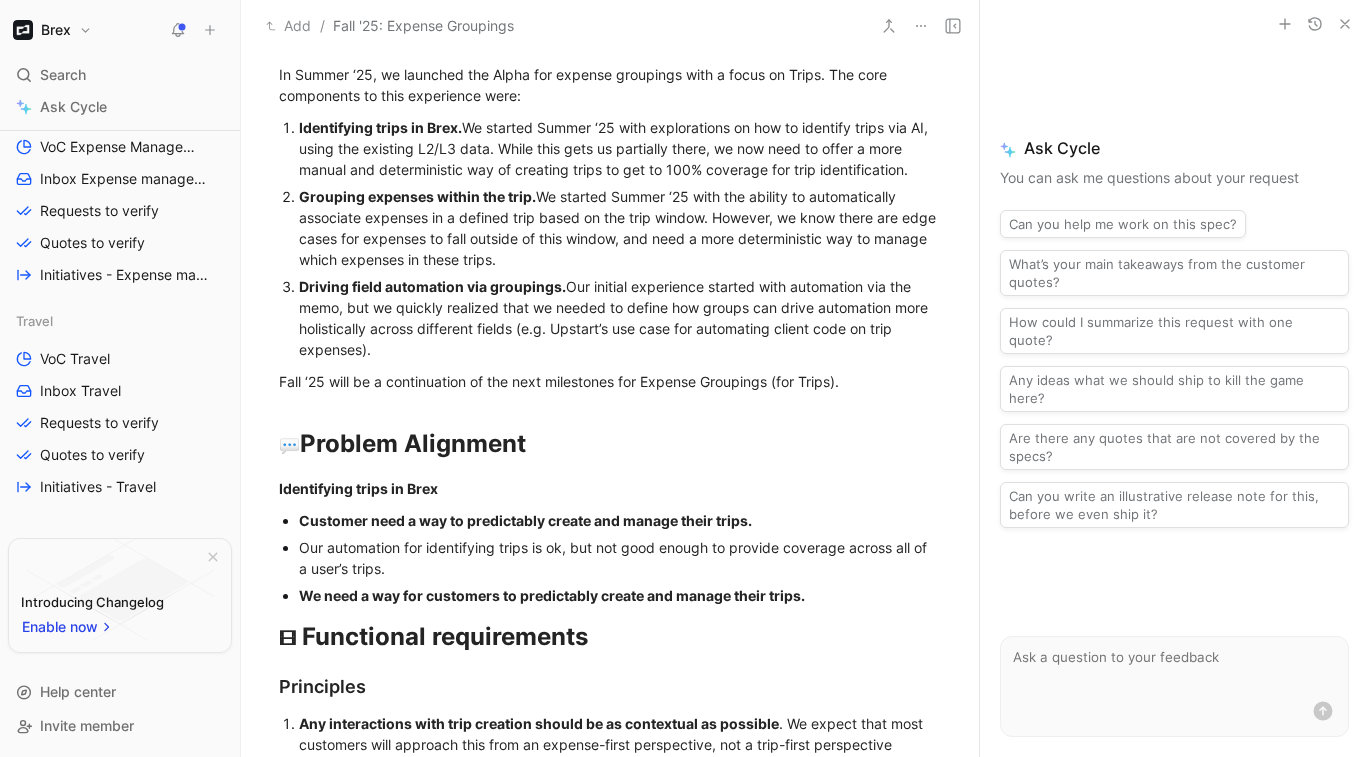 drag, startPoint x: 736, startPoint y: 558, endPoint x: 756, endPoint y: 522, distance: 41.18252 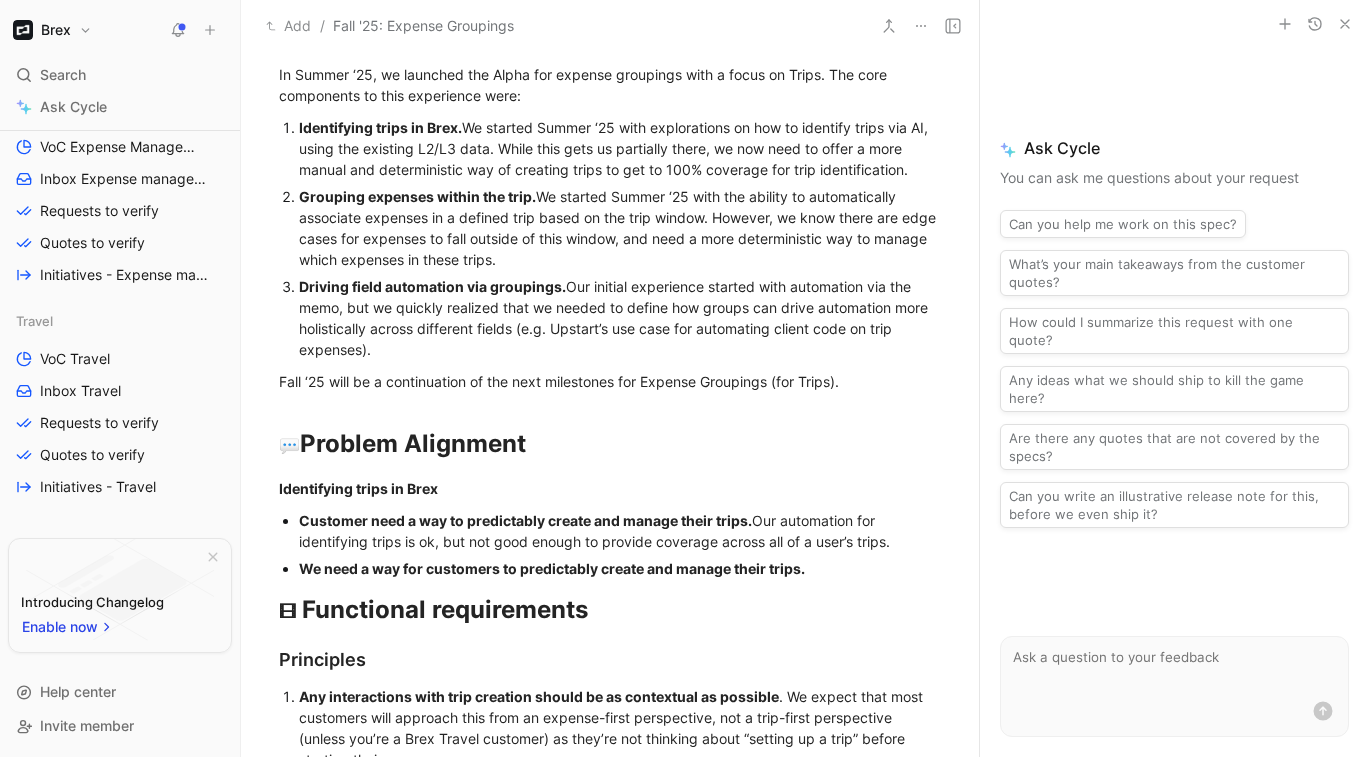 click on "We need a way for customers to predictably create and manage their trips." at bounding box center [552, 568] 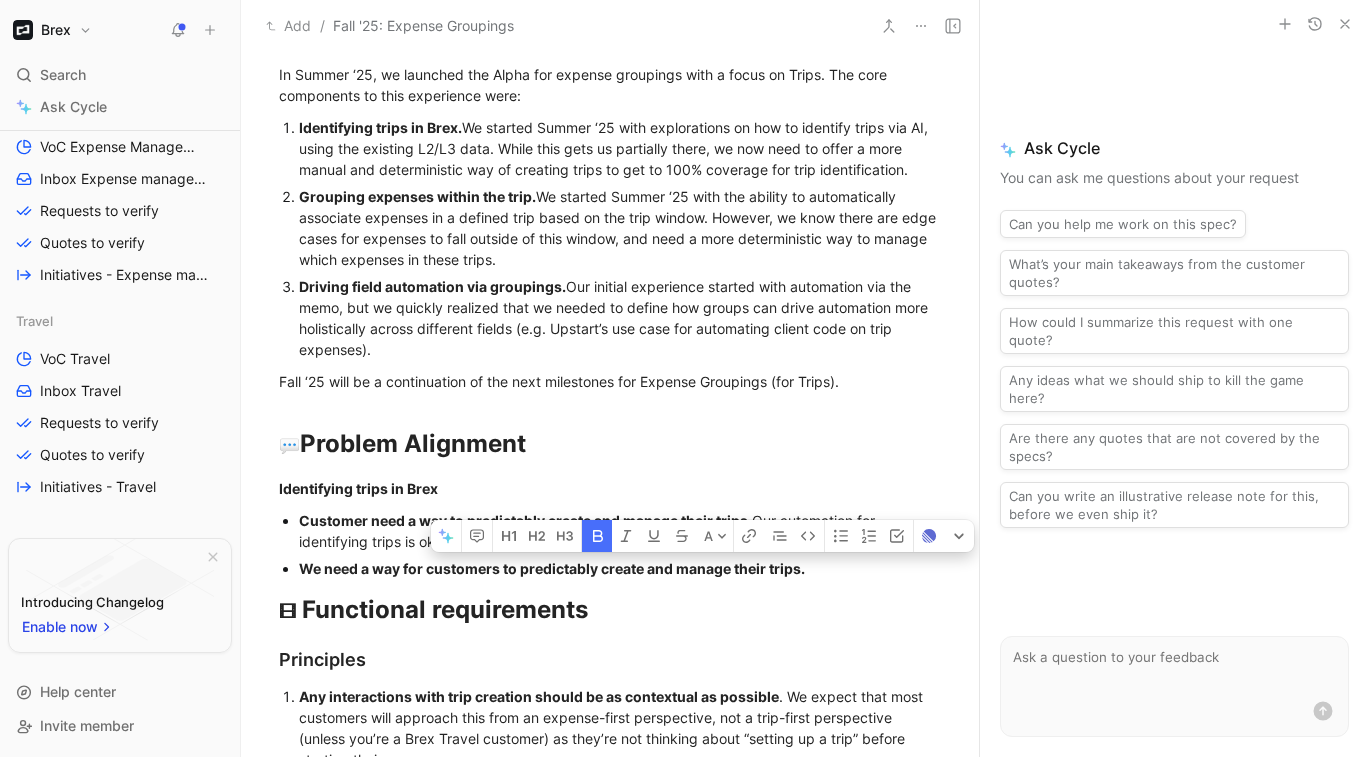 click on "We need a way for customers to predictably create and manage their trips." at bounding box center [552, 568] 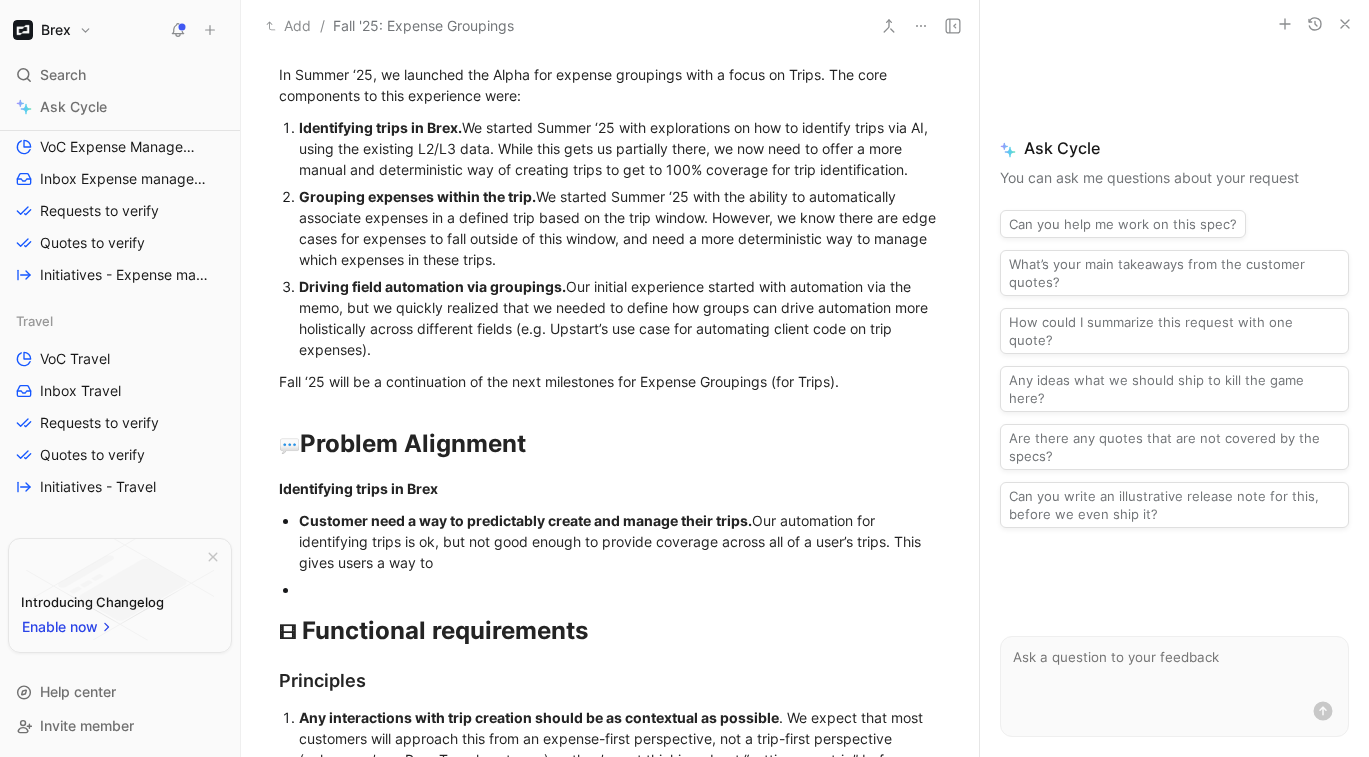 scroll, scrollTop: 263, scrollLeft: 0, axis: vertical 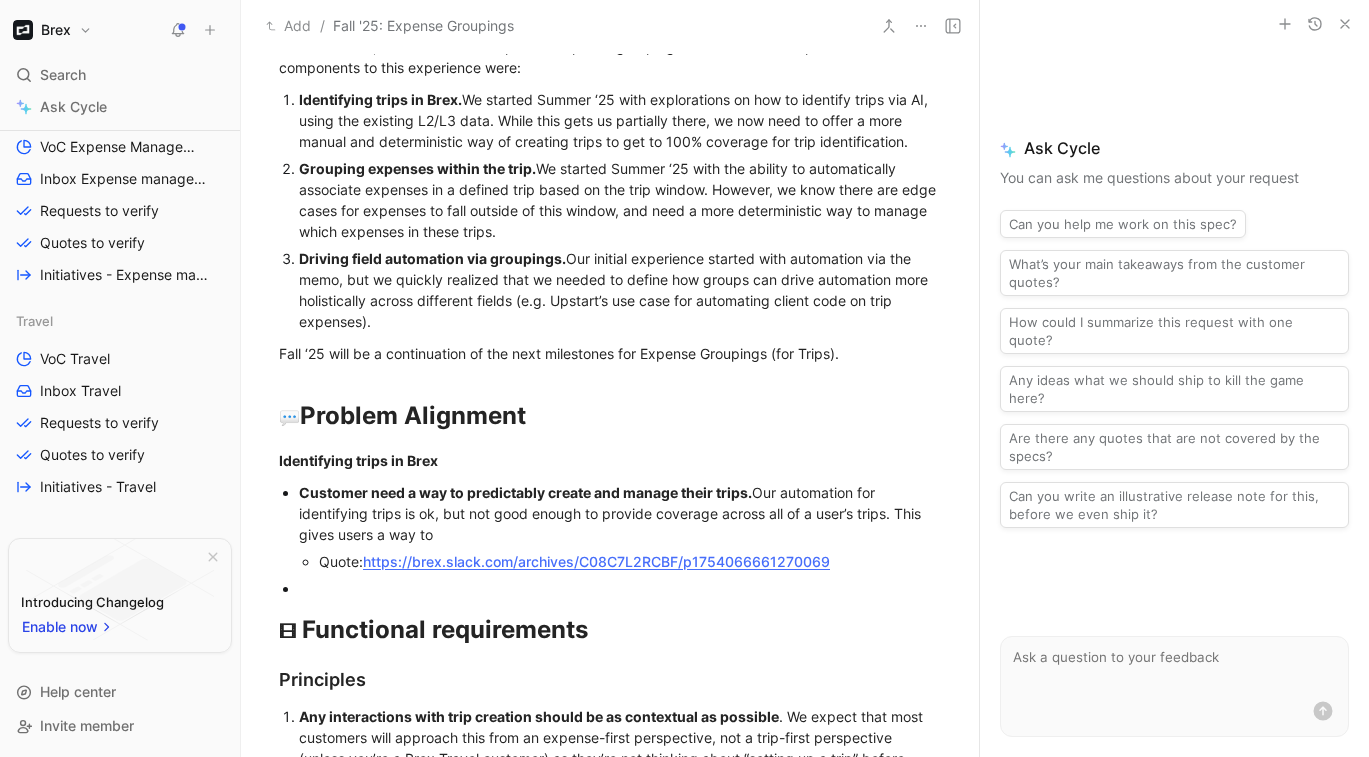 click at bounding box center [620, 588] 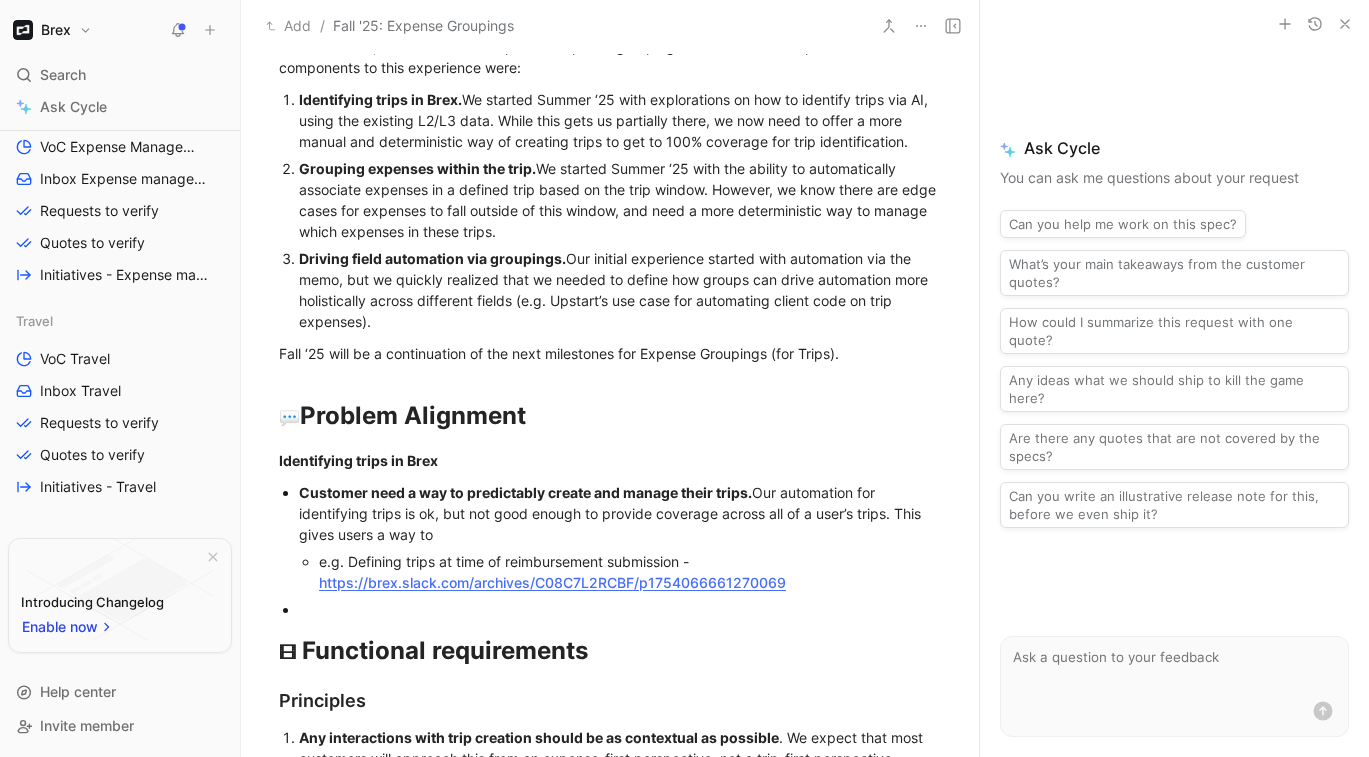 click at bounding box center (620, 609) 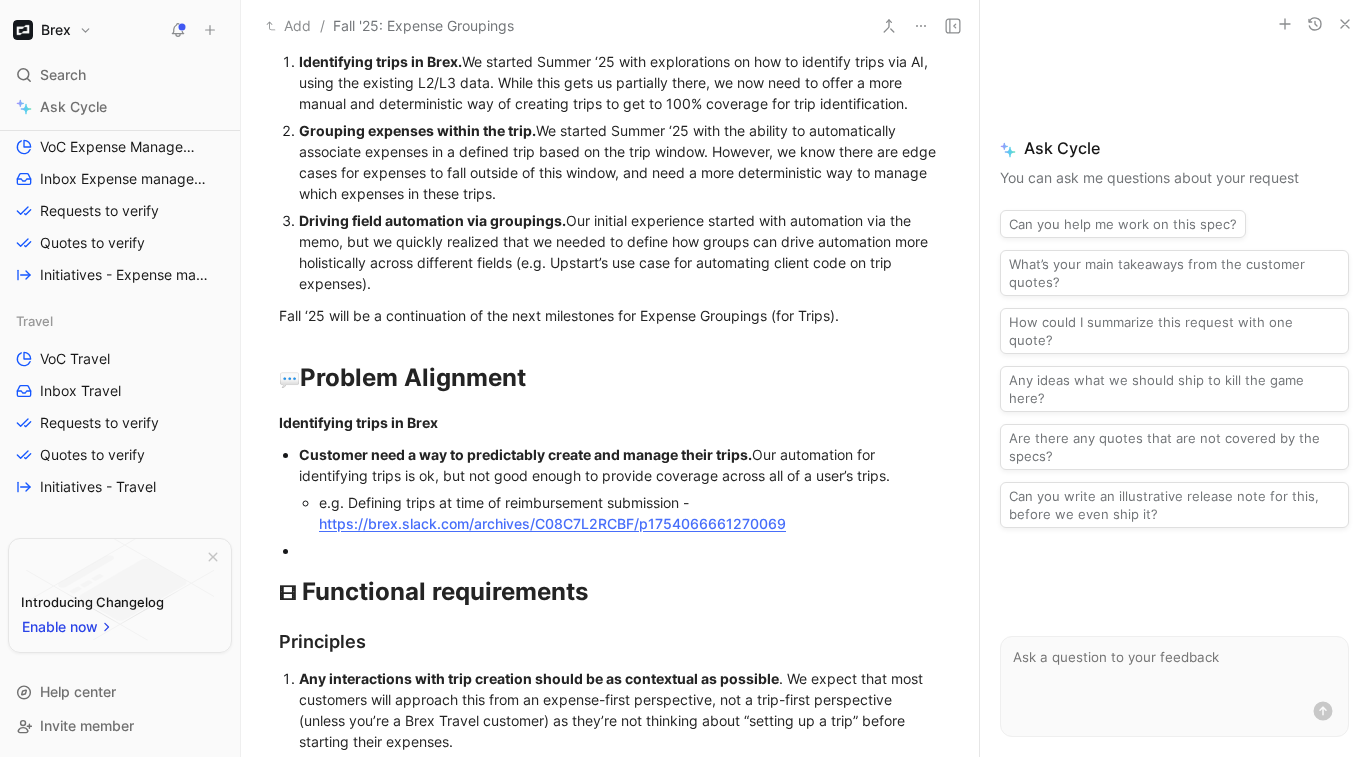 click at bounding box center (620, 550) 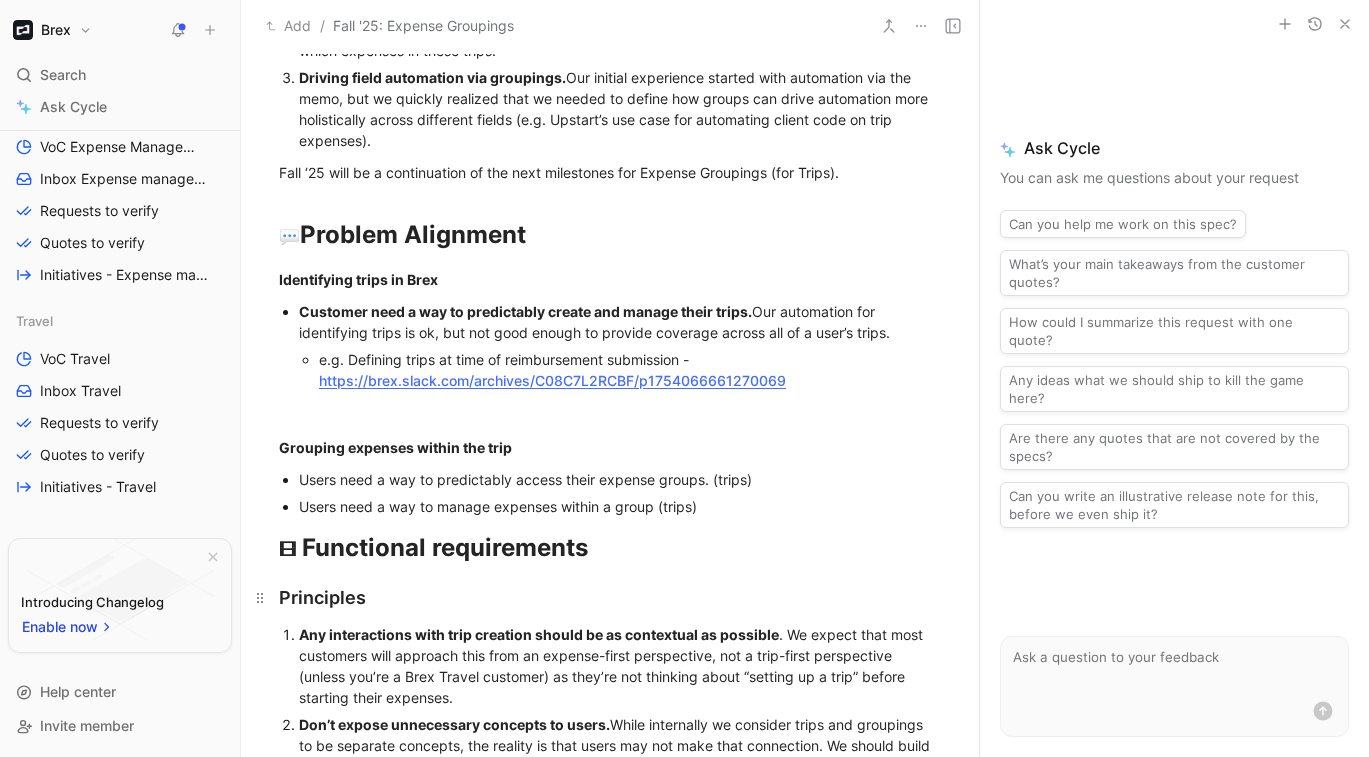 scroll, scrollTop: 470, scrollLeft: 0, axis: vertical 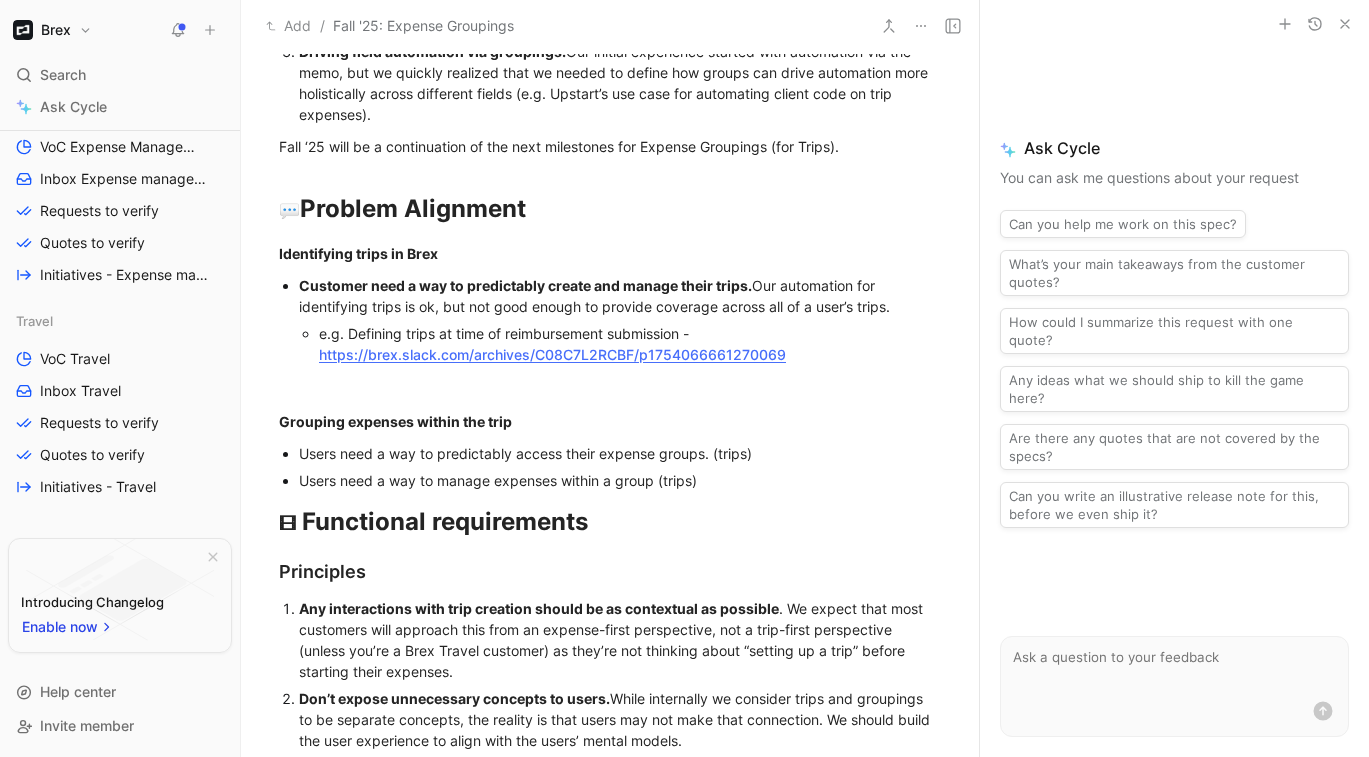 click on "Users need a way to predictably access their expense groups. (trips)" at bounding box center (620, 453) 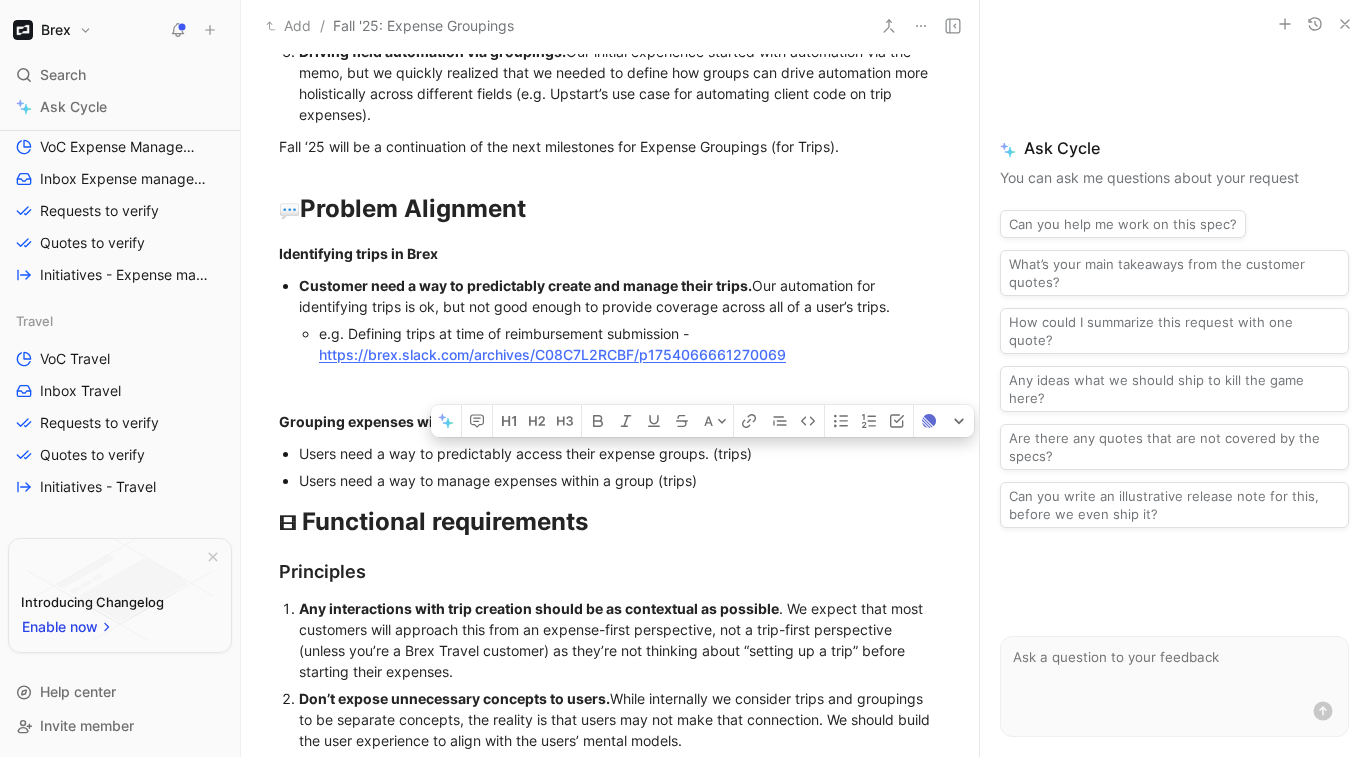 drag, startPoint x: 763, startPoint y: 457, endPoint x: 711, endPoint y: 453, distance: 52.153618 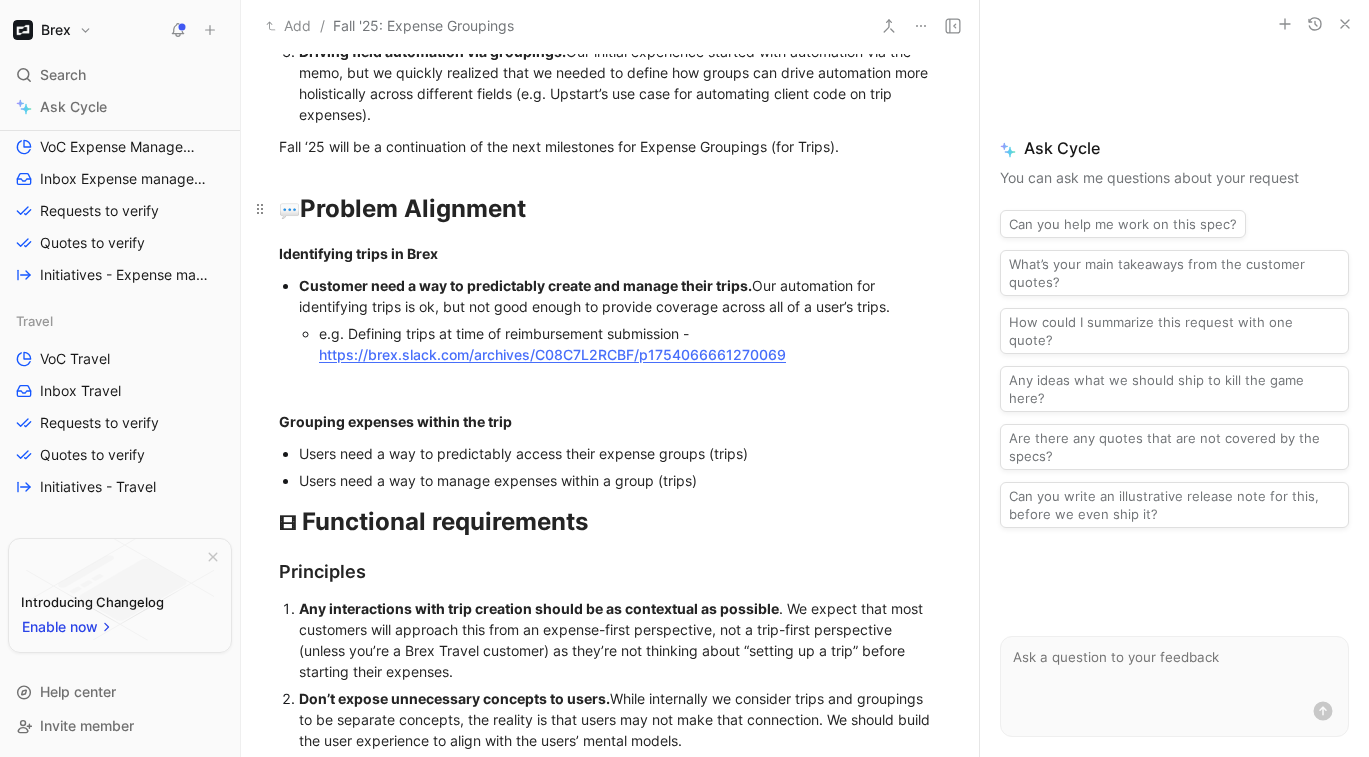click on "💬  Problem Alignment" at bounding box center (610, 209) 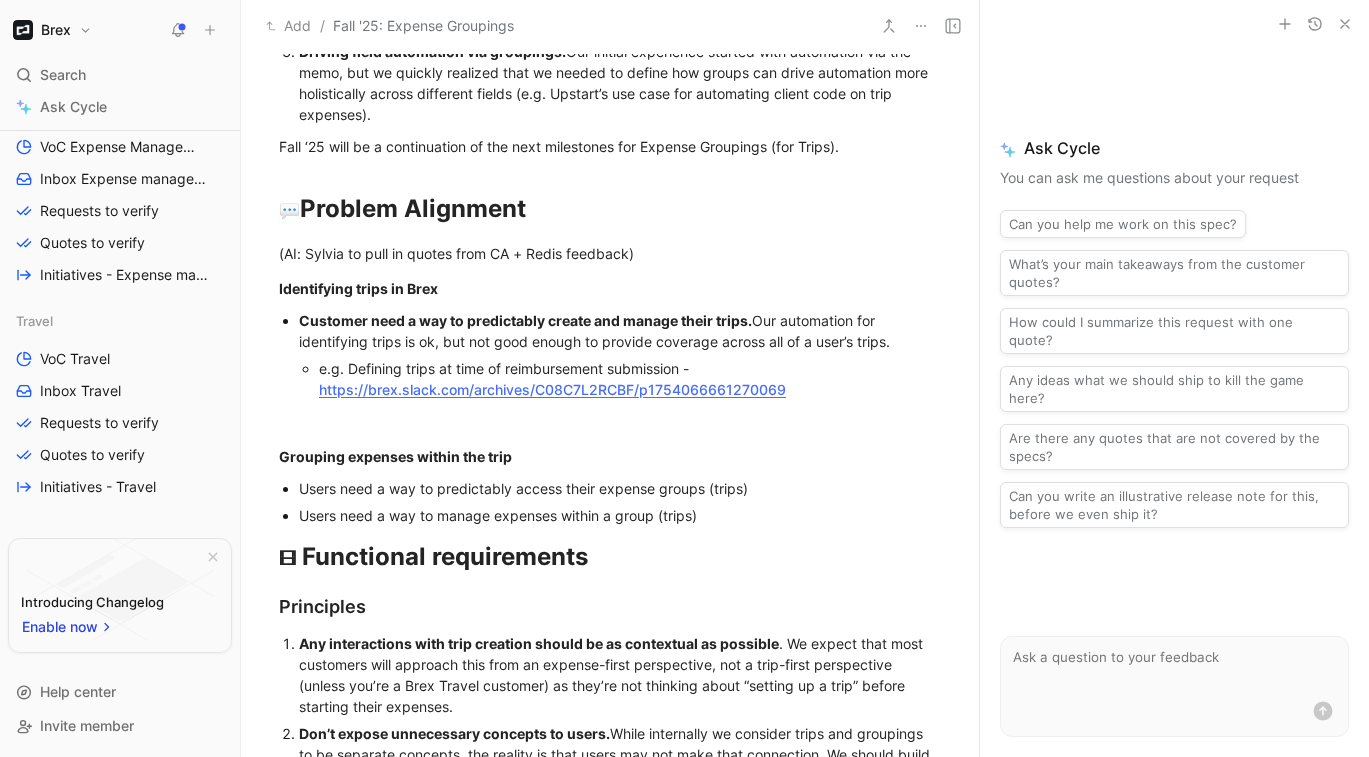 scroll, scrollTop: 502, scrollLeft: 0, axis: vertical 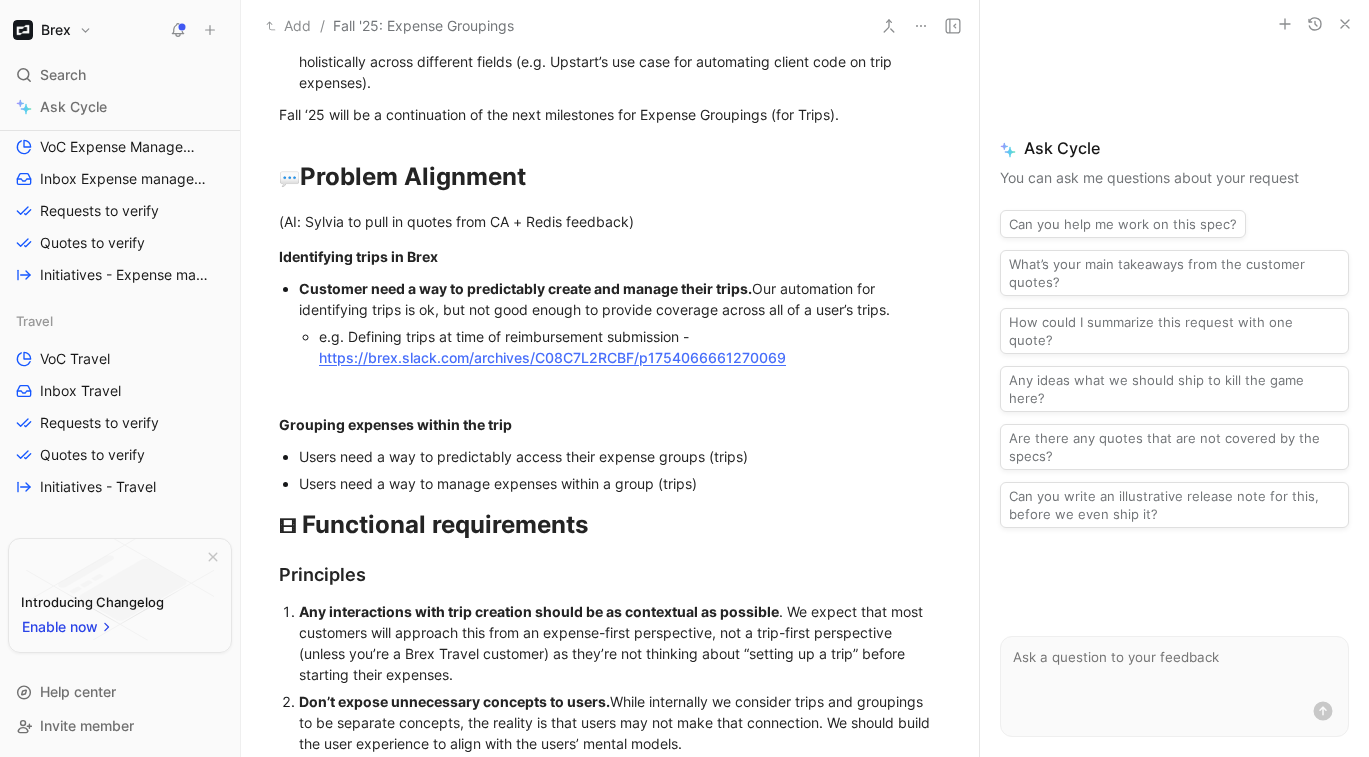 click on "Users need a way to manage expenses within a group (trips)" at bounding box center [620, 483] 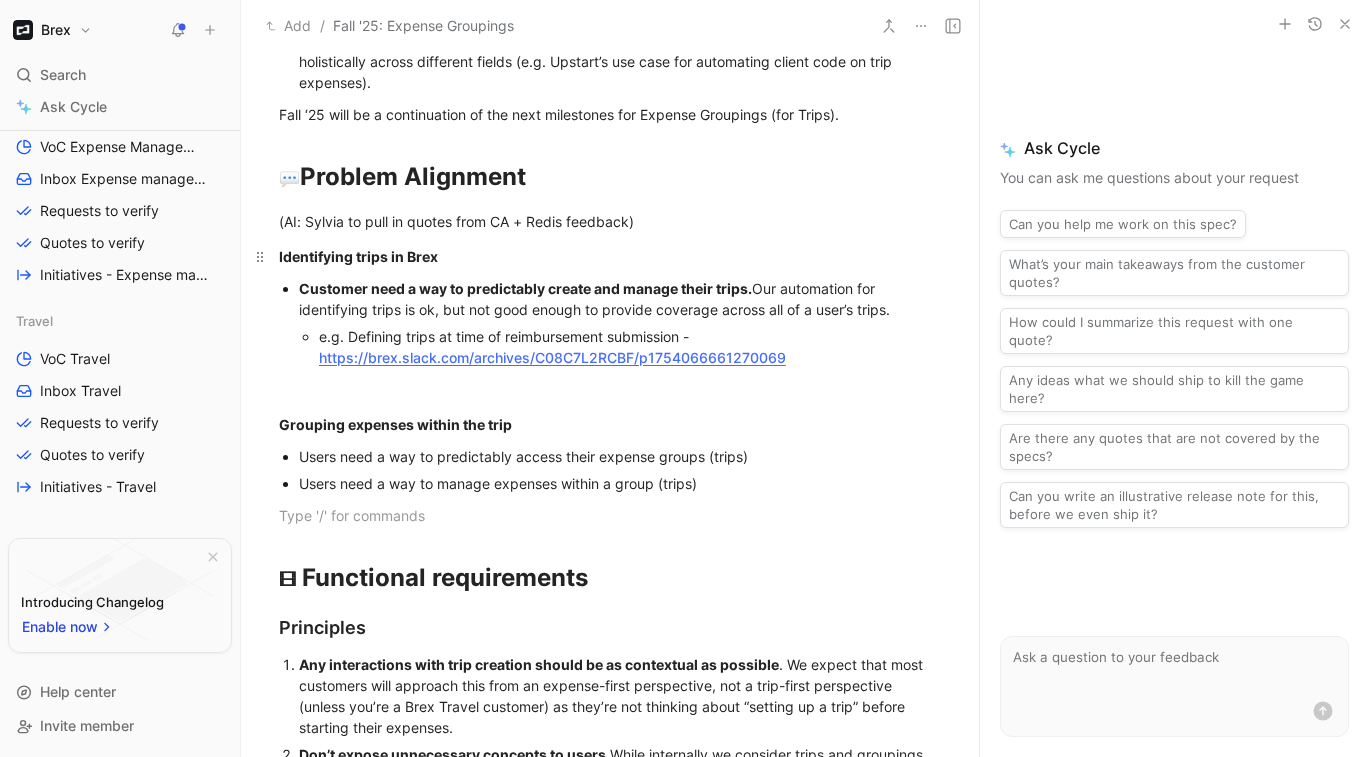 click on "Identifying trips in Brex" at bounding box center (610, 256) 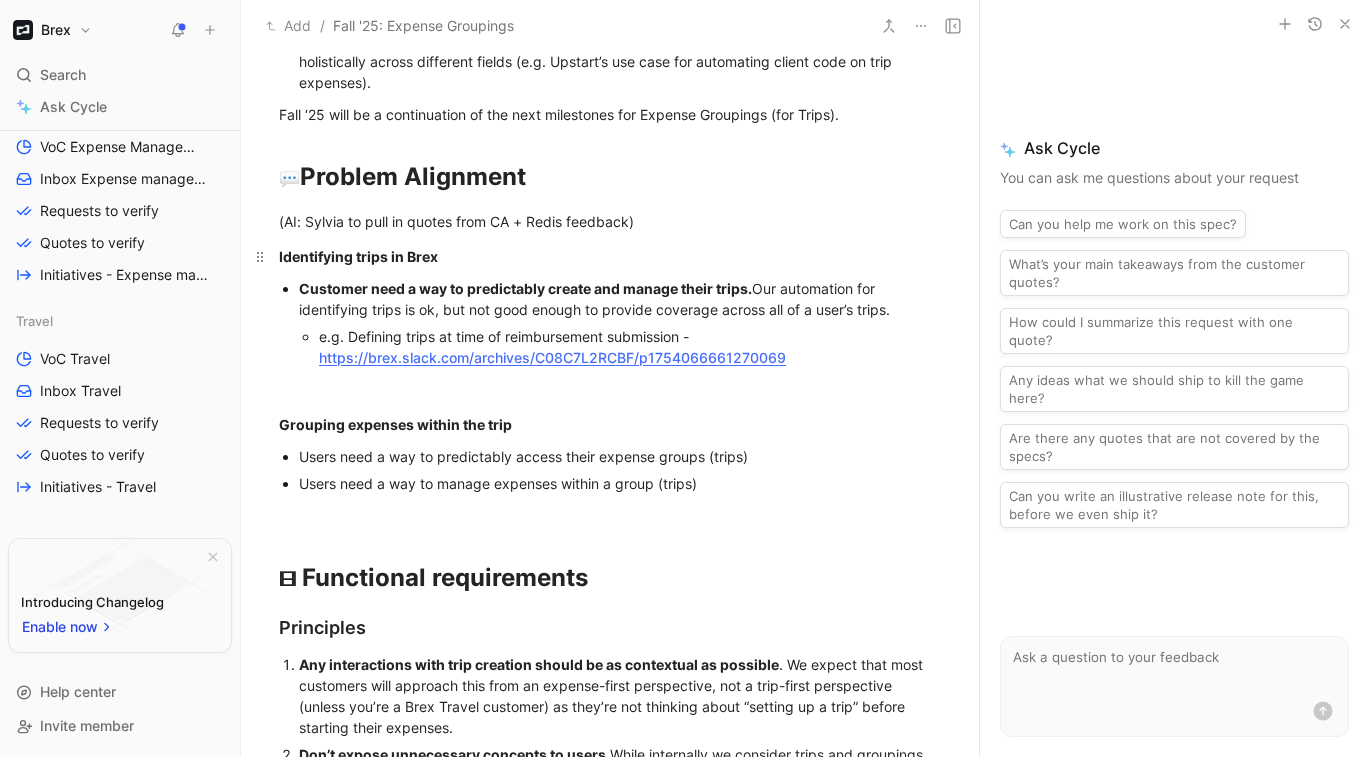 click on "Identifying trips in Brex" at bounding box center (358, 256) 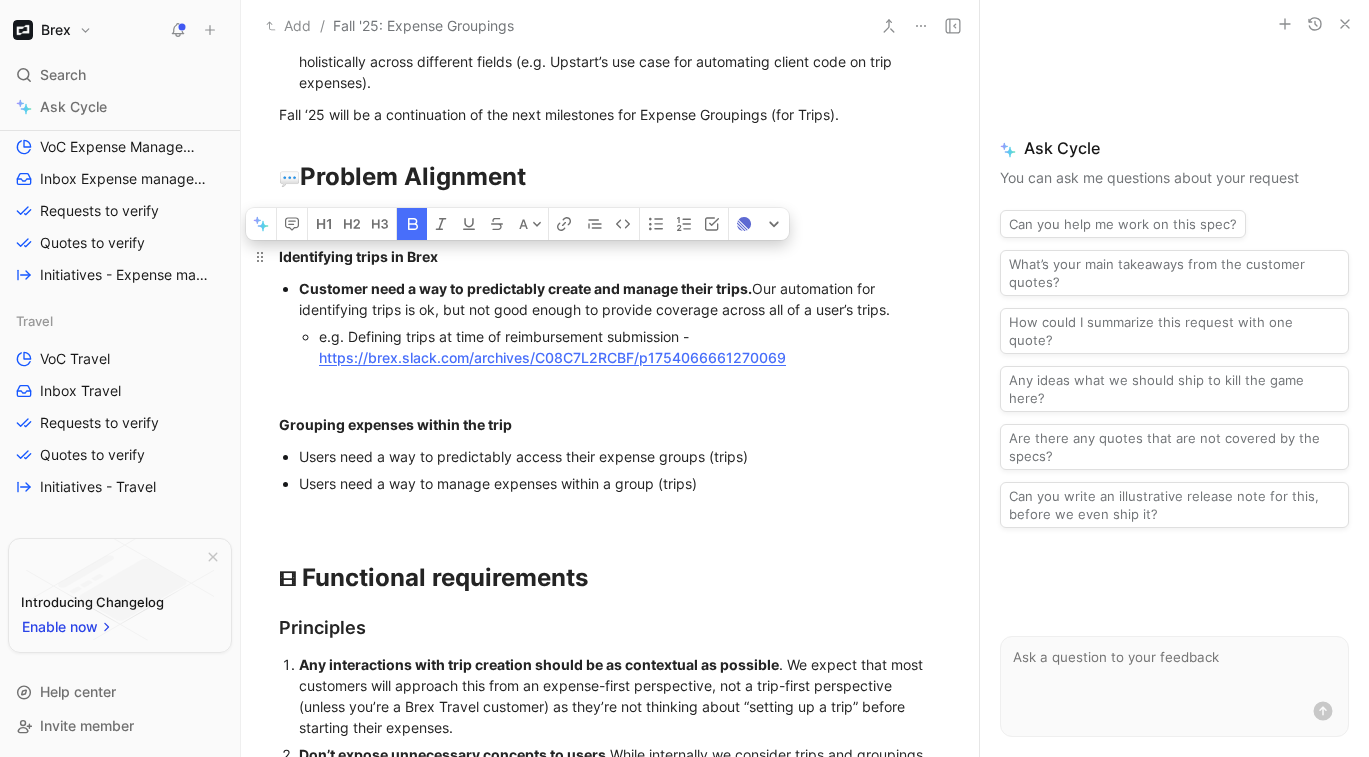 click on "Identifying trips in Brex" at bounding box center [358, 256] 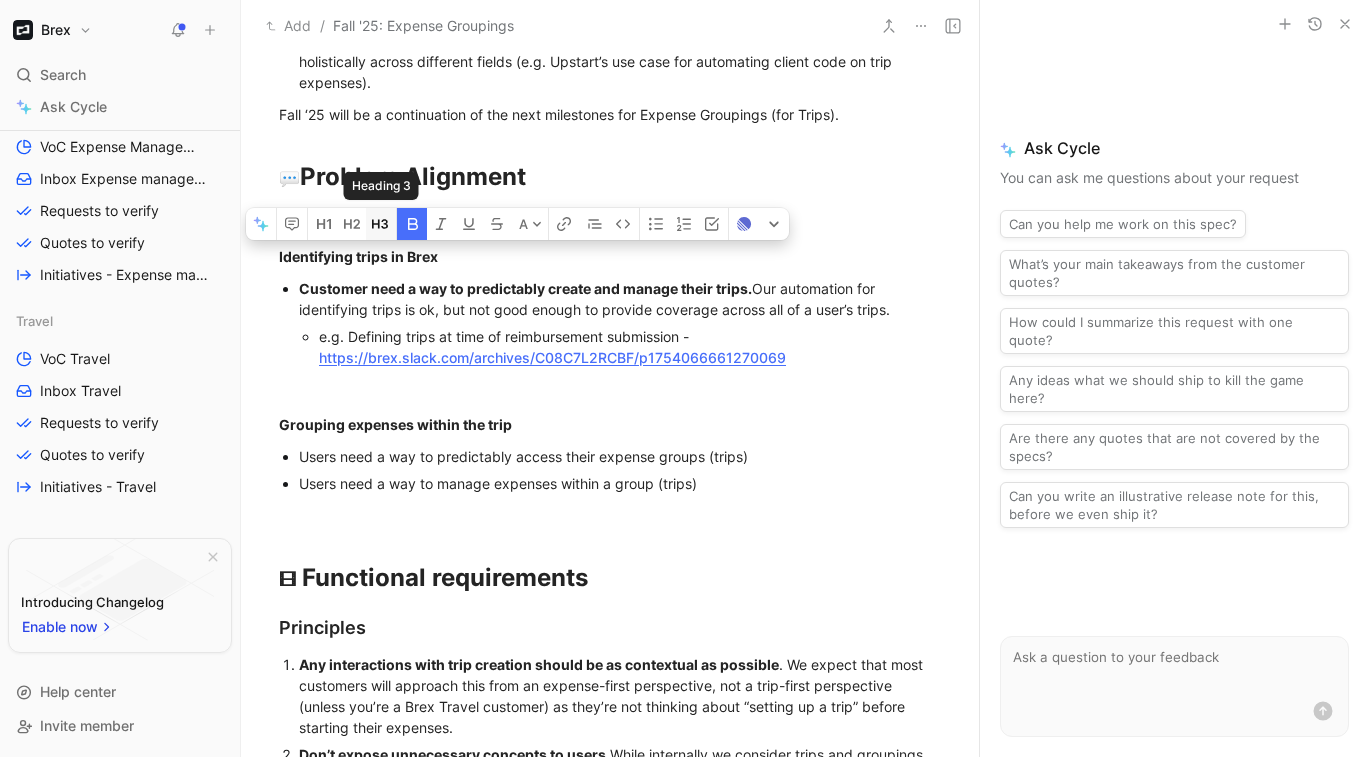 click 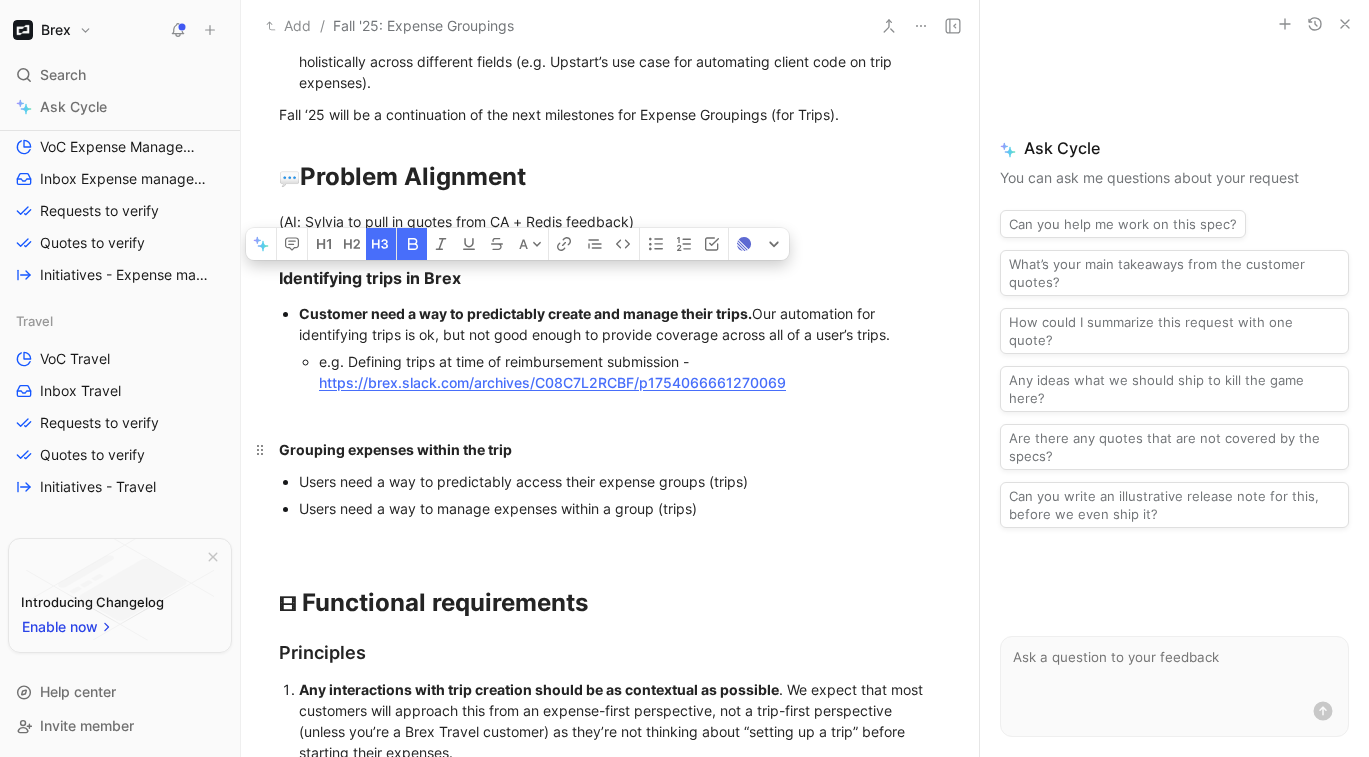 click on "Grouping expenses within the trip" at bounding box center [395, 449] 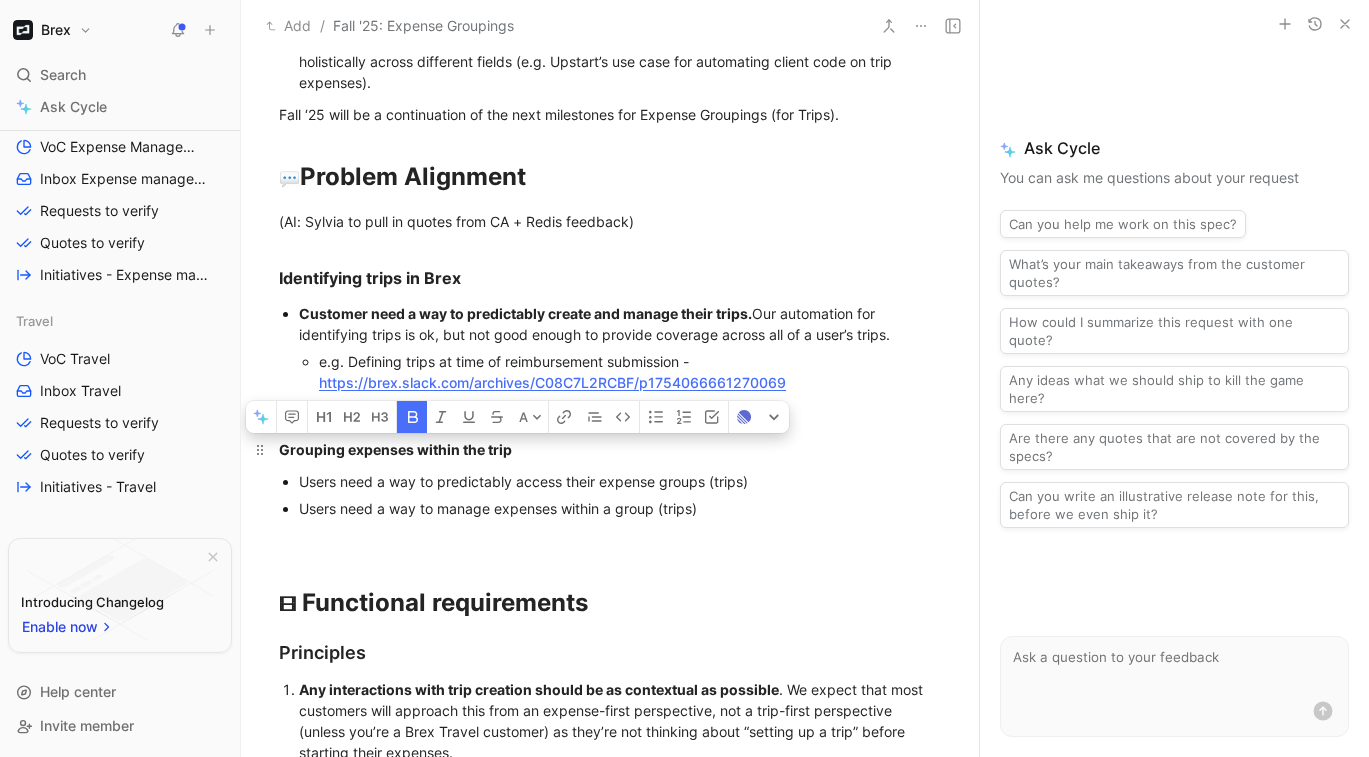 click on "Grouping expenses within the trip" at bounding box center [395, 449] 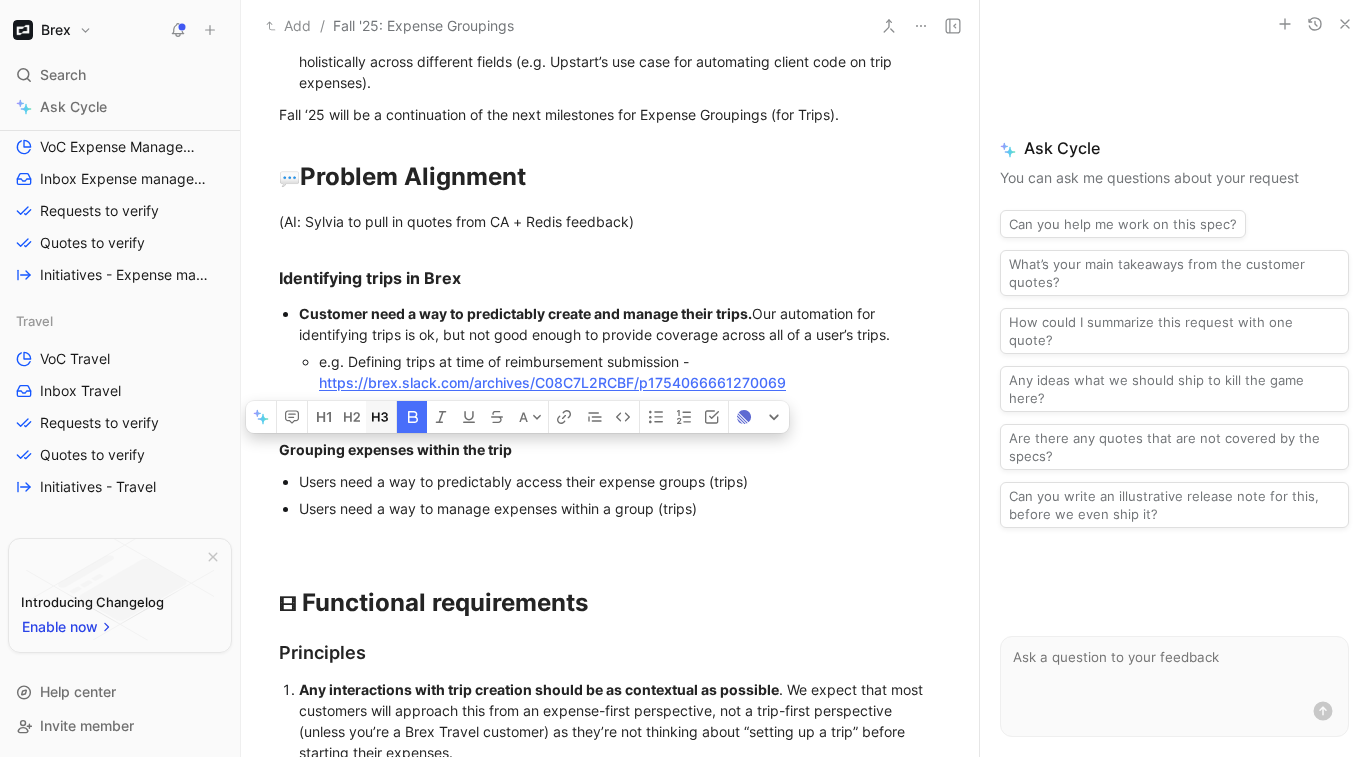 click 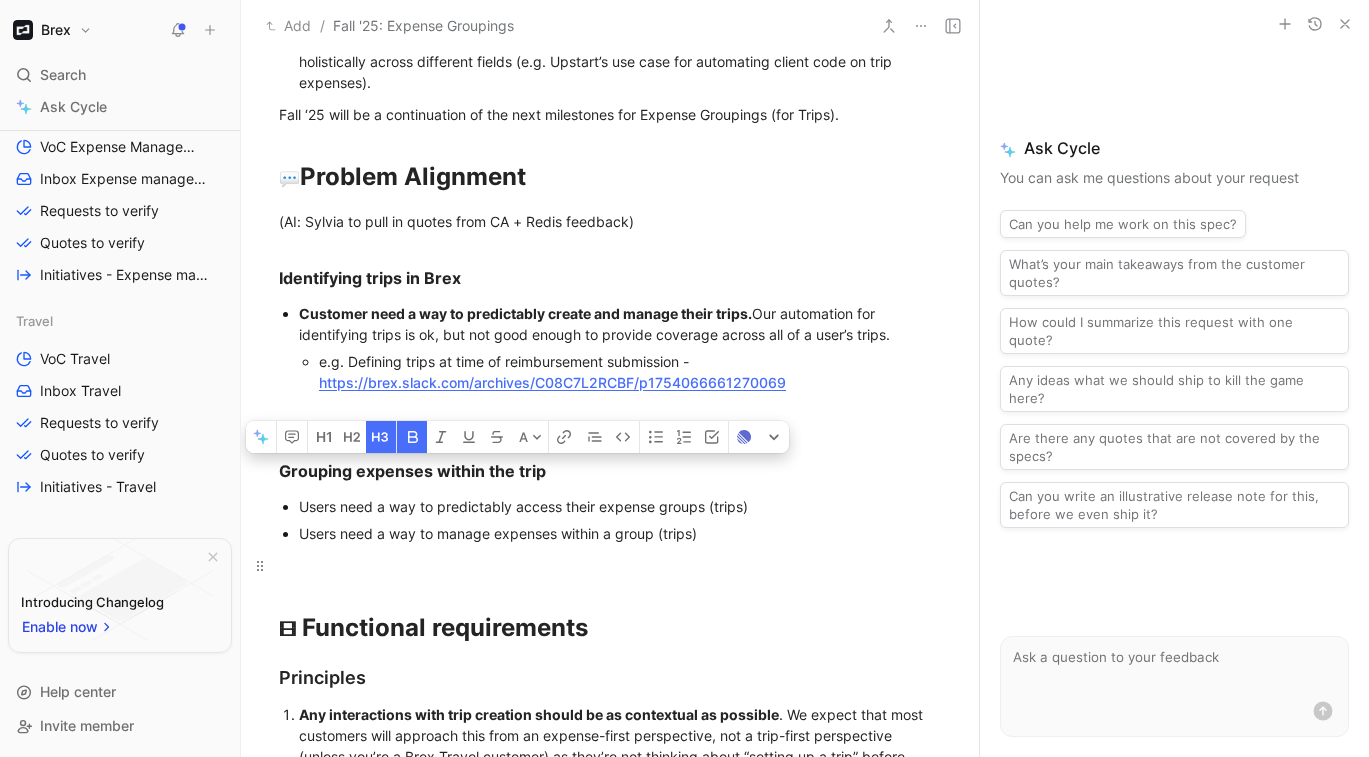 click at bounding box center [610, 565] 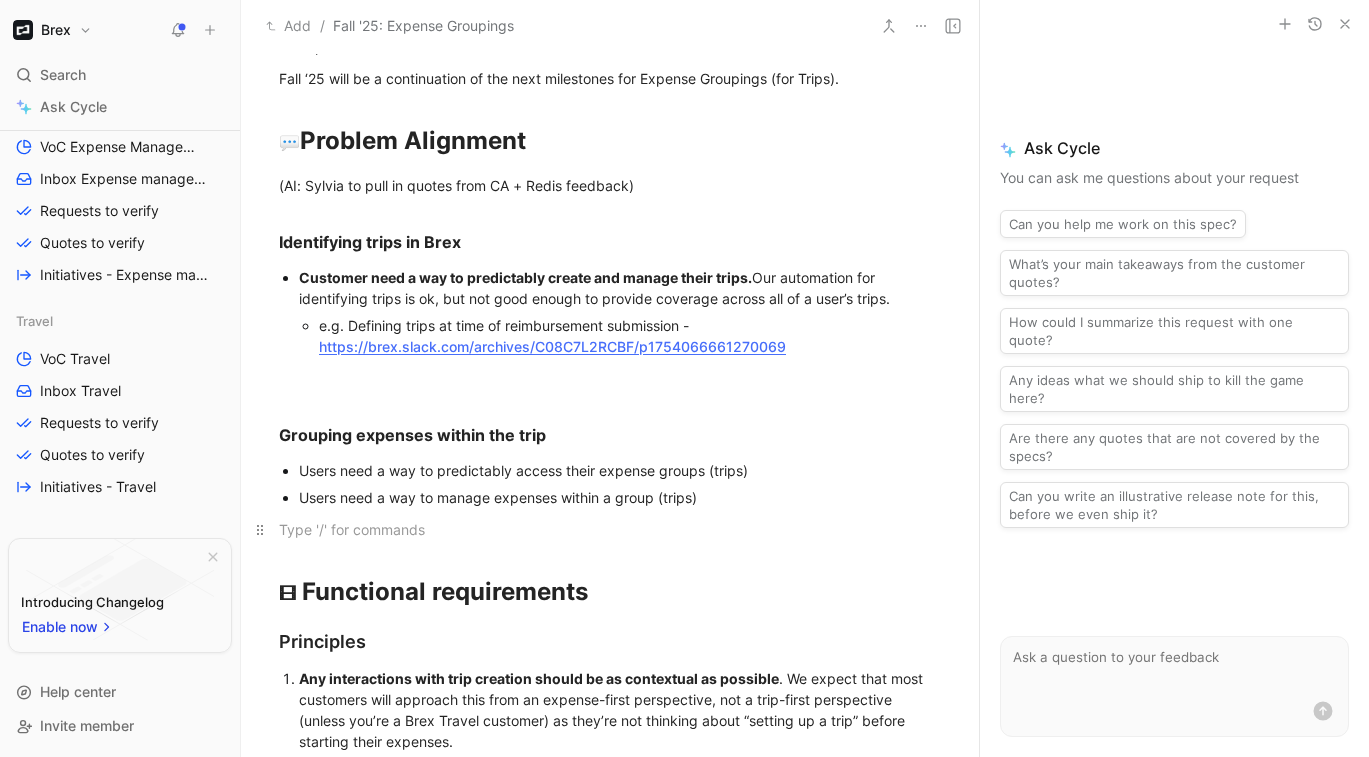 scroll, scrollTop: 553, scrollLeft: 0, axis: vertical 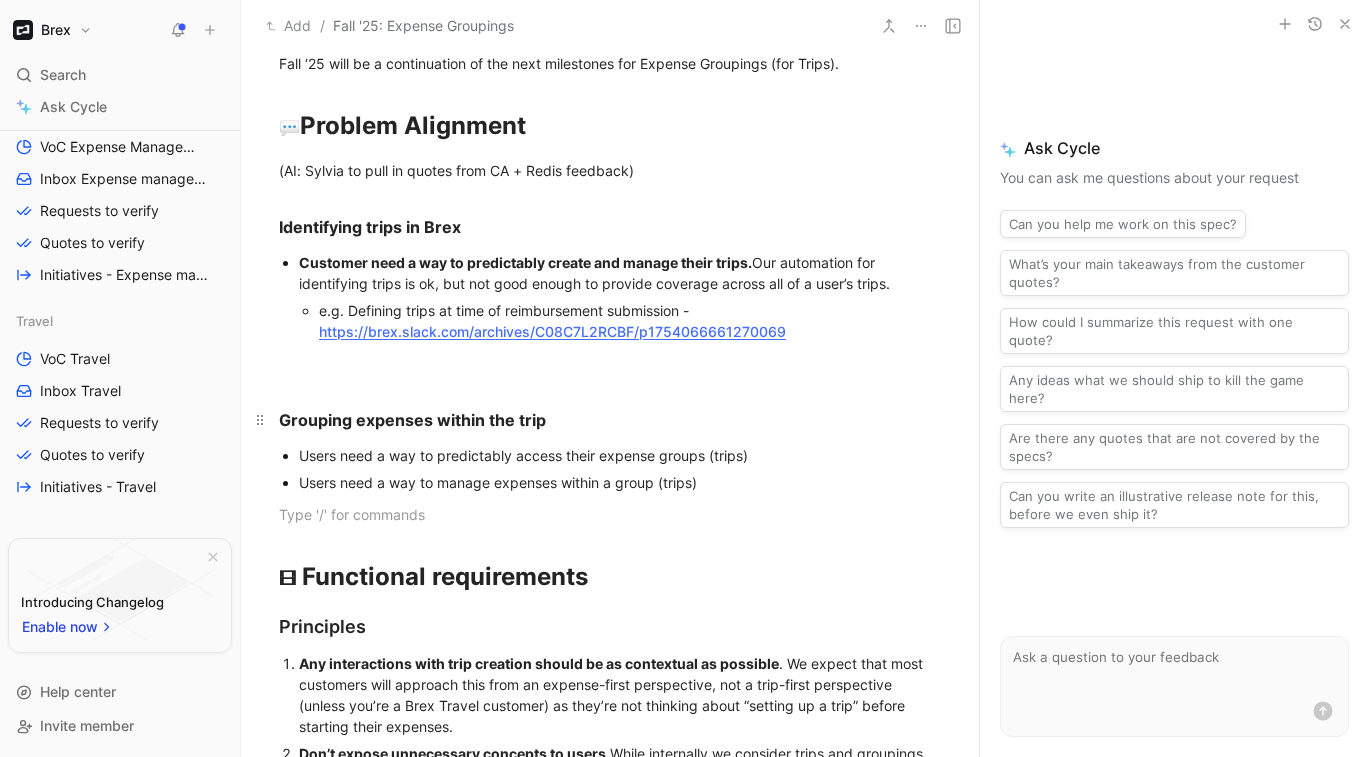 click on "Grouping expenses within the trip" at bounding box center (610, 411) 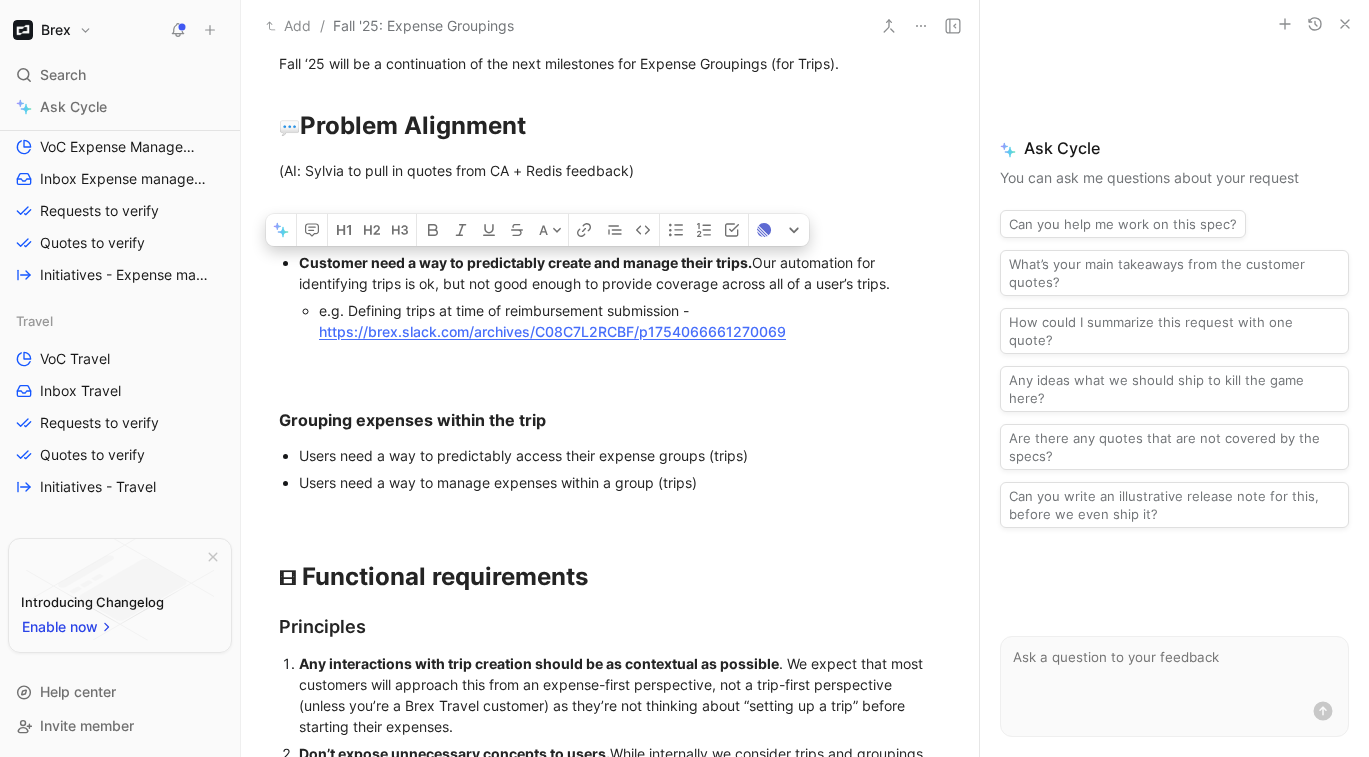 drag, startPoint x: 299, startPoint y: 264, endPoint x: 775, endPoint y: 267, distance: 476.00946 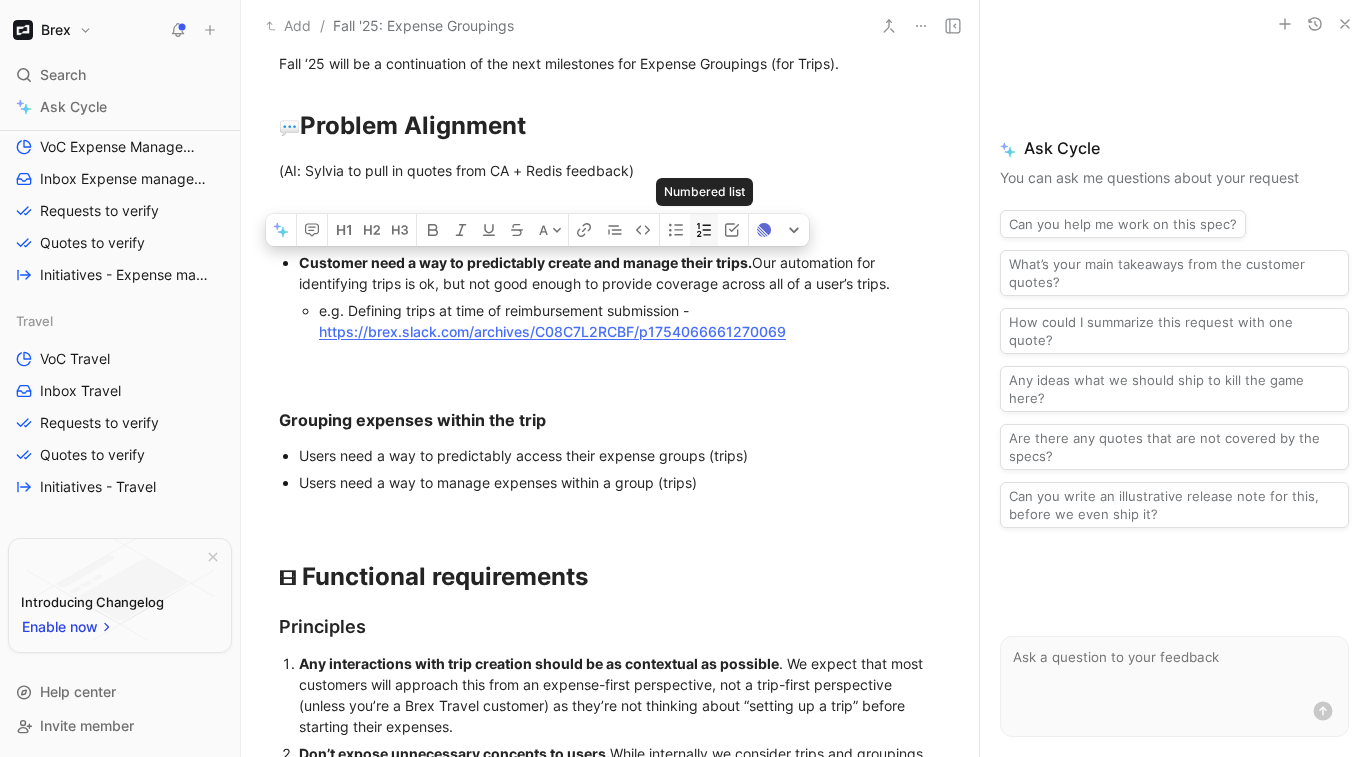 click 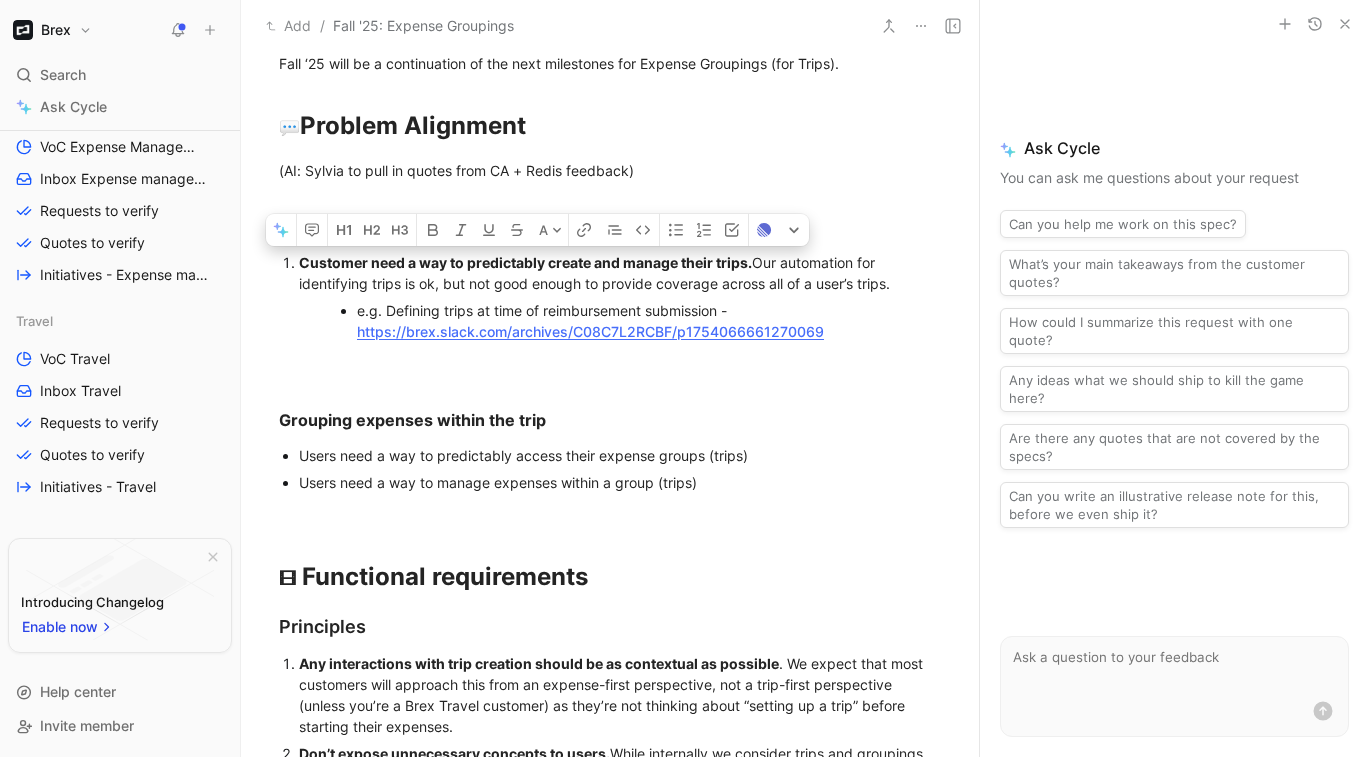 click on "e.g. Defining trips at time of reimbursement submission - https://brex.slack.com/archives/C08C7L2RCBF/p1754066661270069" at bounding box center [620, 321] 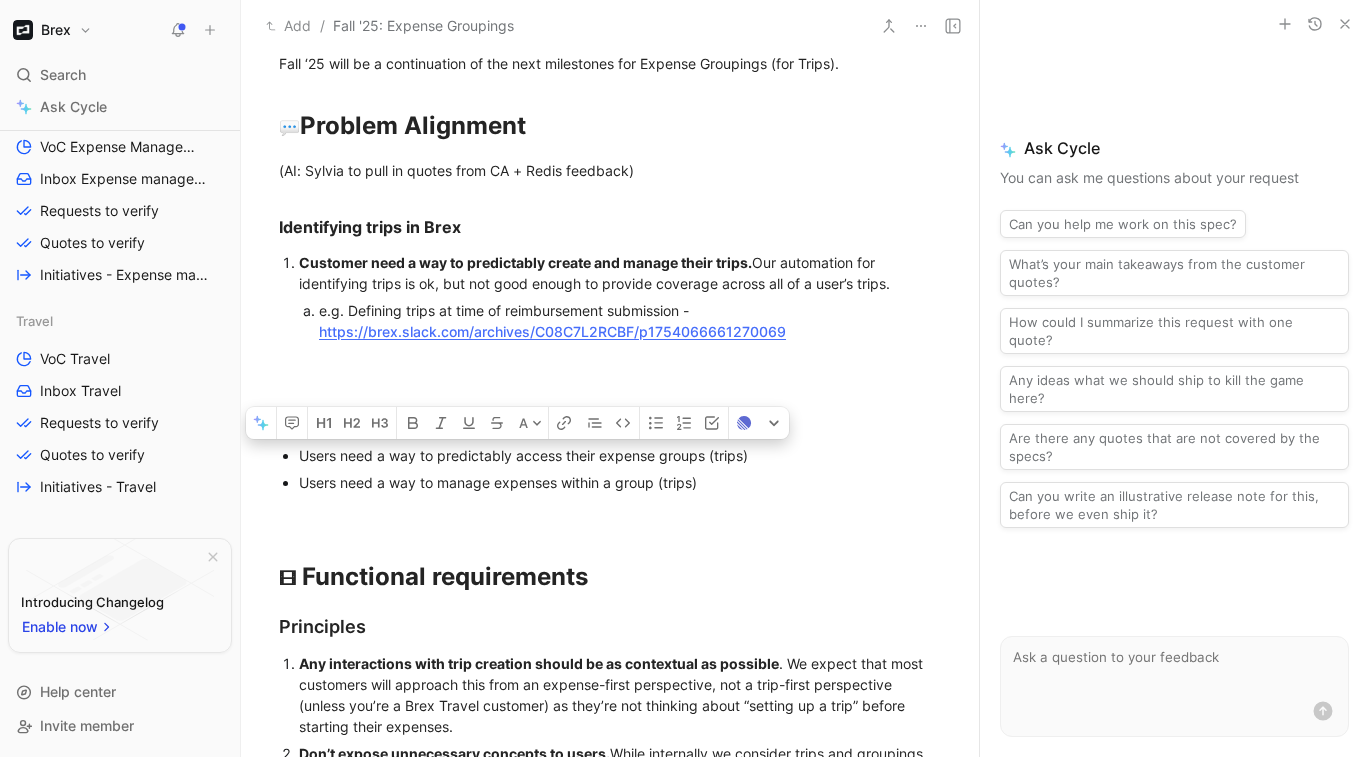 drag, startPoint x: 296, startPoint y: 459, endPoint x: 318, endPoint y: 483, distance: 32.55764 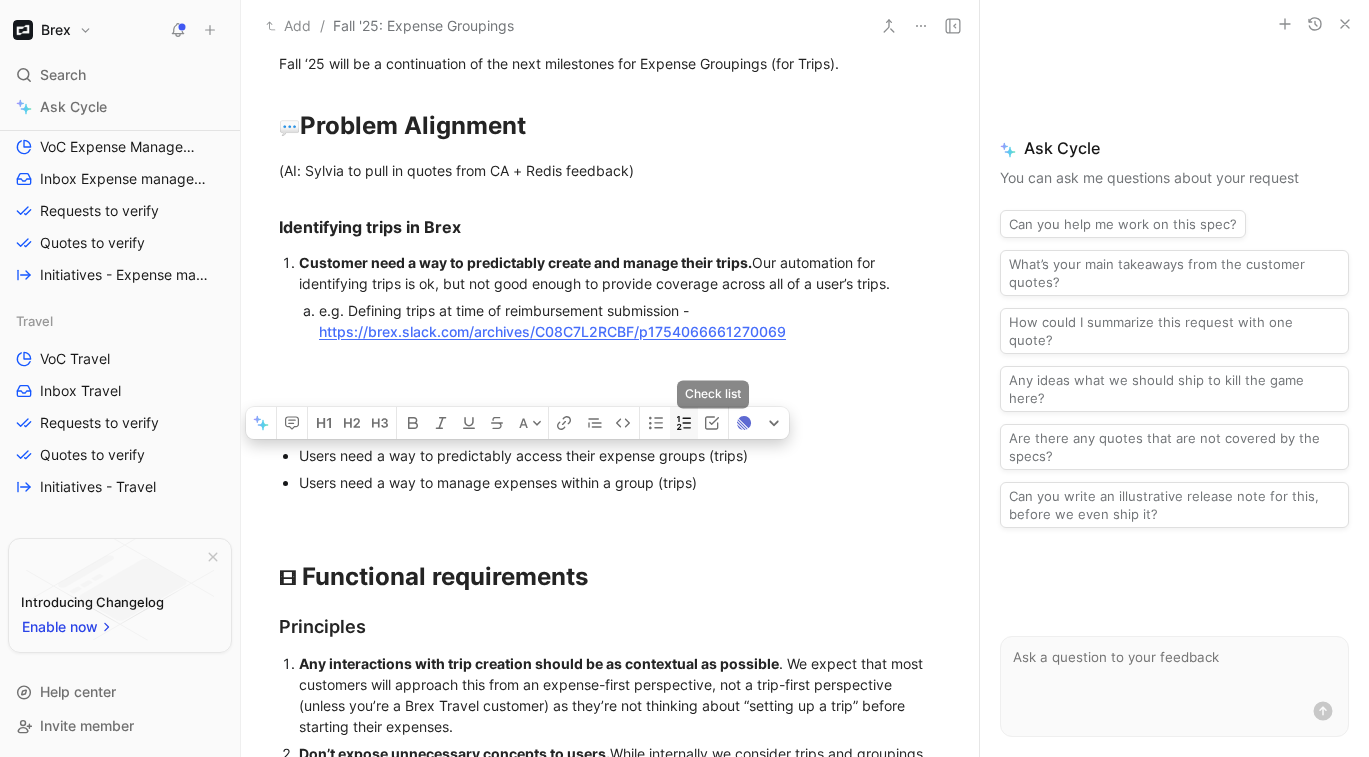click 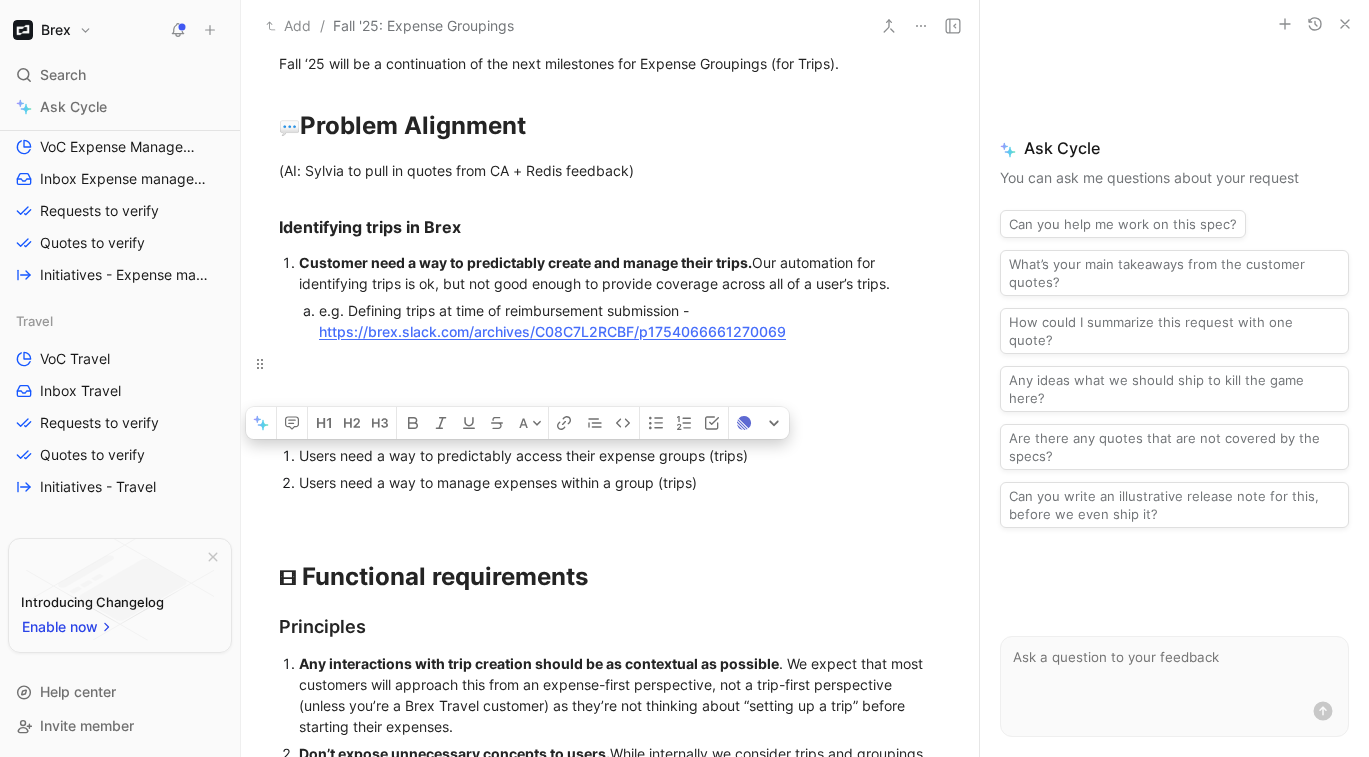 click at bounding box center (610, 363) 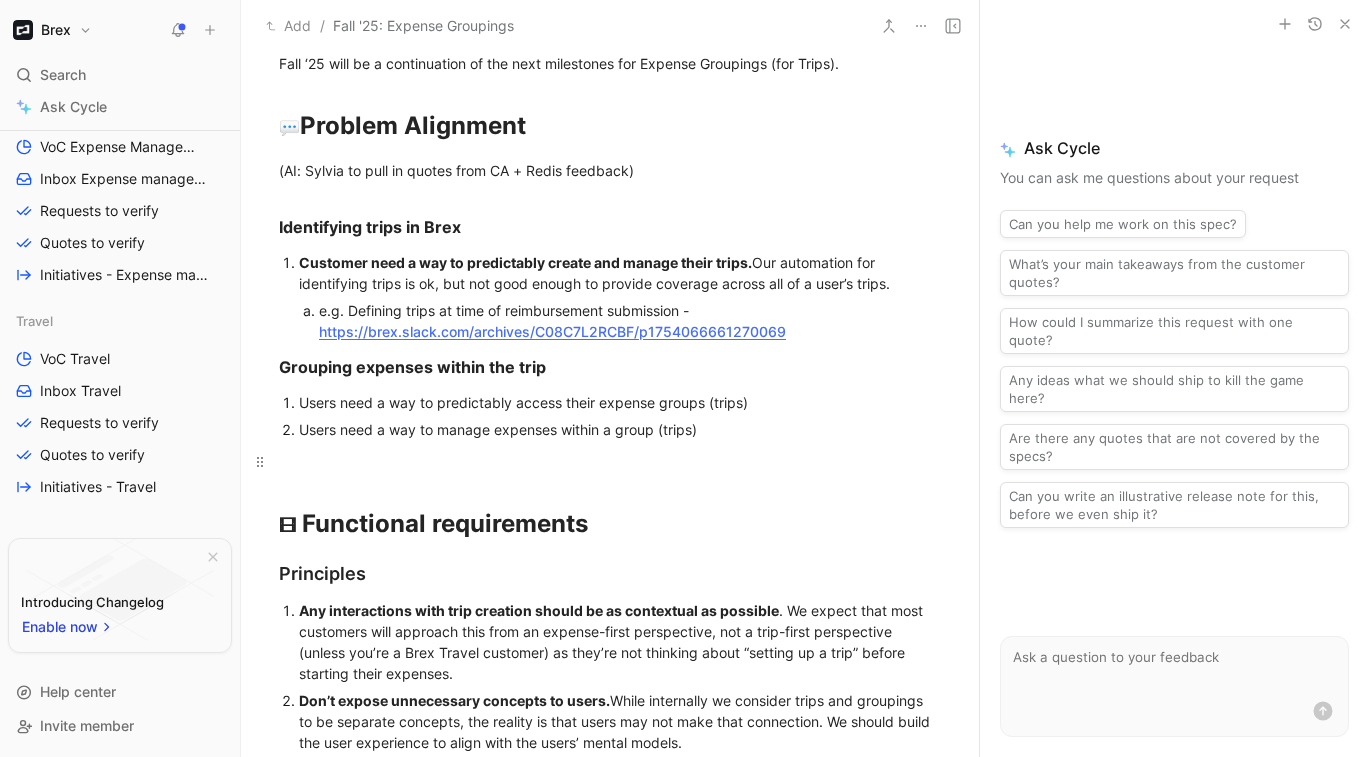 click at bounding box center [610, 461] 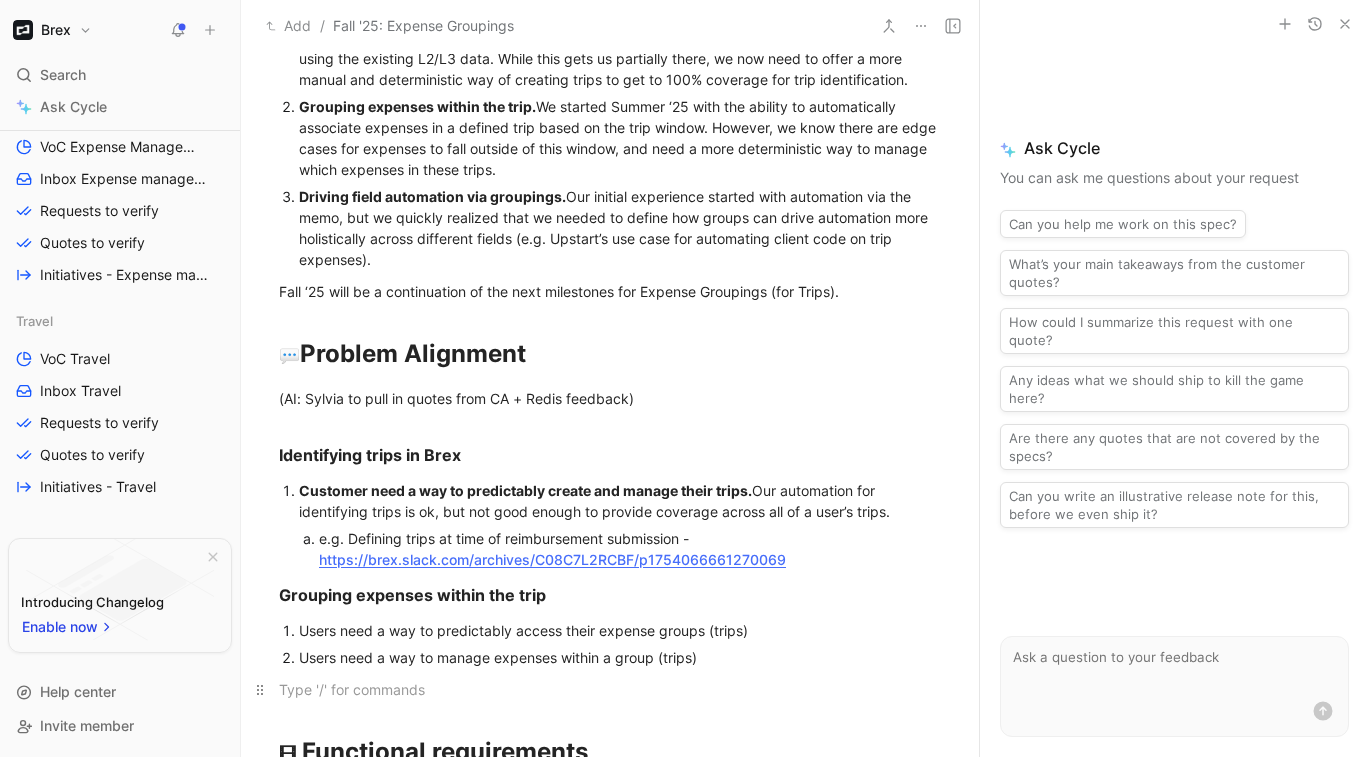 scroll, scrollTop: 353, scrollLeft: 0, axis: vertical 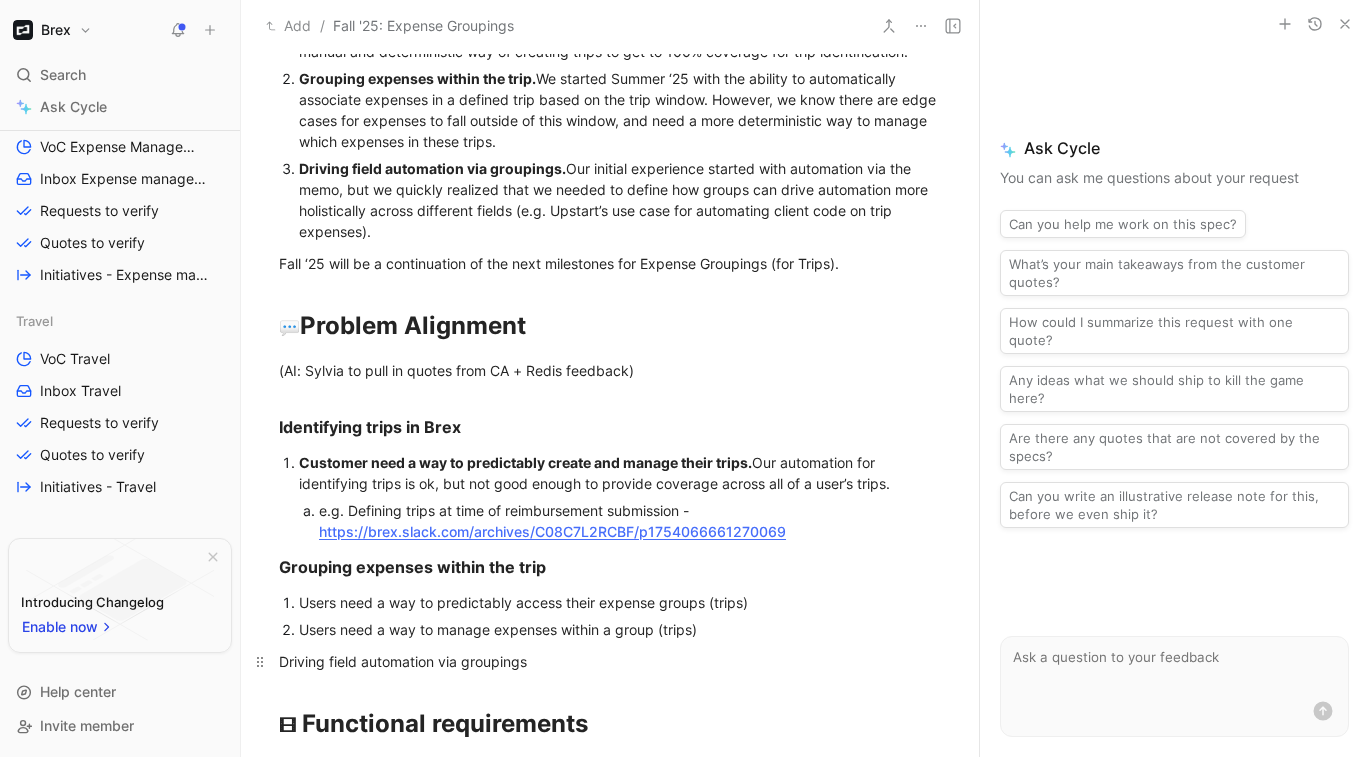 click on "Driving field automation via groupings" at bounding box center (610, 661) 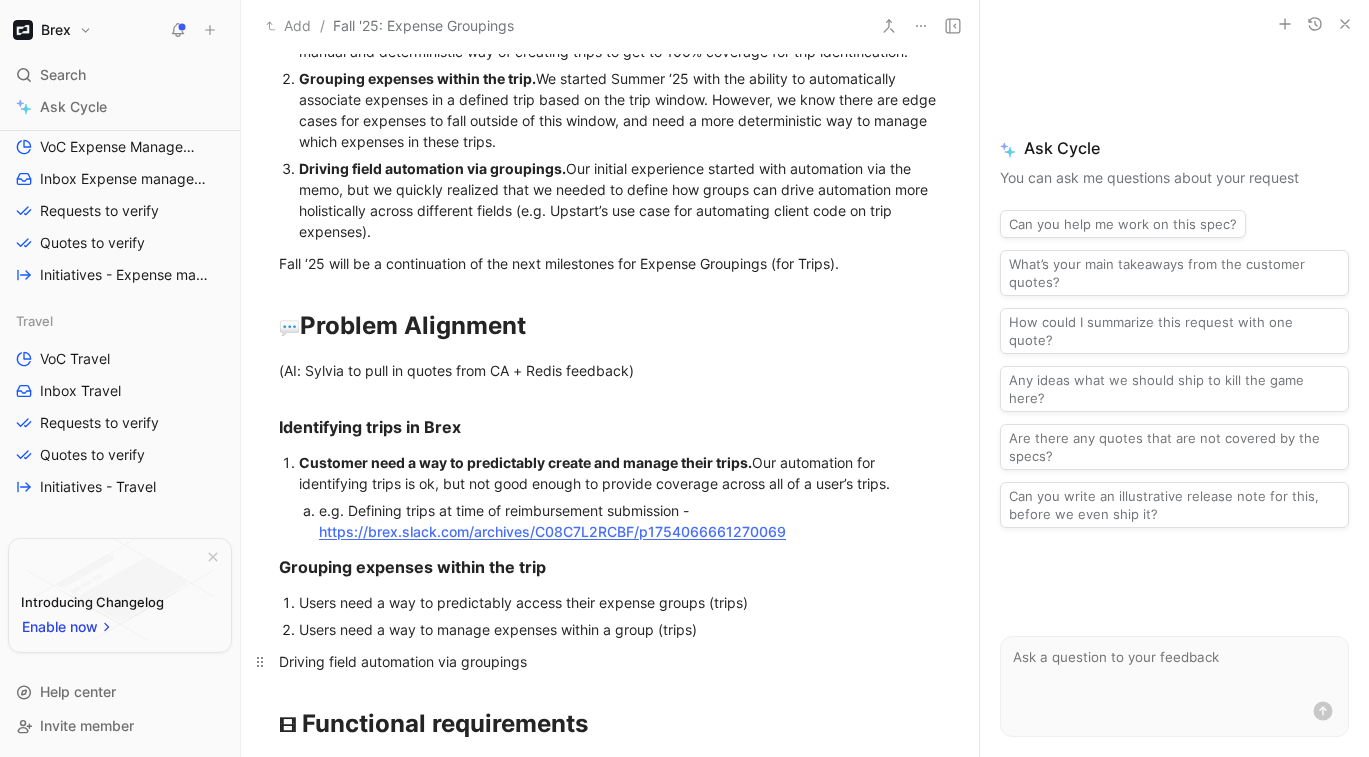 click on "Driving field automation via groupings" at bounding box center (610, 661) 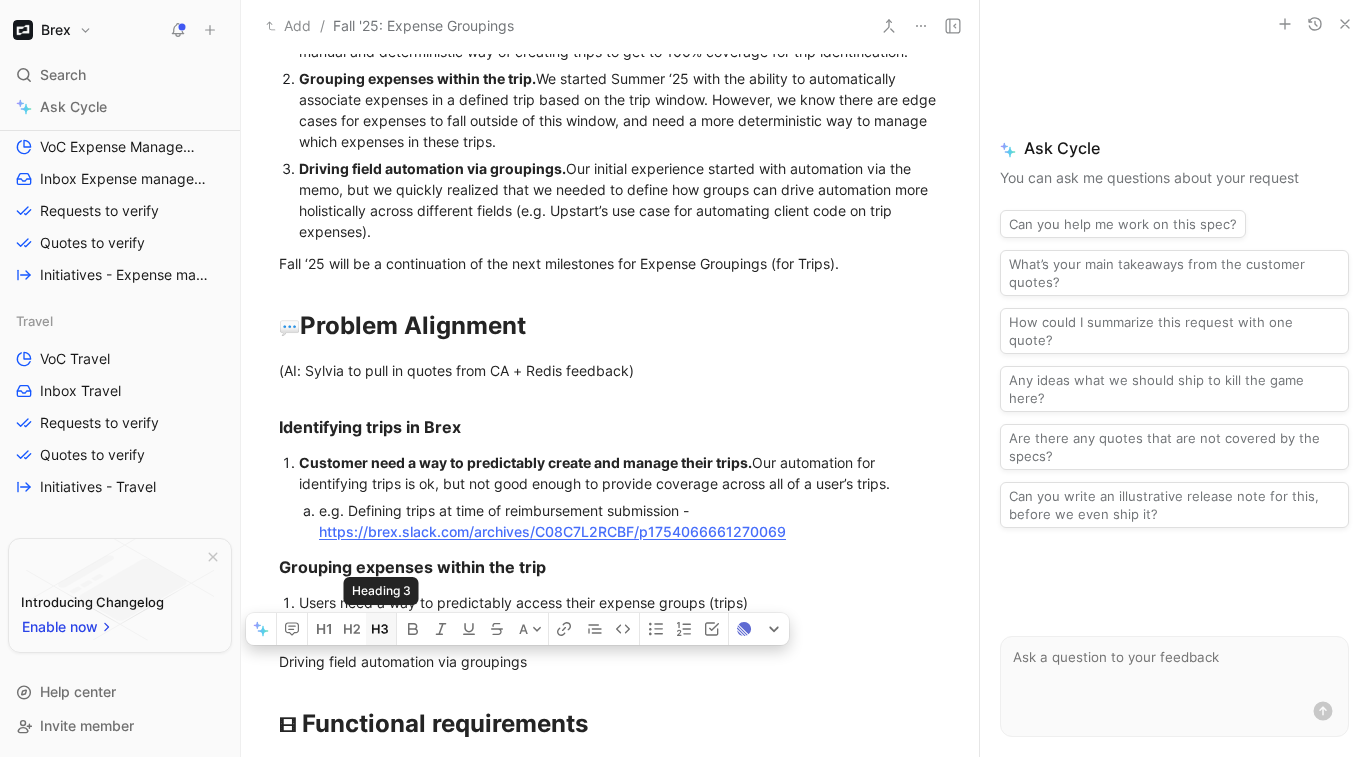 click 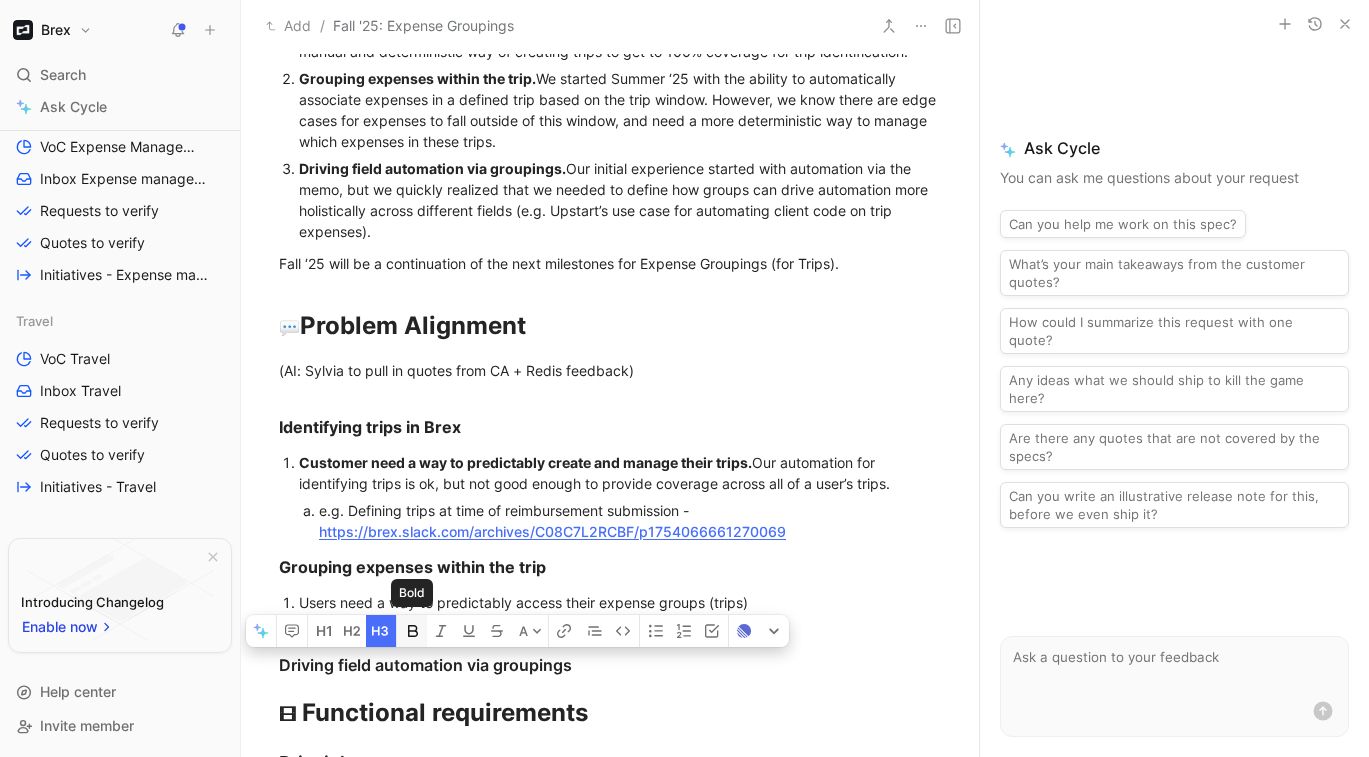 click 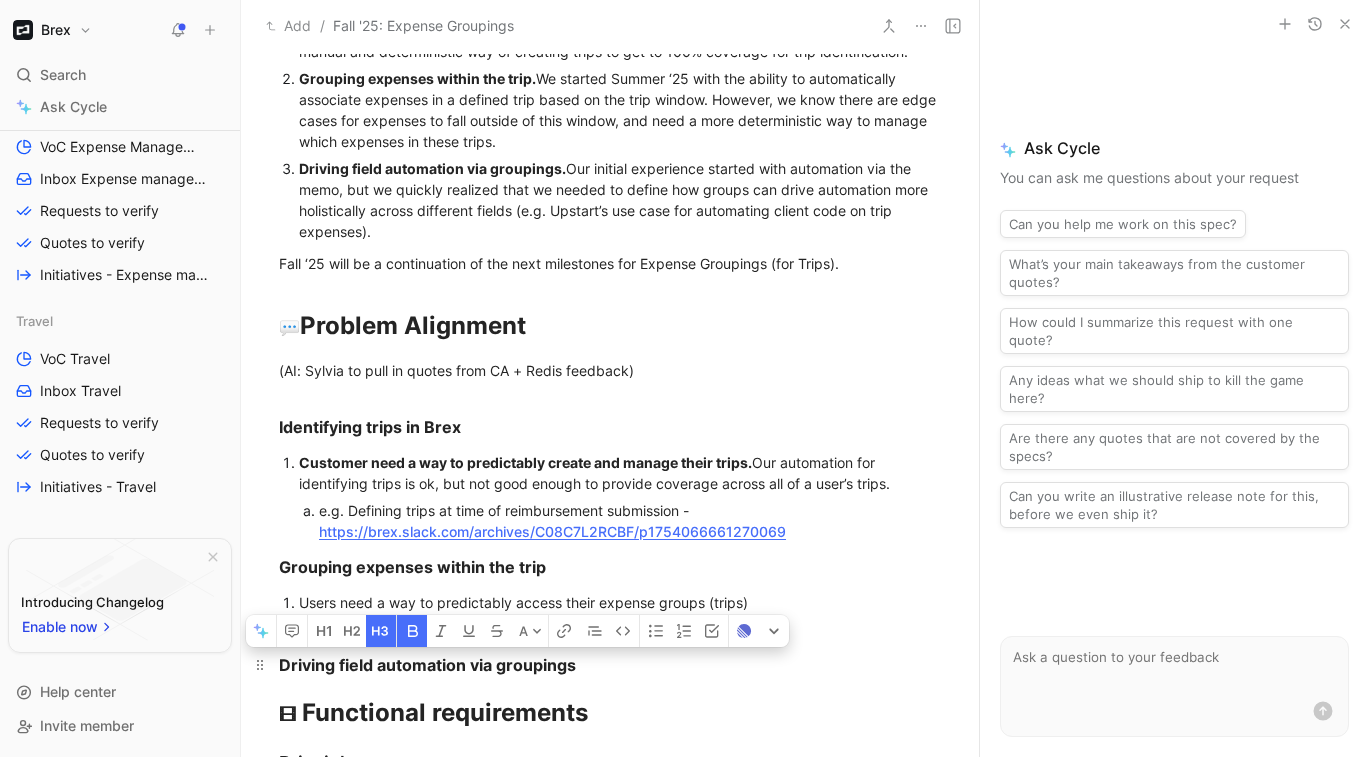 click on "Driving field automation via groupings" at bounding box center (610, 665) 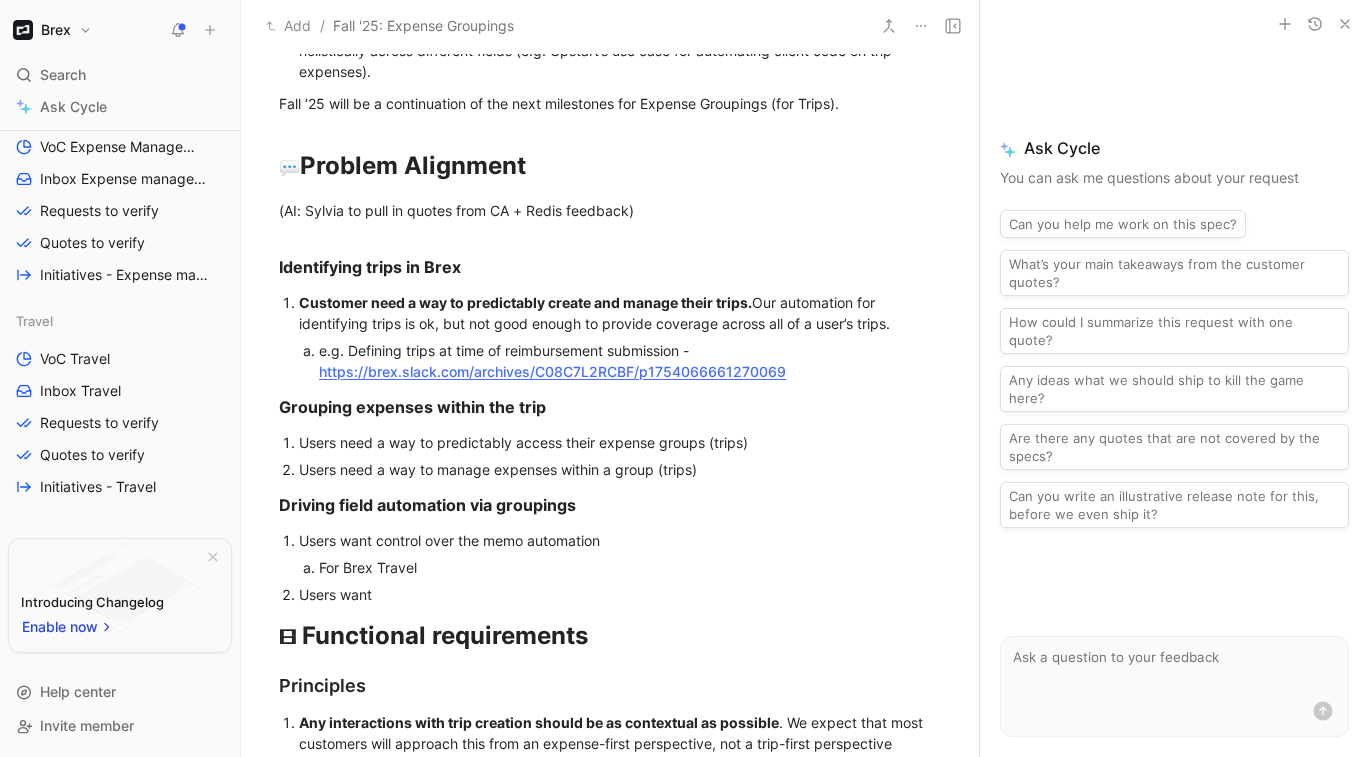 scroll, scrollTop: 521, scrollLeft: 0, axis: vertical 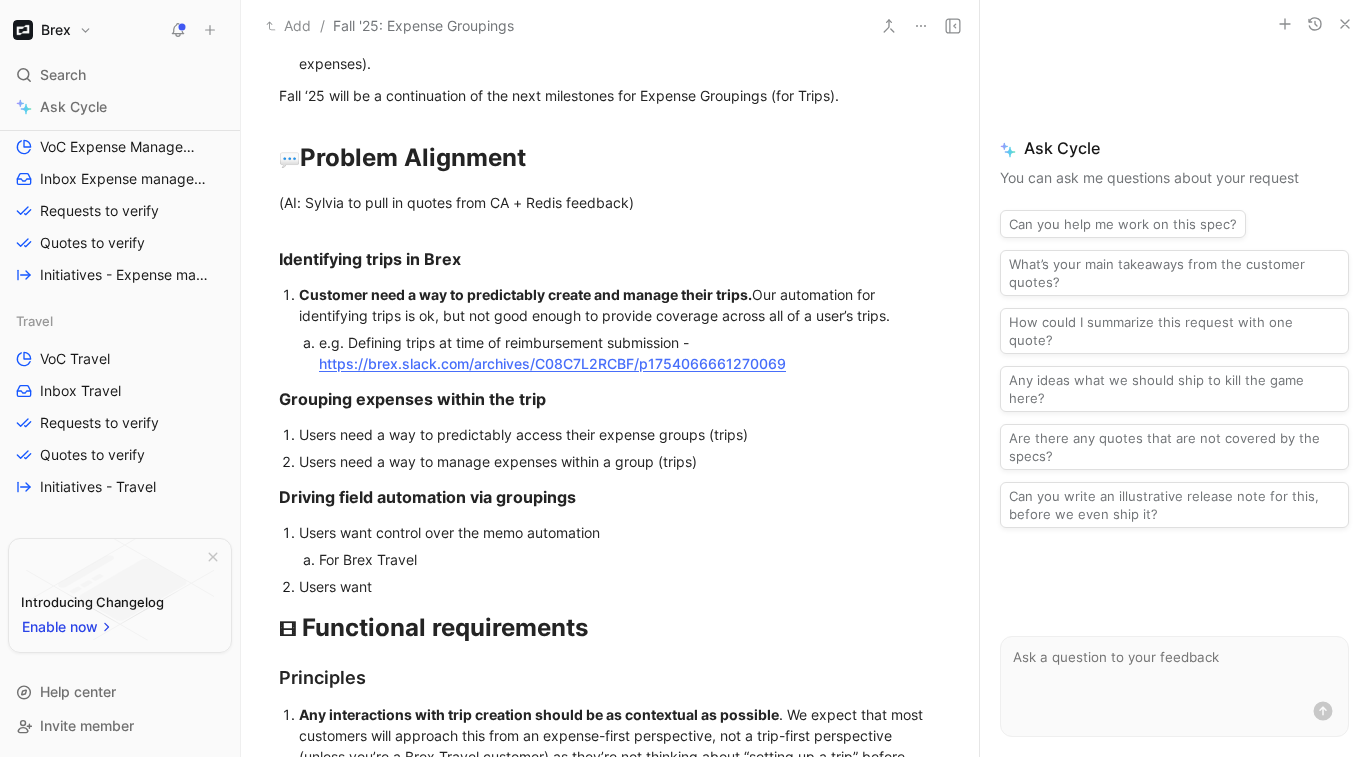 click on "Users want" at bounding box center (620, 586) 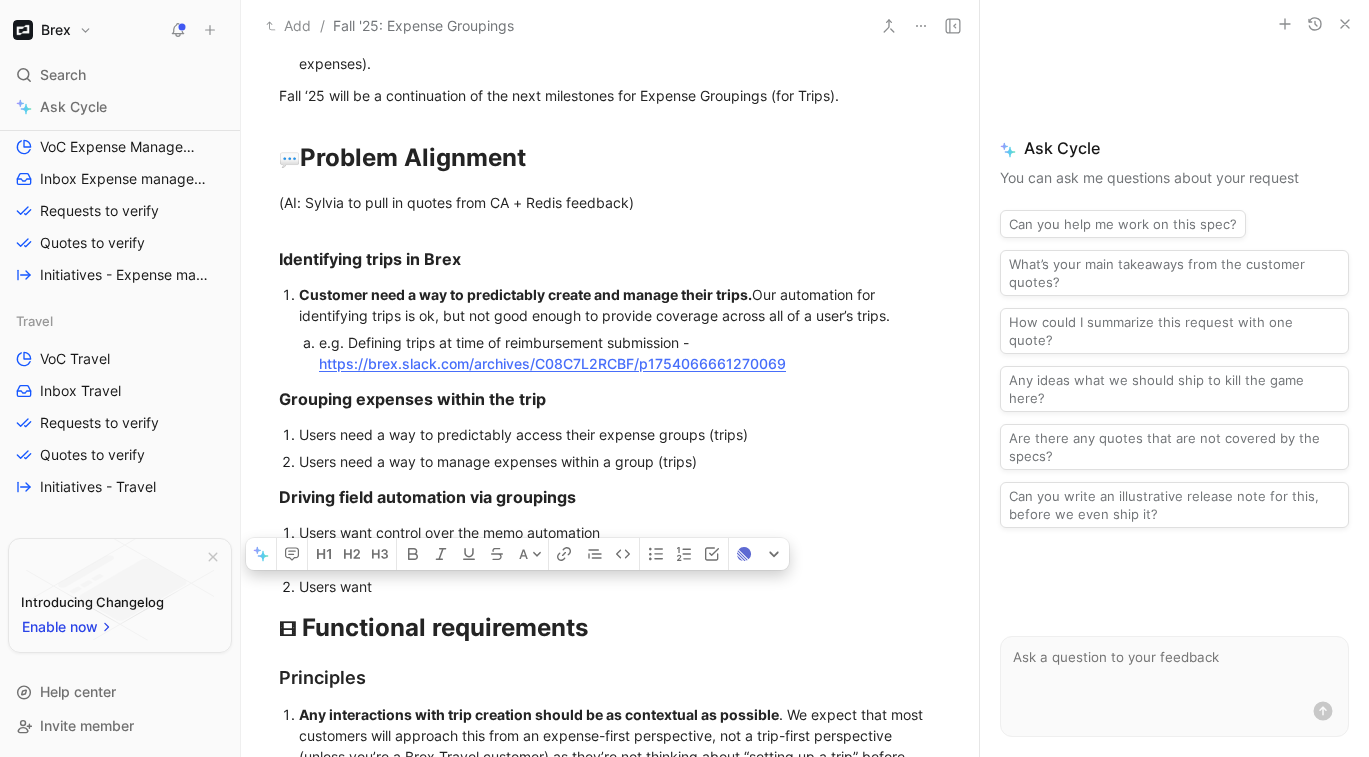 click on "Users want control over the memo automation  For Brex Travel" at bounding box center (620, 546) 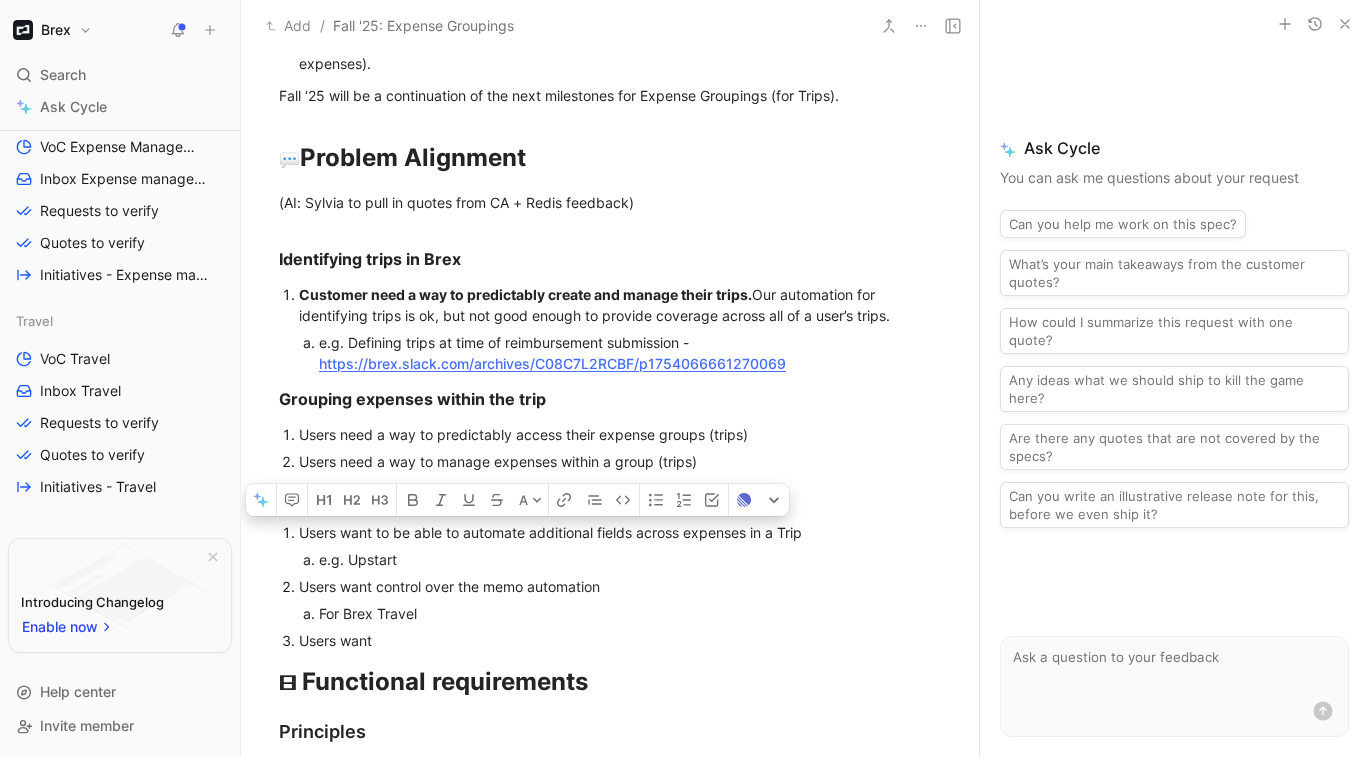 drag, startPoint x: 413, startPoint y: 559, endPoint x: 283, endPoint y: 535, distance: 132.19682 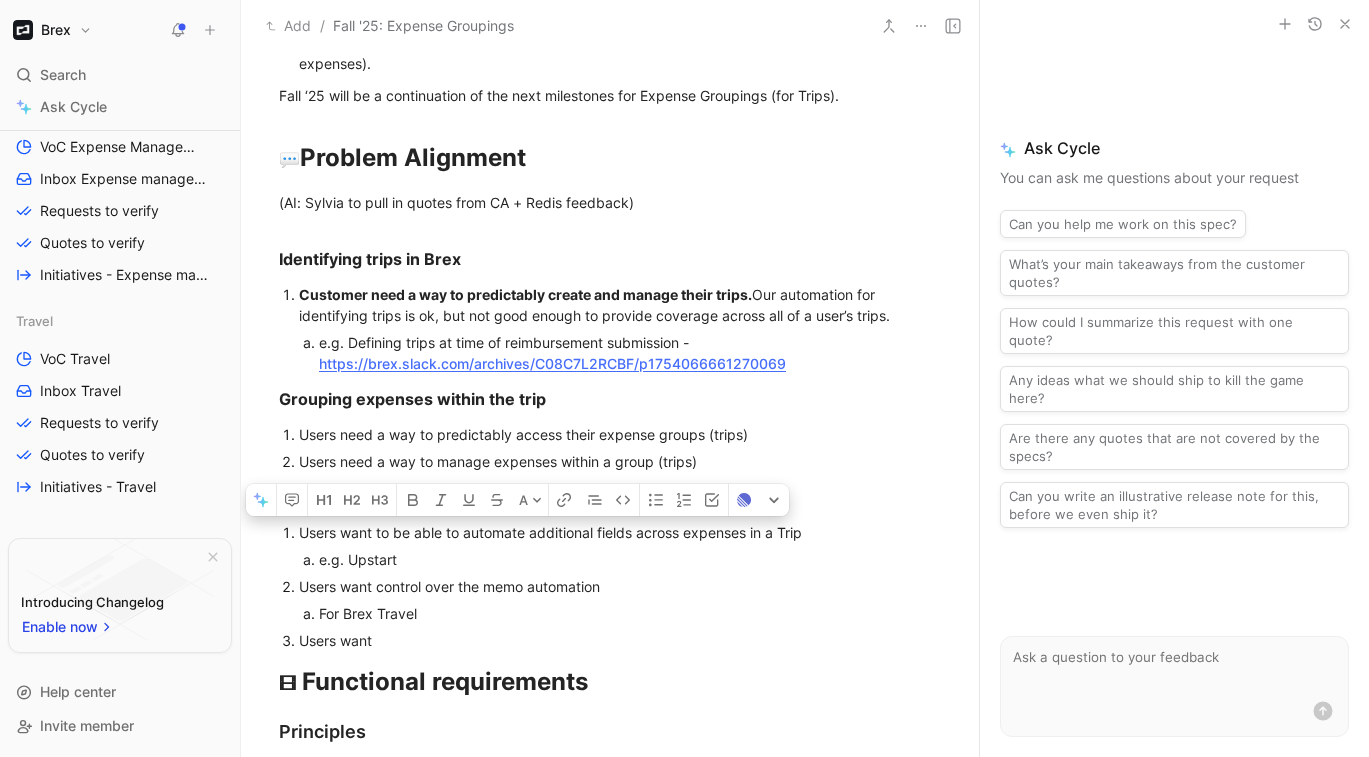 click on "Users want to be able to automate additional fields across expenses in a Trip  e.g. Upstart" at bounding box center (620, 546) 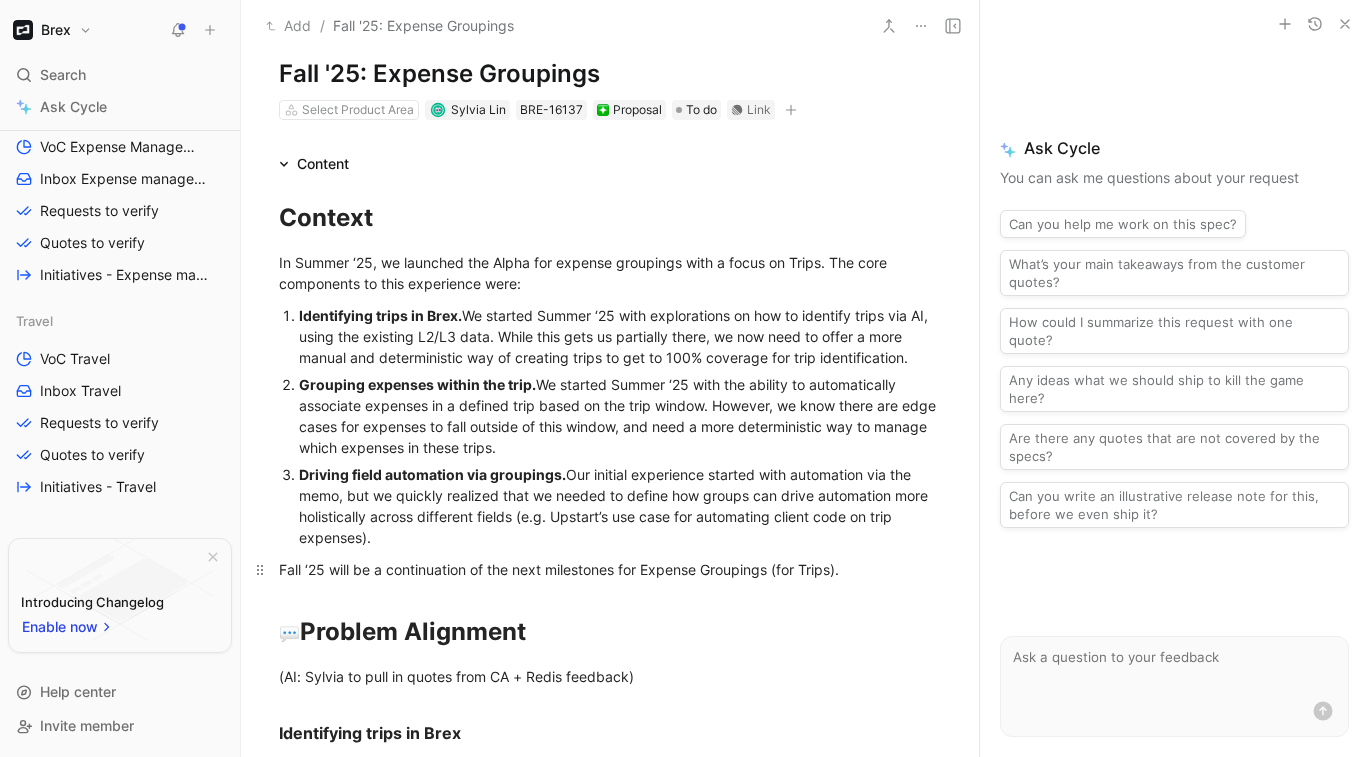 scroll, scrollTop: 0, scrollLeft: 0, axis: both 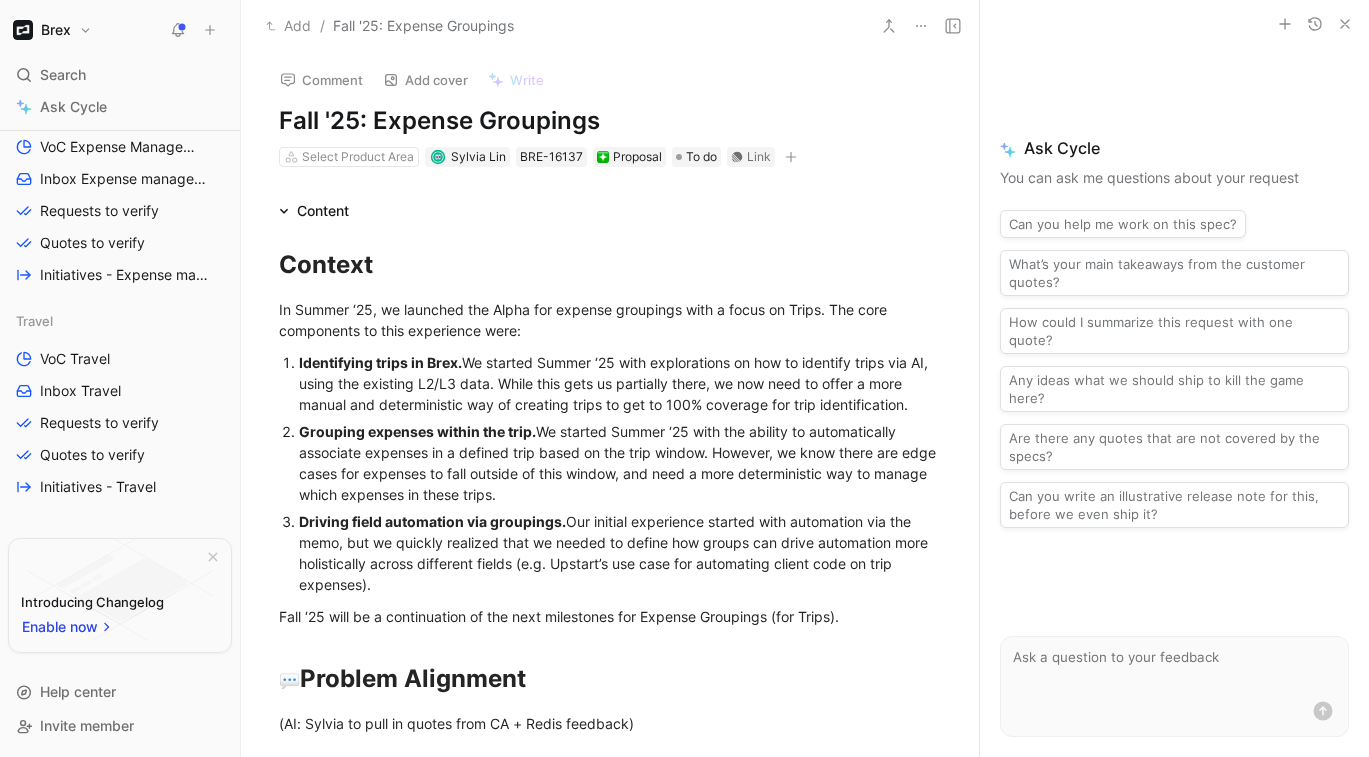 click on "Fall '25: Expense Groupings" at bounding box center [610, 121] 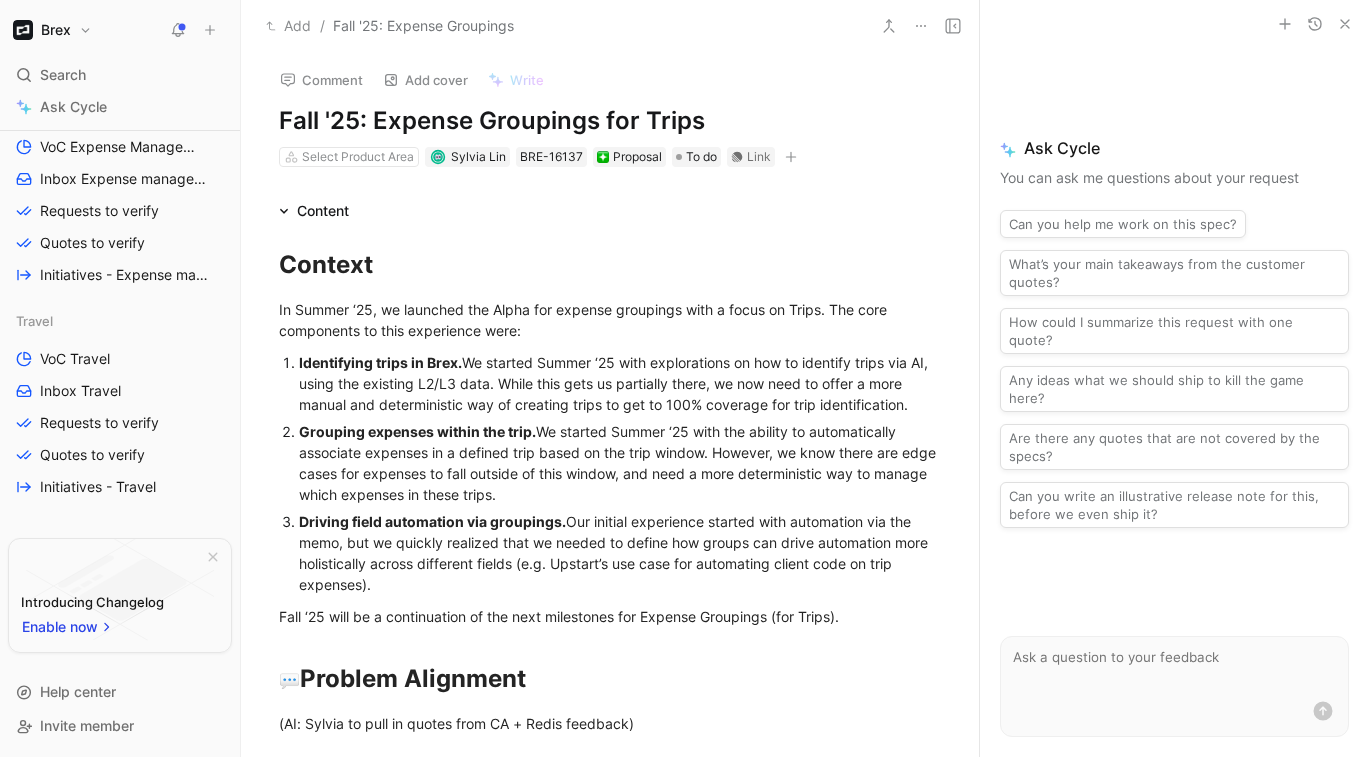 click on "We started Summer ‘25 with the ability to automatically associate expenses in a defined trip based on the trip window. However, we know there are edge cases for expenses to fall outside of this window, and need a more deterministic way to manage which expenses in these trips." at bounding box center [619, 463] 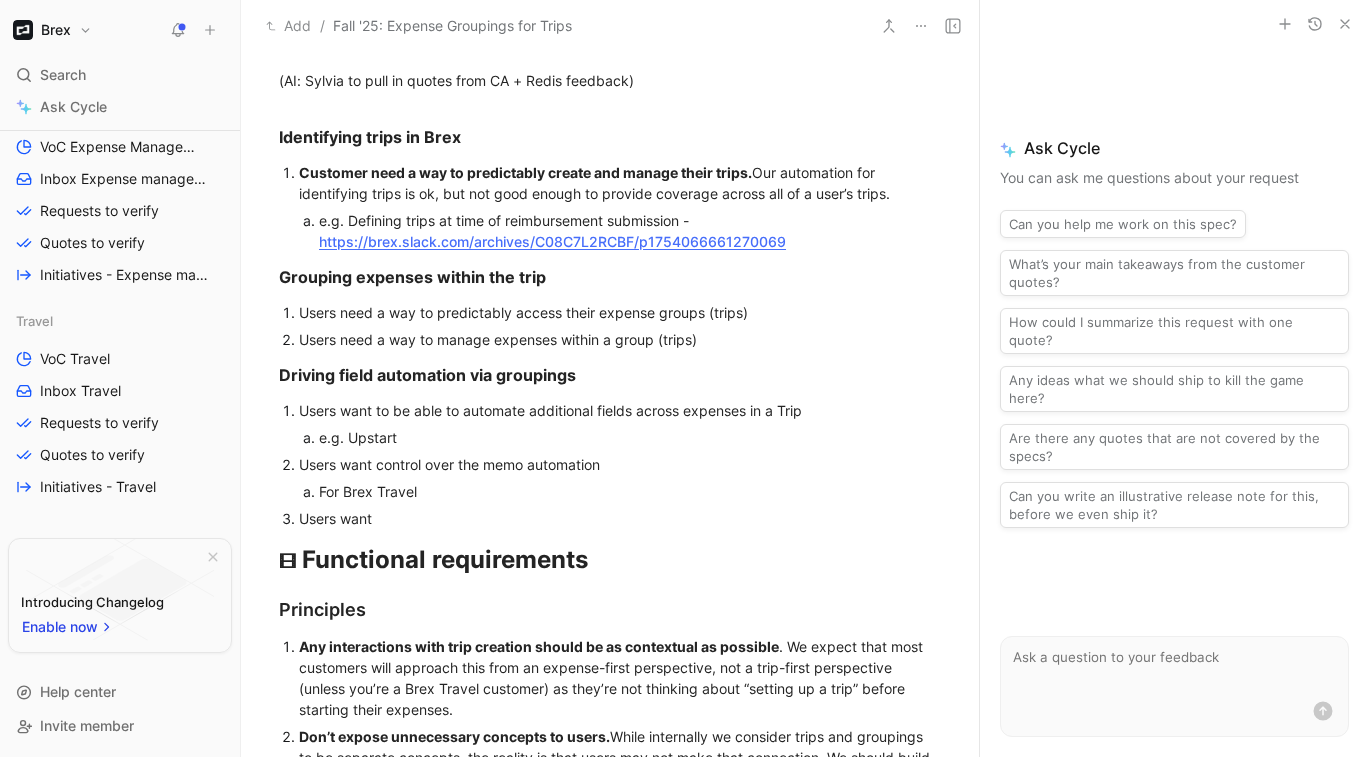 scroll, scrollTop: 597, scrollLeft: 0, axis: vertical 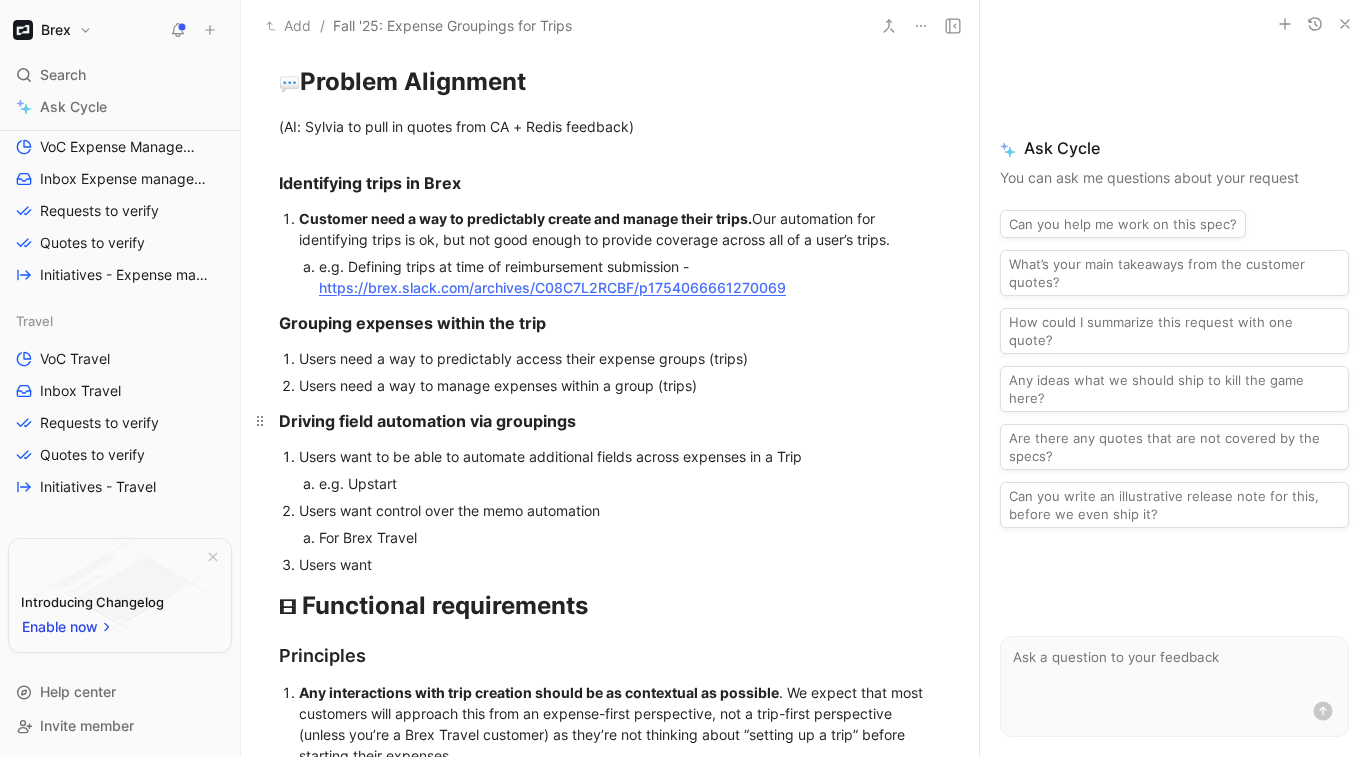click on "Driving field automation via groupings" at bounding box center [610, 421] 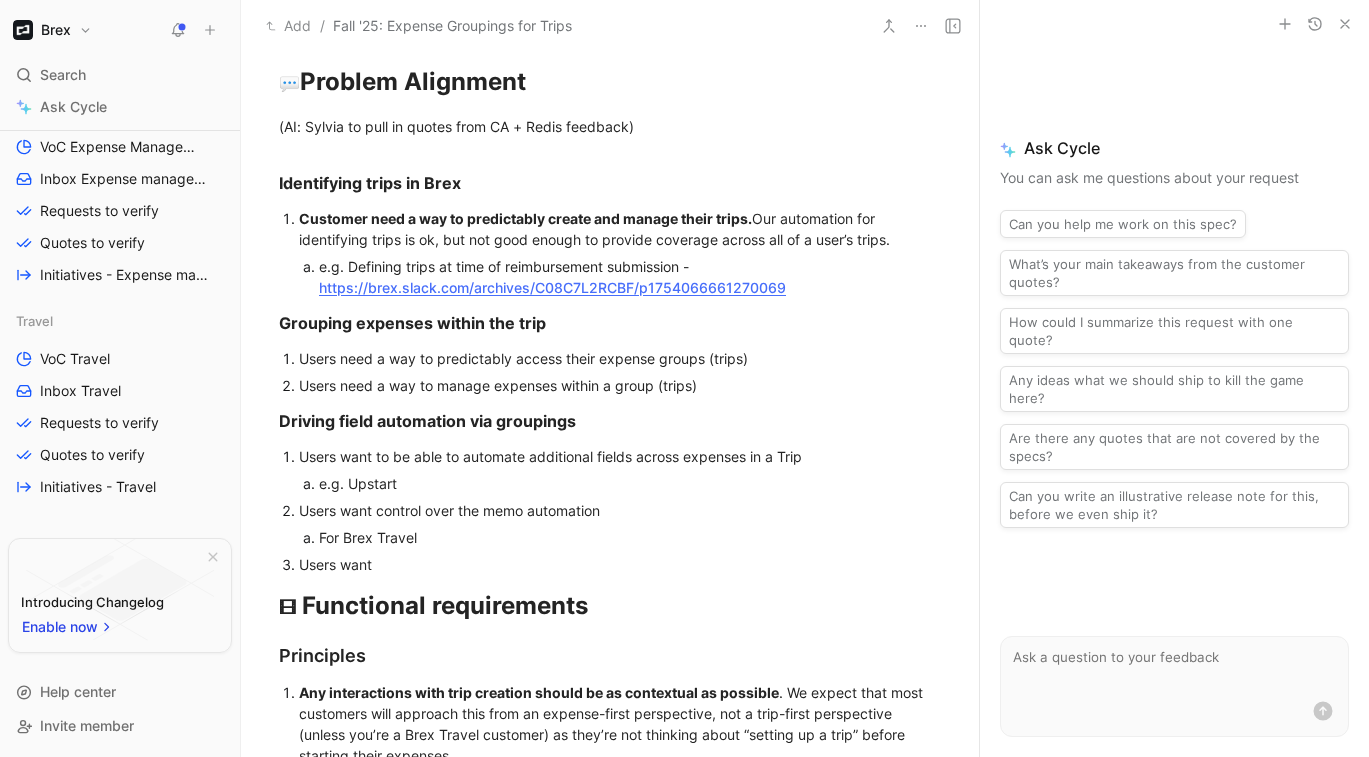 click on "Users need a way to manage expenses within a group (trips)" at bounding box center (620, 385) 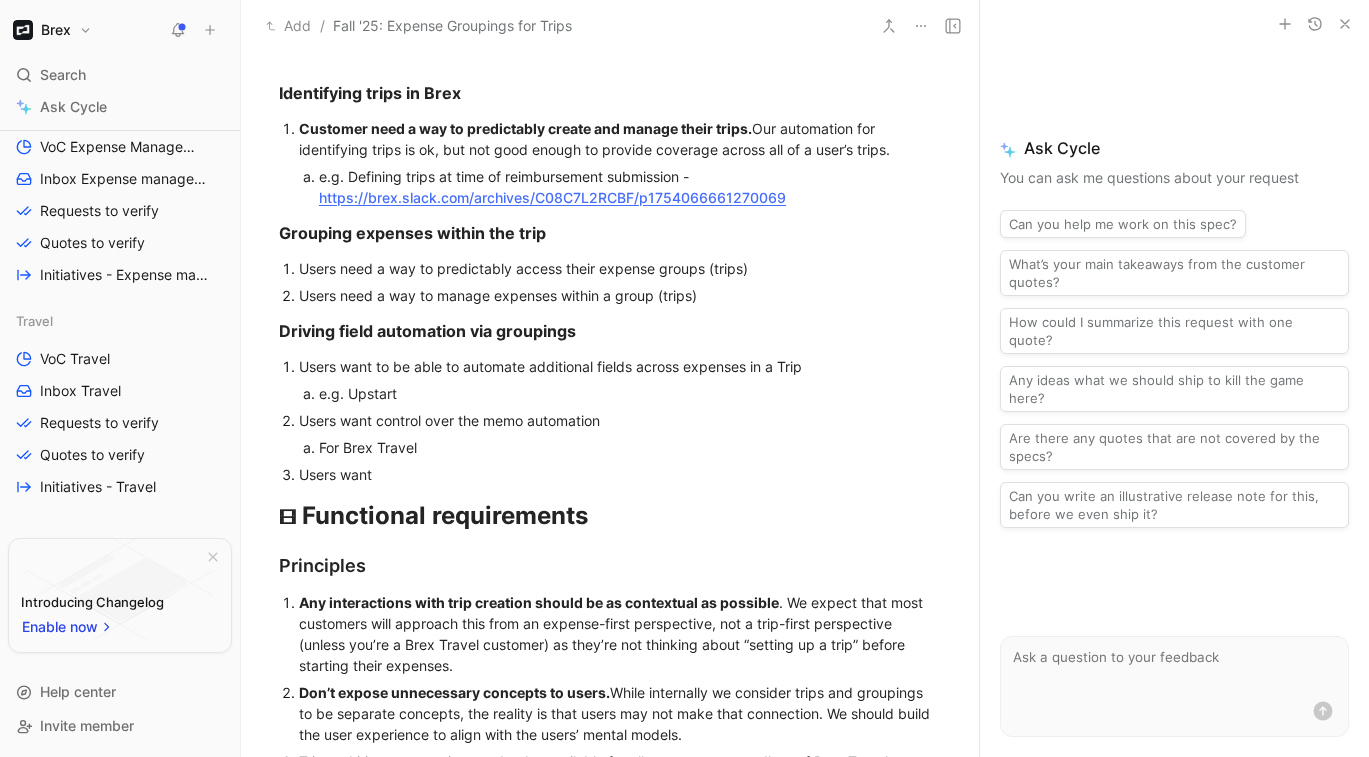 scroll, scrollTop: 736, scrollLeft: 0, axis: vertical 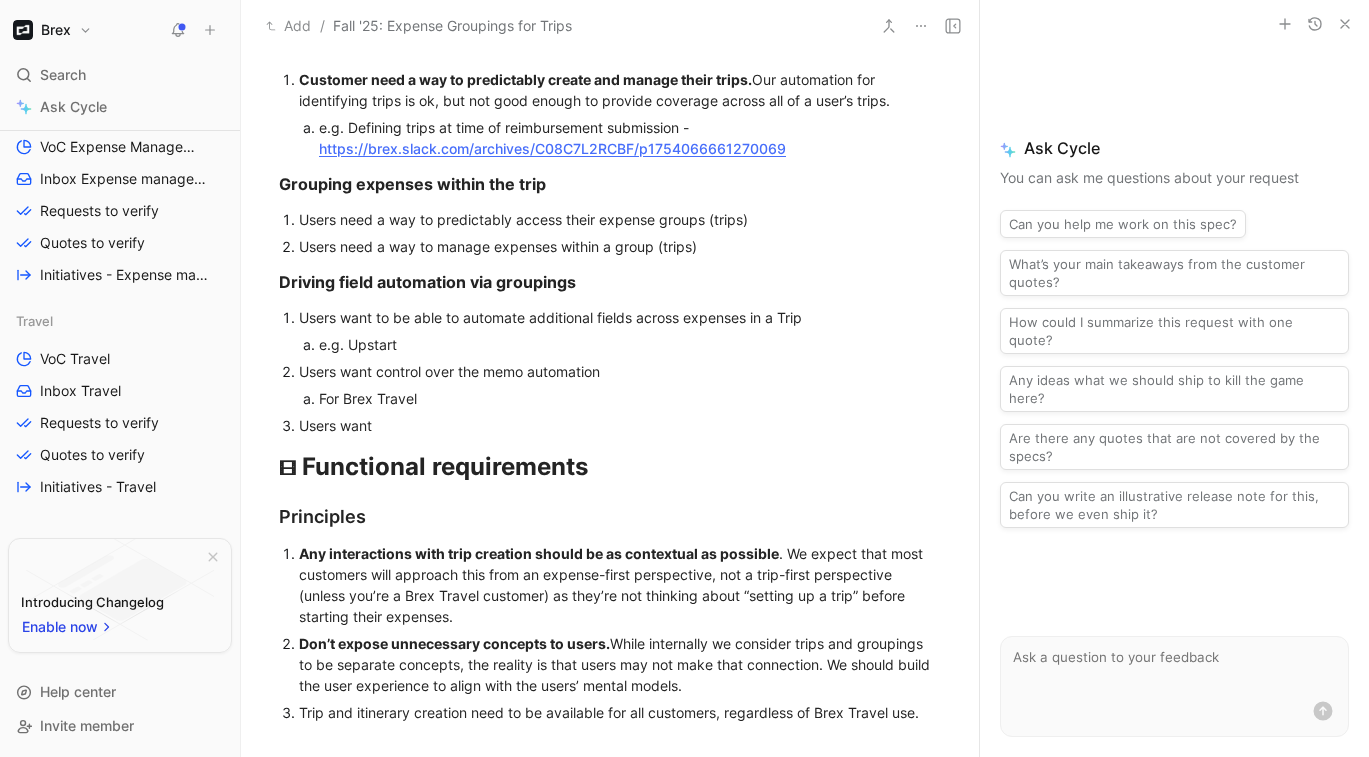 click on "Users need a way to manage expenses within a group (trips)" at bounding box center [620, 246] 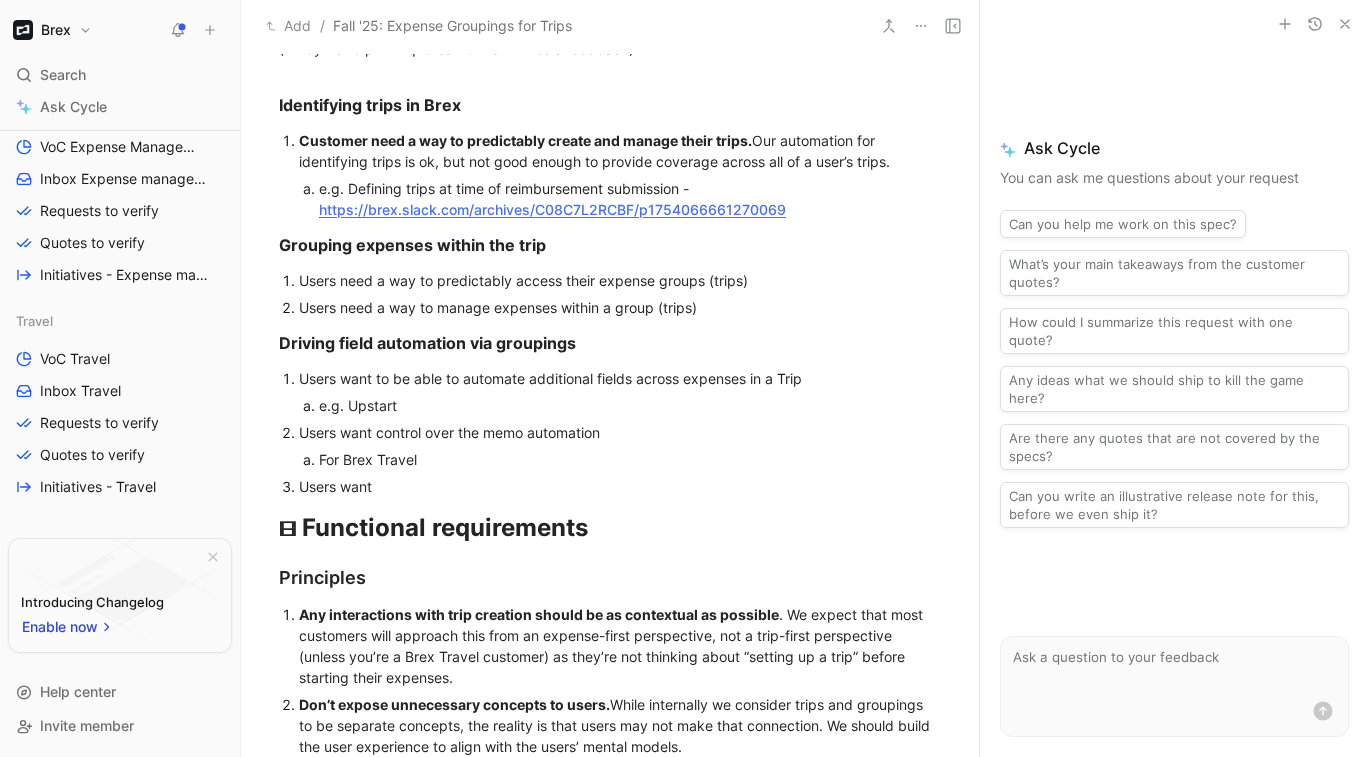 scroll, scrollTop: 630, scrollLeft: 0, axis: vertical 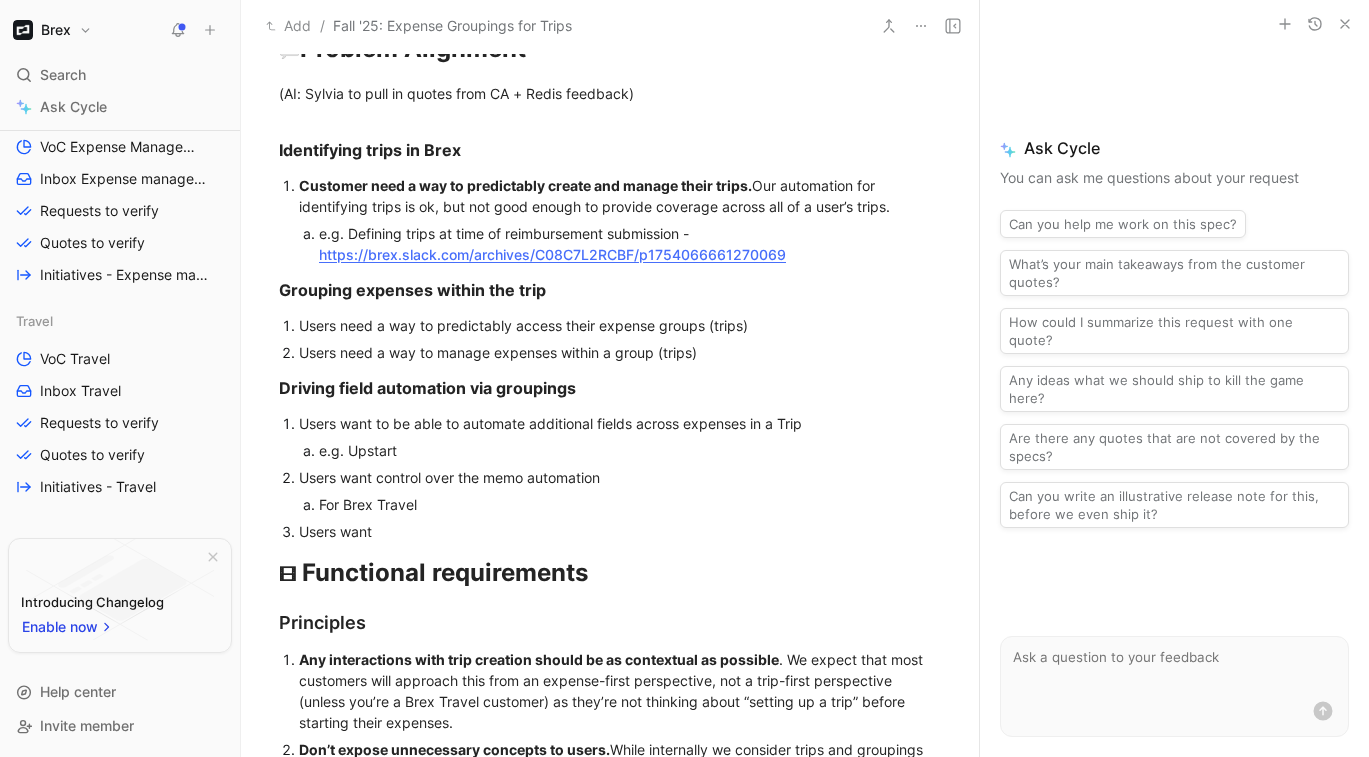 click on "e.g. Defining trips at time of reimbursement submission - https://brex.slack.com/archives/C08C7L2RCBF/p1754066661270069" at bounding box center [611, 244] 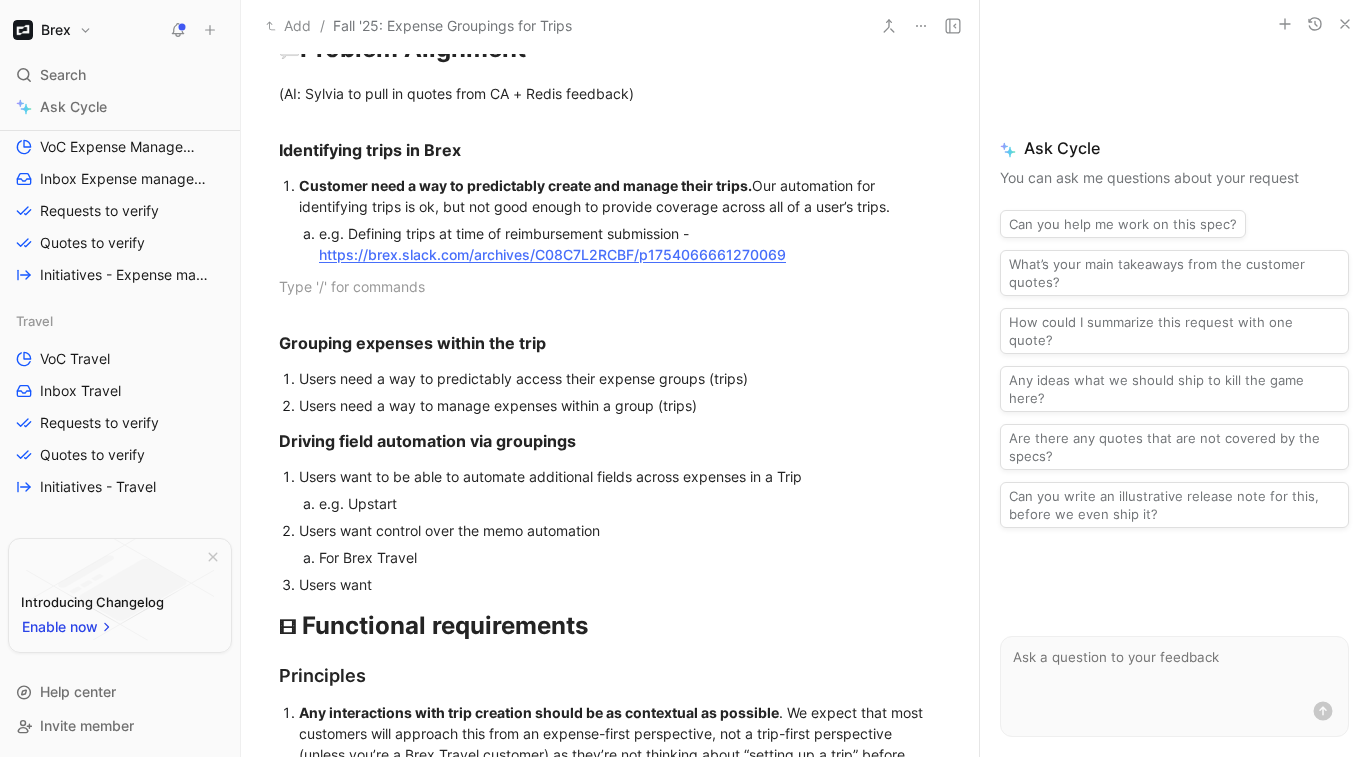 click on "Users need a way to manage expenses within a group (trips)" at bounding box center [620, 405] 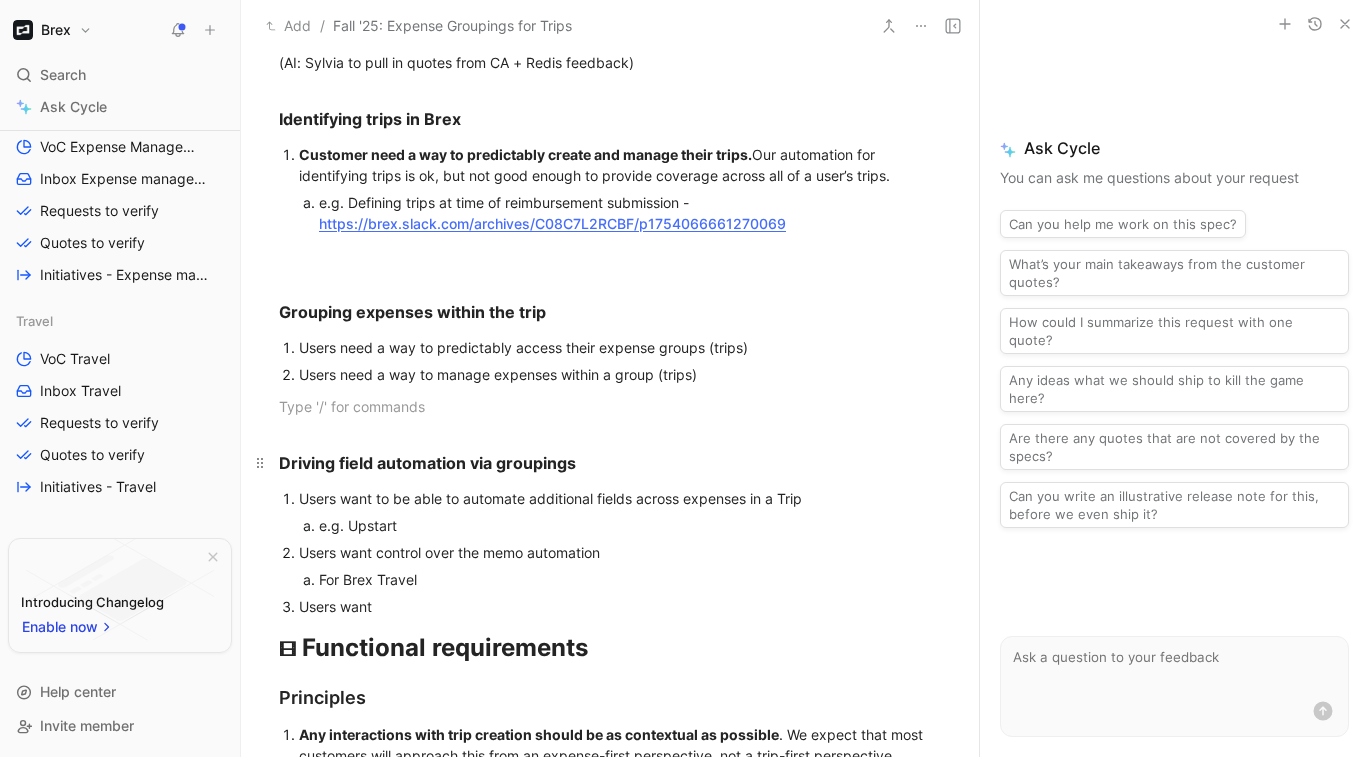 scroll, scrollTop: 616, scrollLeft: 0, axis: vertical 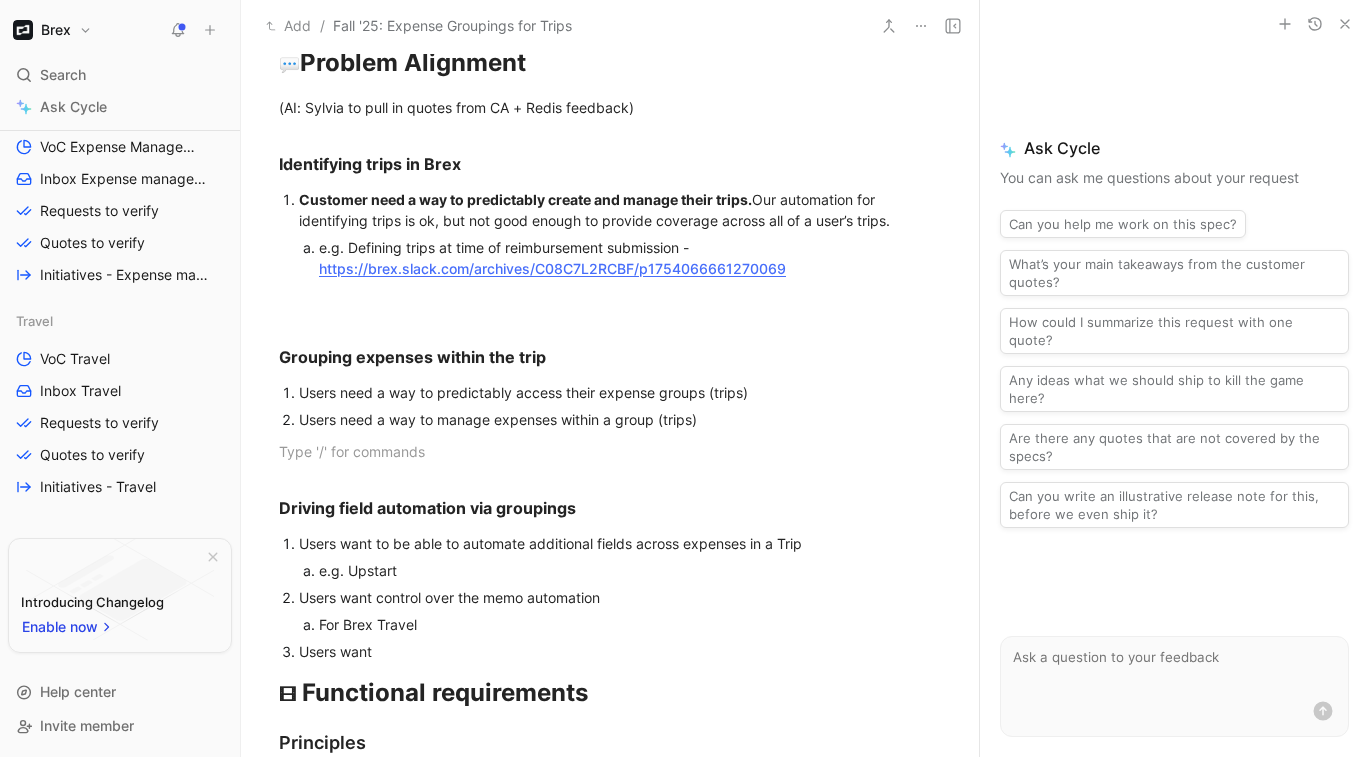 click on "In Summer ‘25, we launched the Alpha for expense groupings with a focus on Trips. There were 2 c" at bounding box center [610, 975] 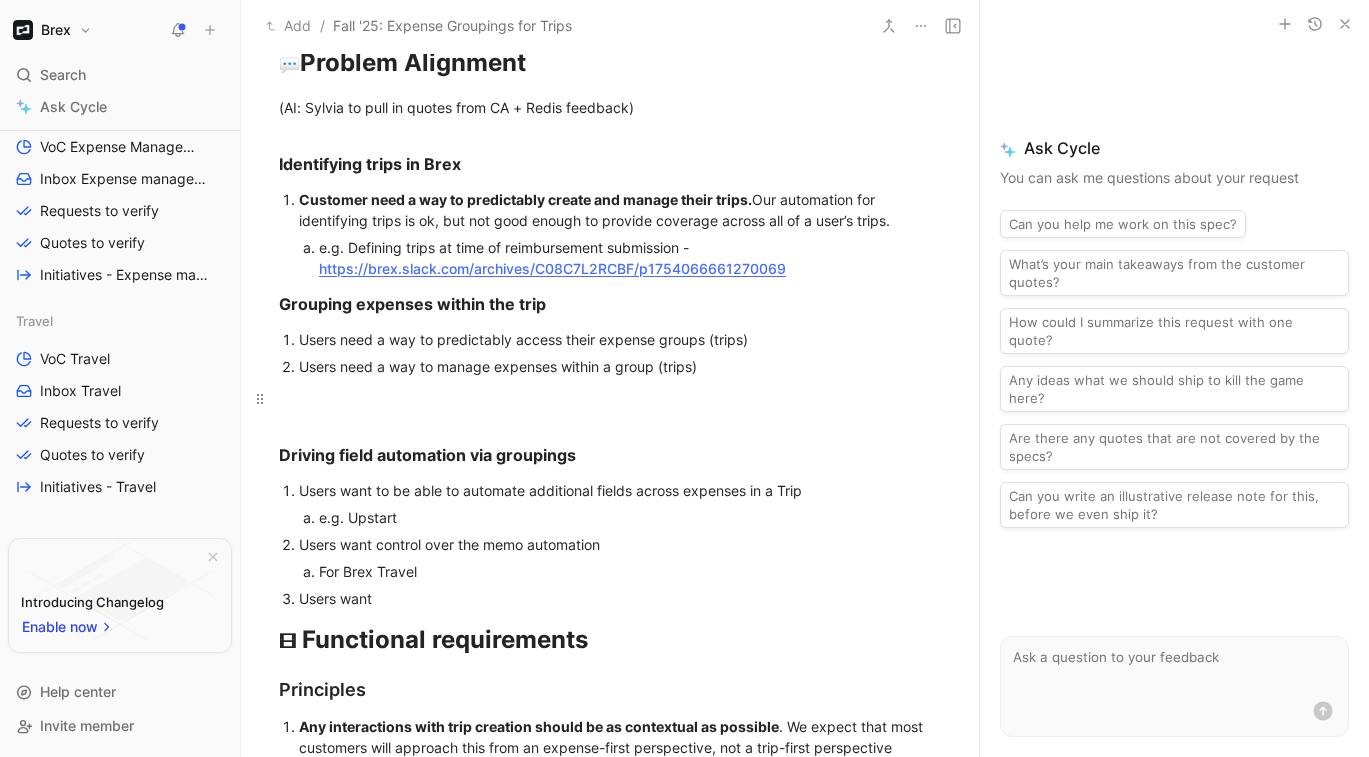 click at bounding box center [610, 398] 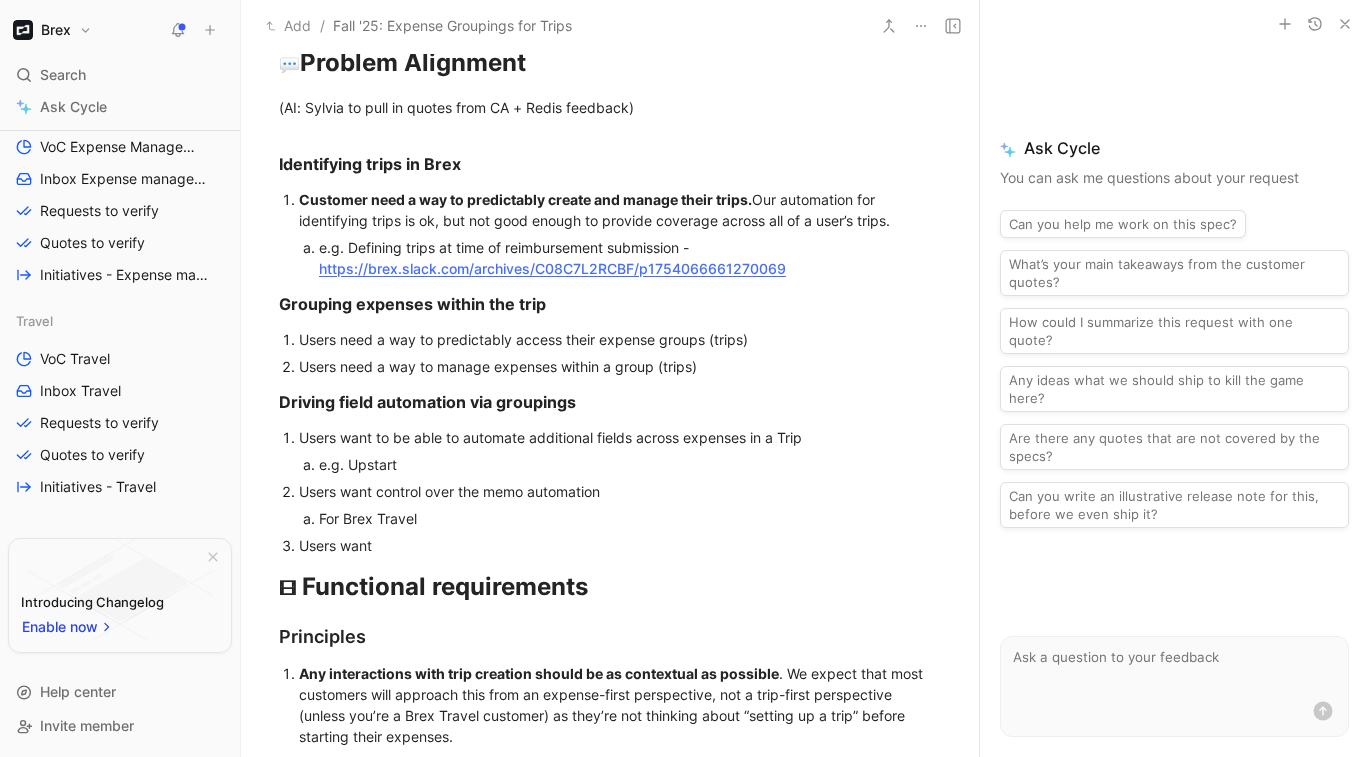 click on "Users want" at bounding box center (620, 545) 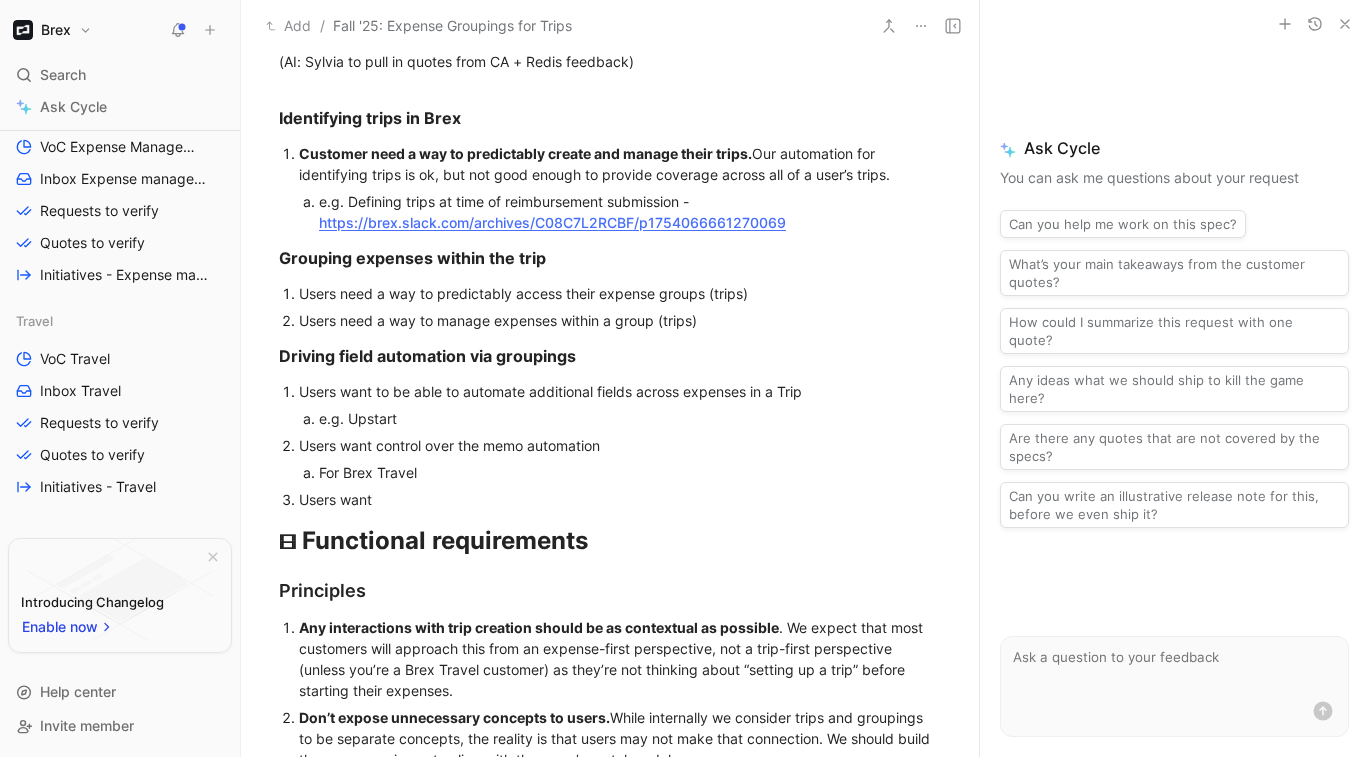 click on "For Brex Travel" at bounding box center (611, 472) 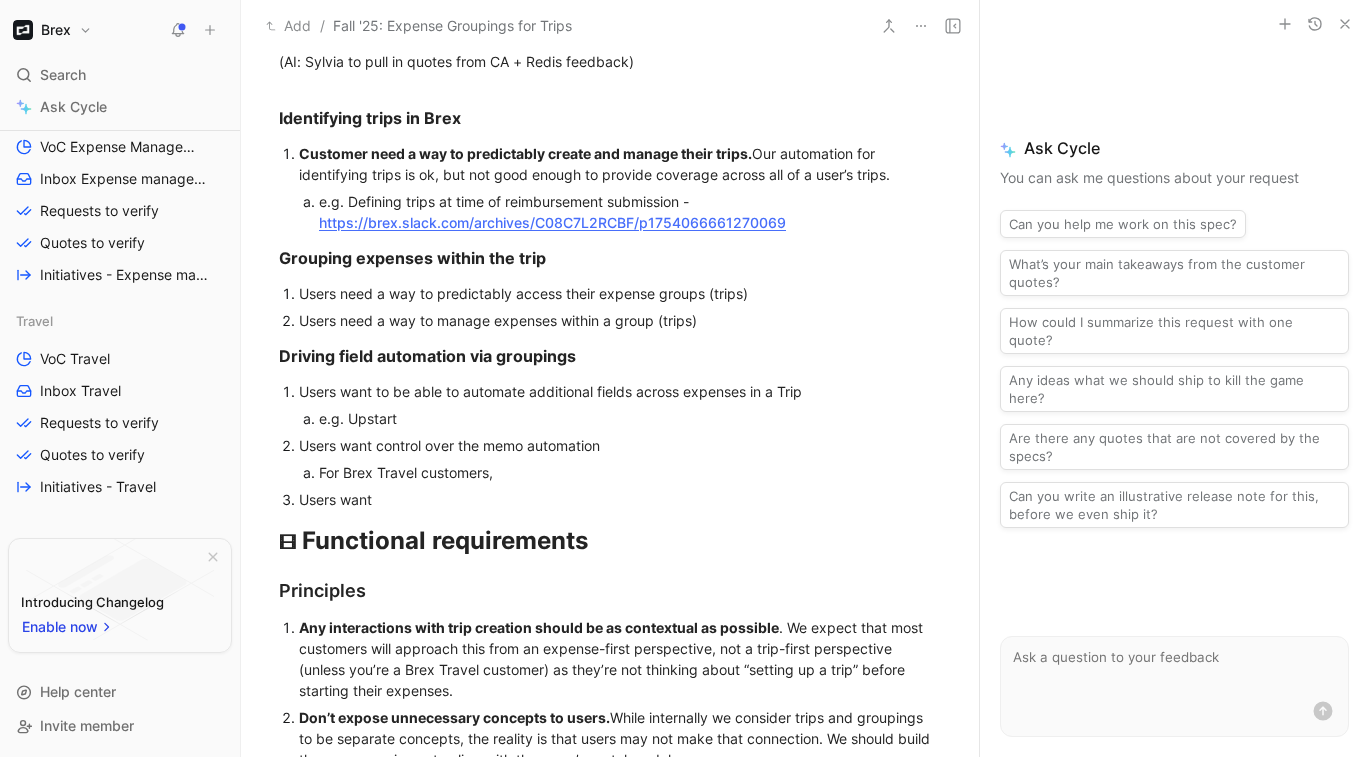 click on "Users want control over the memo automation" at bounding box center [620, 445] 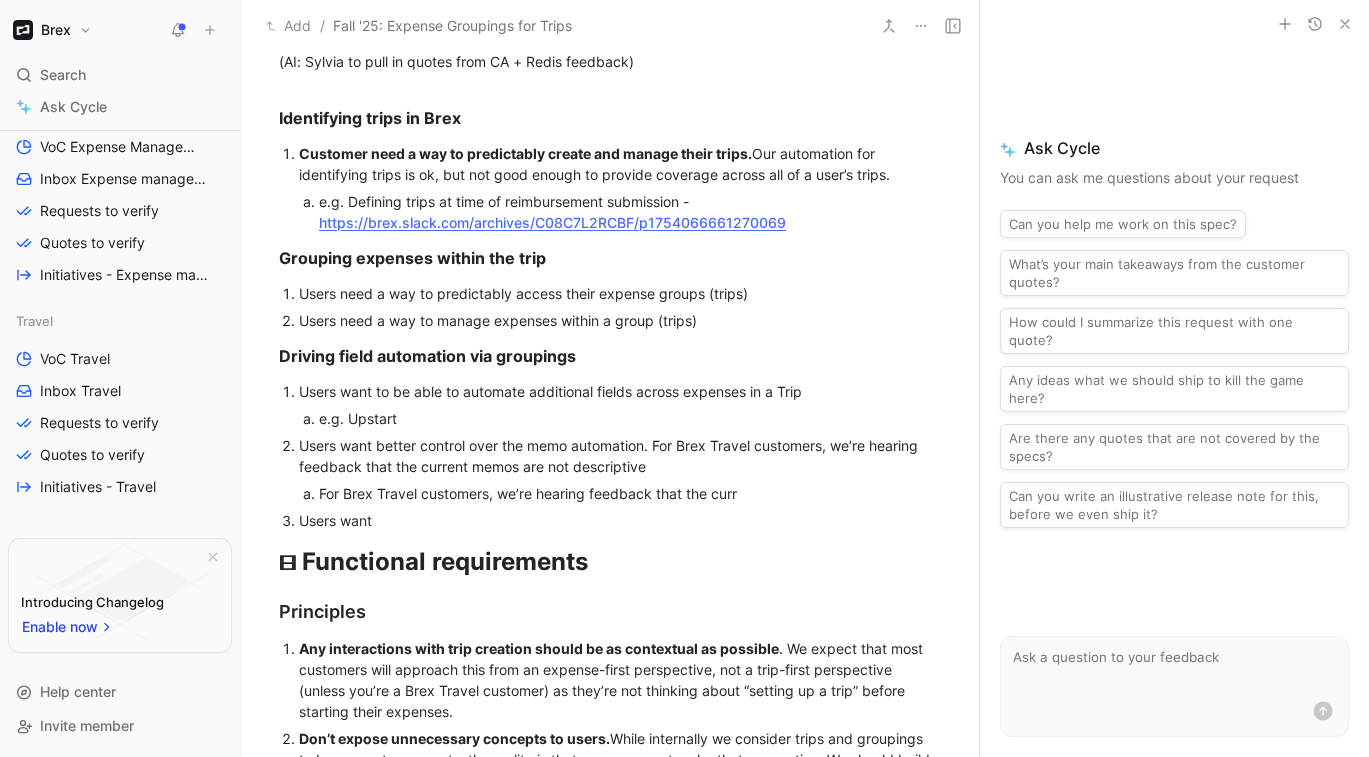 click on "Users want better control over the memo automation. For Brex Travel customers, we’re hearing feedback that the current memos are not descriptive" at bounding box center [620, 456] 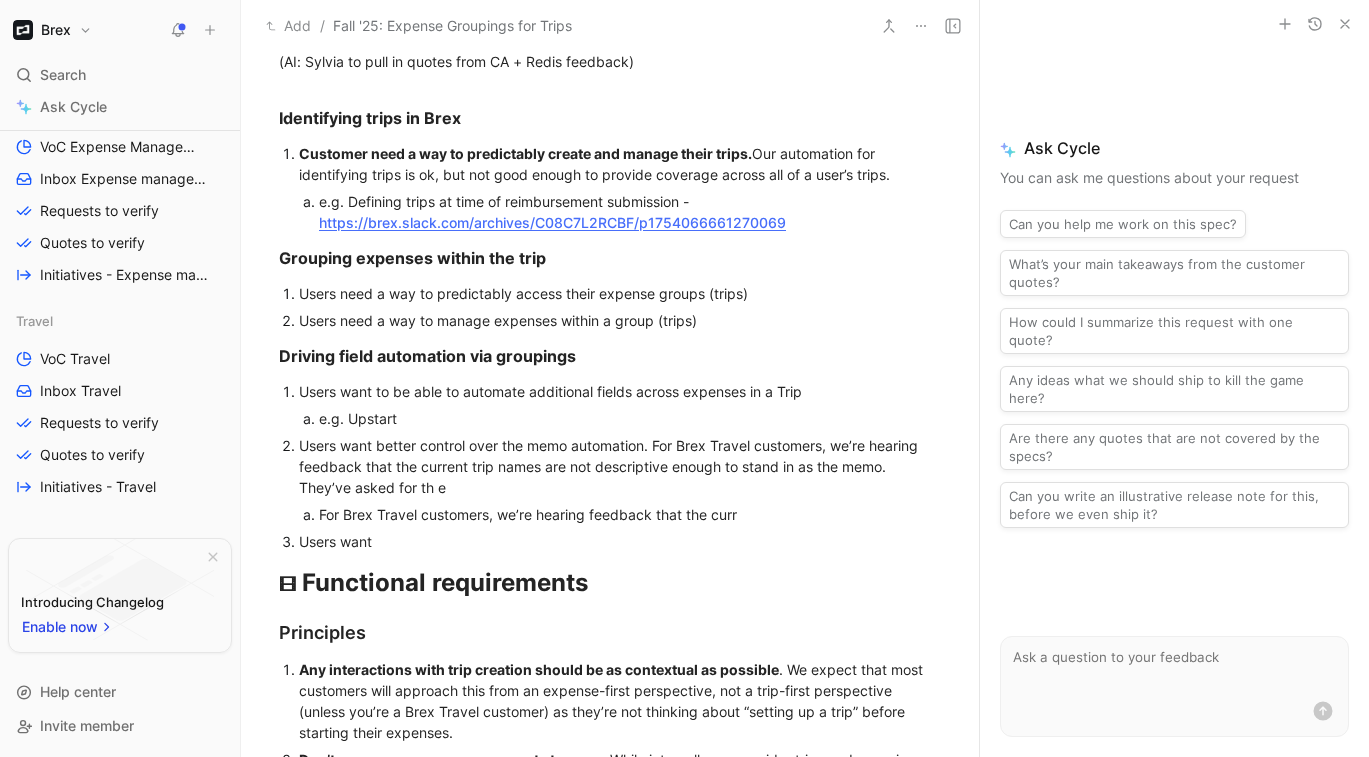 click on "Users want better control over the memo automation. For Brex Travel customers, we’re hearing feedback that the current trip names are not descriptive enough to stand in as the memo. They’ve asked for th e" at bounding box center [620, 466] 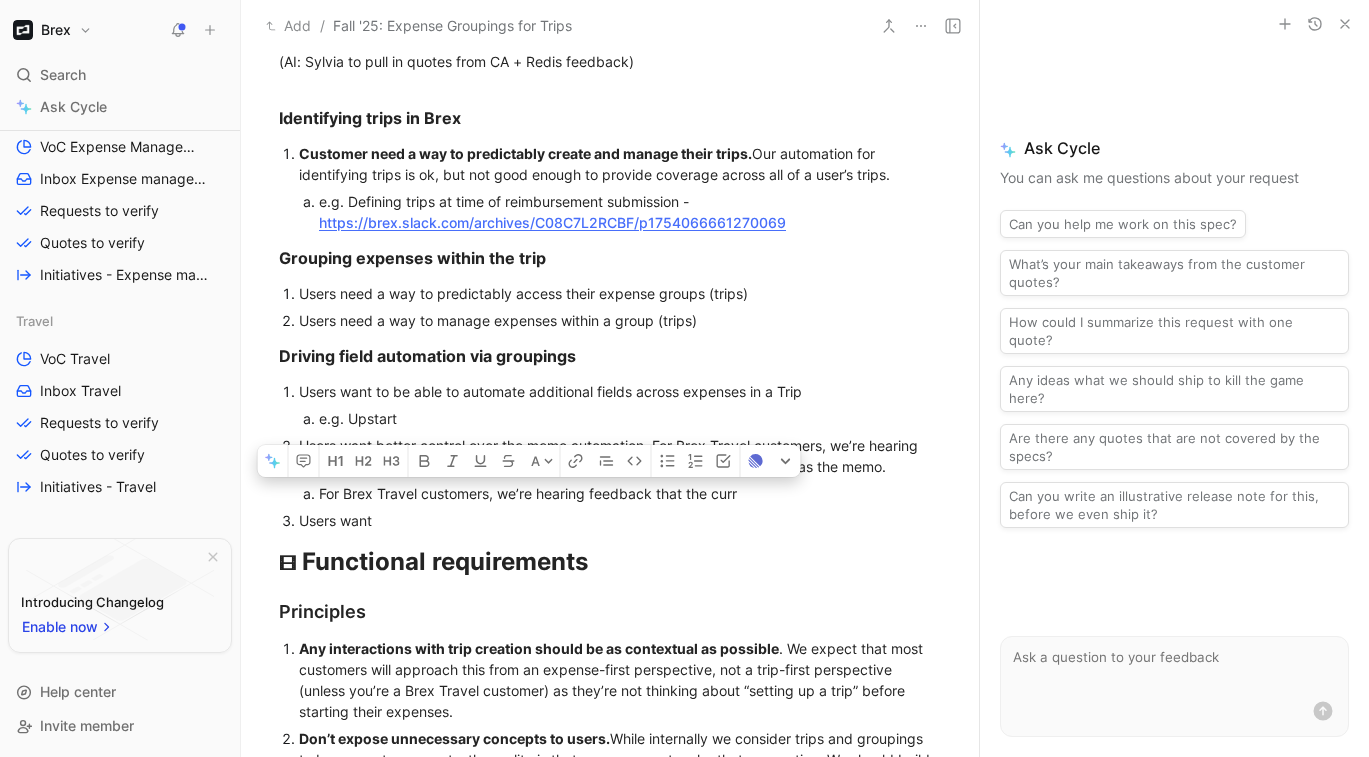 drag, startPoint x: 750, startPoint y: 496, endPoint x: 320, endPoint y: 499, distance: 430.01047 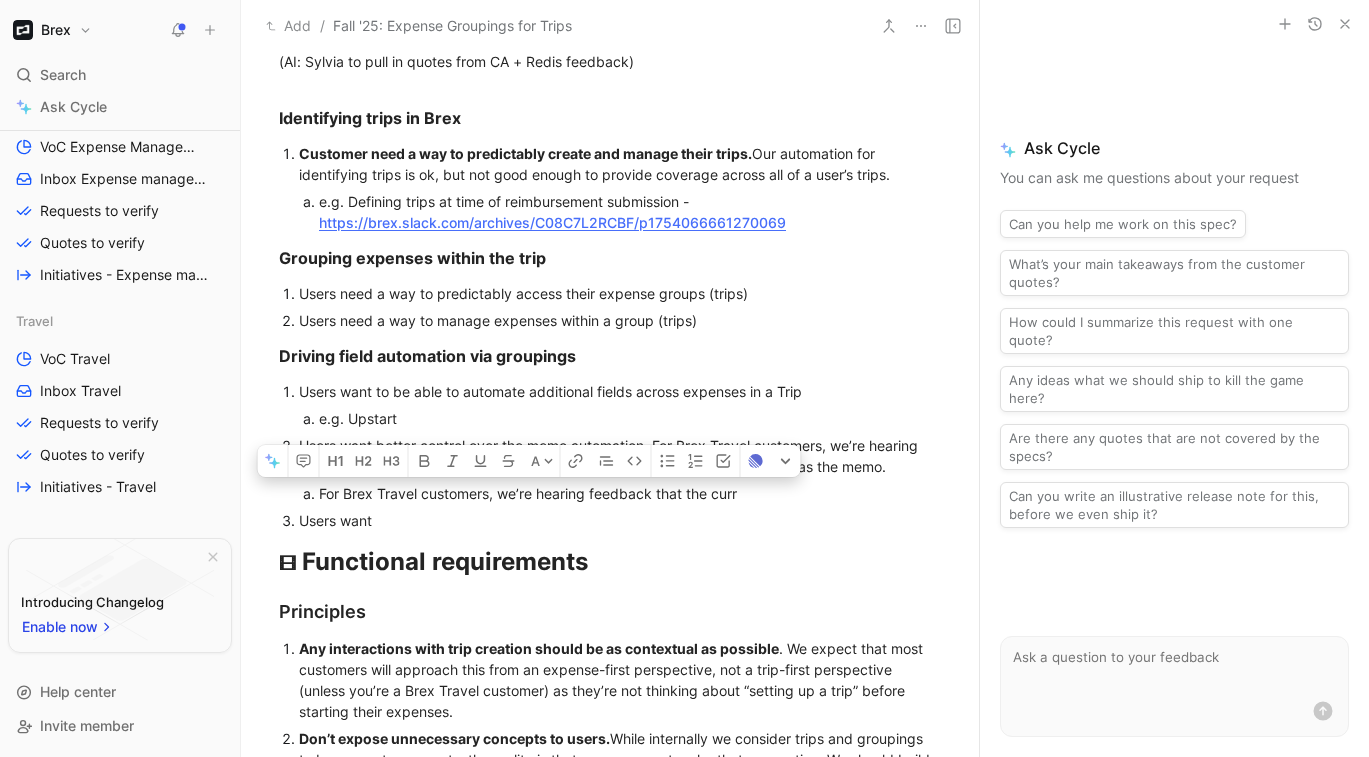 click on "For Brex Travel customers, we’re hearing feedback that the curr" at bounding box center [611, 493] 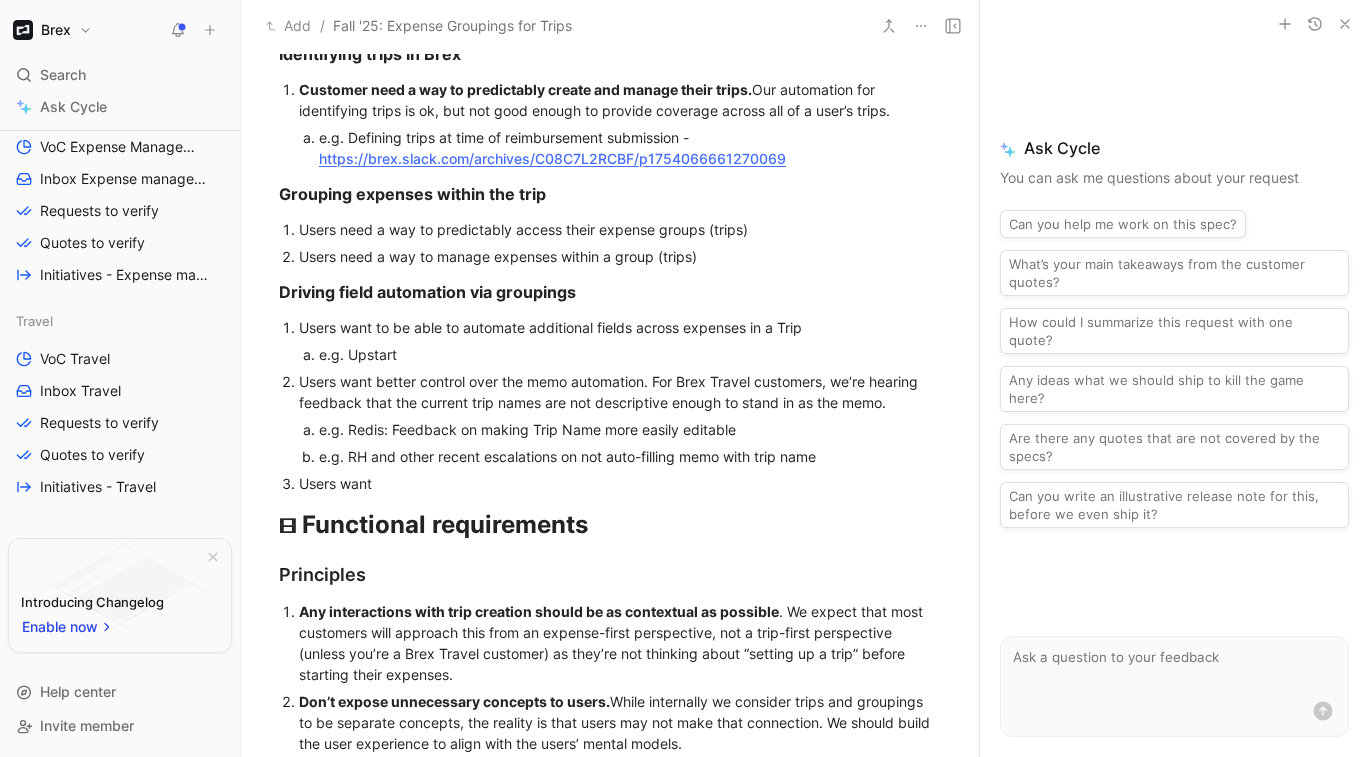 scroll, scrollTop: 768, scrollLeft: 0, axis: vertical 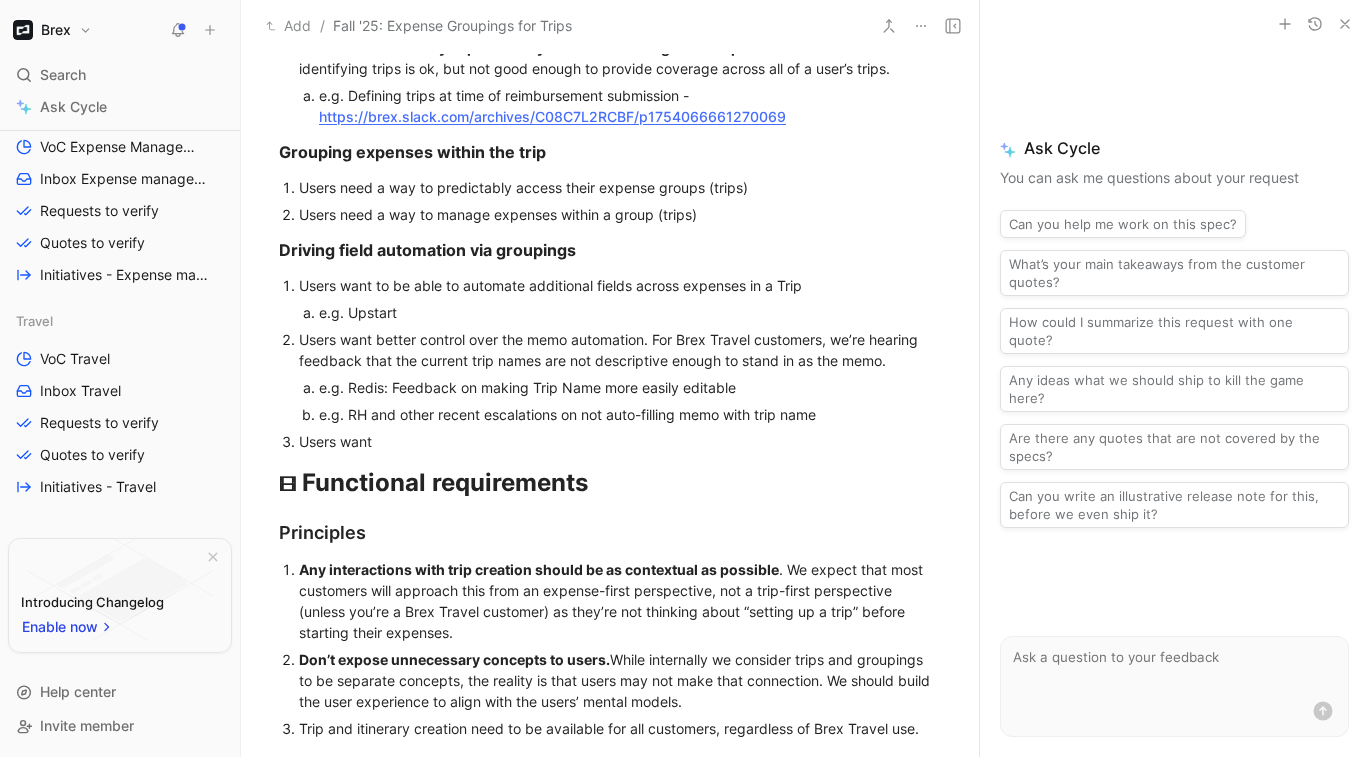 click on "Users want" at bounding box center [620, 441] 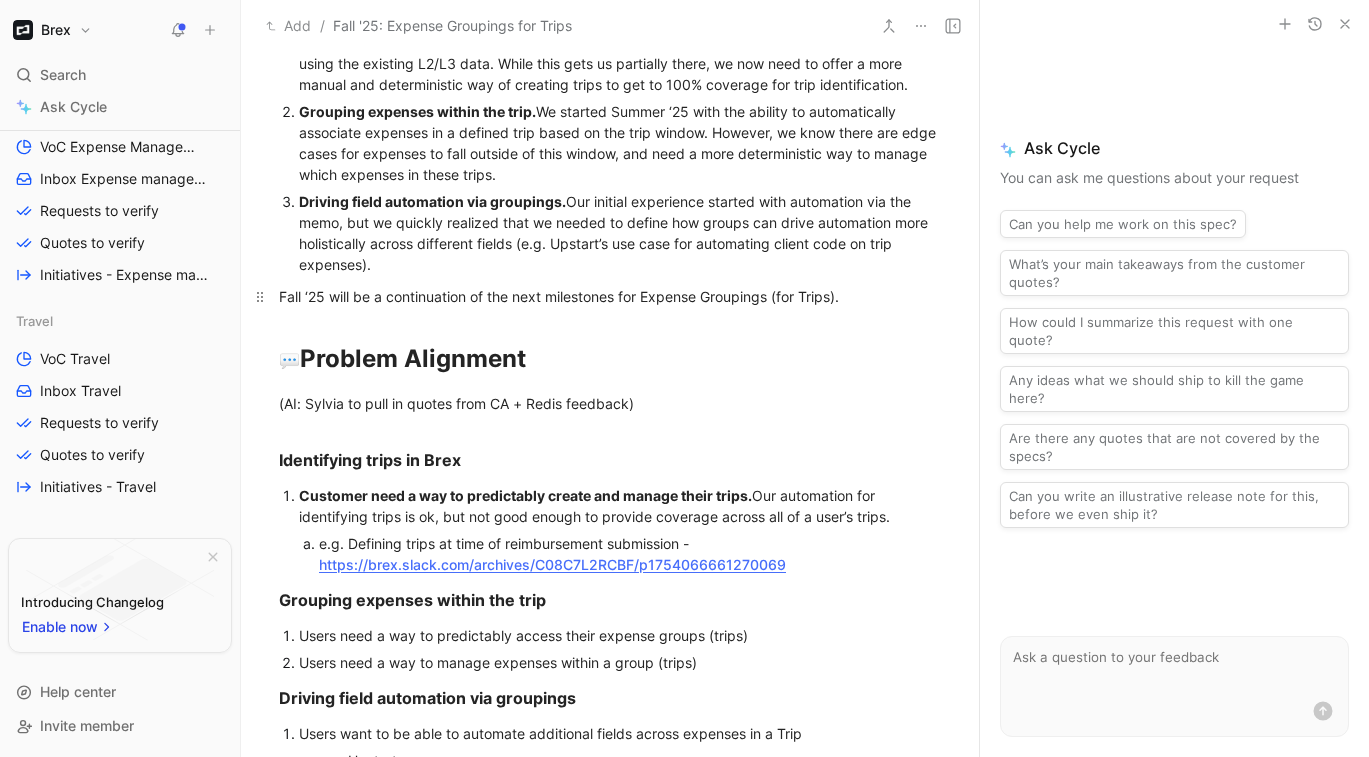 scroll, scrollTop: 288, scrollLeft: 0, axis: vertical 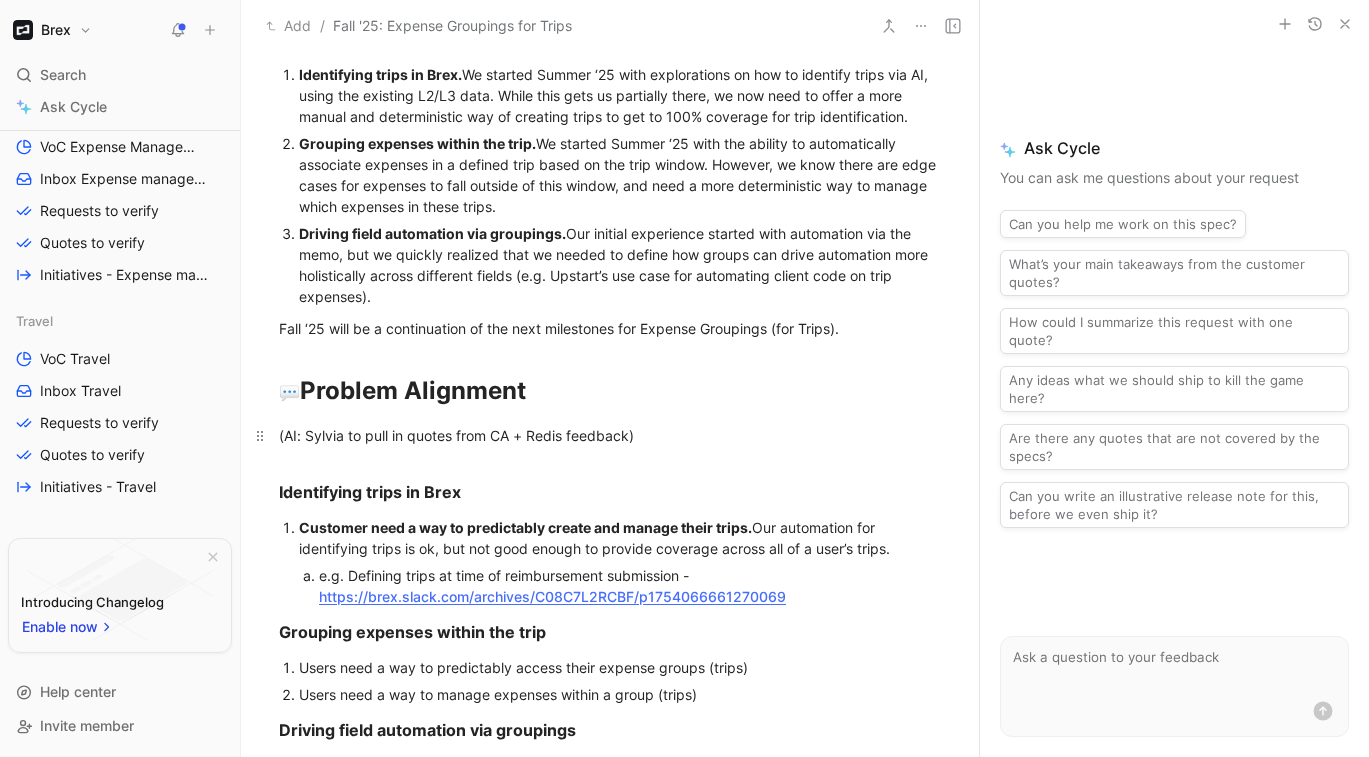 click on "(AI: Sylvia to pull in quotes from CA + Redis feedback)" at bounding box center (610, 435) 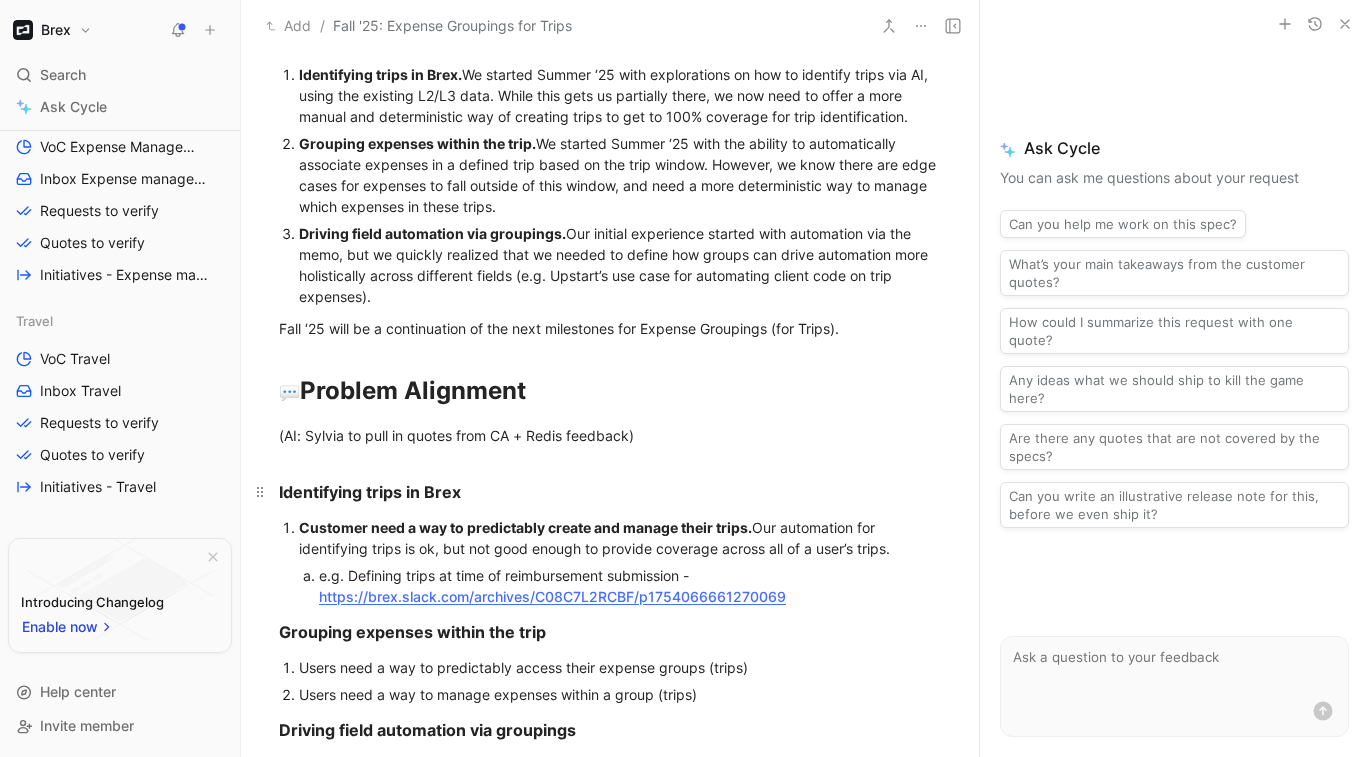 click on "Identifying trips in Brex" at bounding box center (610, 483) 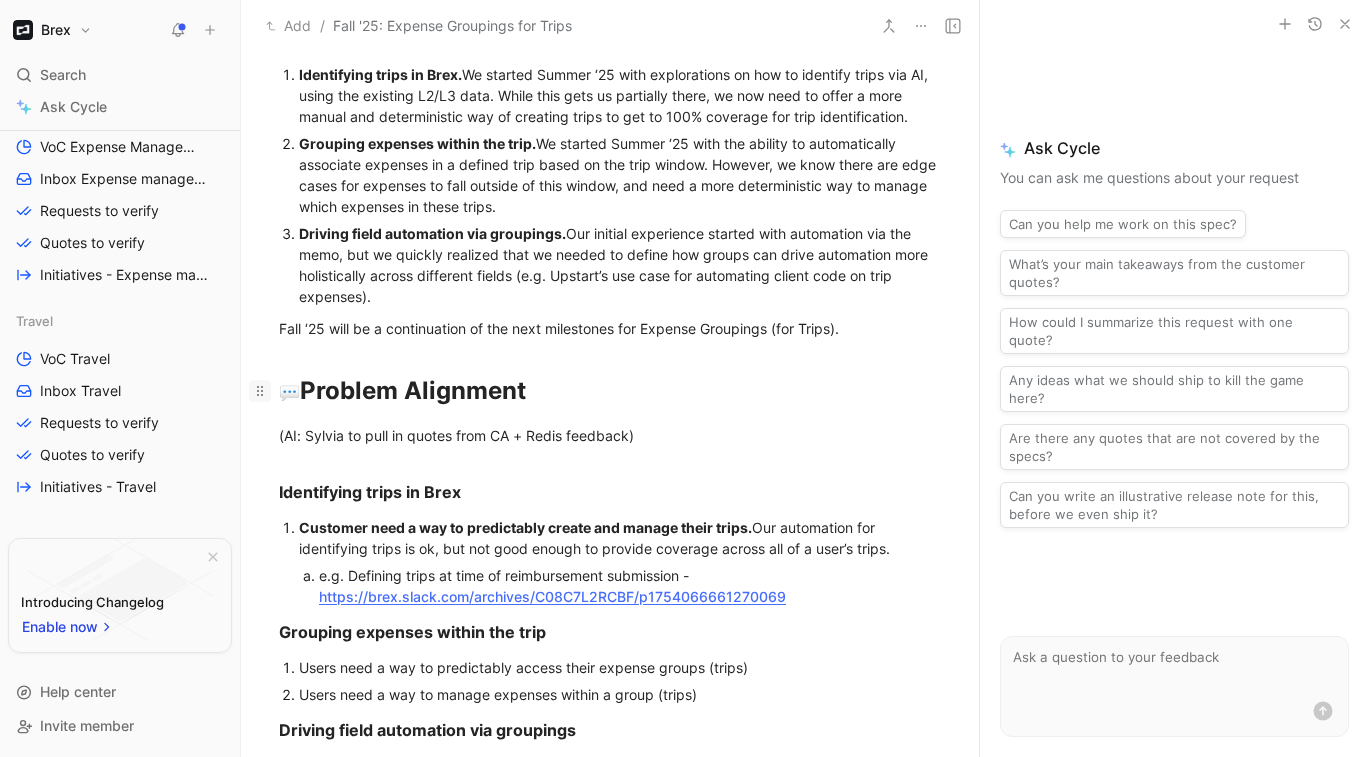 click 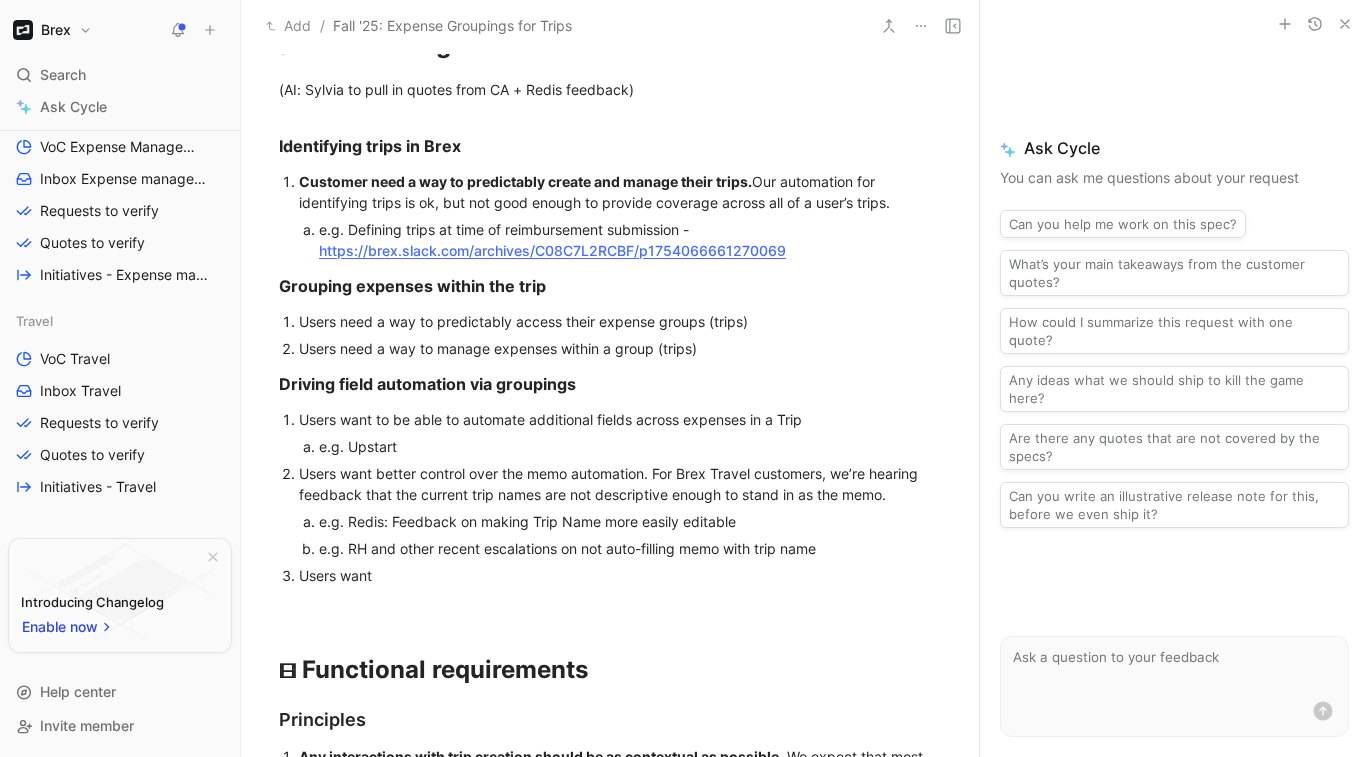 scroll, scrollTop: 648, scrollLeft: 0, axis: vertical 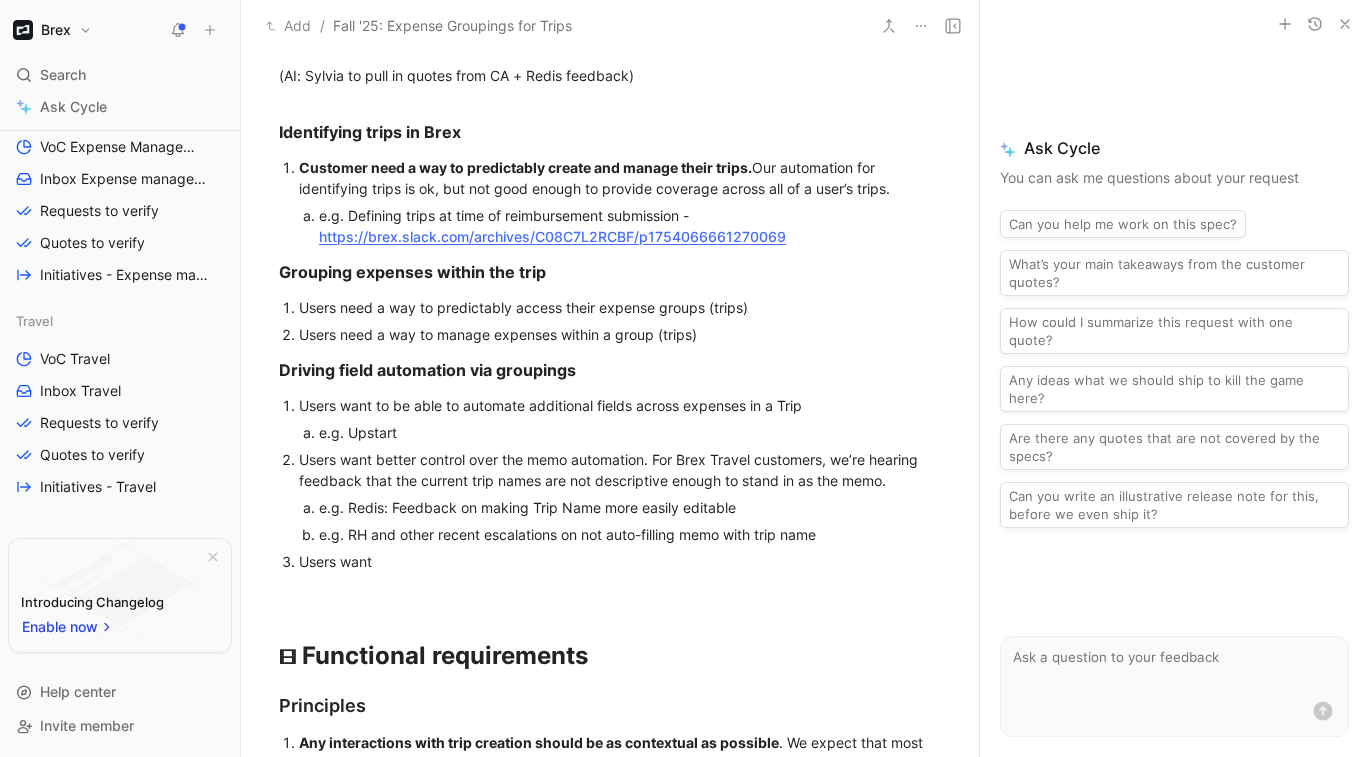 click 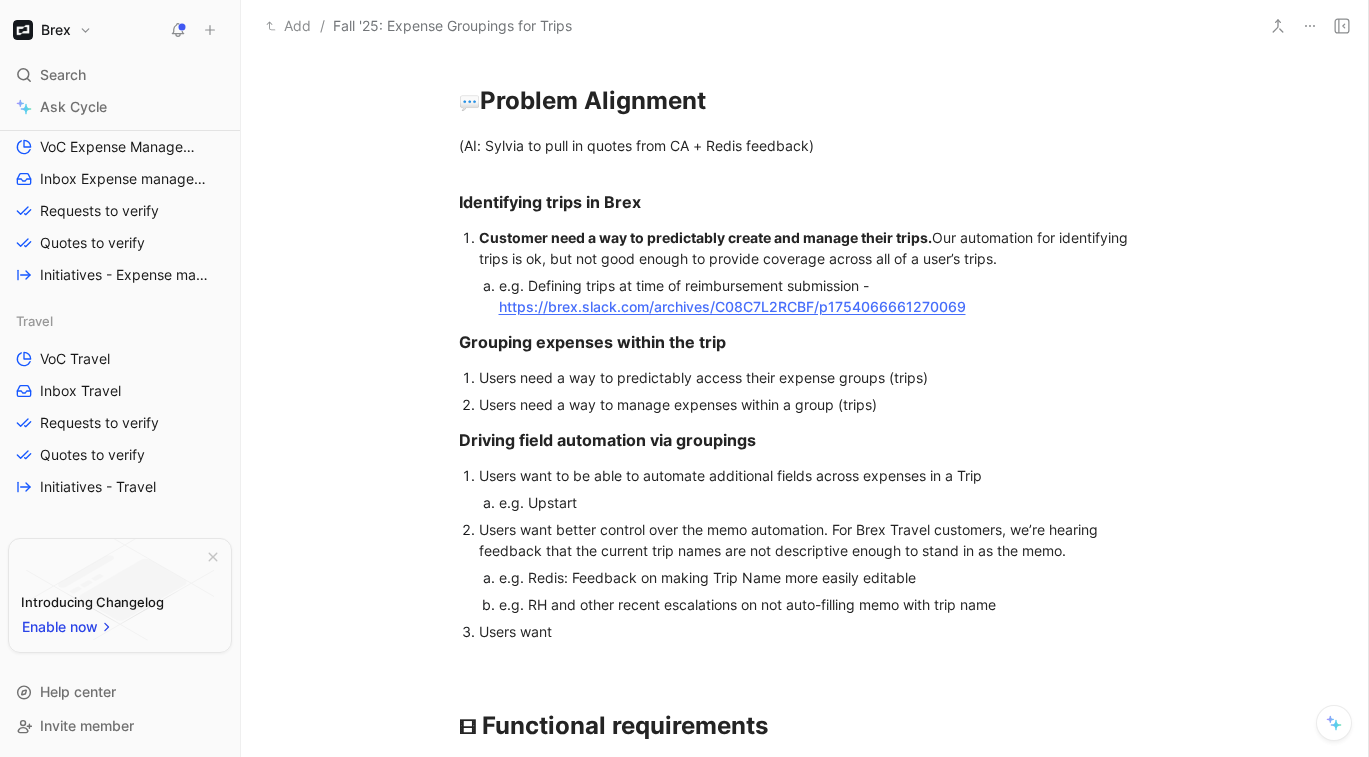 scroll, scrollTop: 568, scrollLeft: 0, axis: vertical 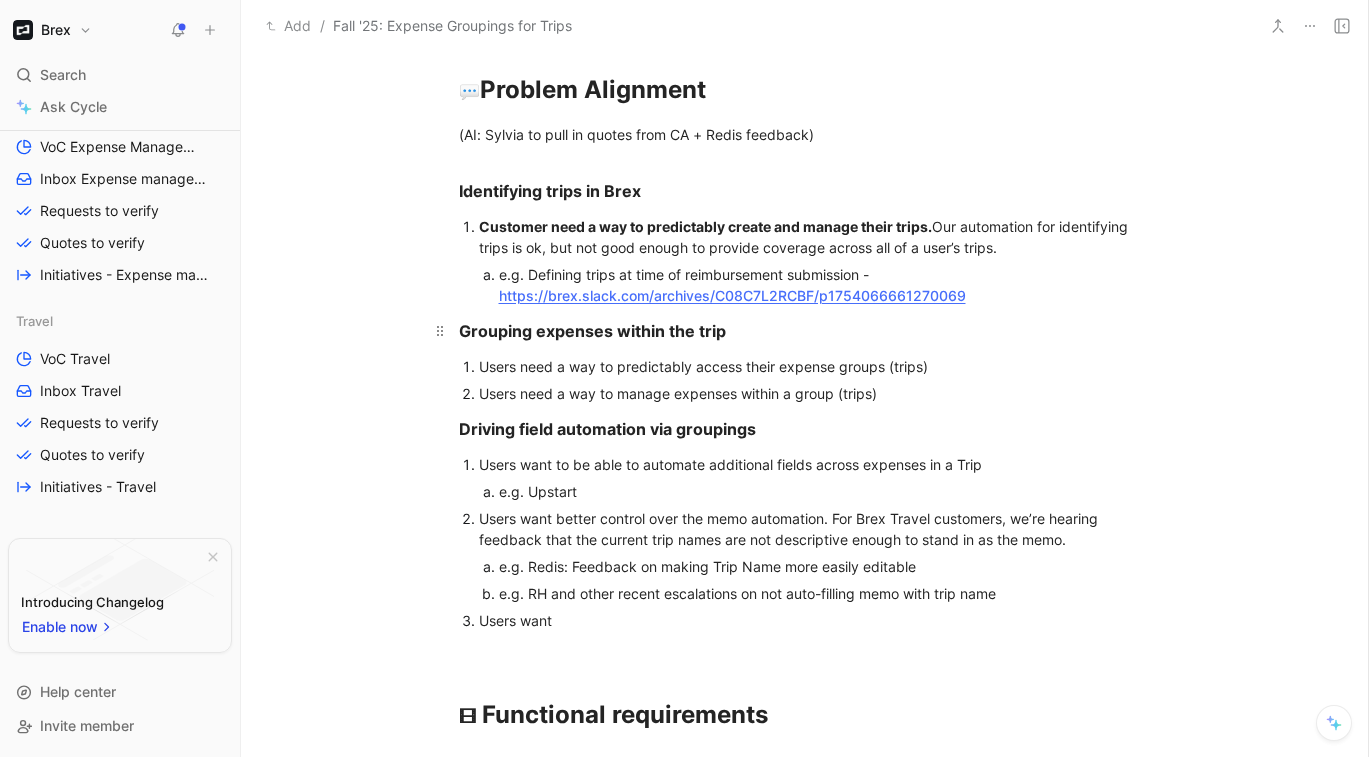 click on "Grouping expenses within the trip" at bounding box center (592, 331) 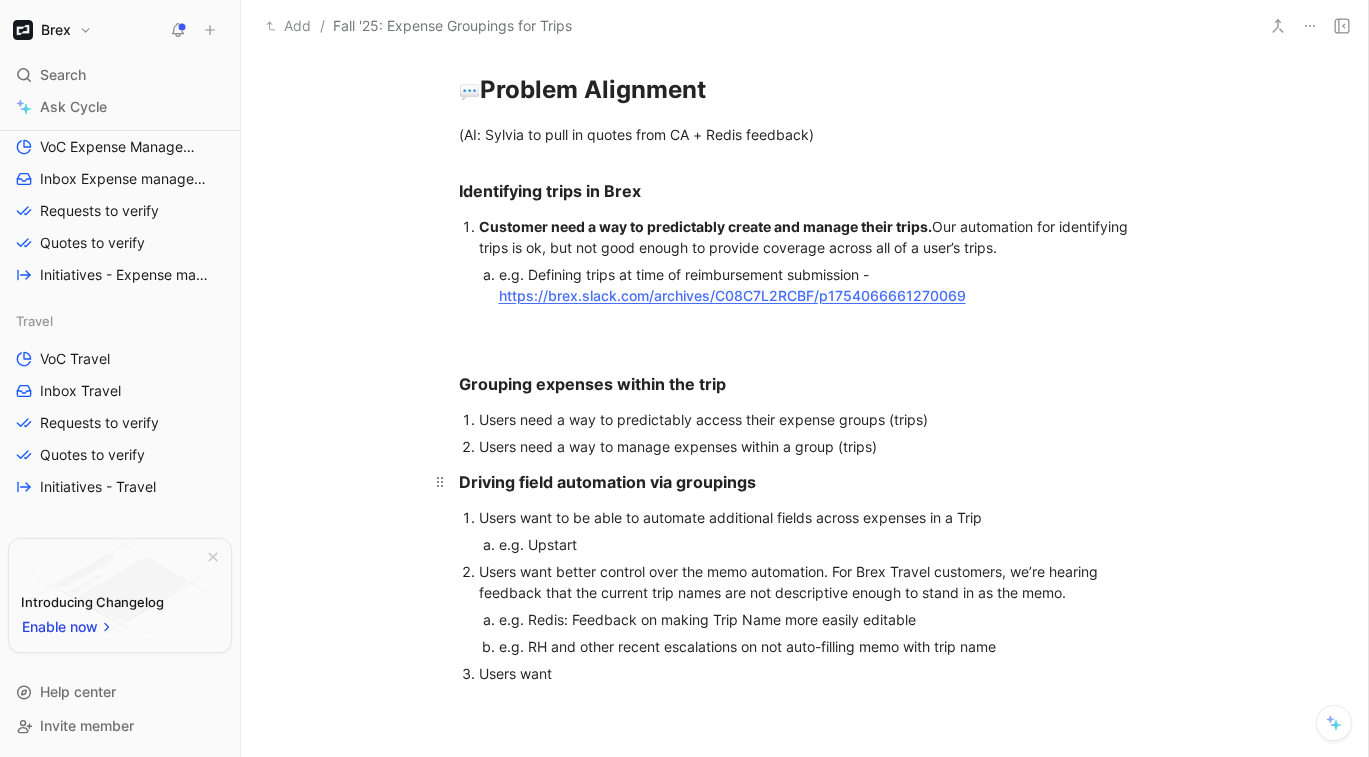 click on "Driving field automation via groupings" at bounding box center (607, 482) 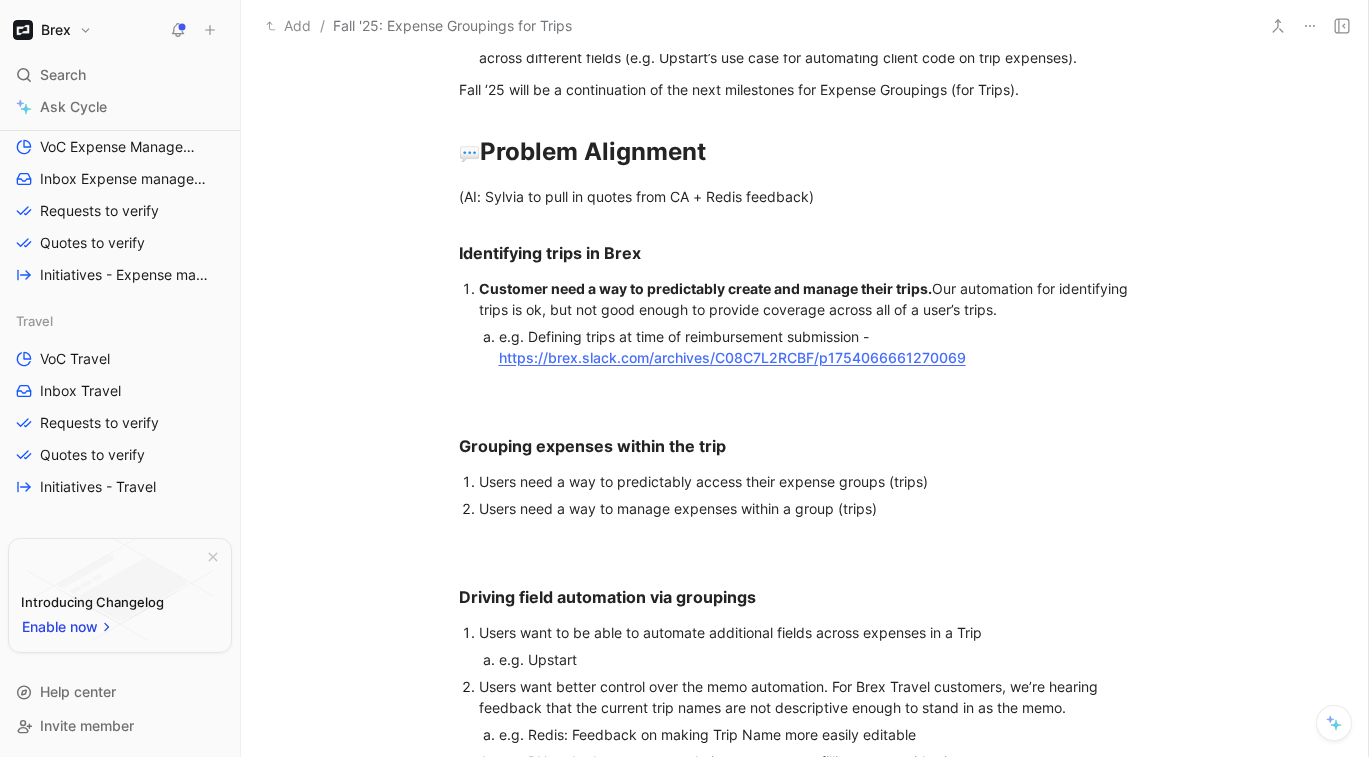 scroll, scrollTop: 505, scrollLeft: 0, axis: vertical 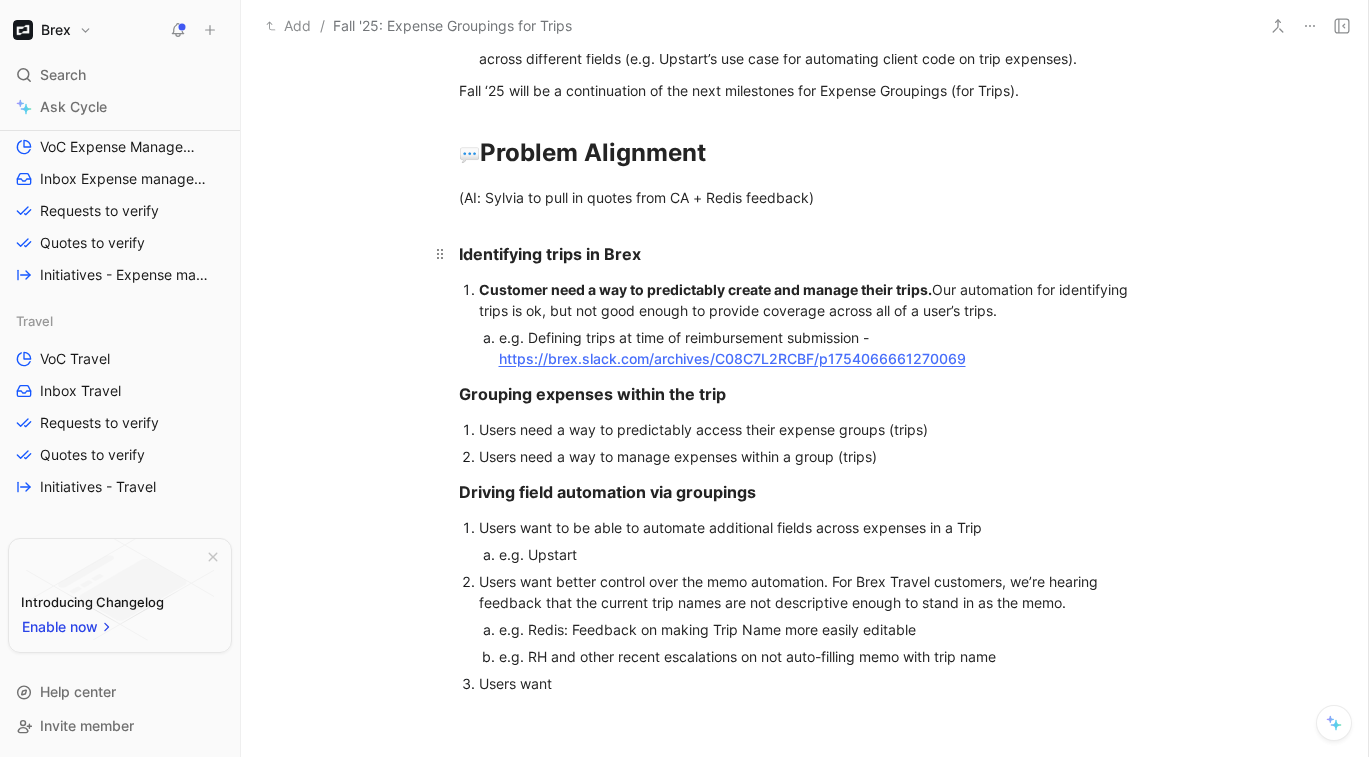 click on "Identifying trips in Brex" at bounding box center (550, 254) 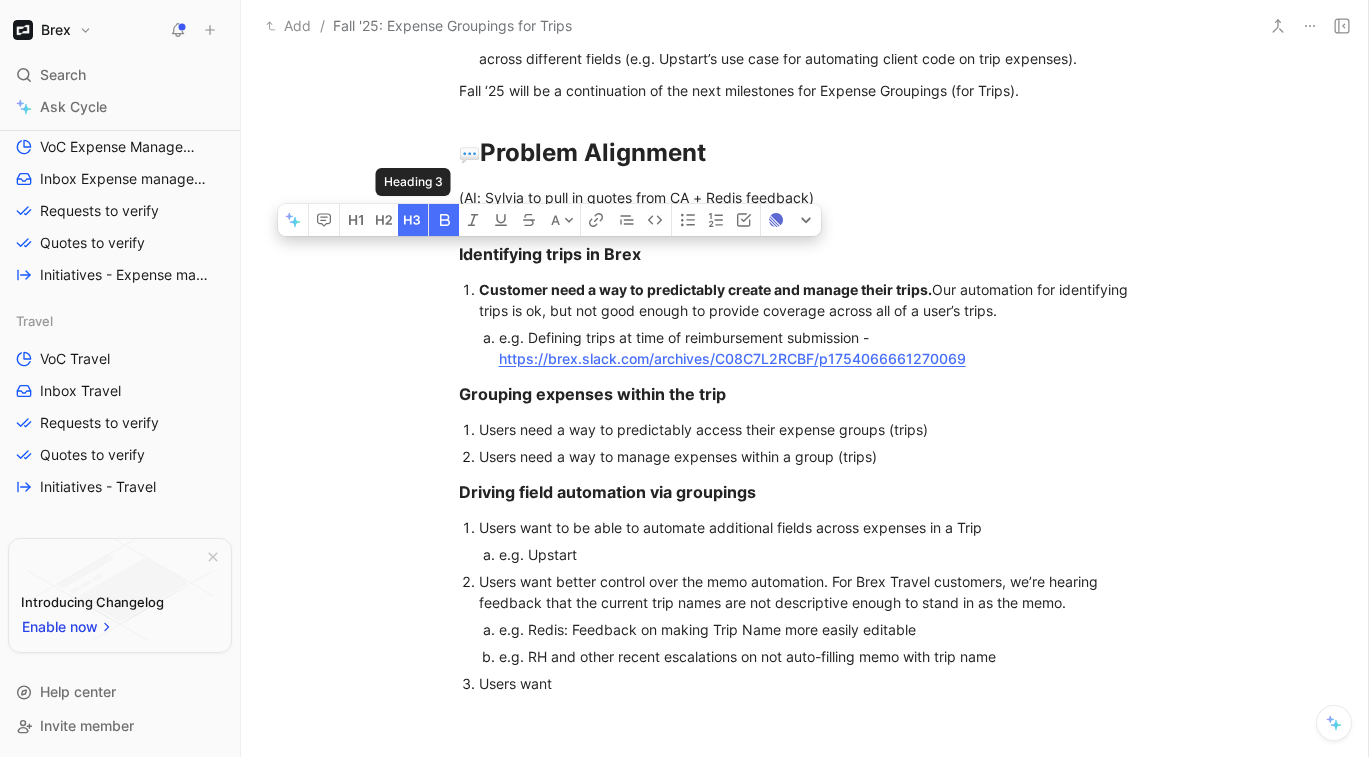 click 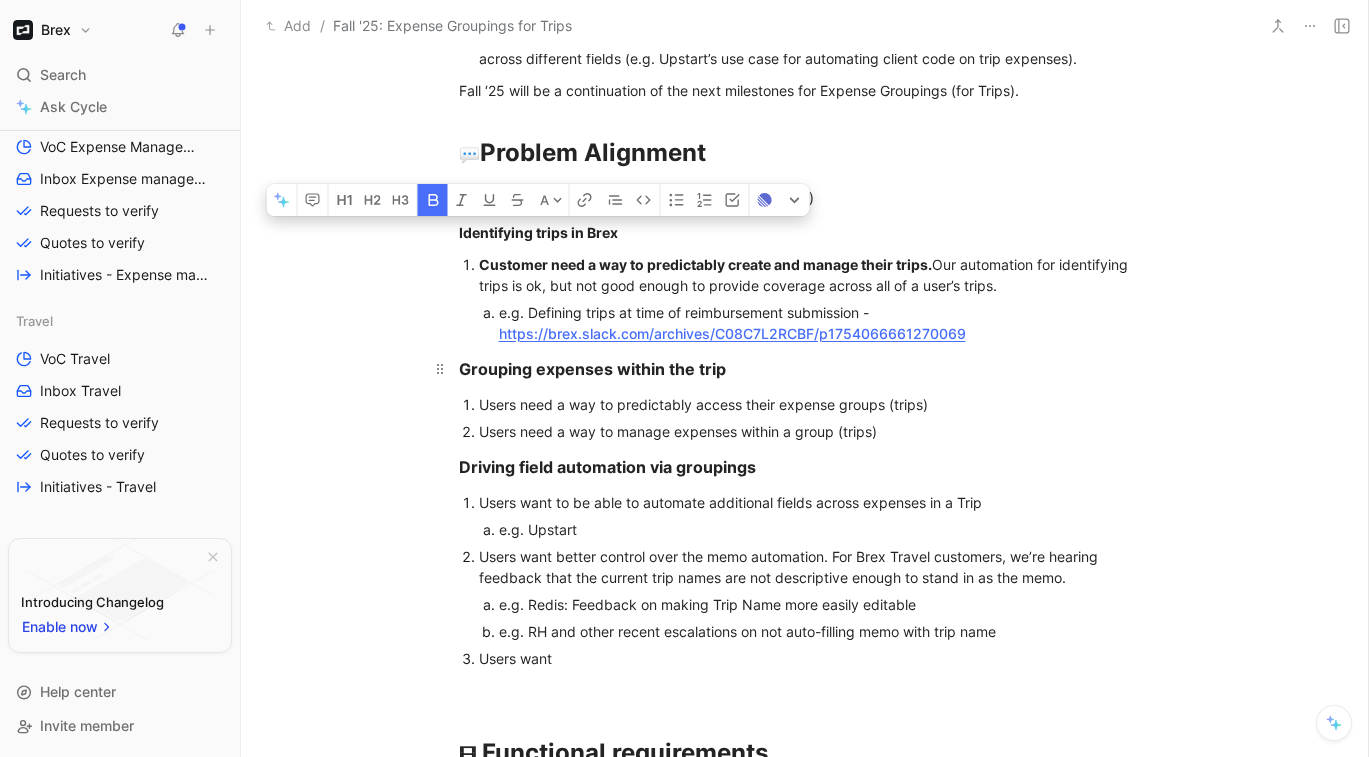 click on "Grouping expenses within the trip" at bounding box center (592, 369) 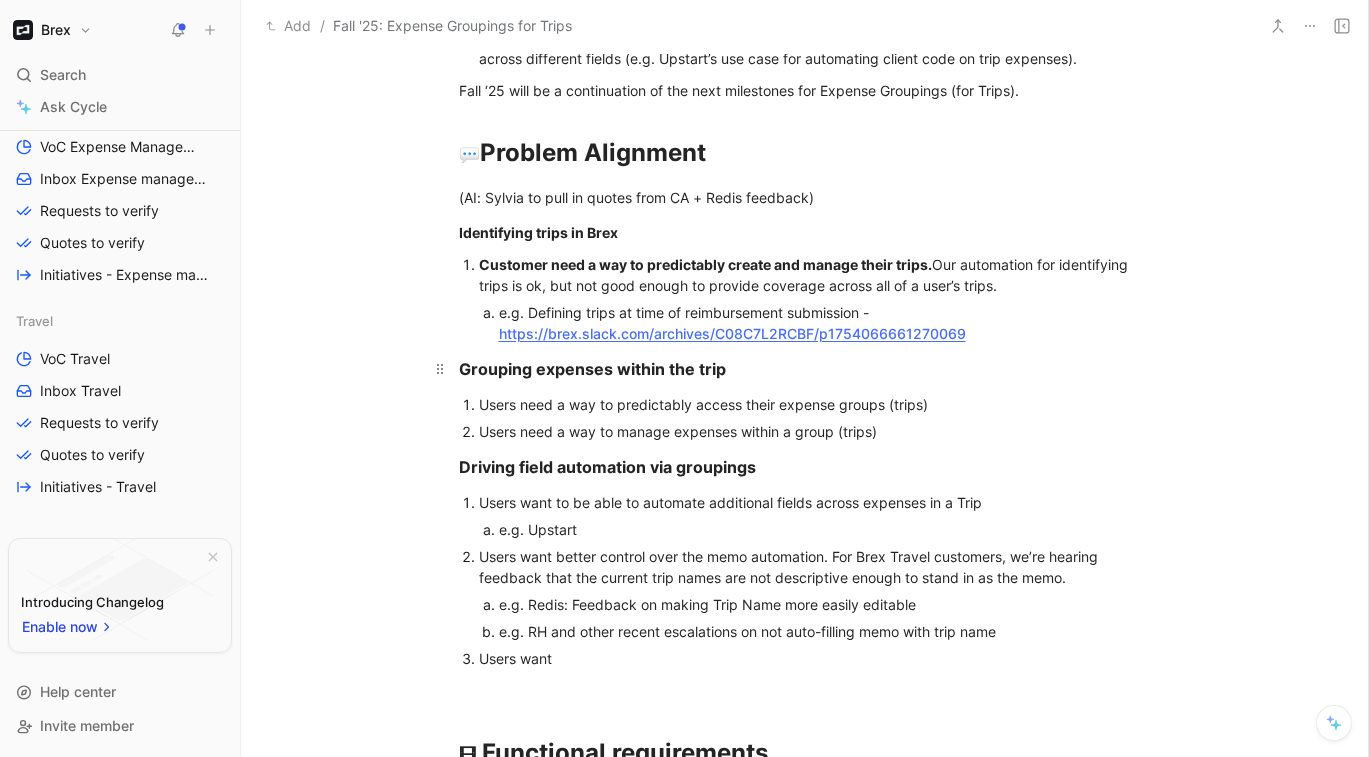 click on "Grouping expenses within the trip" at bounding box center (592, 369) 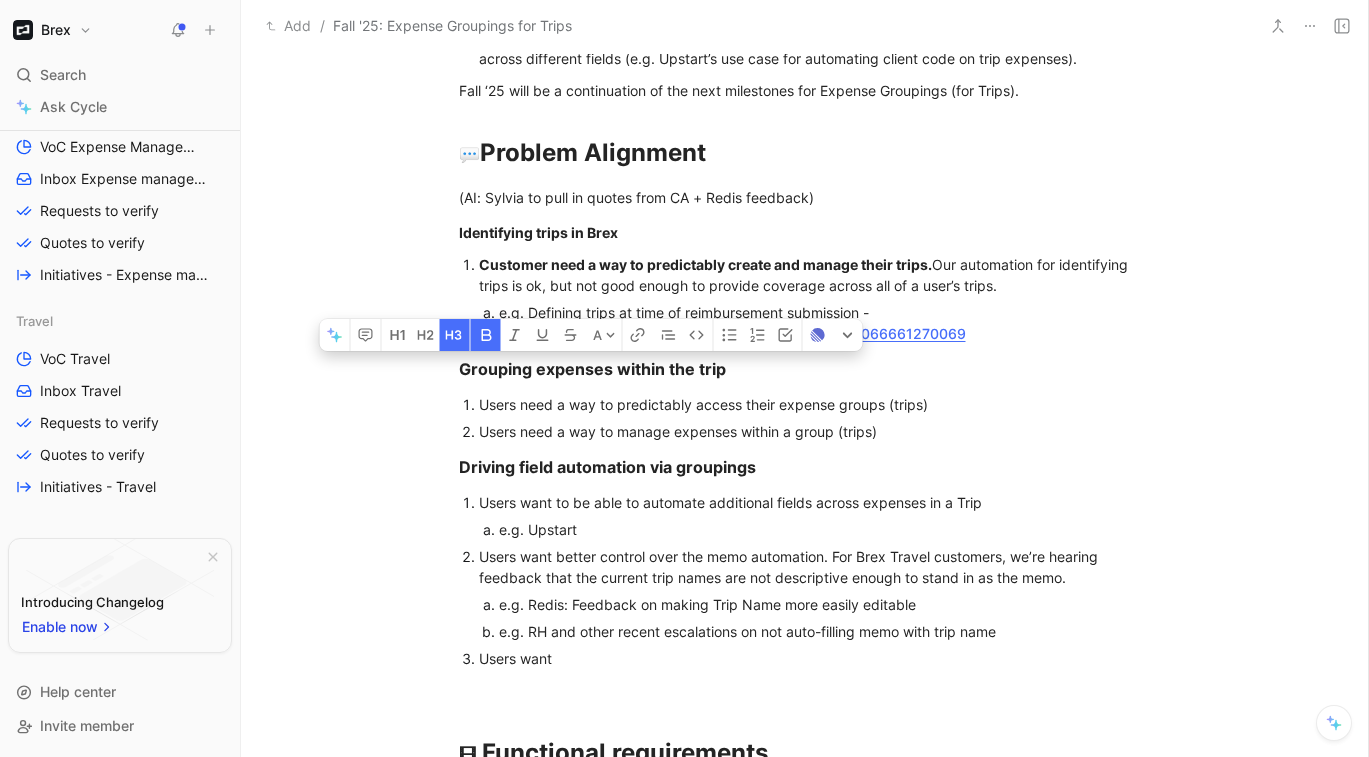 click 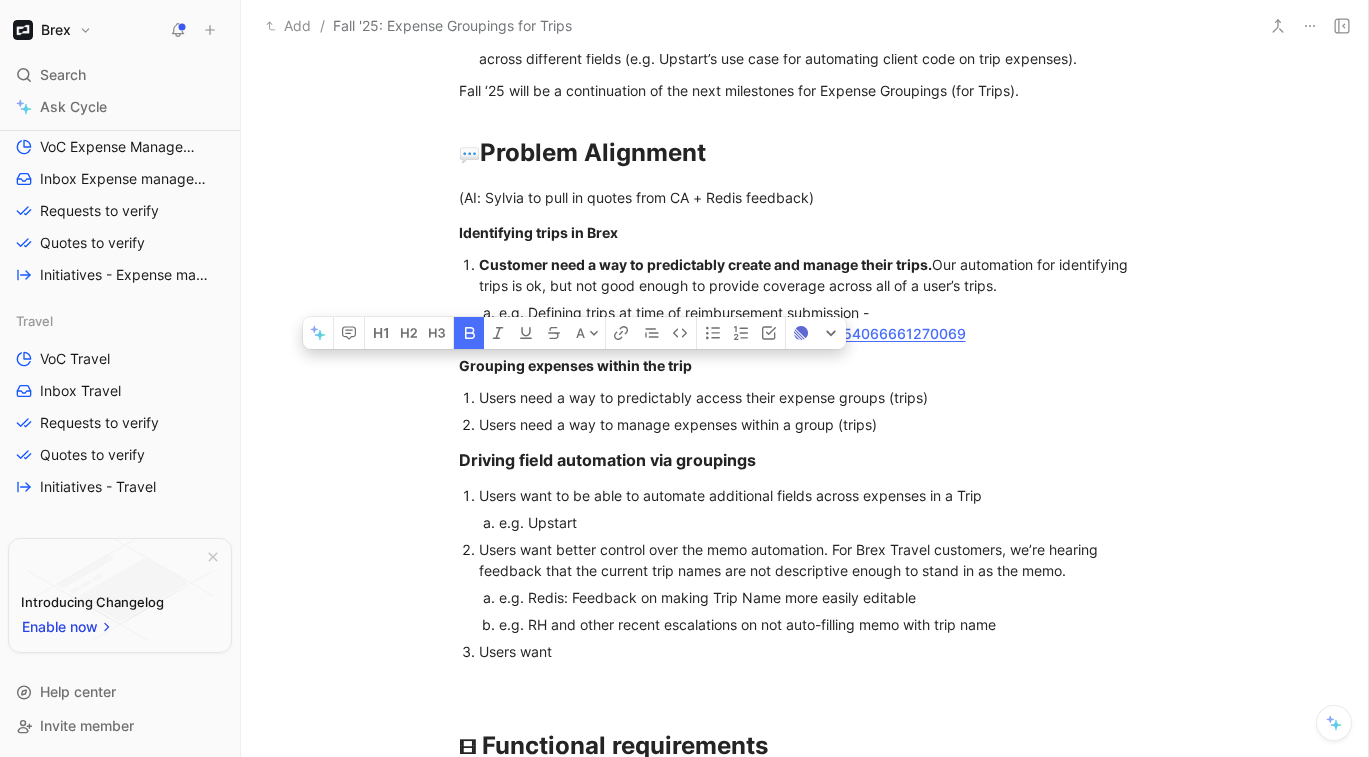 click on "Customer need a way to predictably create and manage their trips." at bounding box center [705, 264] 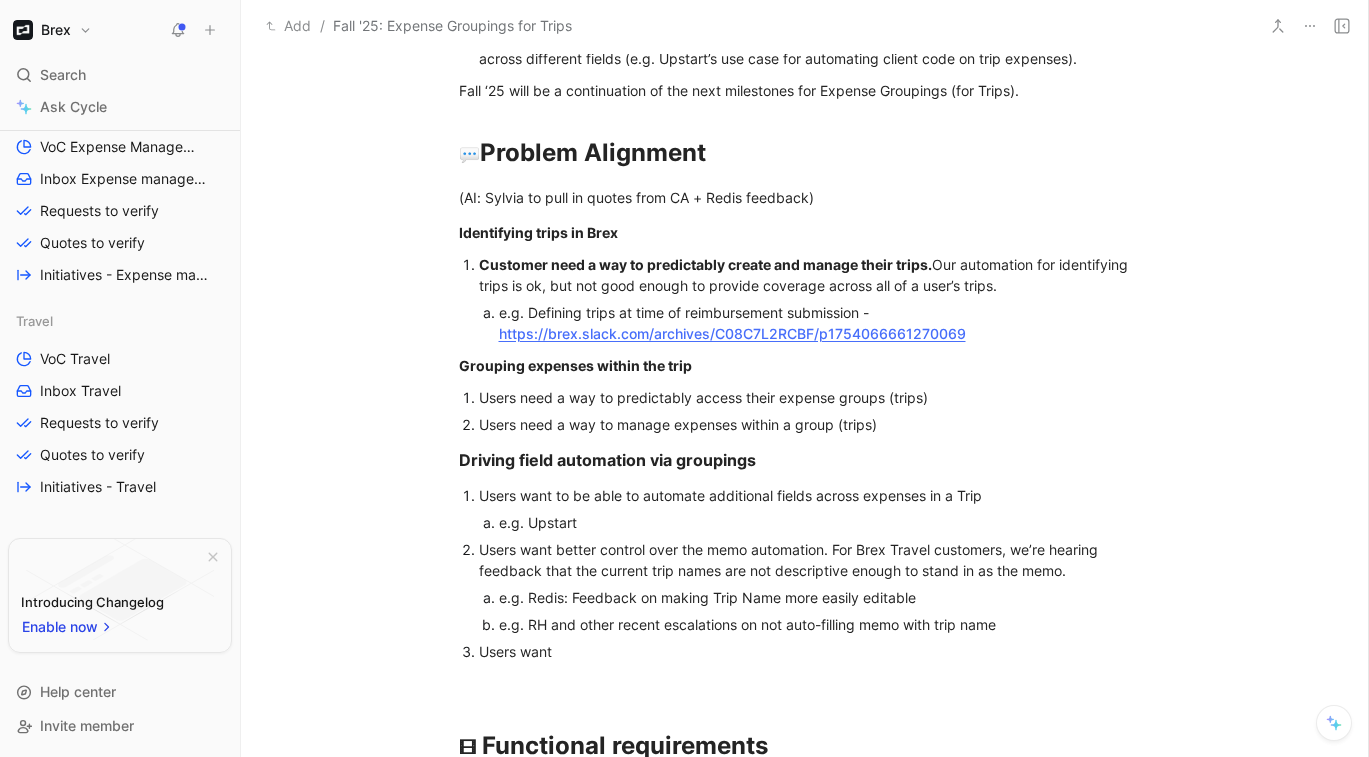 click on "Customer need a way to predictably create and manage their trips." at bounding box center (705, 264) 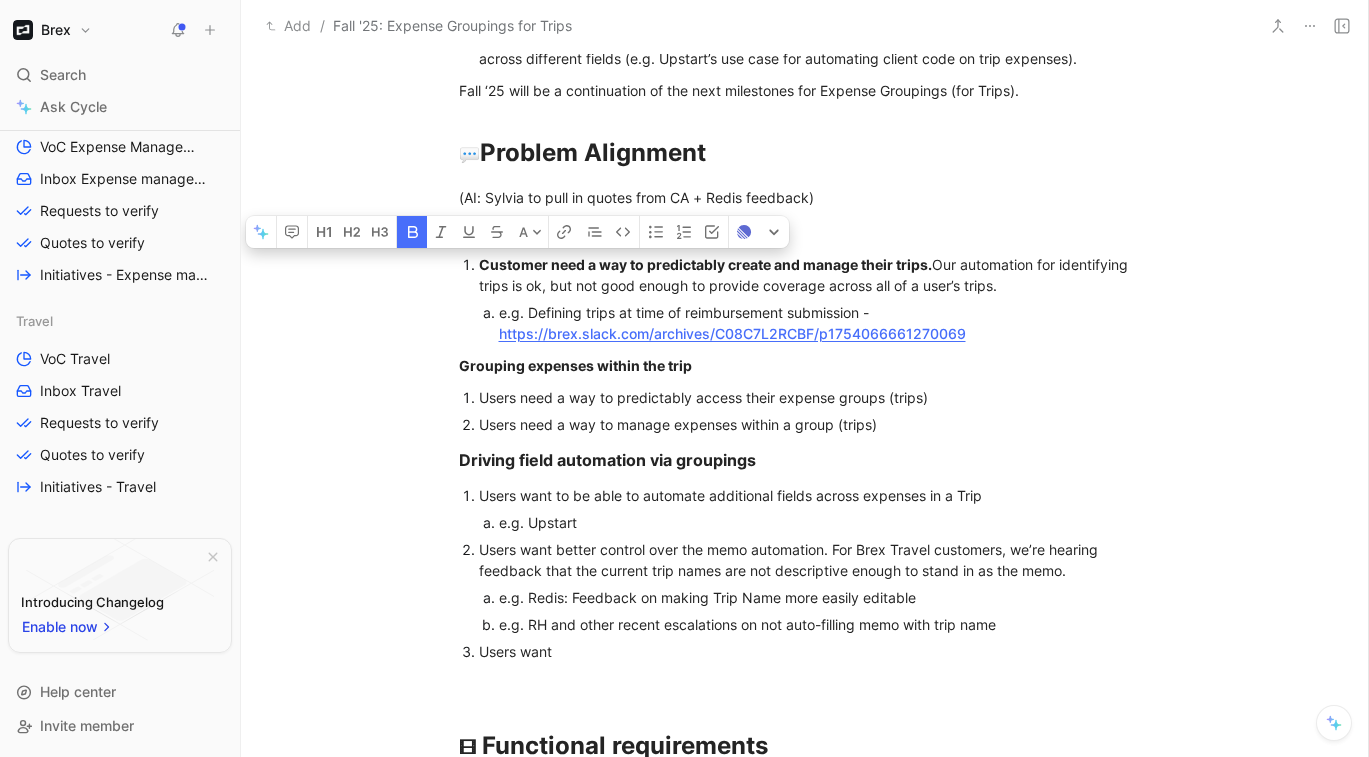 click on "Customer need a way to predictably create and manage their trips." at bounding box center (705, 264) 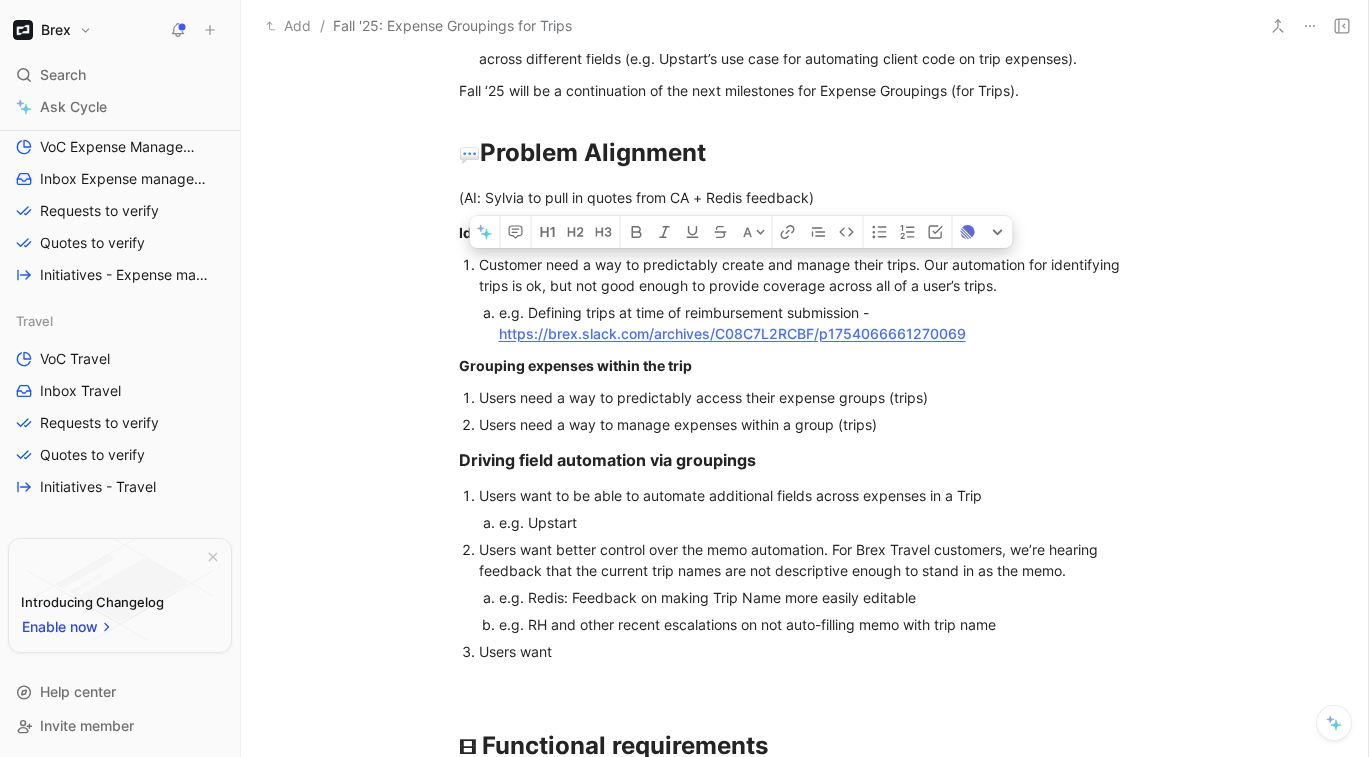 click on "Customer need a way to predictably create and manage their trips. Our automation for identifying trips is ok, but not good enough to provide coverage across all of a user’s trips." at bounding box center (801, 275) 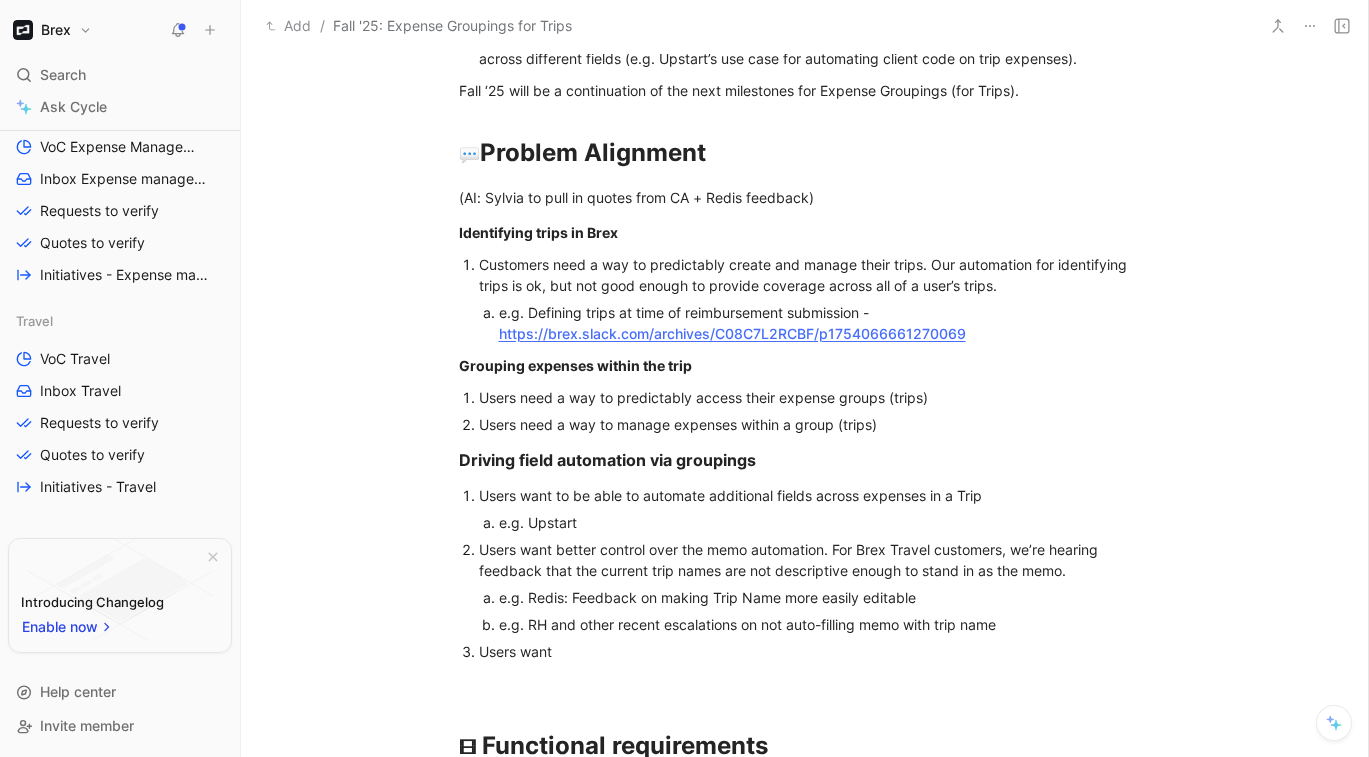 click on "Customers need a way to predictably create and manage their trips. Our automation for identifying trips is ok, but not good enough to provide coverage across all of a user’s trips." at bounding box center [805, 275] 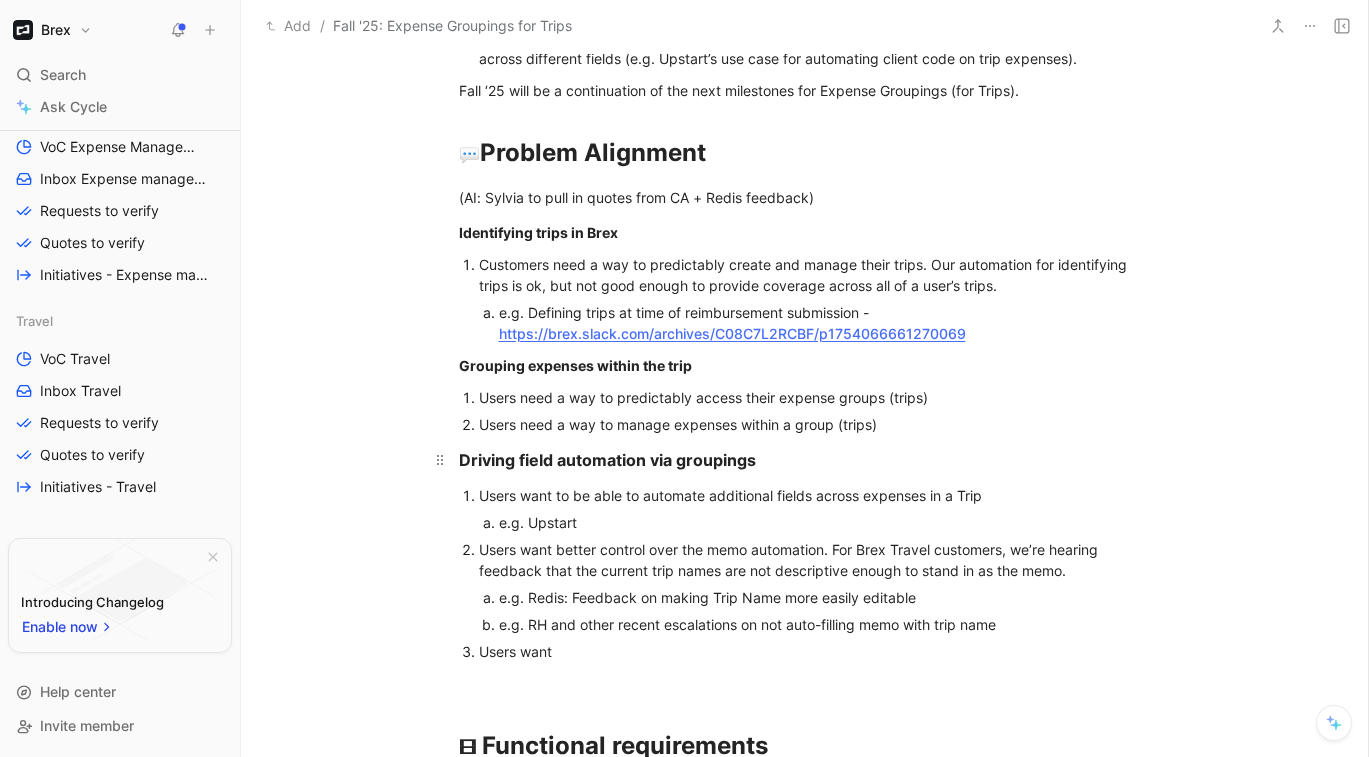 click on "Driving field automation via groupings" at bounding box center [607, 460] 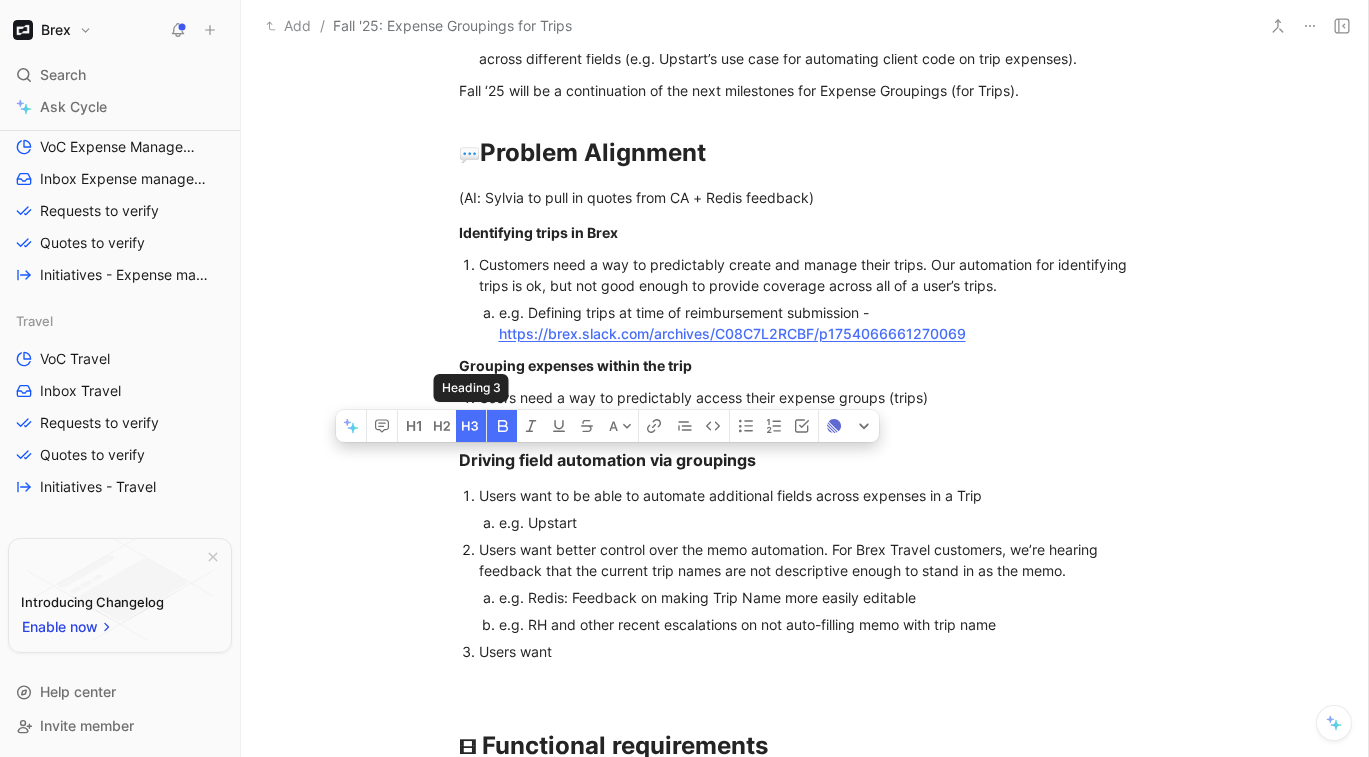 click 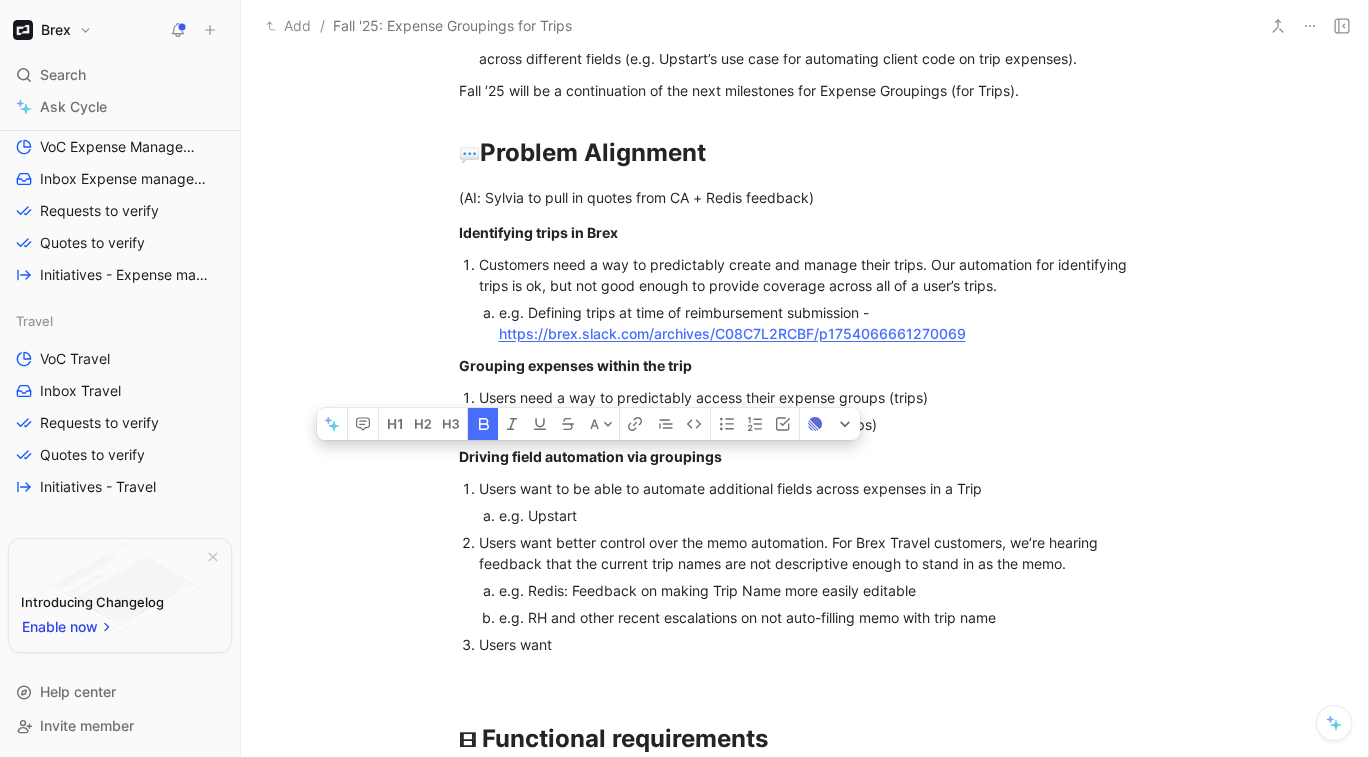 click on "e.g. Upstart" at bounding box center [806, 515] 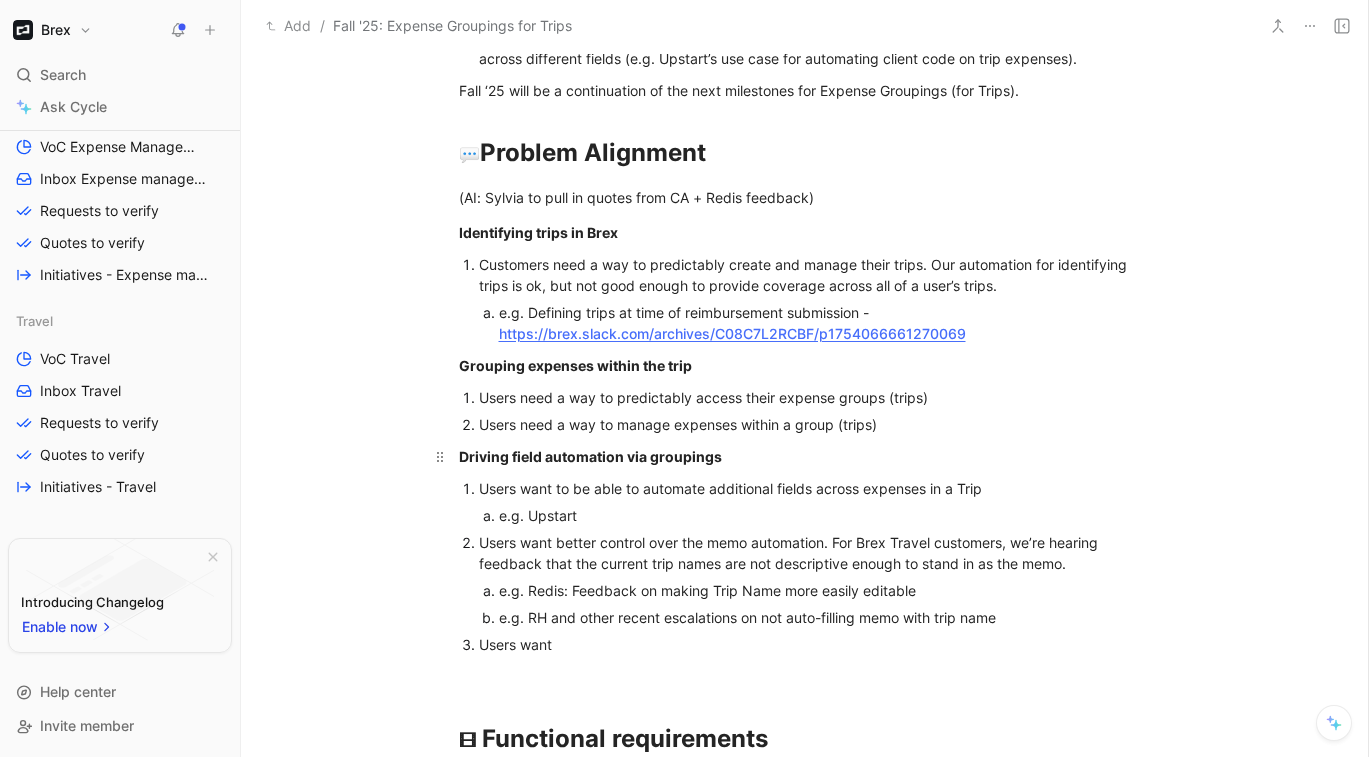 click on "Driving field automation via groupings" at bounding box center [805, 456] 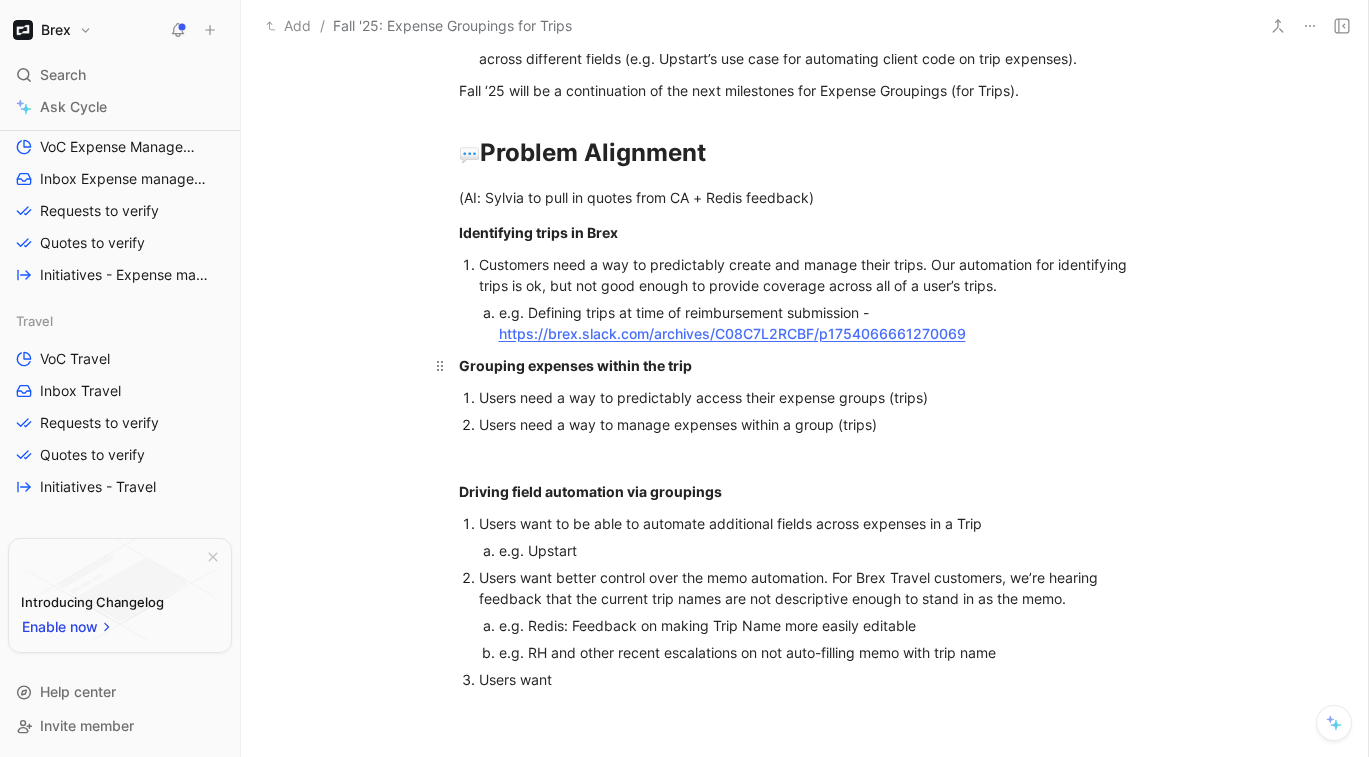click on "Grouping expenses within the trip" at bounding box center (805, 365) 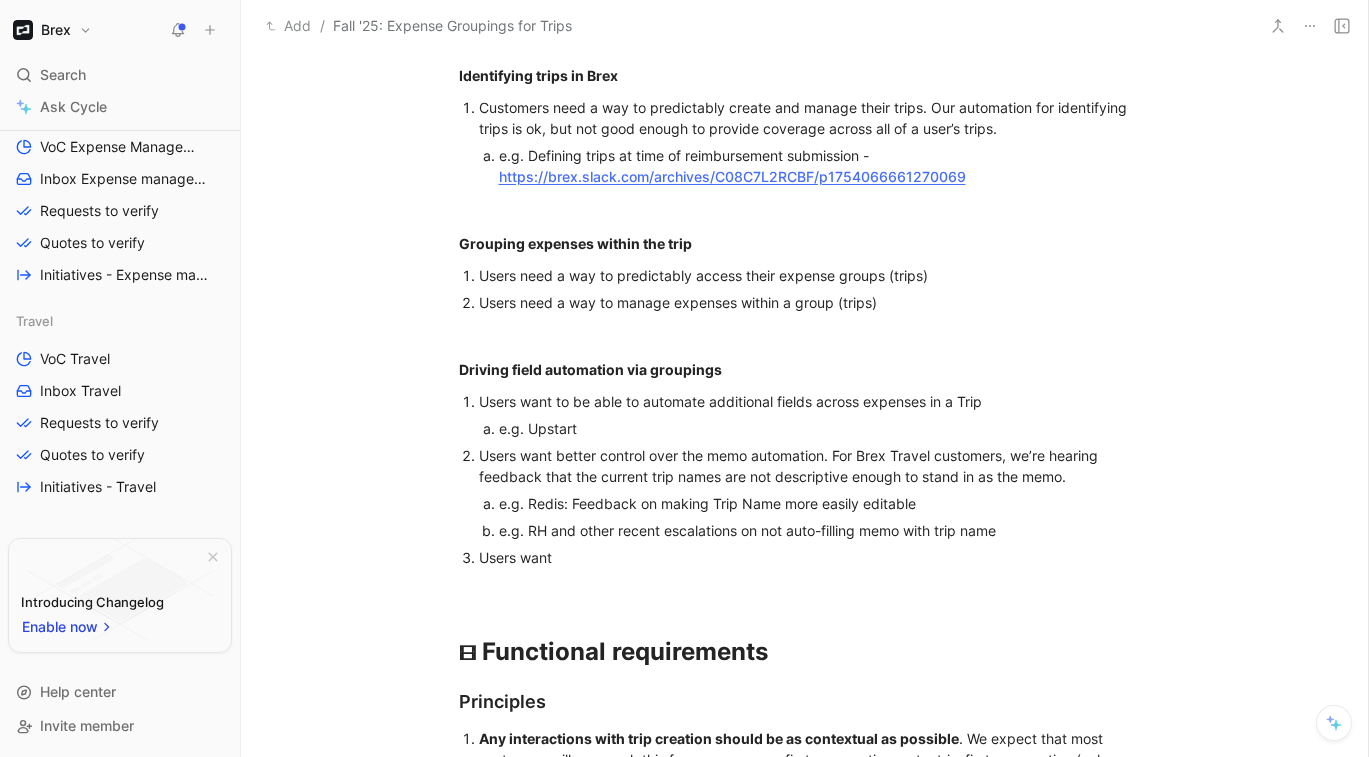 scroll, scrollTop: 690, scrollLeft: 0, axis: vertical 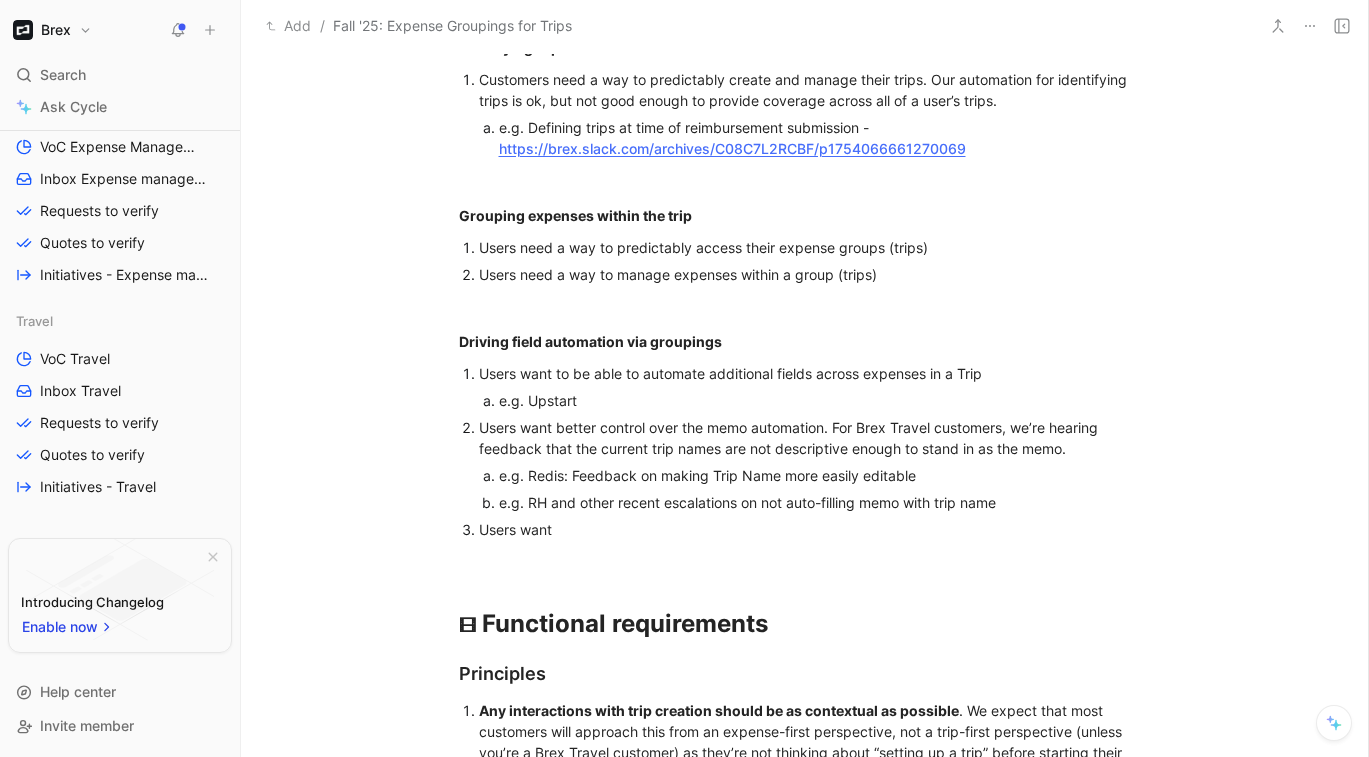 click on "Users want" at bounding box center (815, 529) 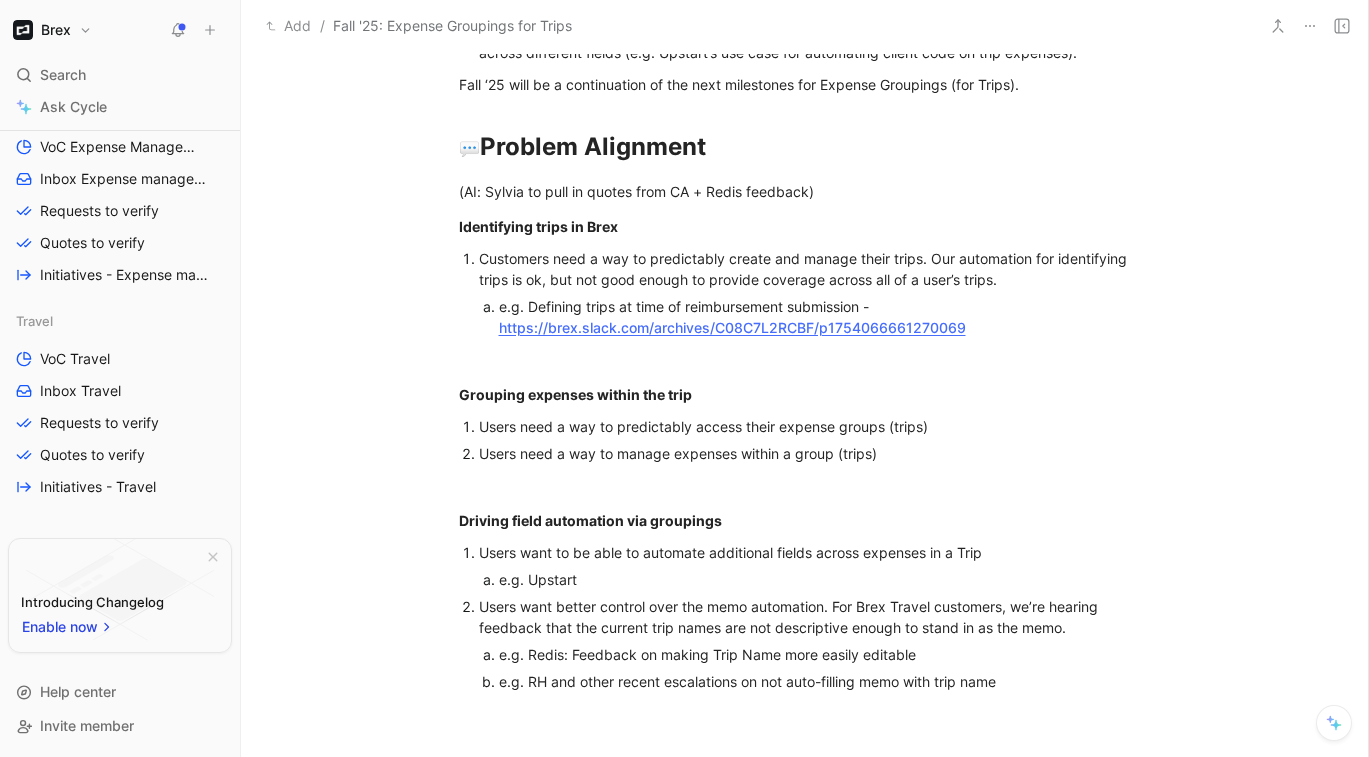 scroll, scrollTop: 537, scrollLeft: 0, axis: vertical 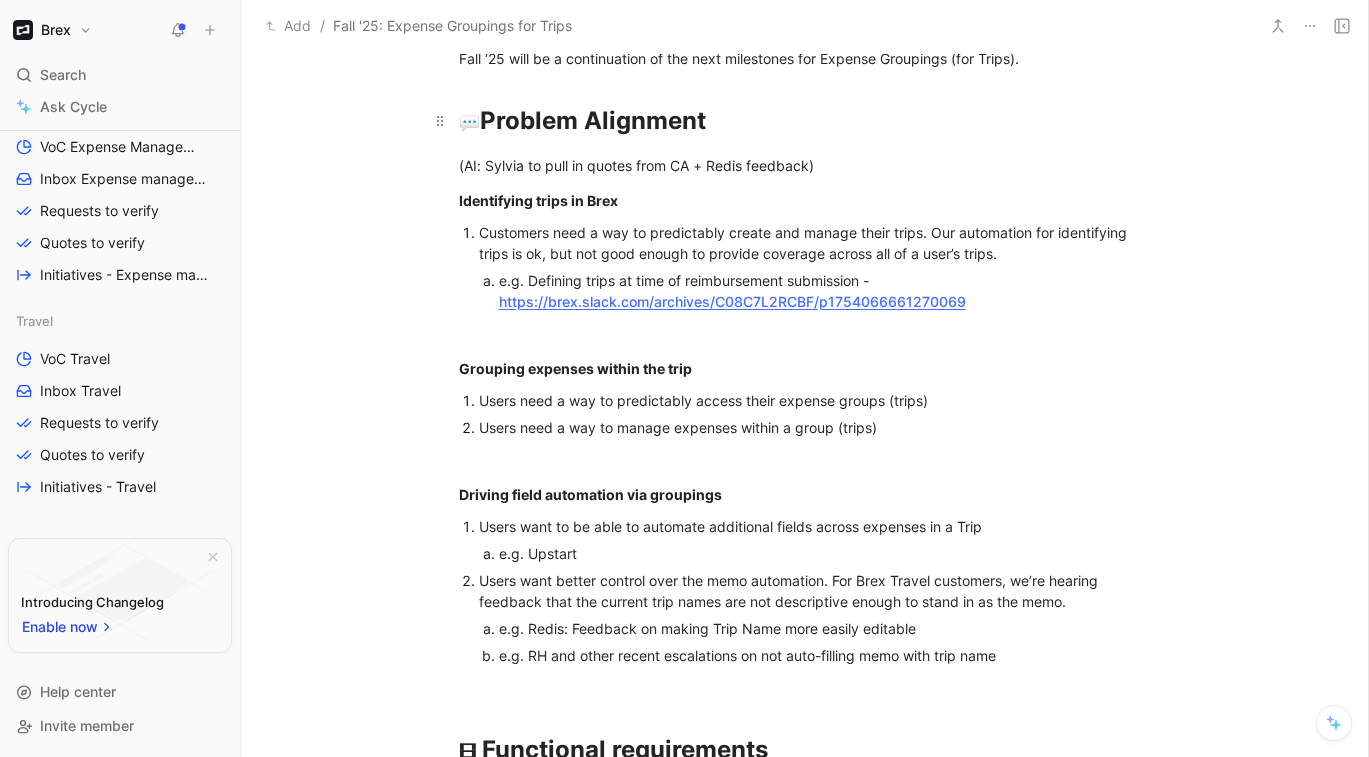click on "Problem Alignment" at bounding box center [593, 120] 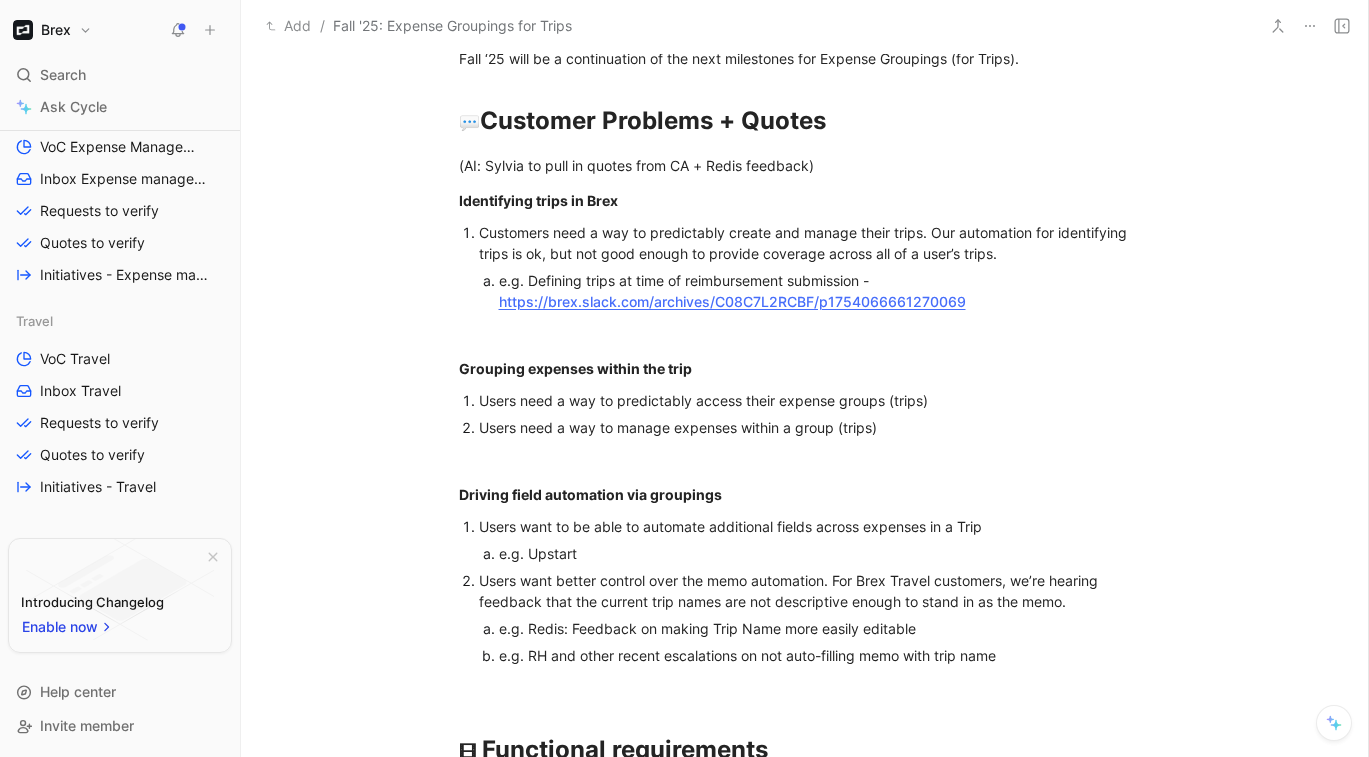 click on "e.g. Defining trips at time of reimbursement submission - https://brex.slack.com/archives/C08C7L2RCBF/p1754066661270069" at bounding box center (815, 291) 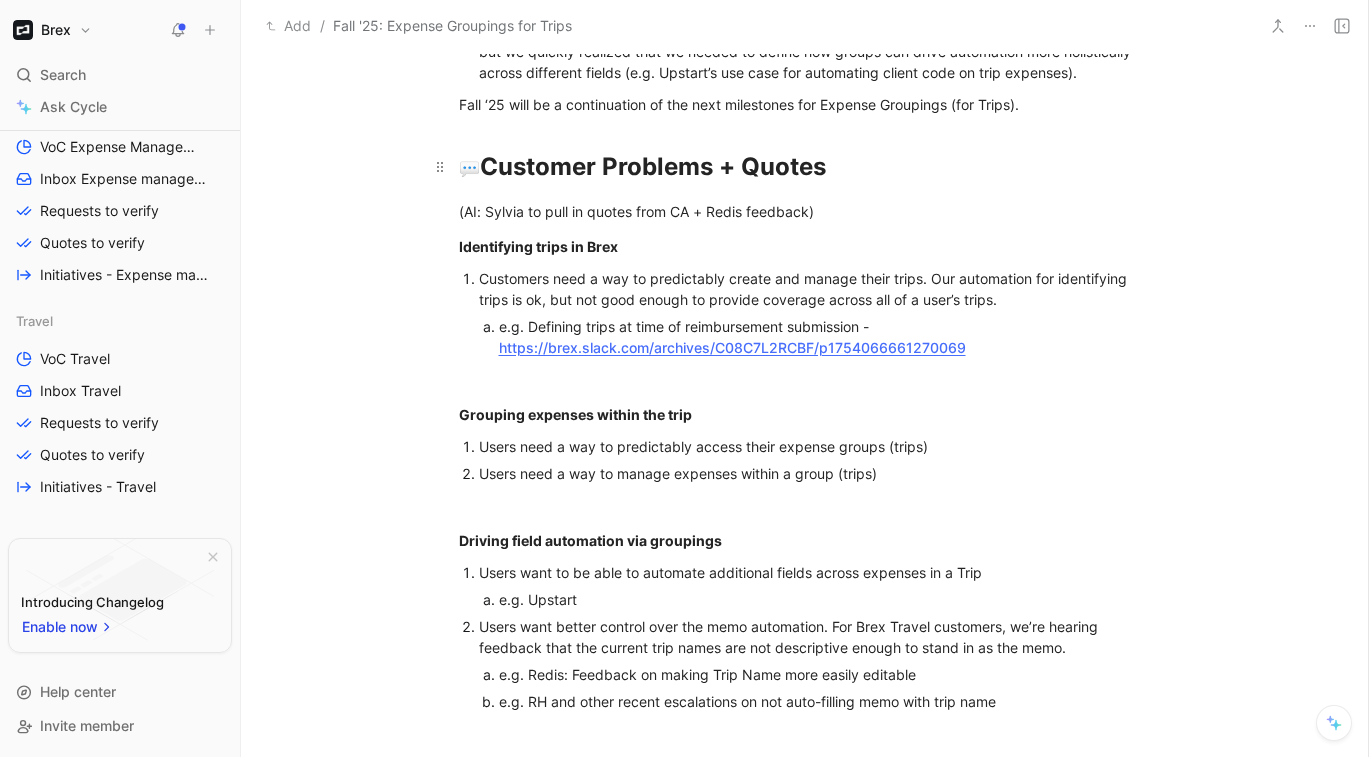 scroll, scrollTop: 477, scrollLeft: 0, axis: vertical 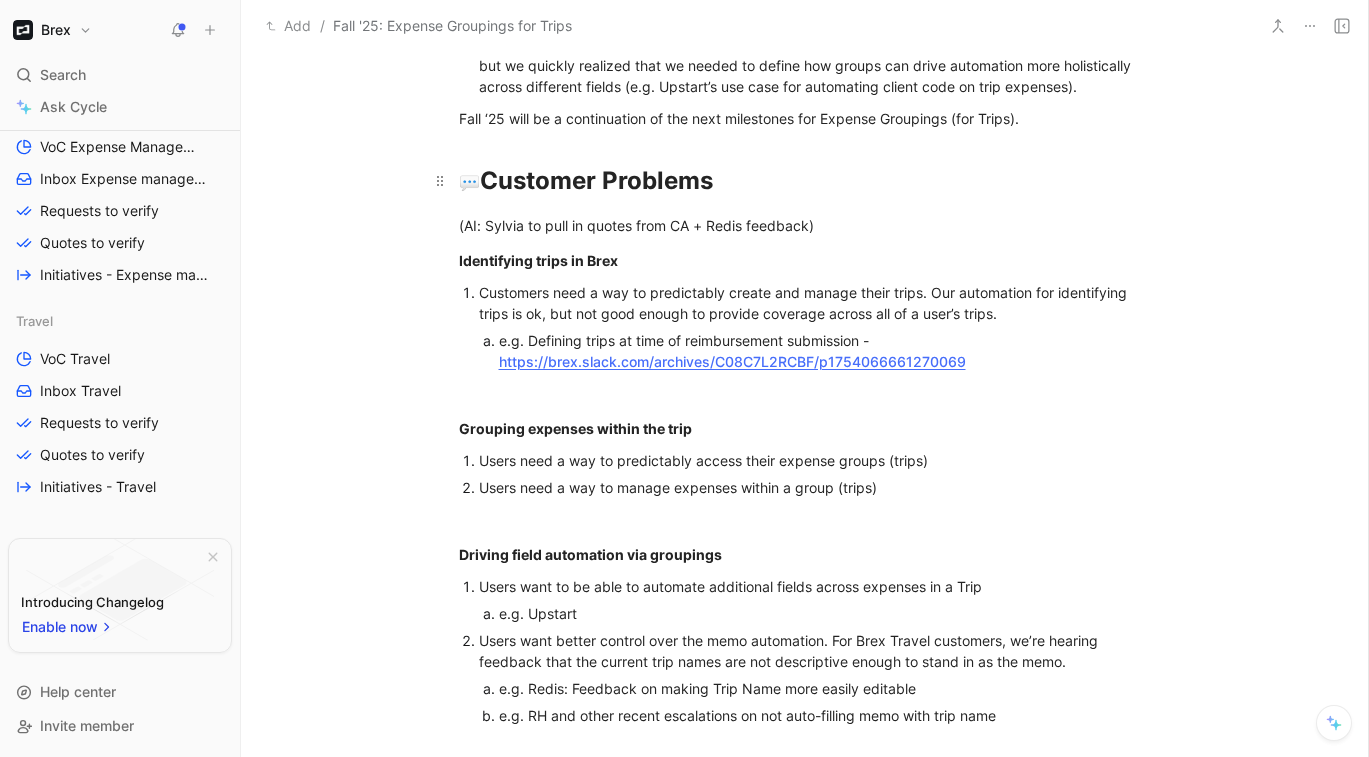 drag, startPoint x: 860, startPoint y: 185, endPoint x: 717, endPoint y: 176, distance: 143.28294 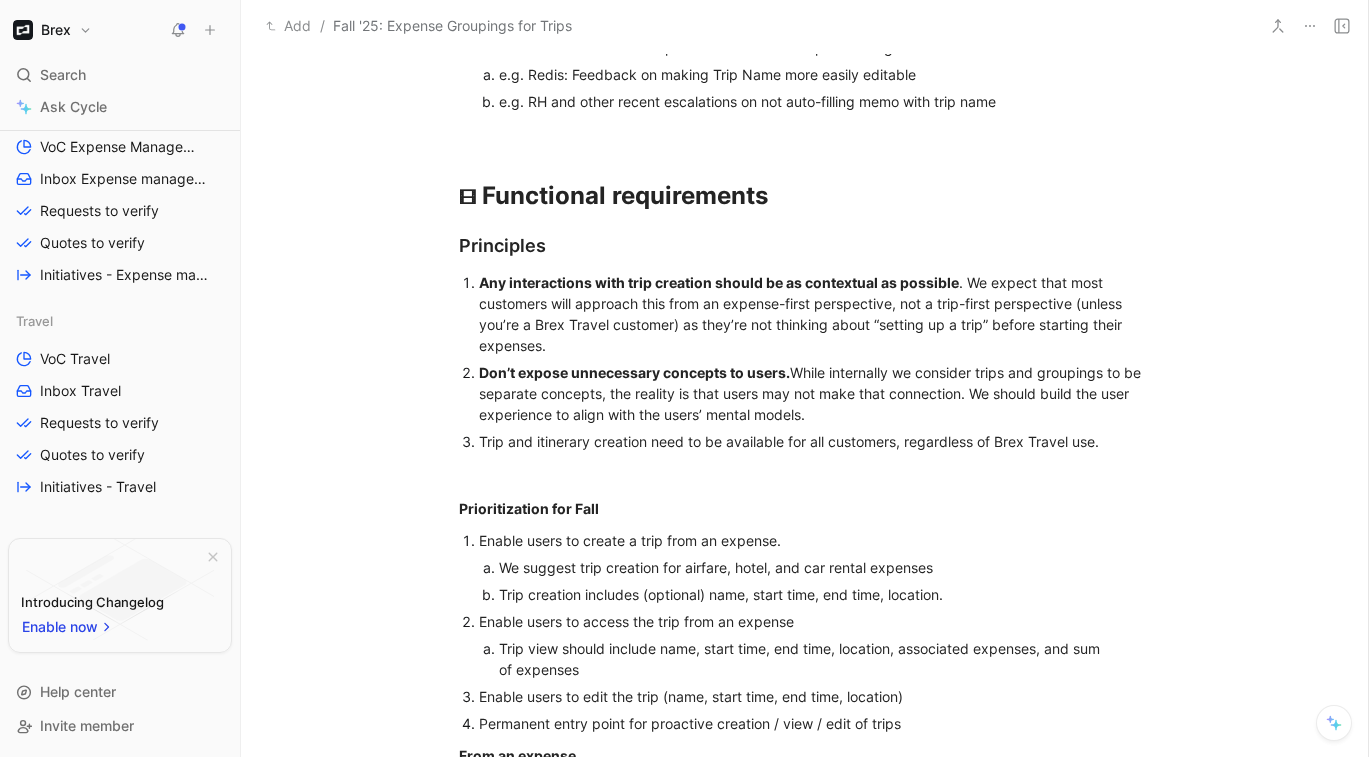 scroll, scrollTop: 1130, scrollLeft: 0, axis: vertical 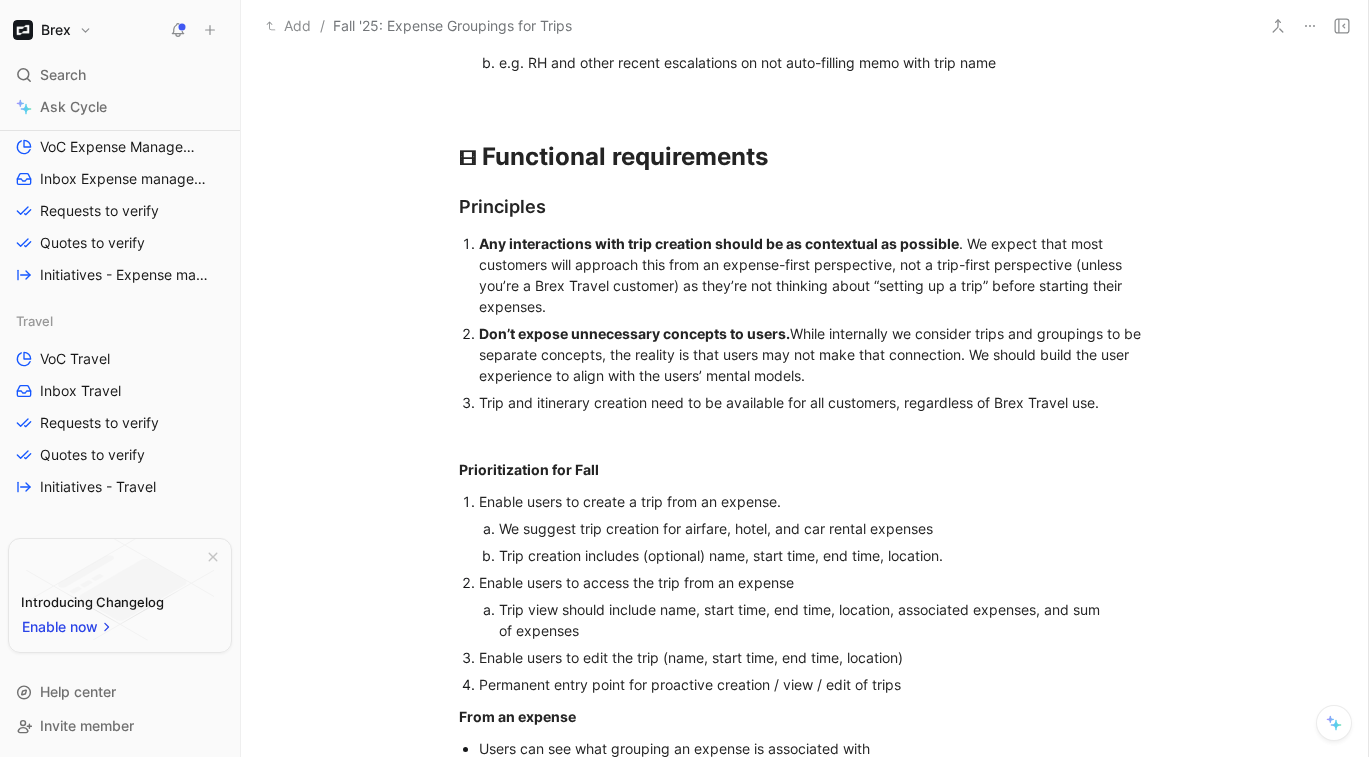 click on "Any interactions with trip creation should be as contextual as possible" at bounding box center (719, 243) 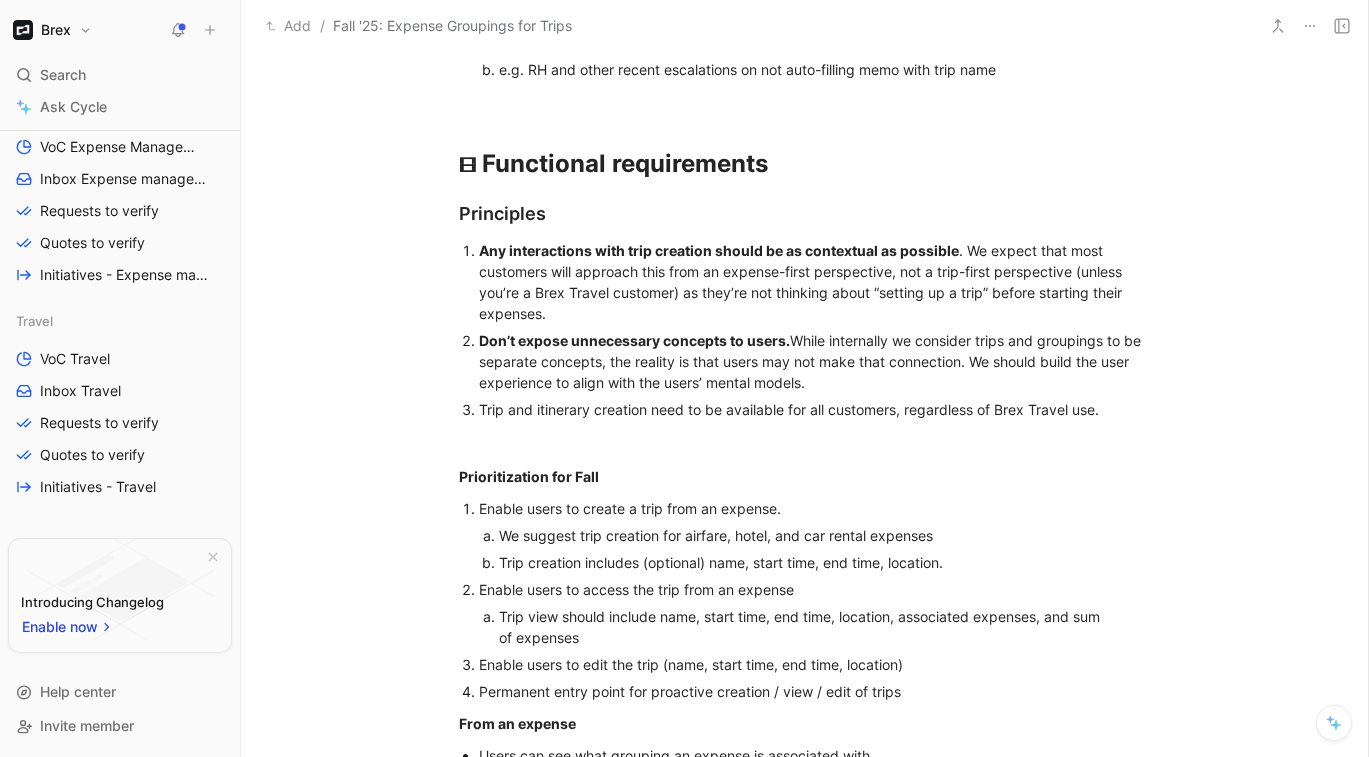 scroll, scrollTop: 1087, scrollLeft: 0, axis: vertical 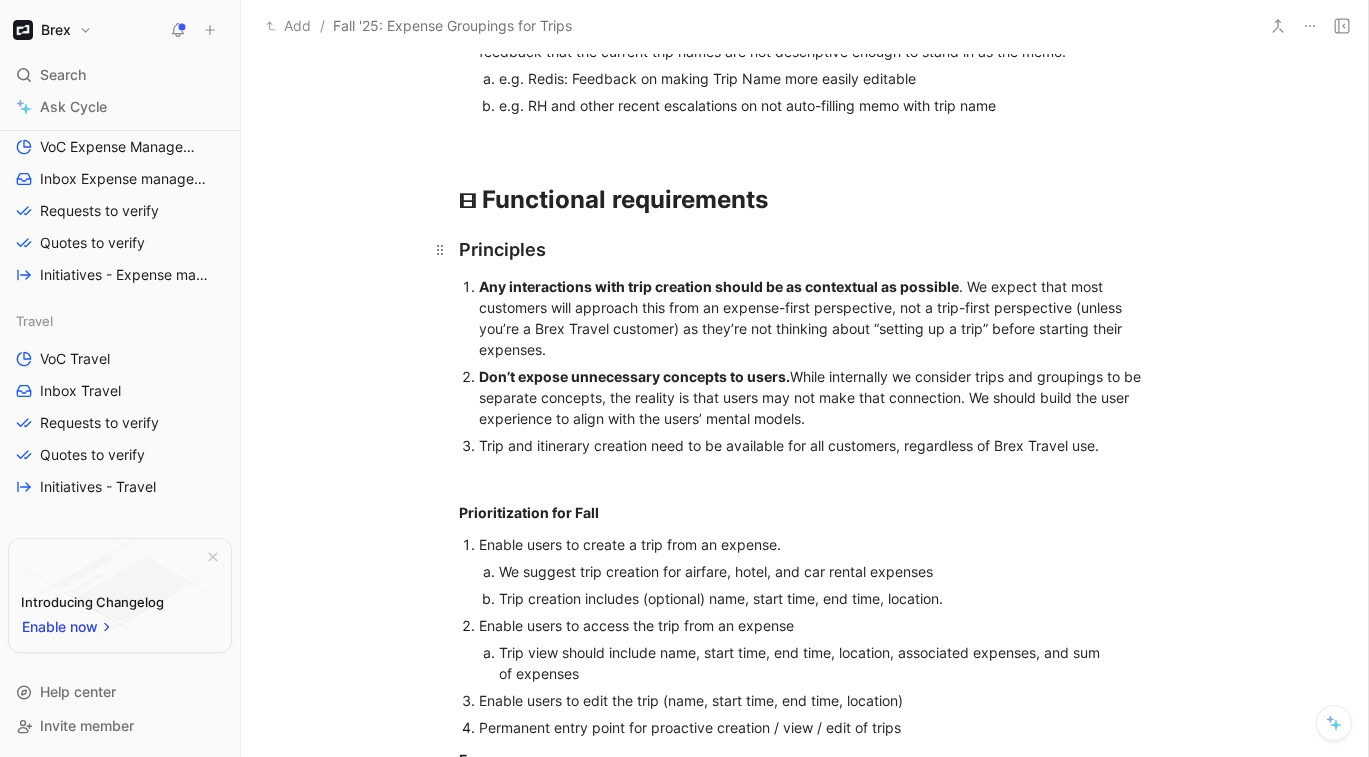click on "Principles" at bounding box center (805, 249) 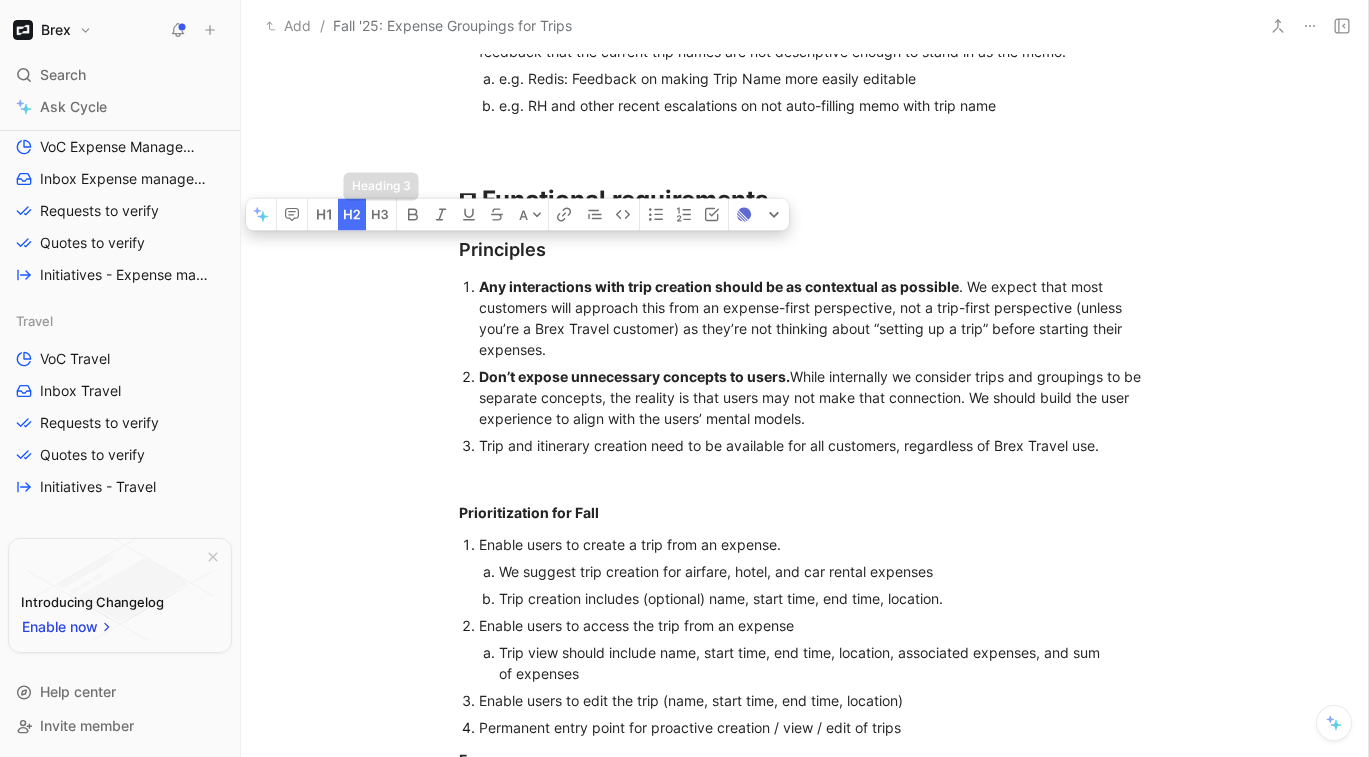 click at bounding box center (352, 214) 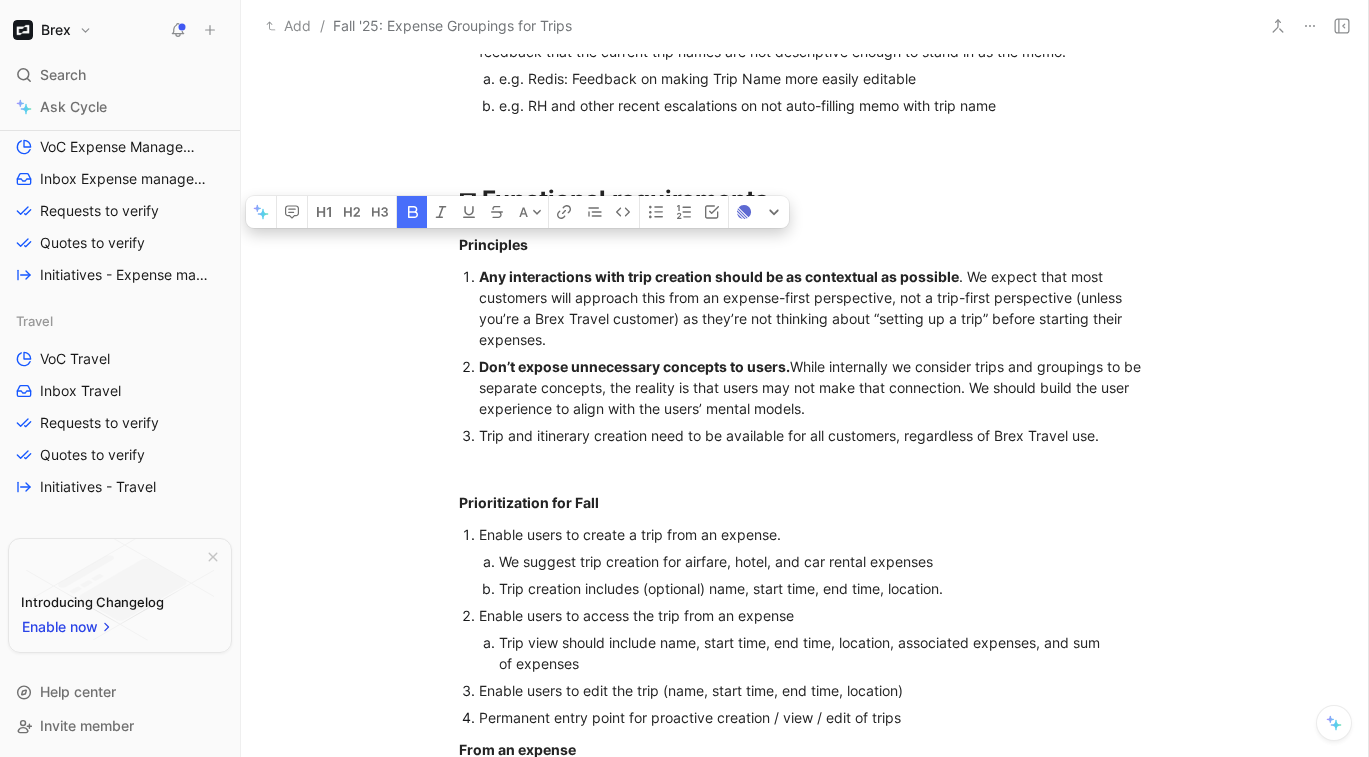 click on ". We expect that most customers will approach this from an expense-first perspective, not a trip-first perspective (unless you’re a Brex Travel customer) as they’re not thinking about “setting up a trip” before starting their expenses." at bounding box center (802, 308) 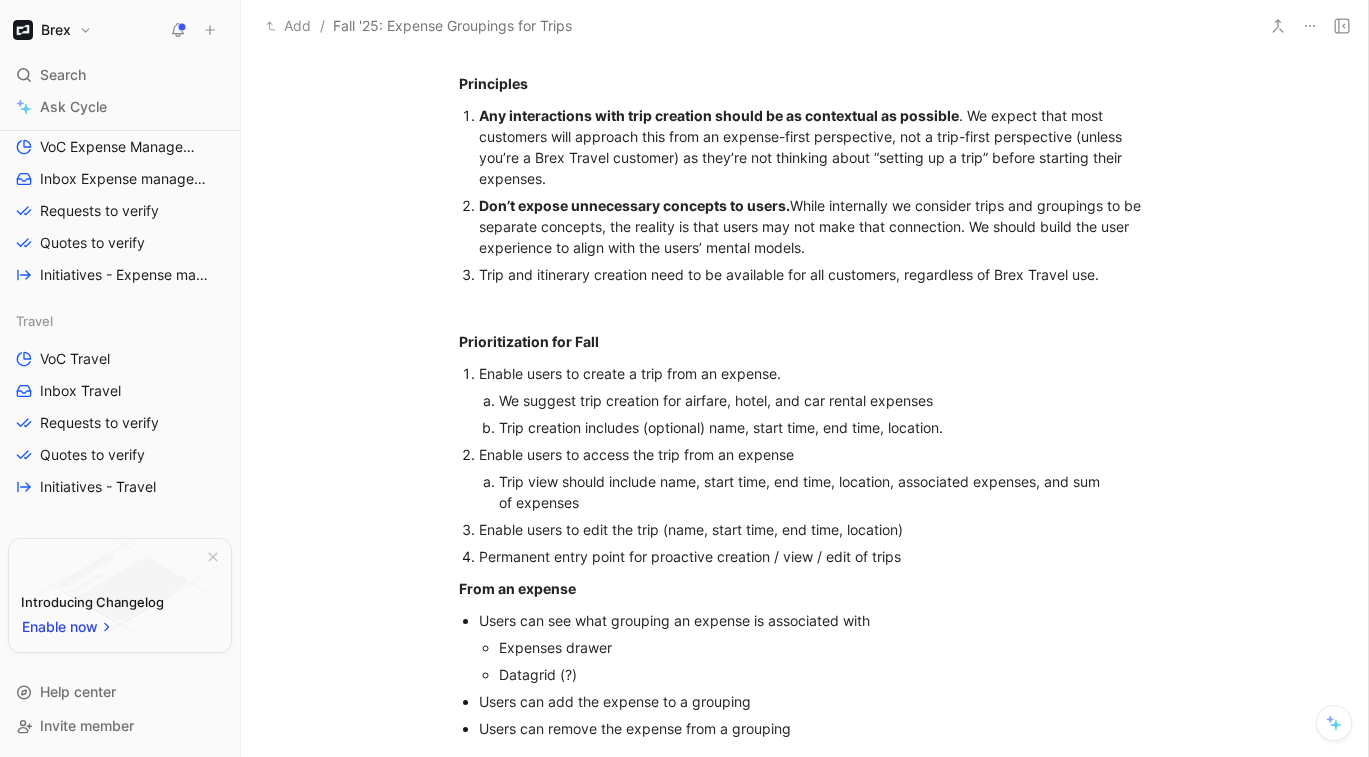 scroll, scrollTop: 1261, scrollLeft: 0, axis: vertical 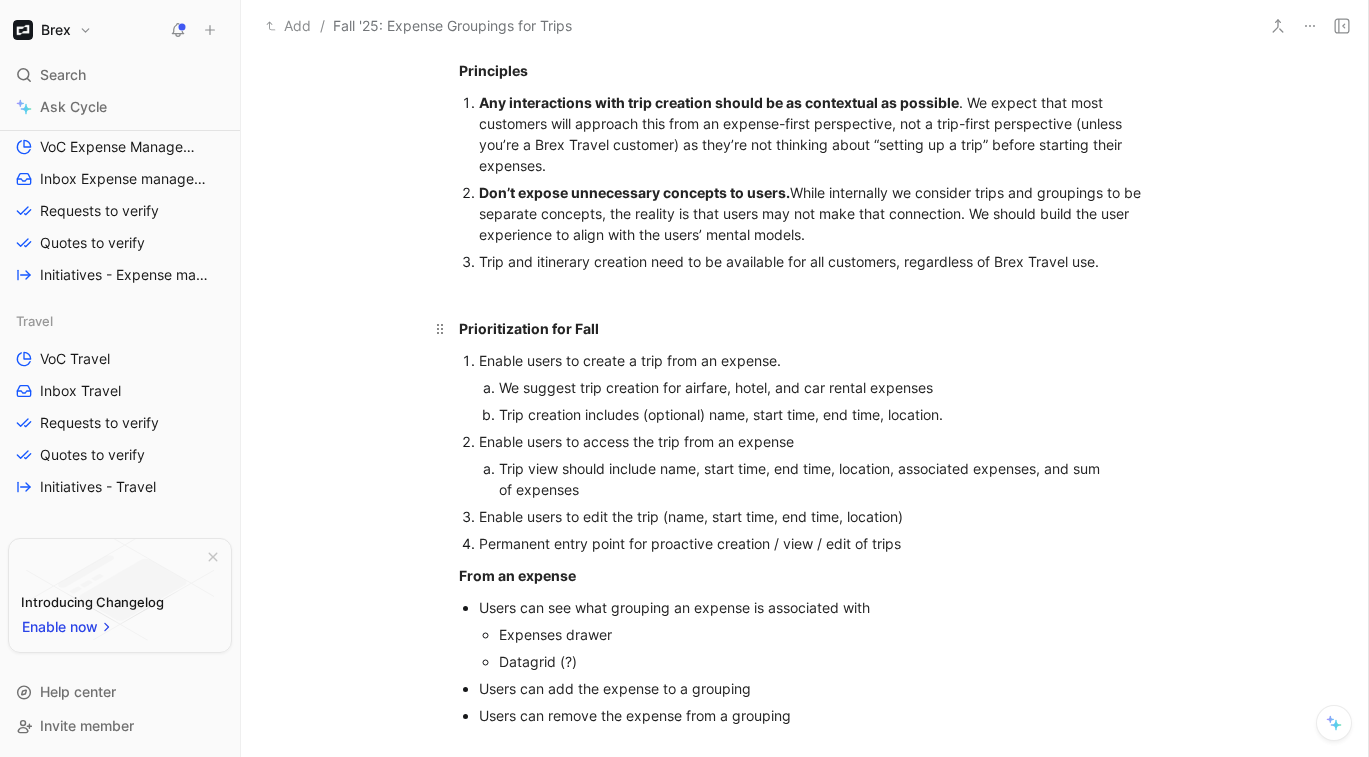 click on "Prioritization for Fall" at bounding box center (529, 328) 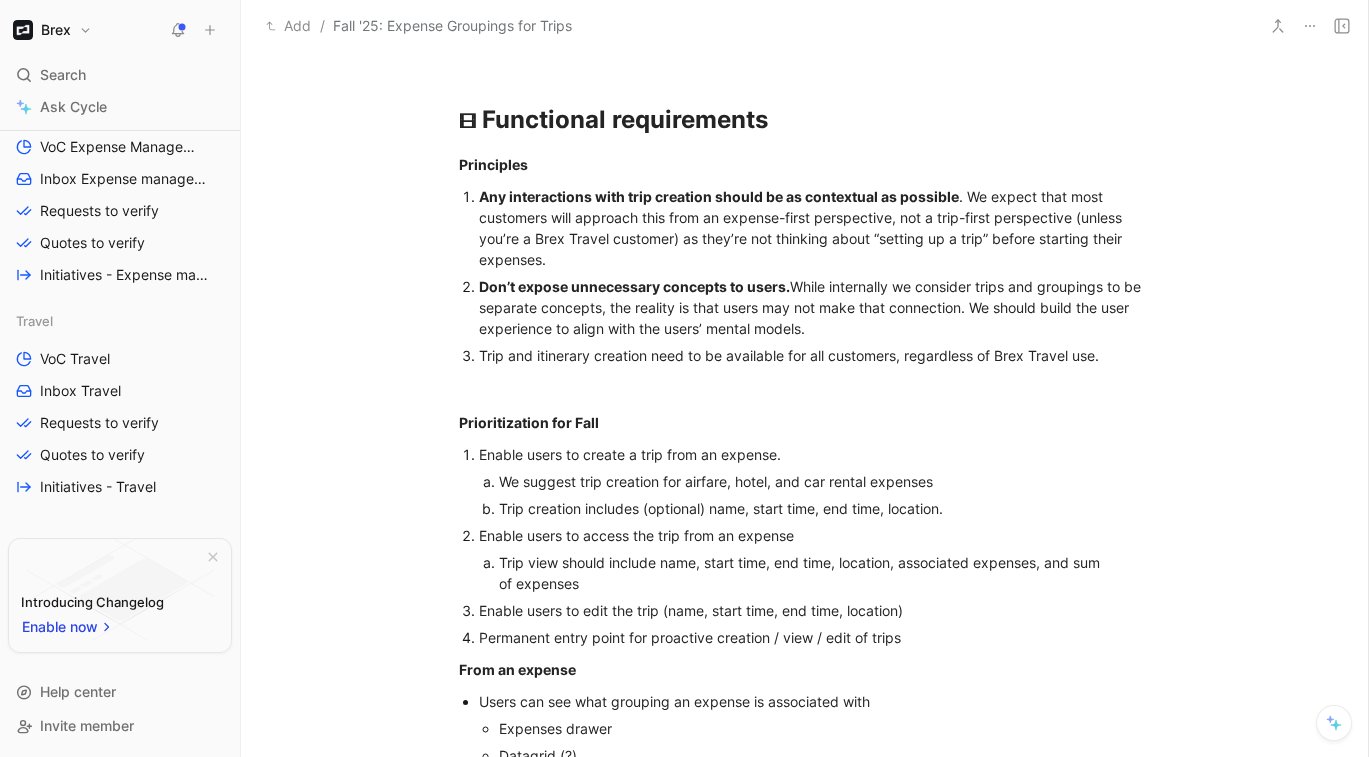 scroll, scrollTop: 1170, scrollLeft: 0, axis: vertical 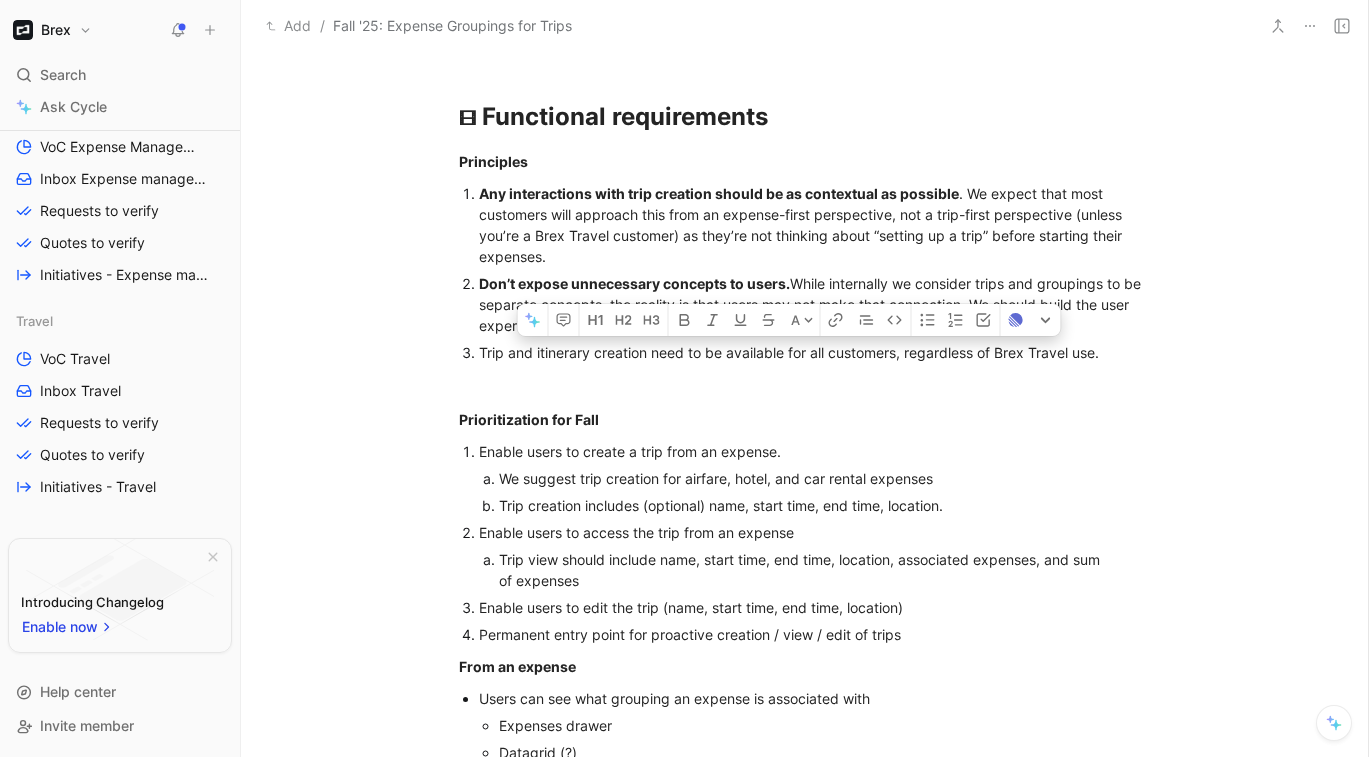 drag, startPoint x: 481, startPoint y: 357, endPoint x: 1100, endPoint y: 345, distance: 619.11633 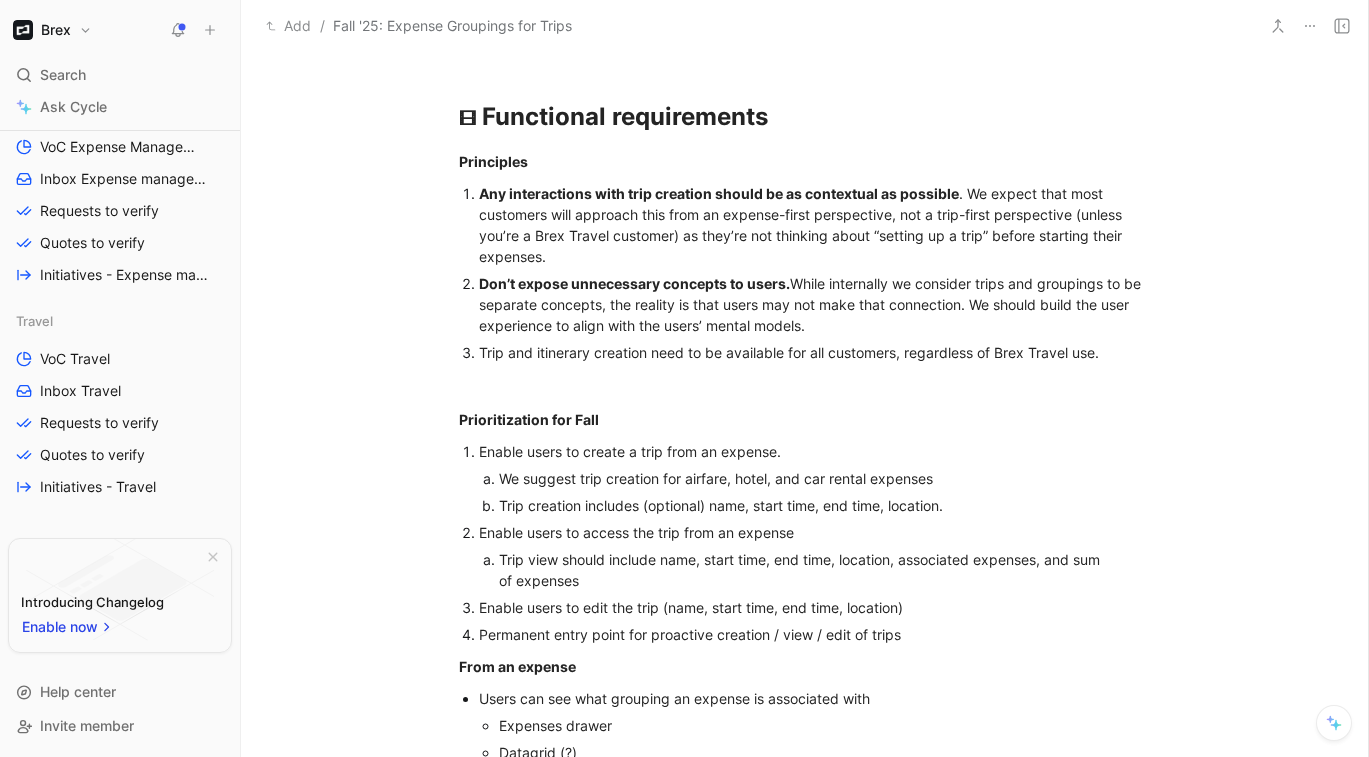 click on "Trip and itinerary creation need to be available for all customers, regardless of Brex Travel use." at bounding box center [815, 352] 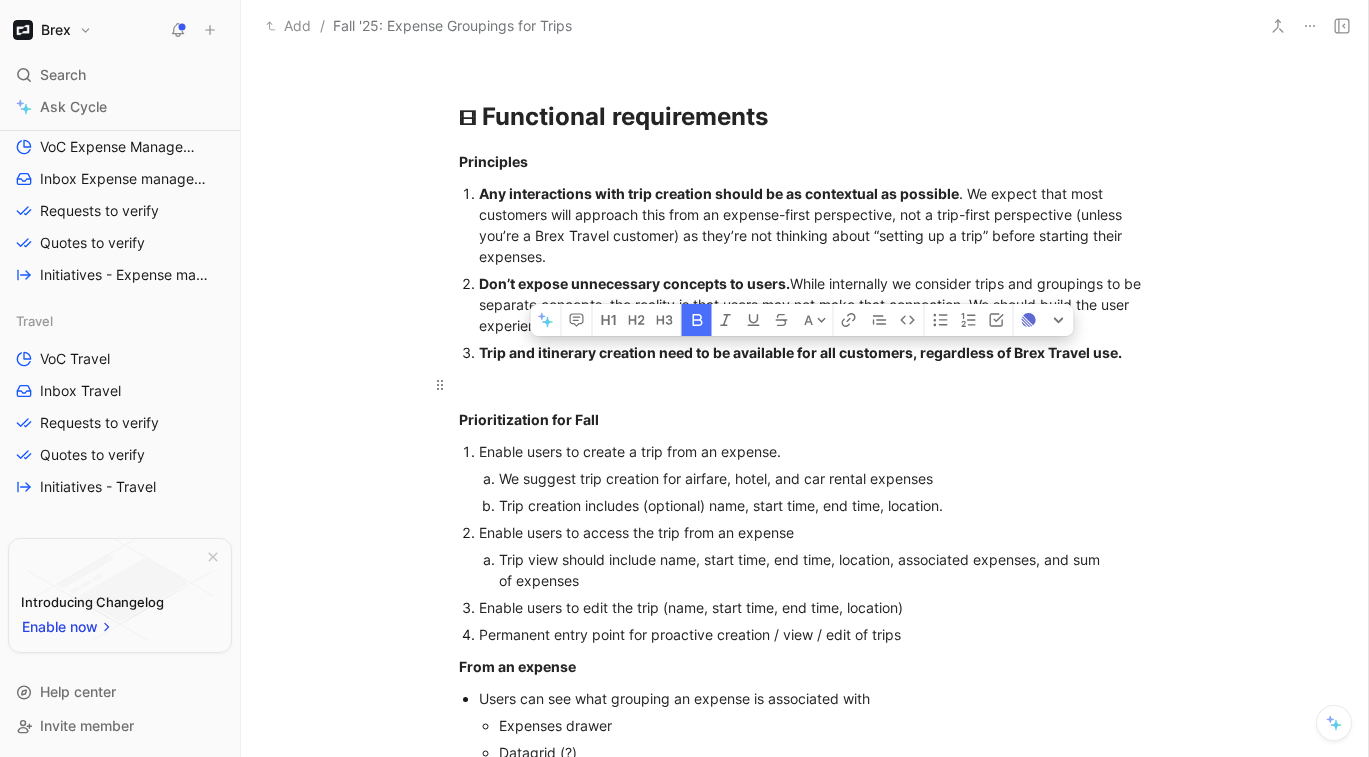 click at bounding box center [805, 384] 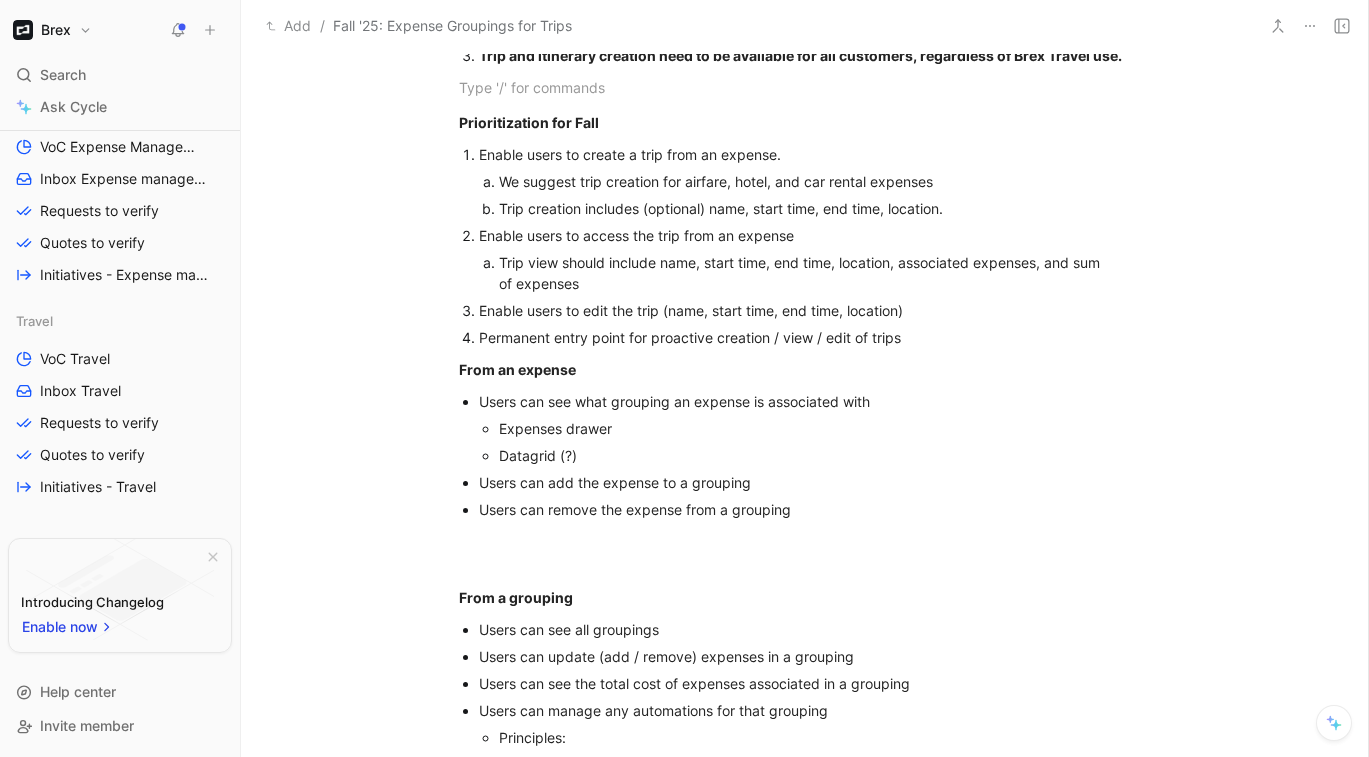 scroll, scrollTop: 1468, scrollLeft: 0, axis: vertical 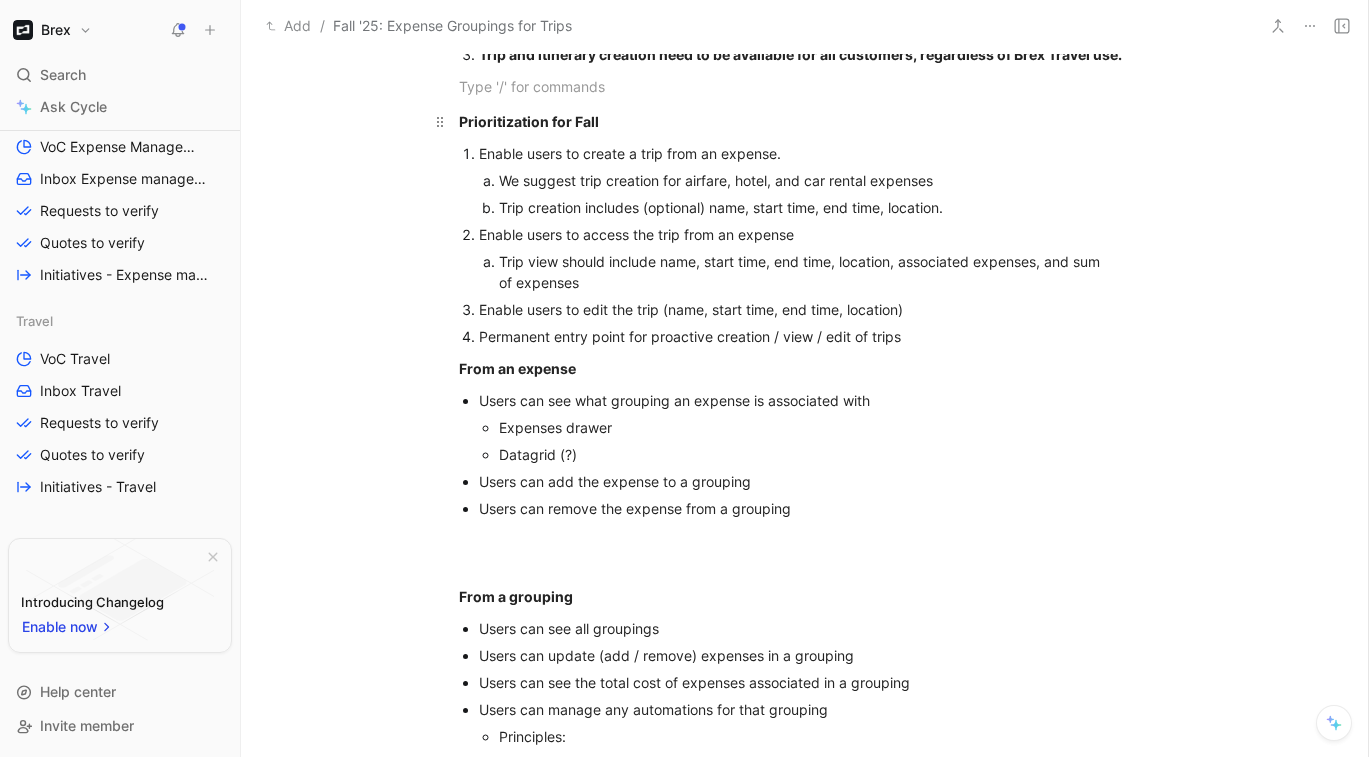 click on "Prioritization for Fall" at bounding box center [529, 121] 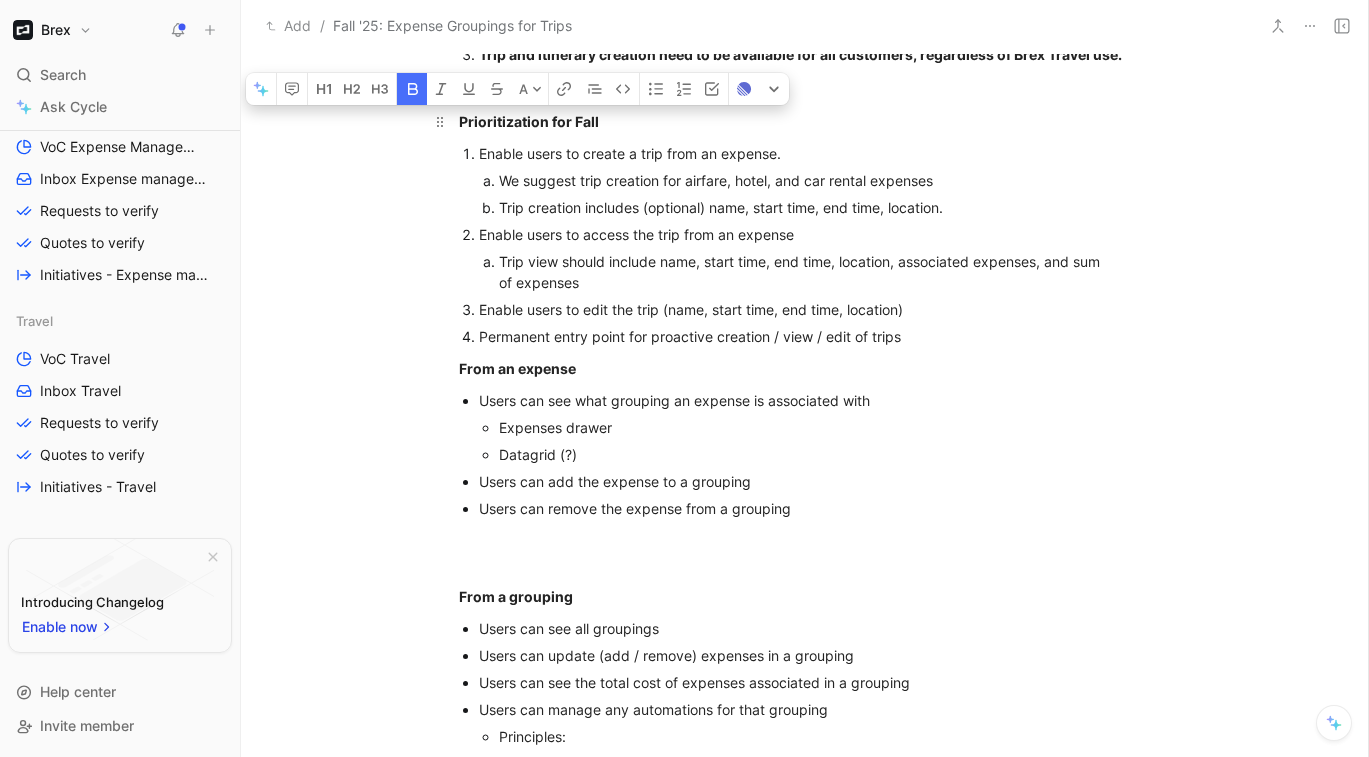 click on "Prioritization for Fall" at bounding box center [529, 121] 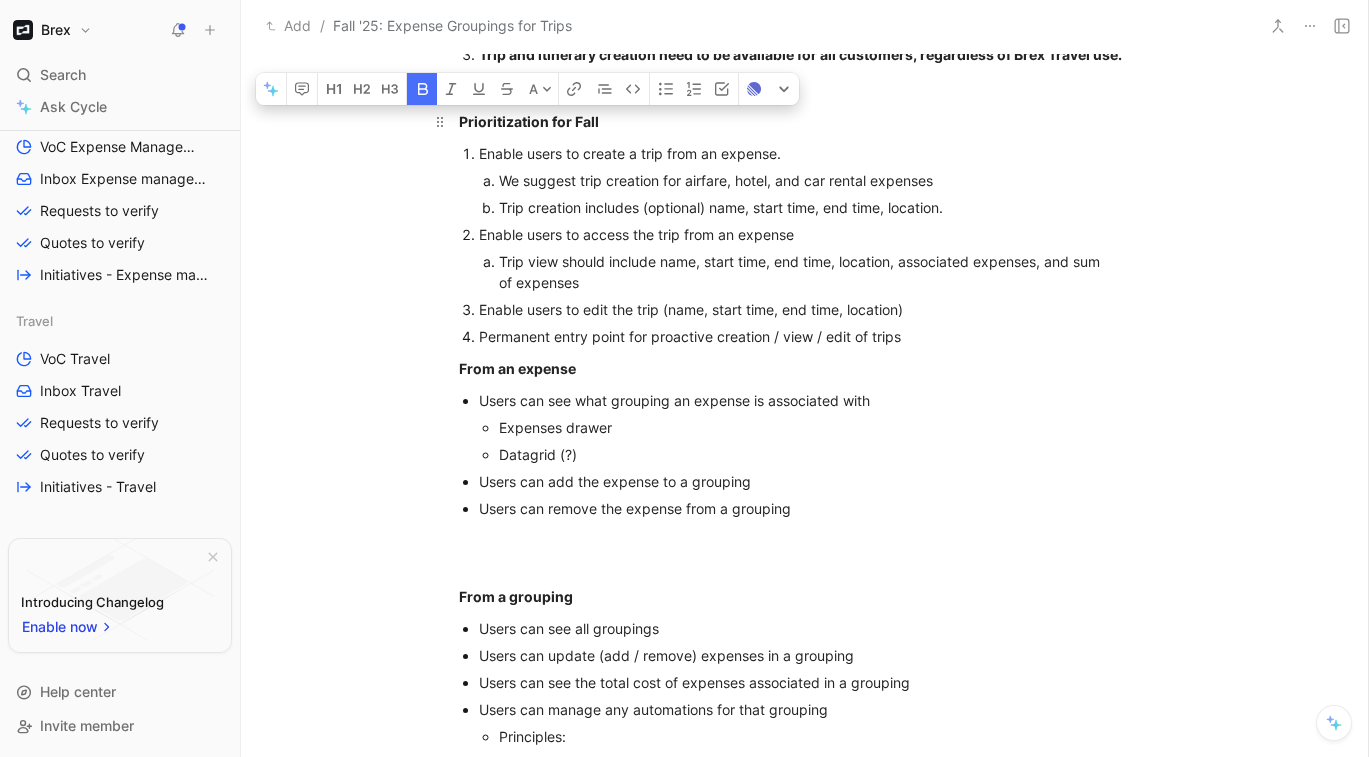 click on "Prioritization for Fall" at bounding box center [805, 121] 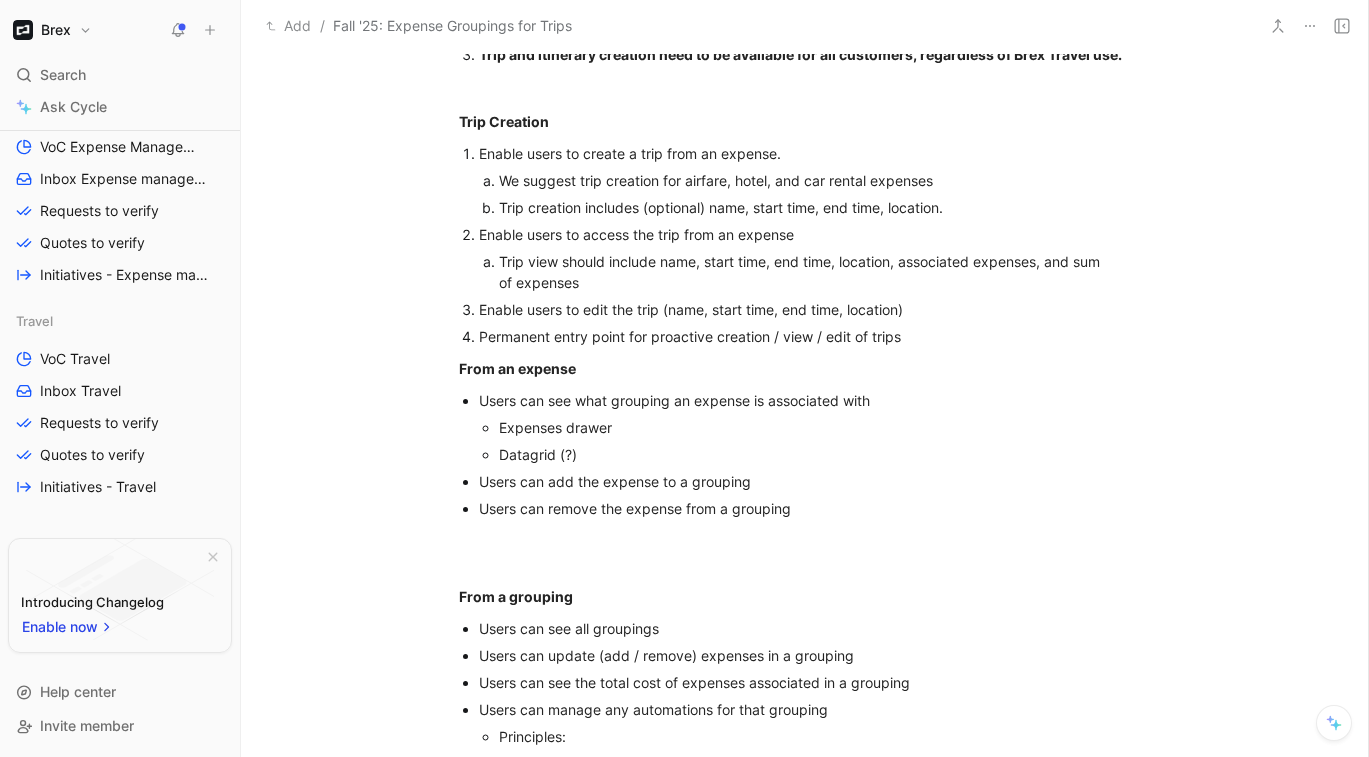 click on "Enable users to create a trip from an expense." at bounding box center [630, 153] 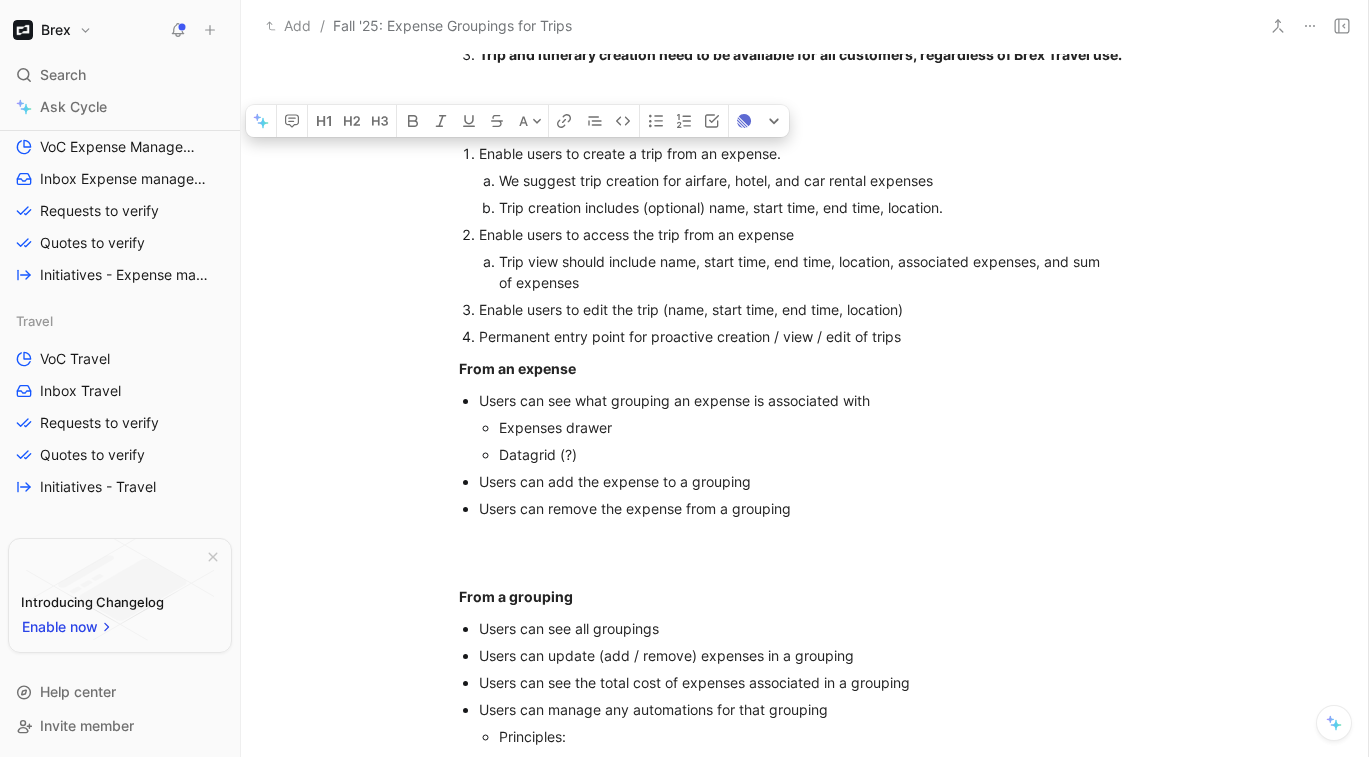 click on "Enable users to create a trip from an expense." at bounding box center [630, 153] 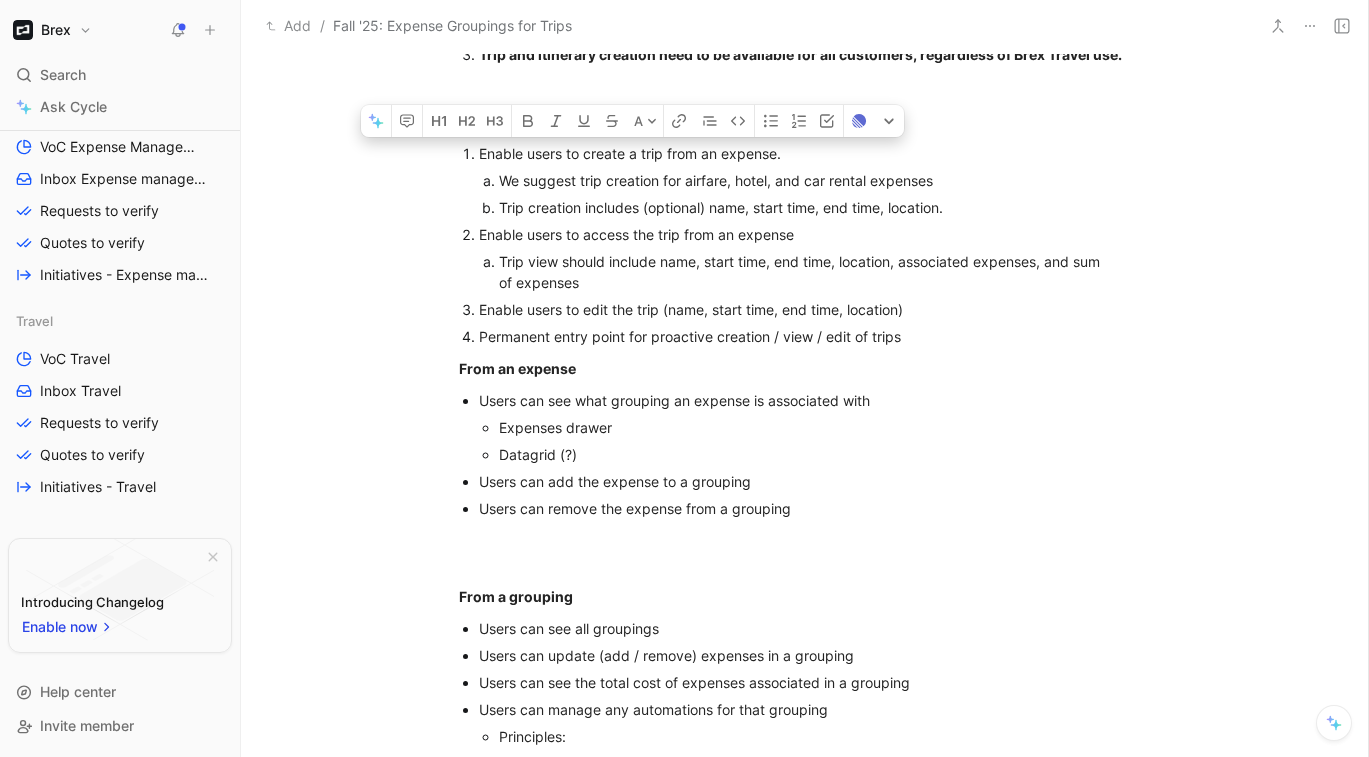 click on "Enable users to create a trip from an expense." at bounding box center (630, 153) 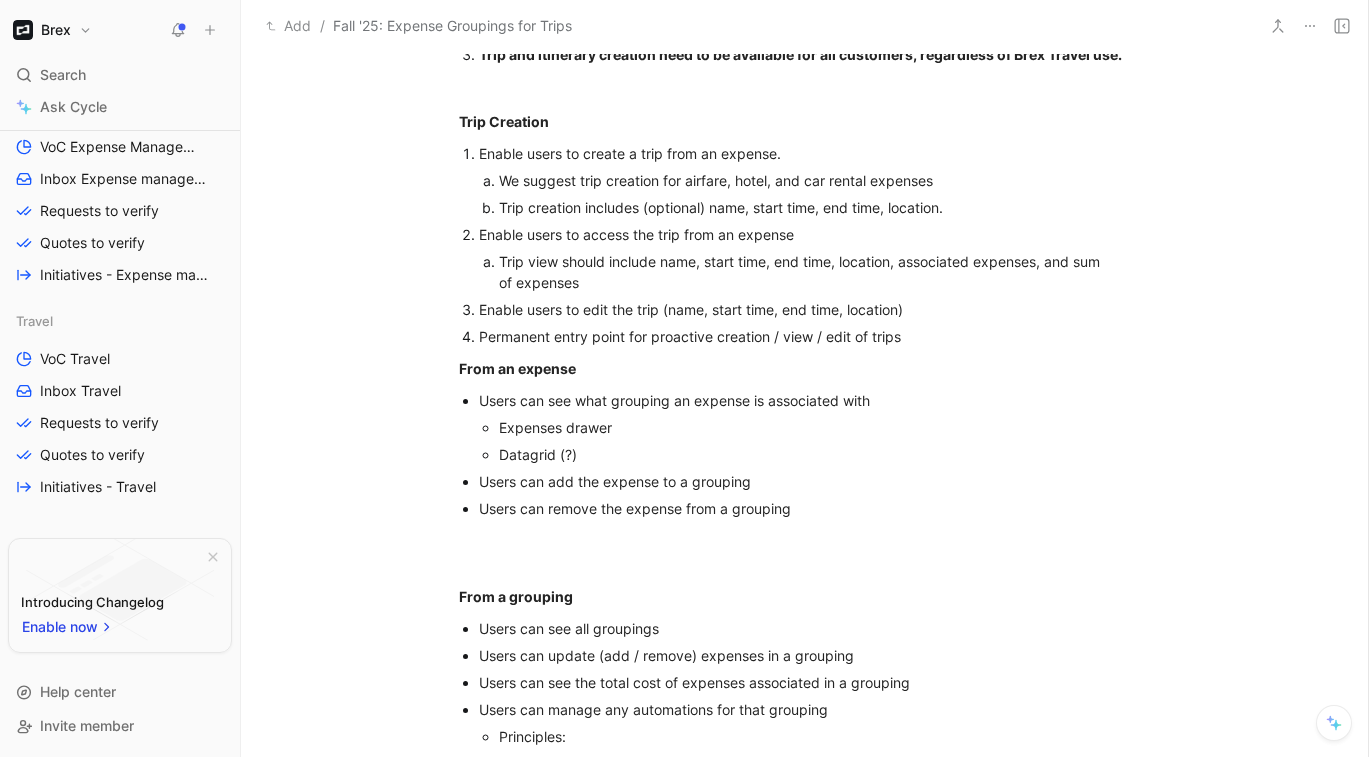 click on "Enable users to create a trip from an expense." at bounding box center (630, 153) 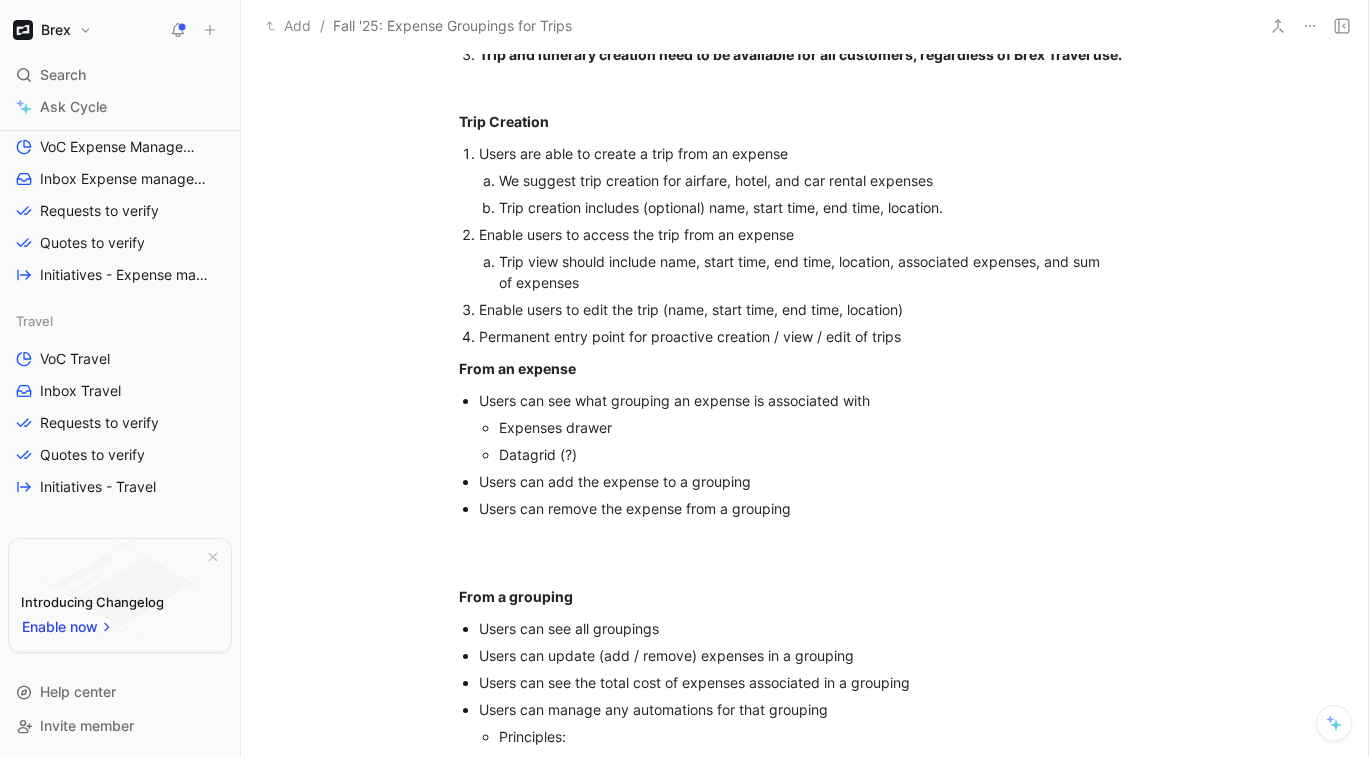 drag, startPoint x: 1056, startPoint y: 156, endPoint x: 787, endPoint y: 158, distance: 269.00745 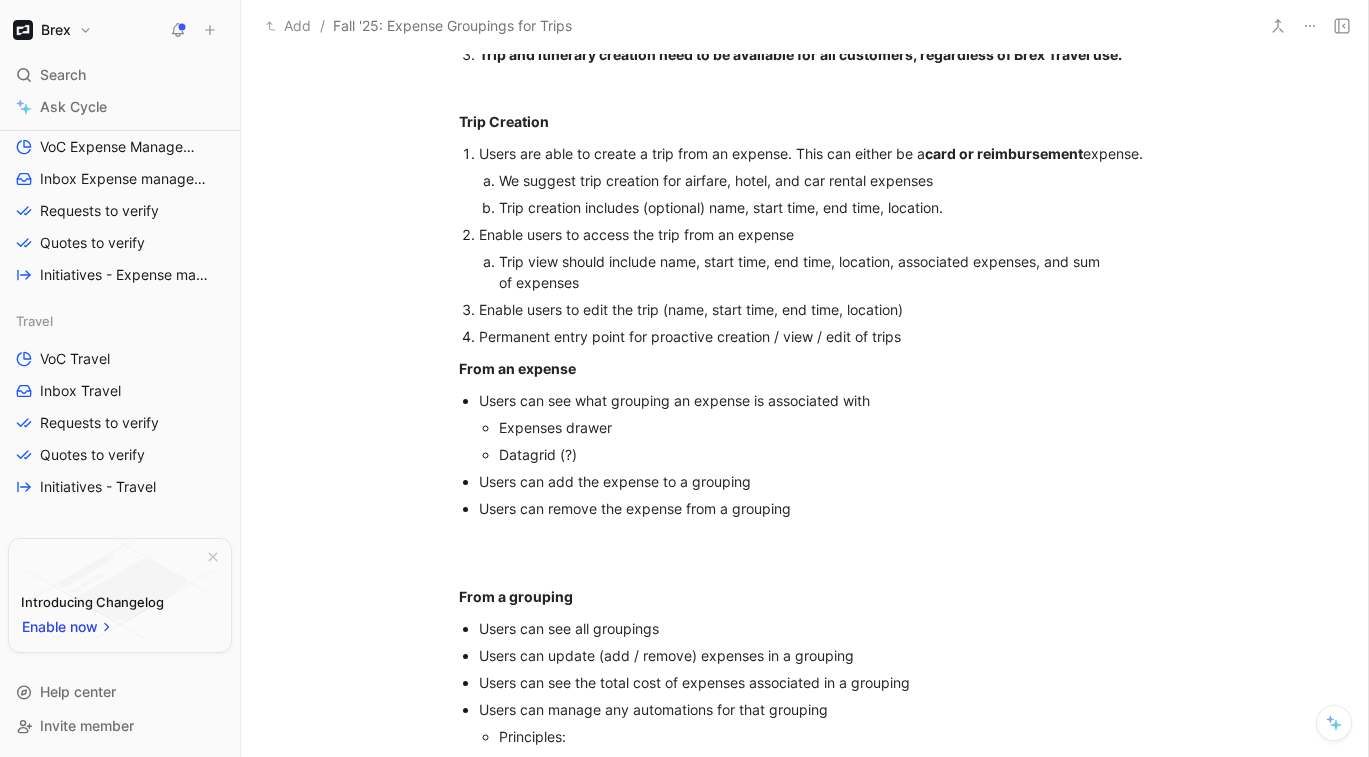 click on "We suggest trip creation for airfare, hotel, and car rental expenses" at bounding box center (716, 180) 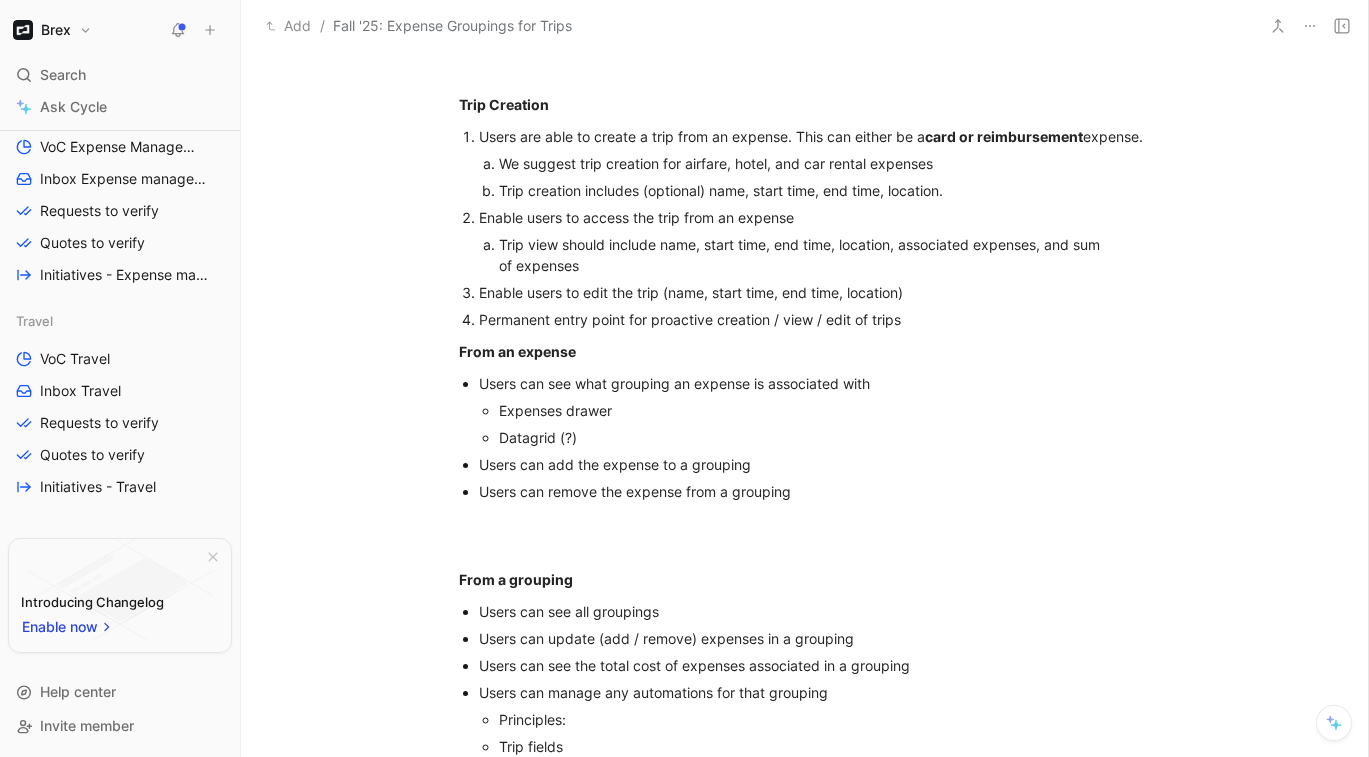 scroll, scrollTop: 1456, scrollLeft: 0, axis: vertical 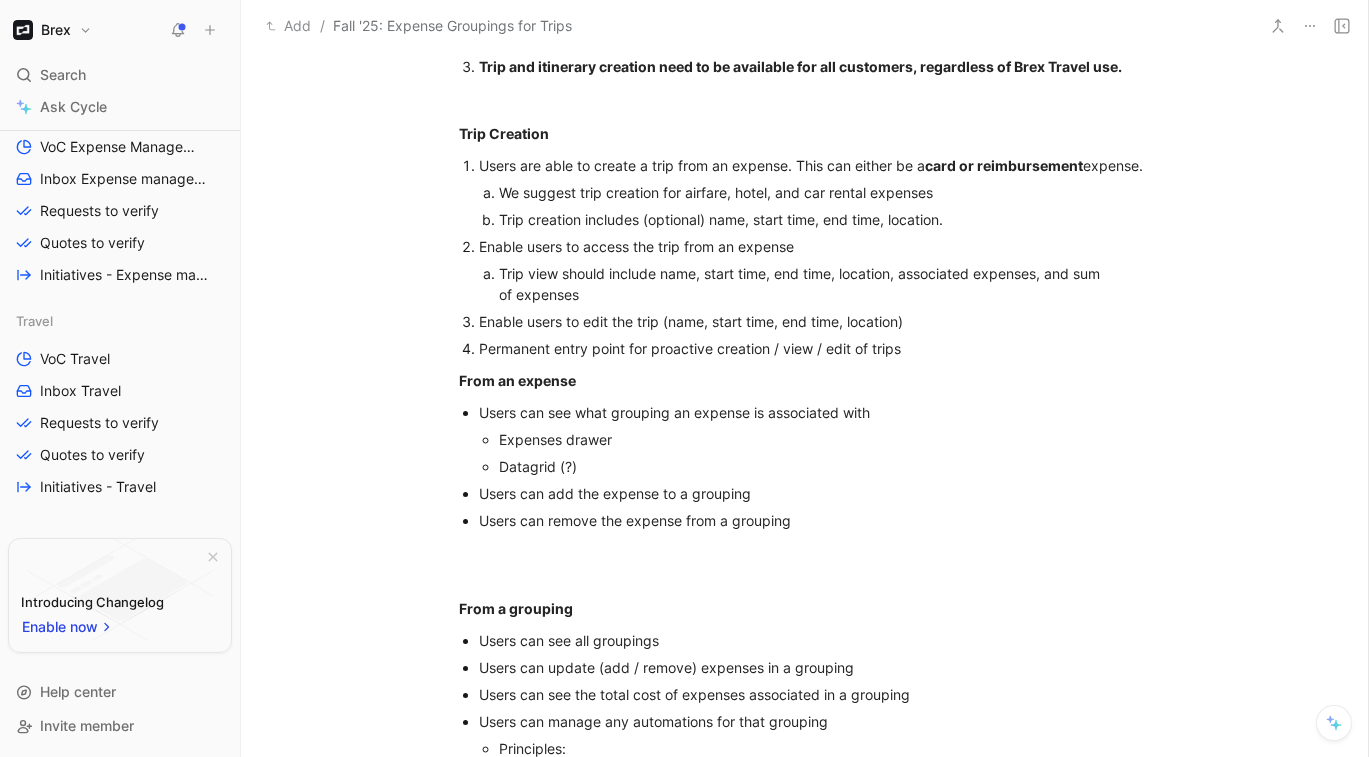 click on "Trip creation includes (optional) name, start time, end time, location." at bounding box center [721, 219] 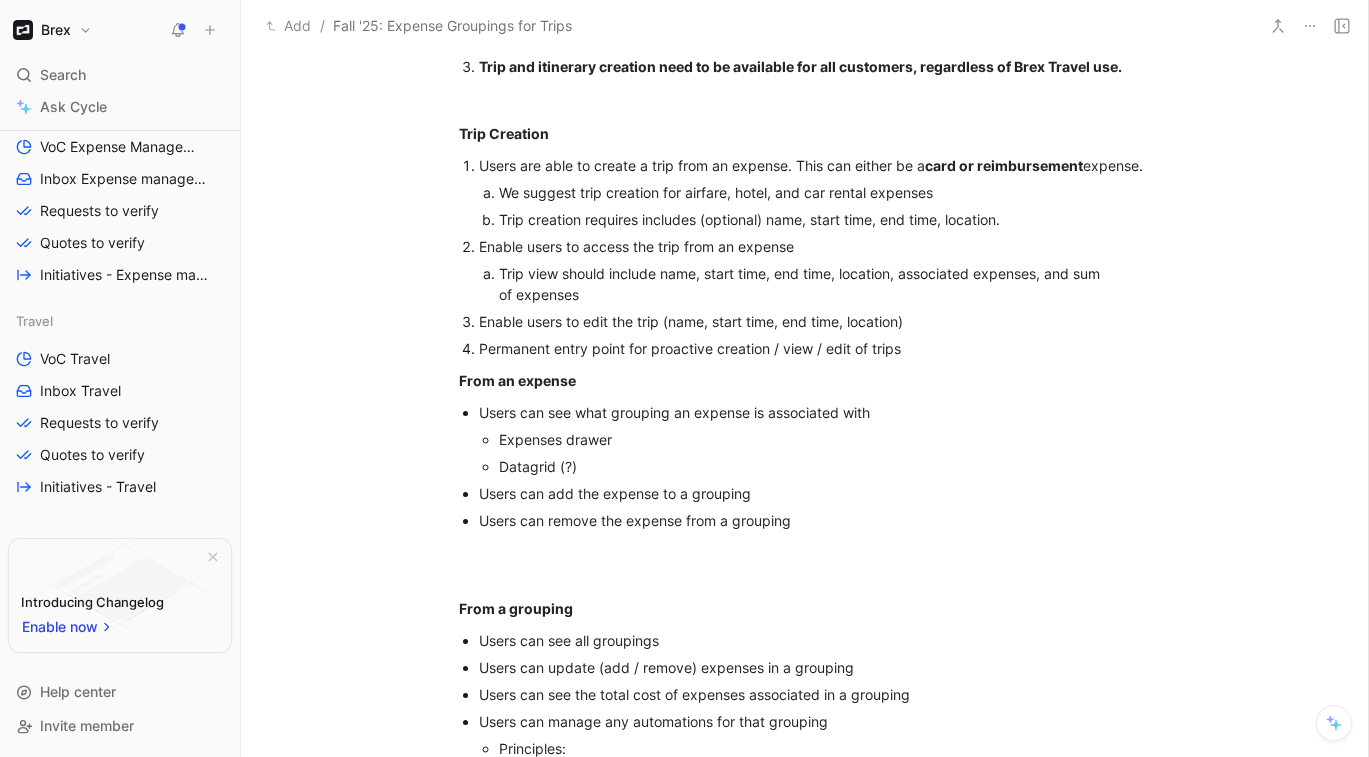 click on "Trip creation requires includes (optional) name, start time, end time, location." at bounding box center (749, 219) 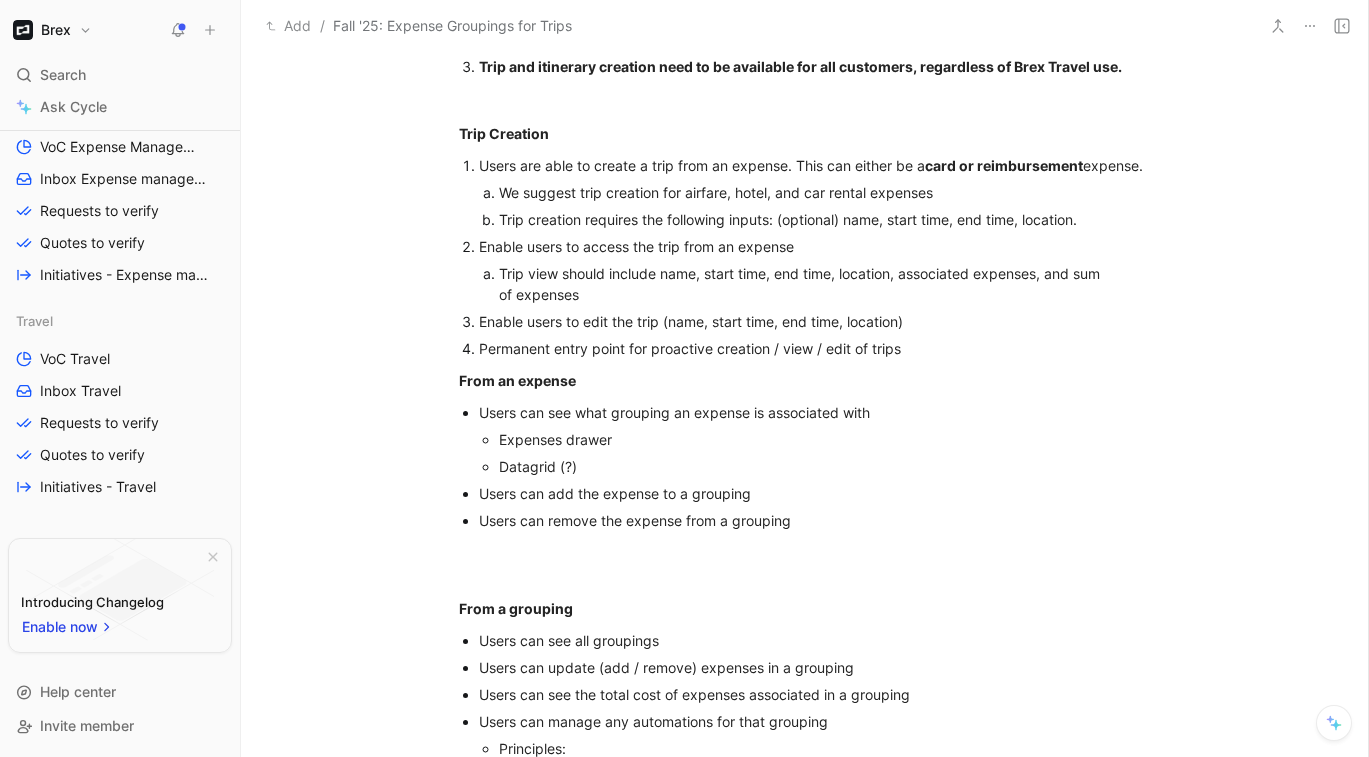 click on "Trip creation requires the following inputs: (optional) name, start time, end time, location." at bounding box center (788, 219) 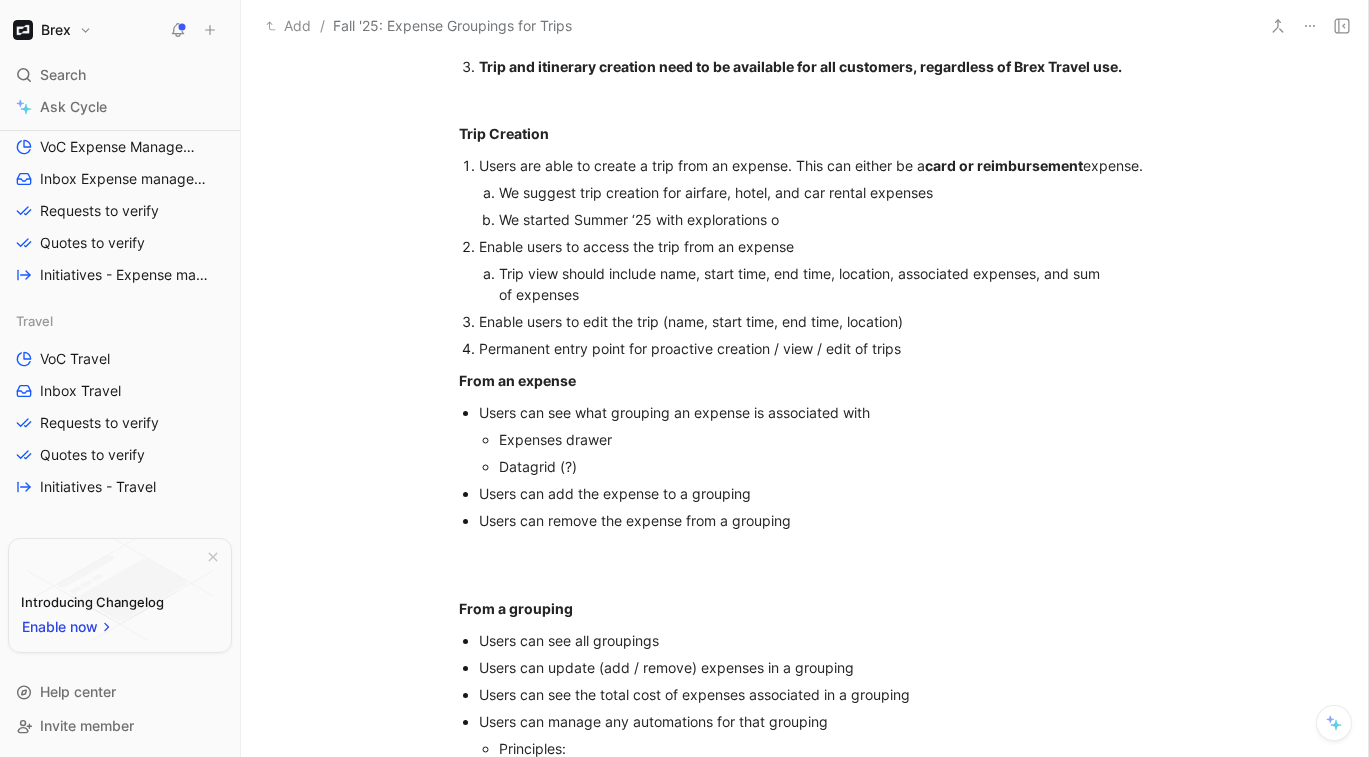 click on "We started Summer ‘25 with explorations o" at bounding box center [806, 219] 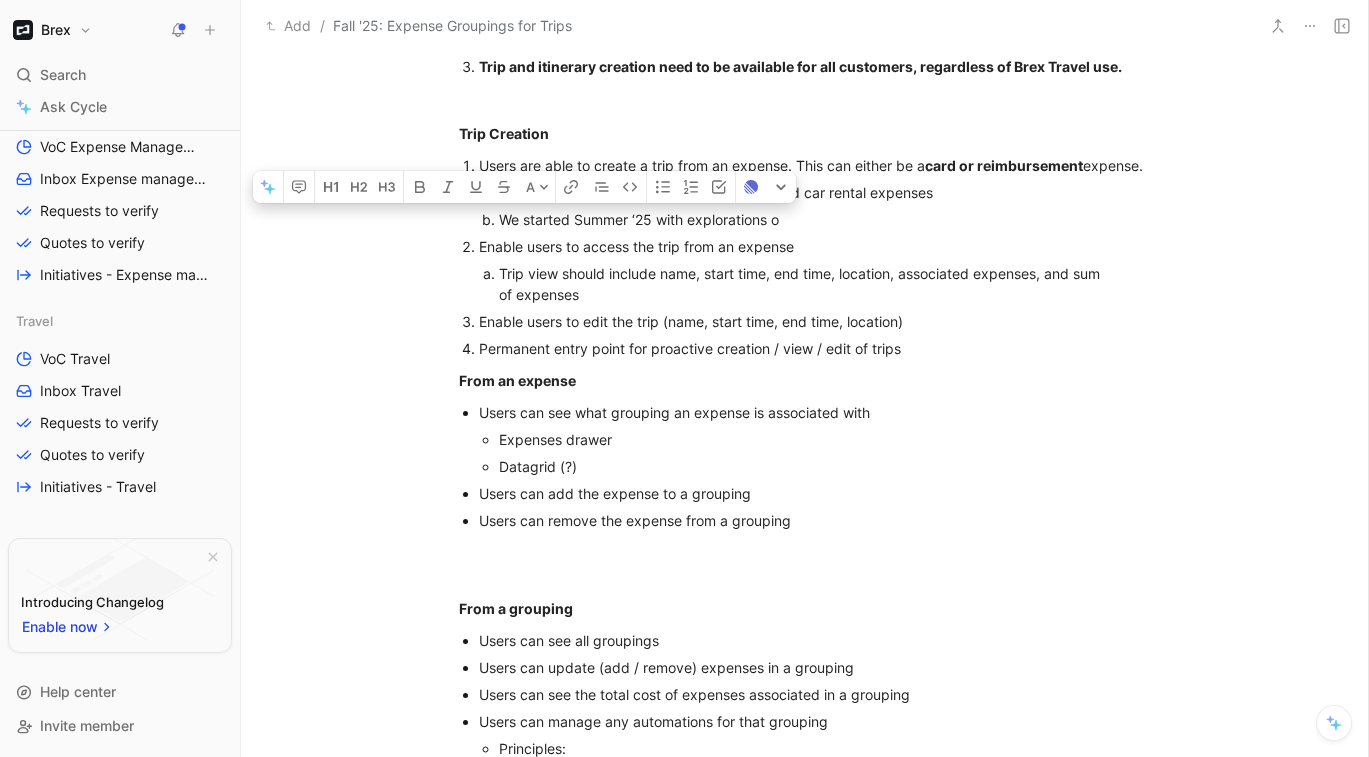 click on "We started Summer ‘25 with explorations o" at bounding box center (806, 219) 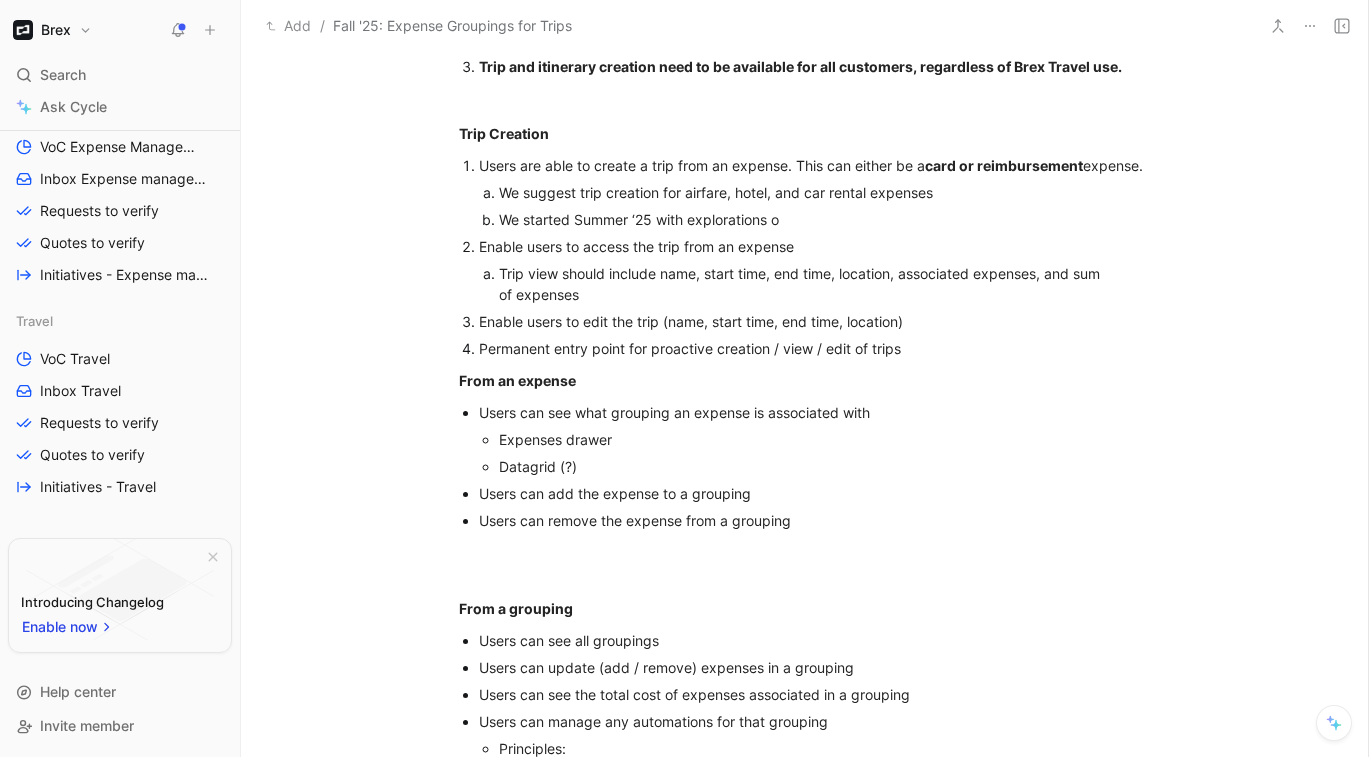 click on "We started Summer ‘25 with explorations o" at bounding box center (639, 219) 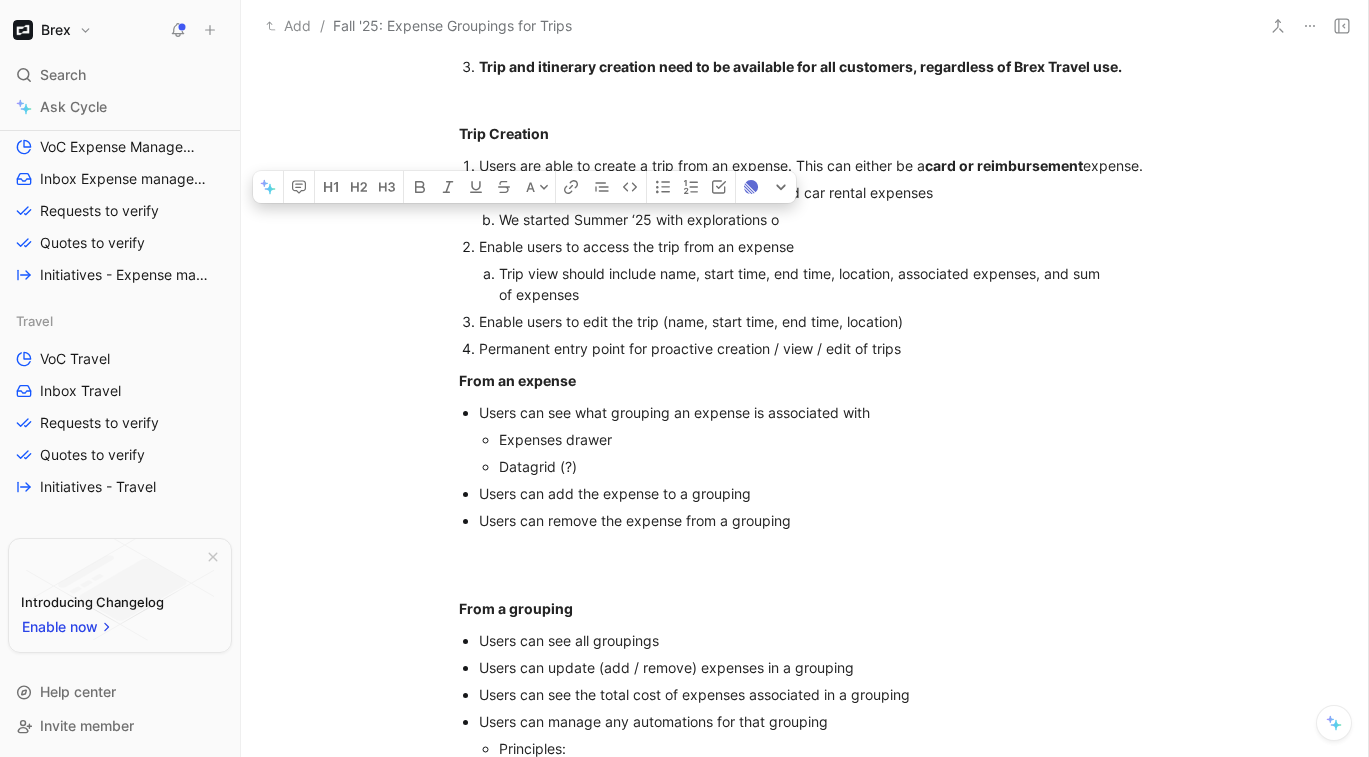 click on "We started Summer ‘25 with explorations o" at bounding box center [639, 219] 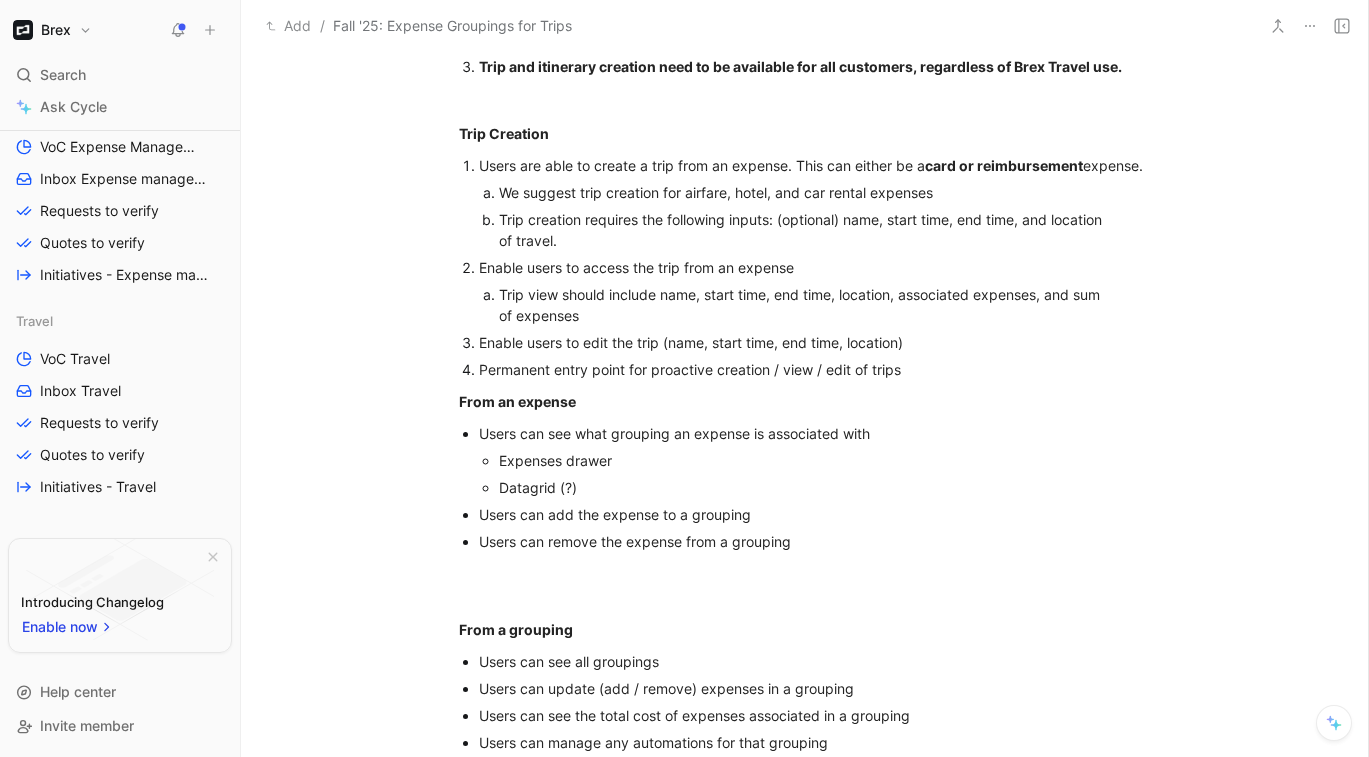 click on "Enable users to access the trip from an expense" at bounding box center (636, 267) 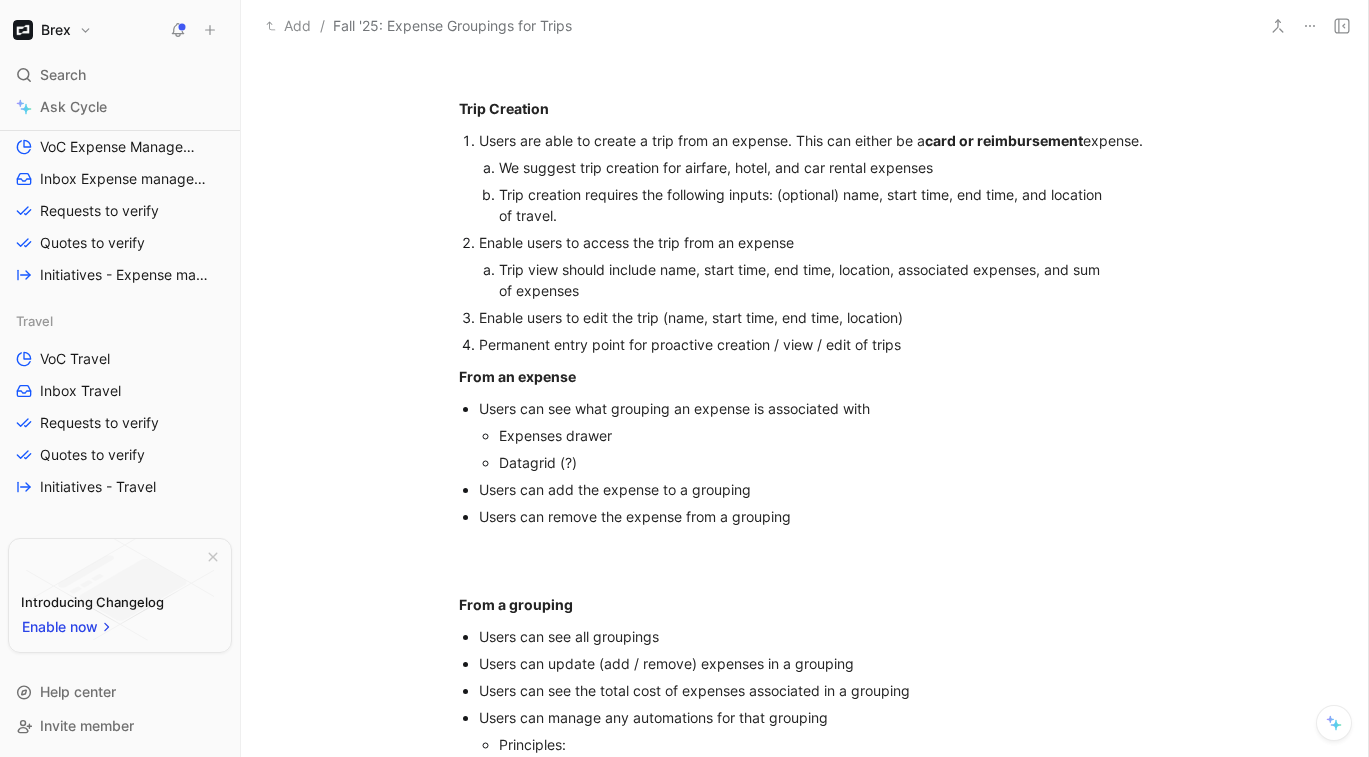 scroll, scrollTop: 1461, scrollLeft: 0, axis: vertical 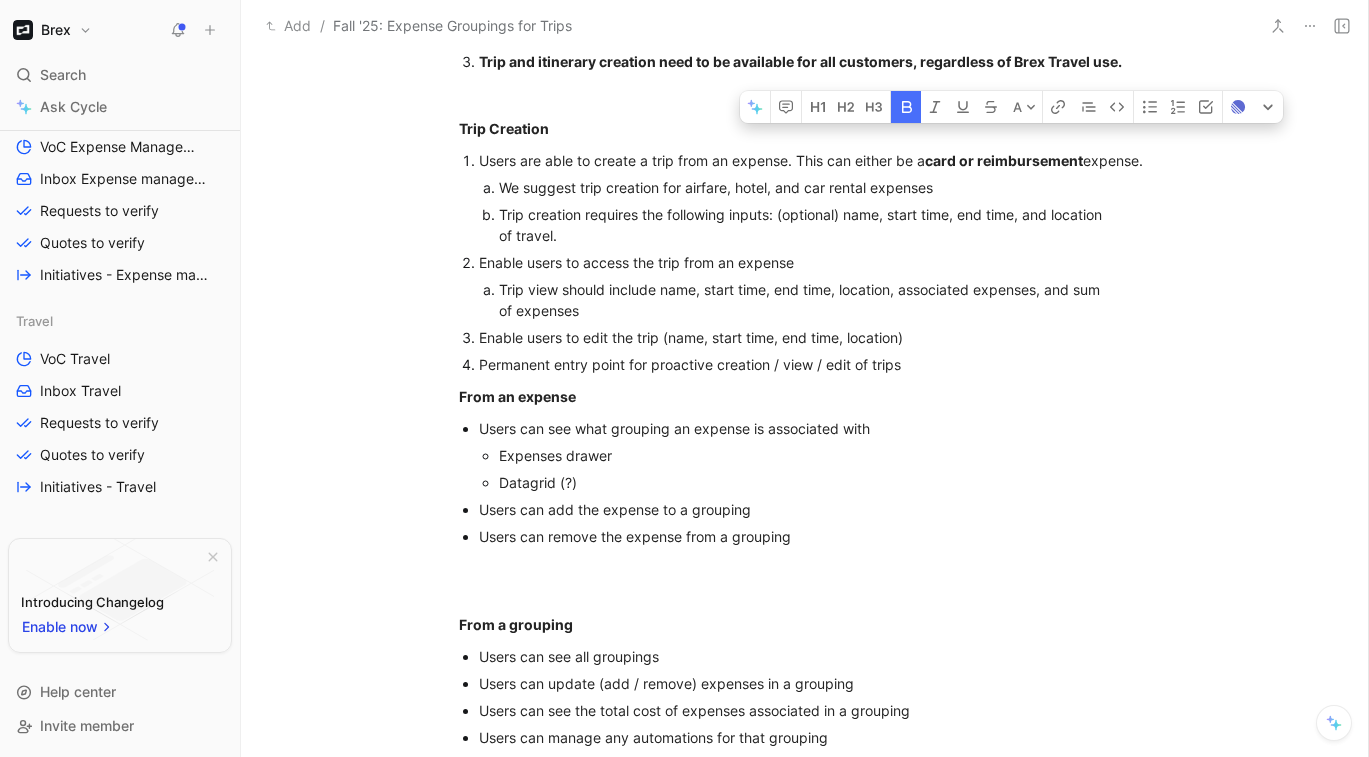 drag, startPoint x: 930, startPoint y: 158, endPoint x: 1093, endPoint y: 167, distance: 163.24828 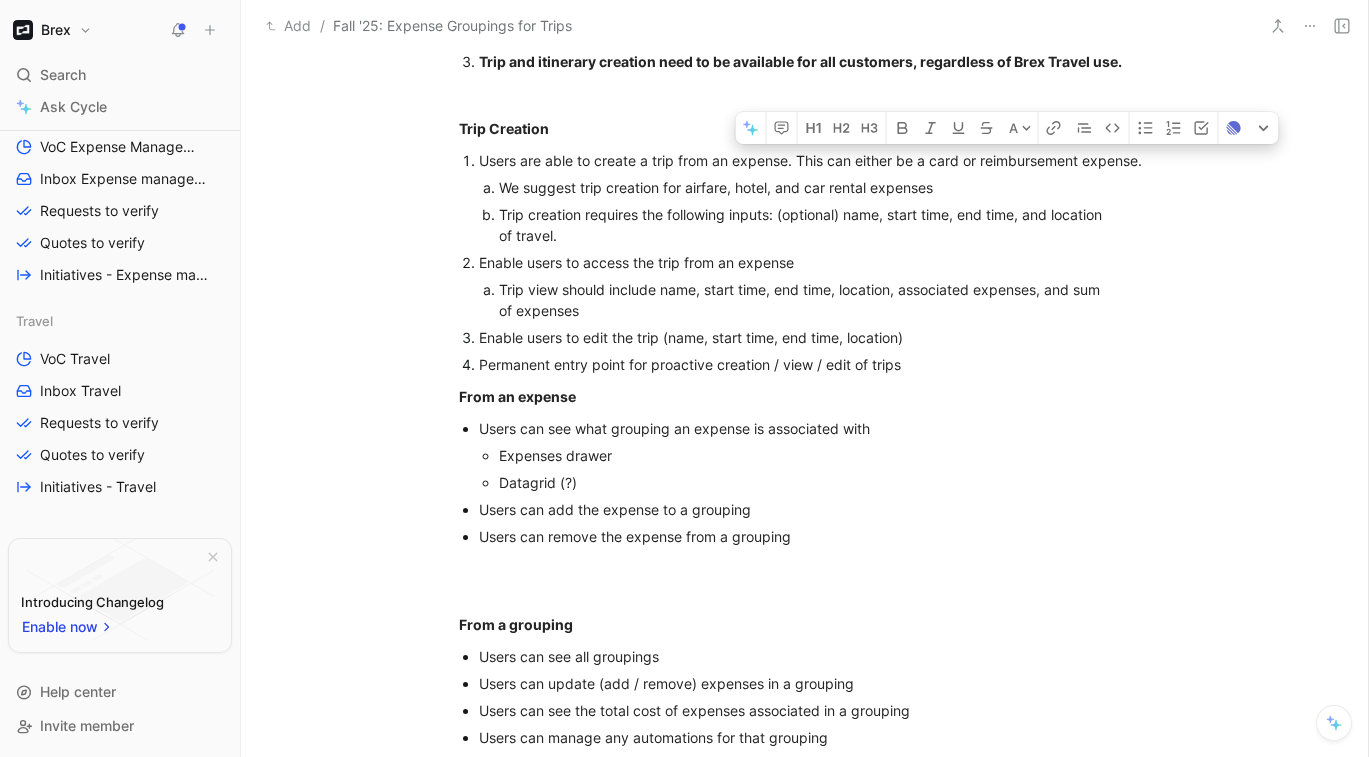 click on "Users are able to create a trip from an expense. This can either be a card or reimbursement expense." at bounding box center [815, 160] 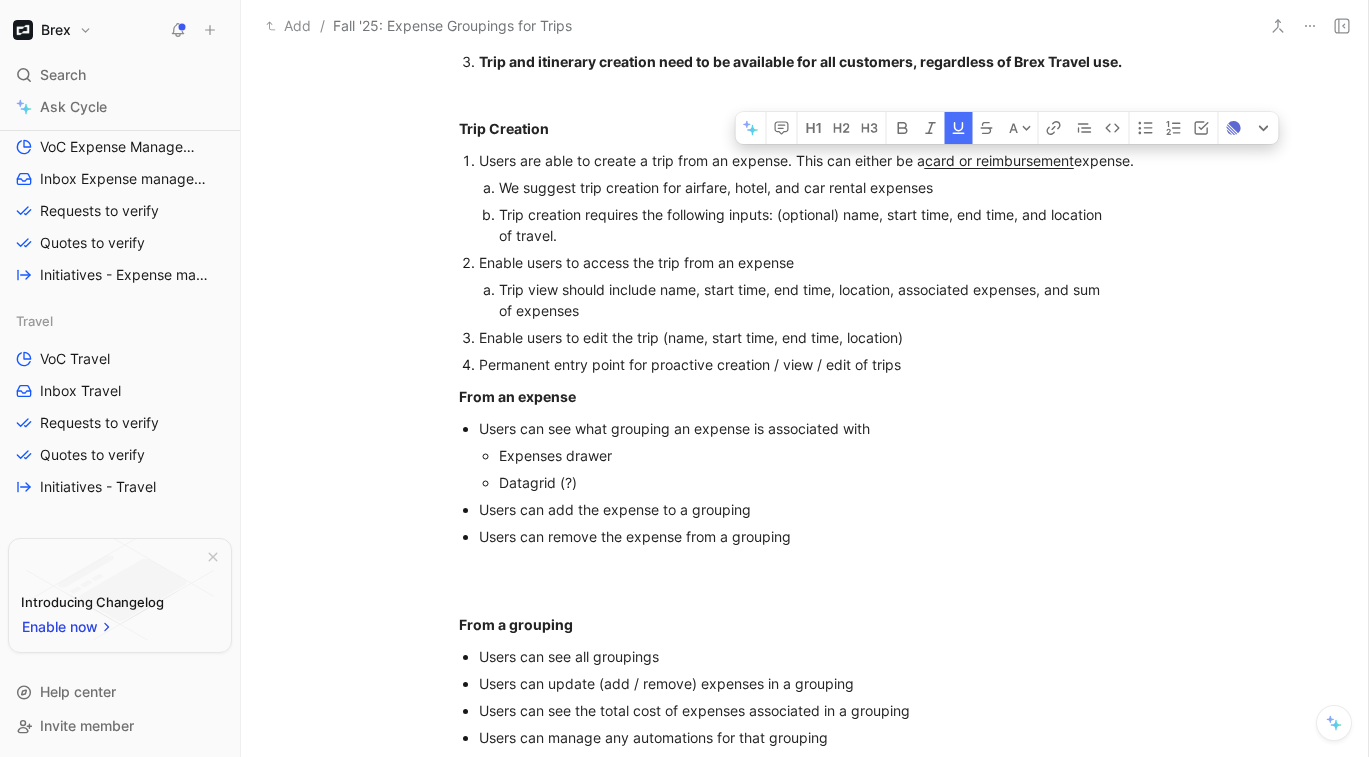 click on "Trip creation requires the following inputs: (optional) name, start time, end time, and location of travel." at bounding box center (802, 225) 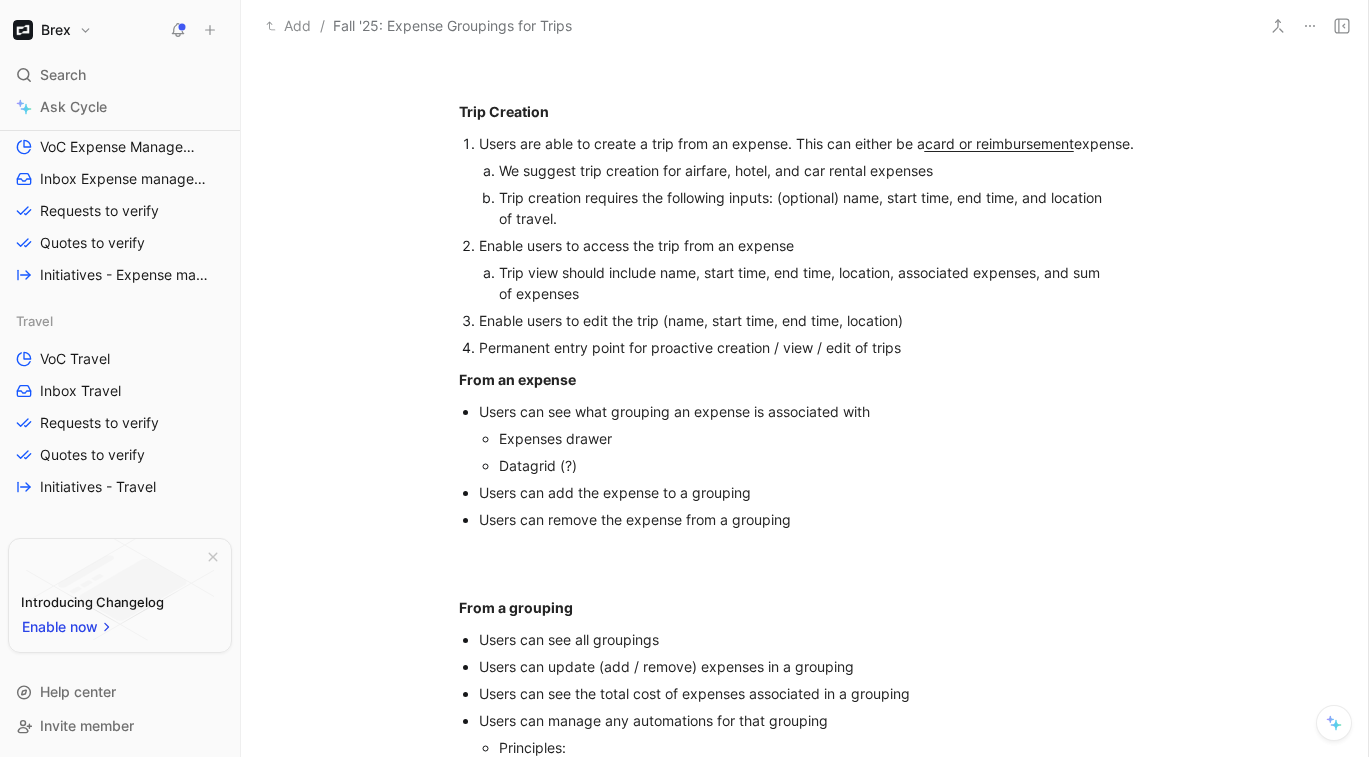 scroll, scrollTop: 1483, scrollLeft: 0, axis: vertical 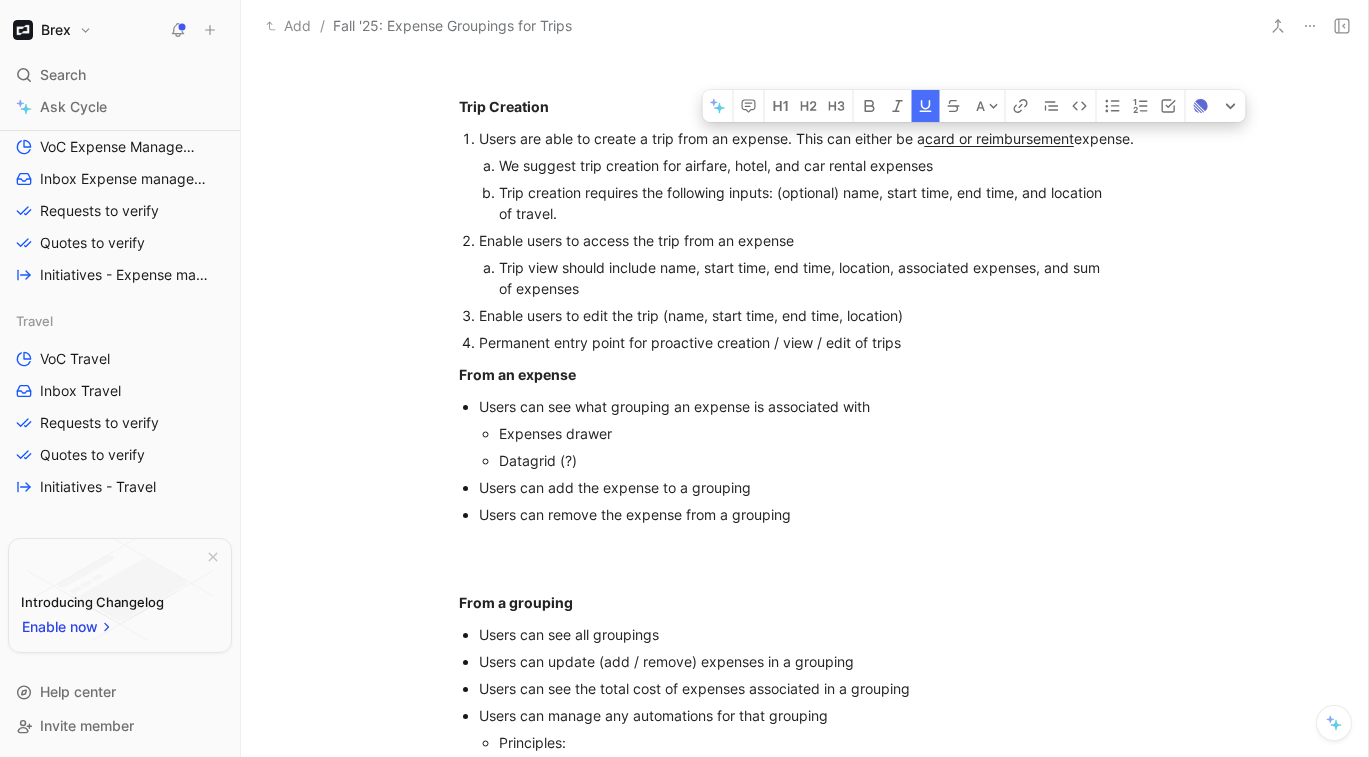 drag, startPoint x: 961, startPoint y: 141, endPoint x: 986, endPoint y: 143, distance: 25.079872 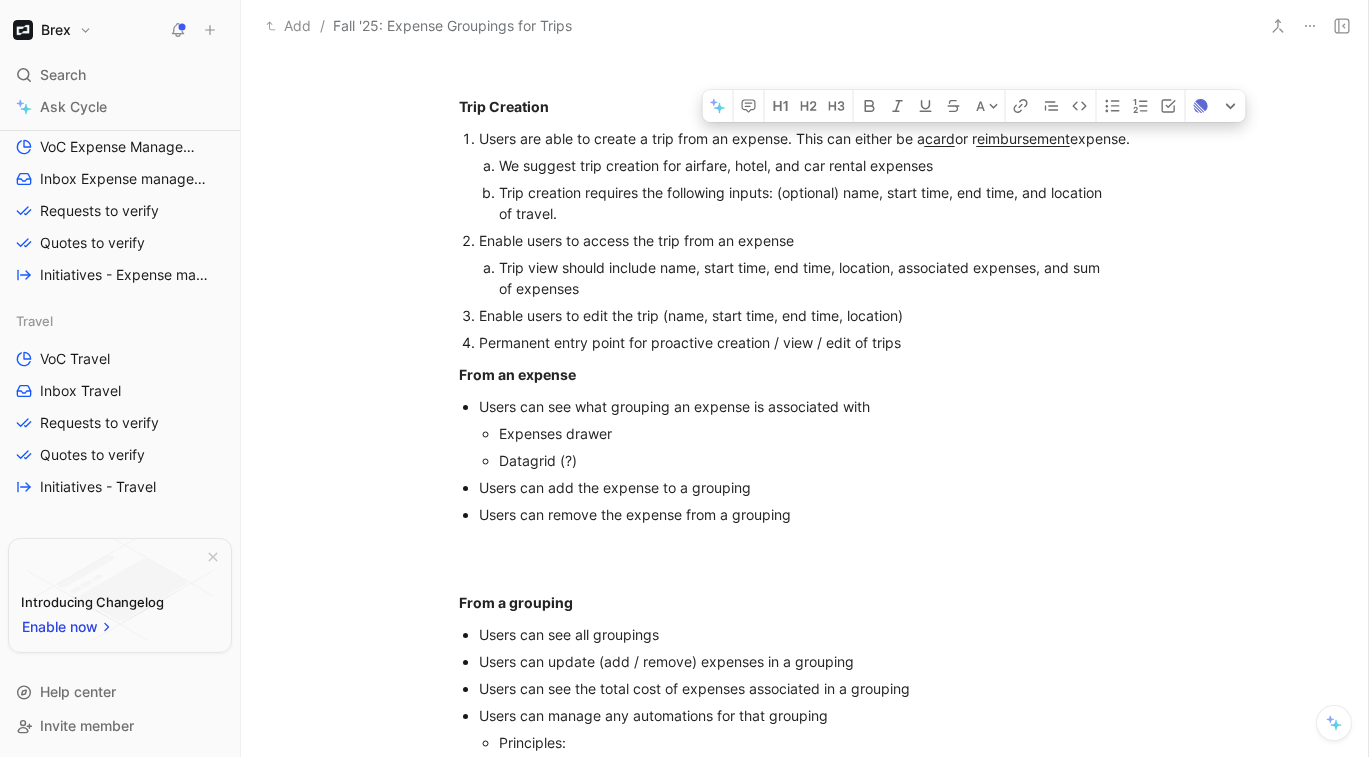 click on "eimbursement" at bounding box center (1023, 138) 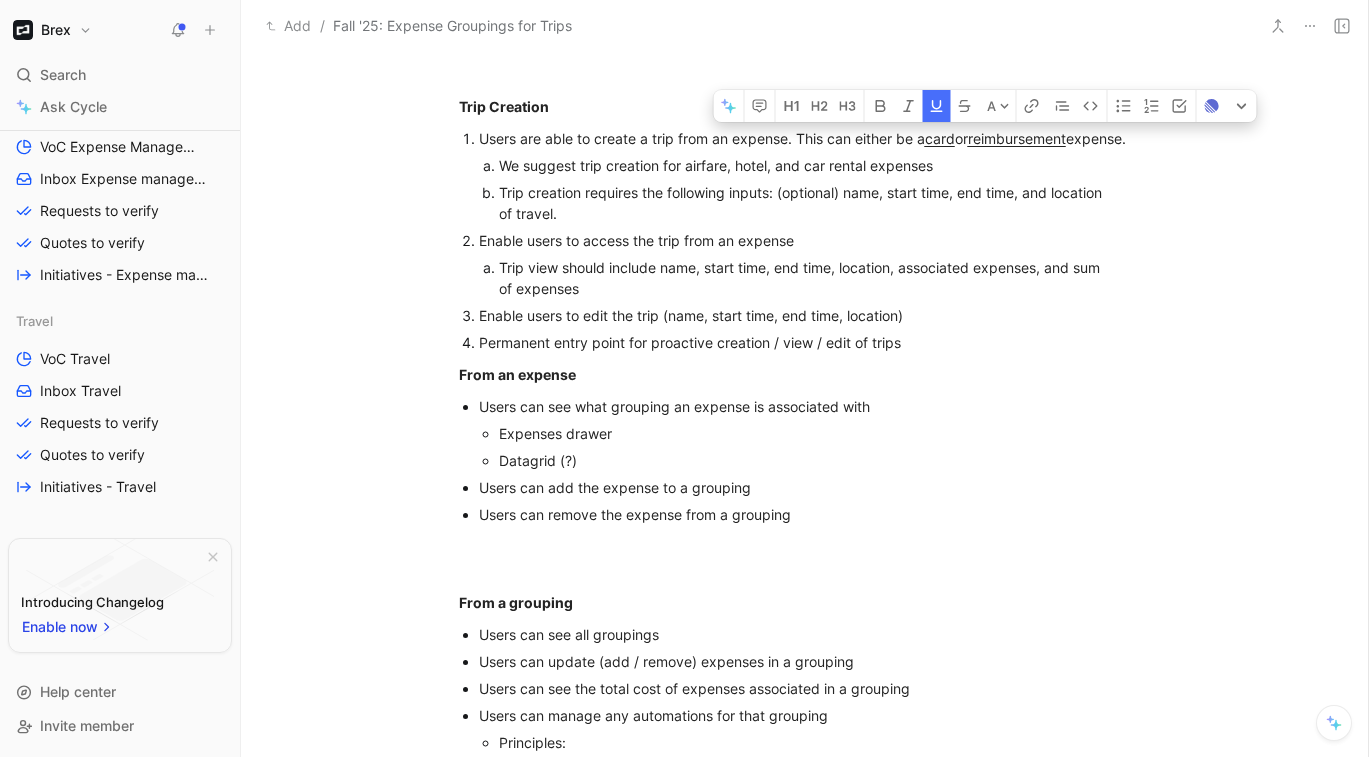 click on "Users are able to create a trip from an expense. This can either be a  card  or  reimbursement  expense." at bounding box center [815, 138] 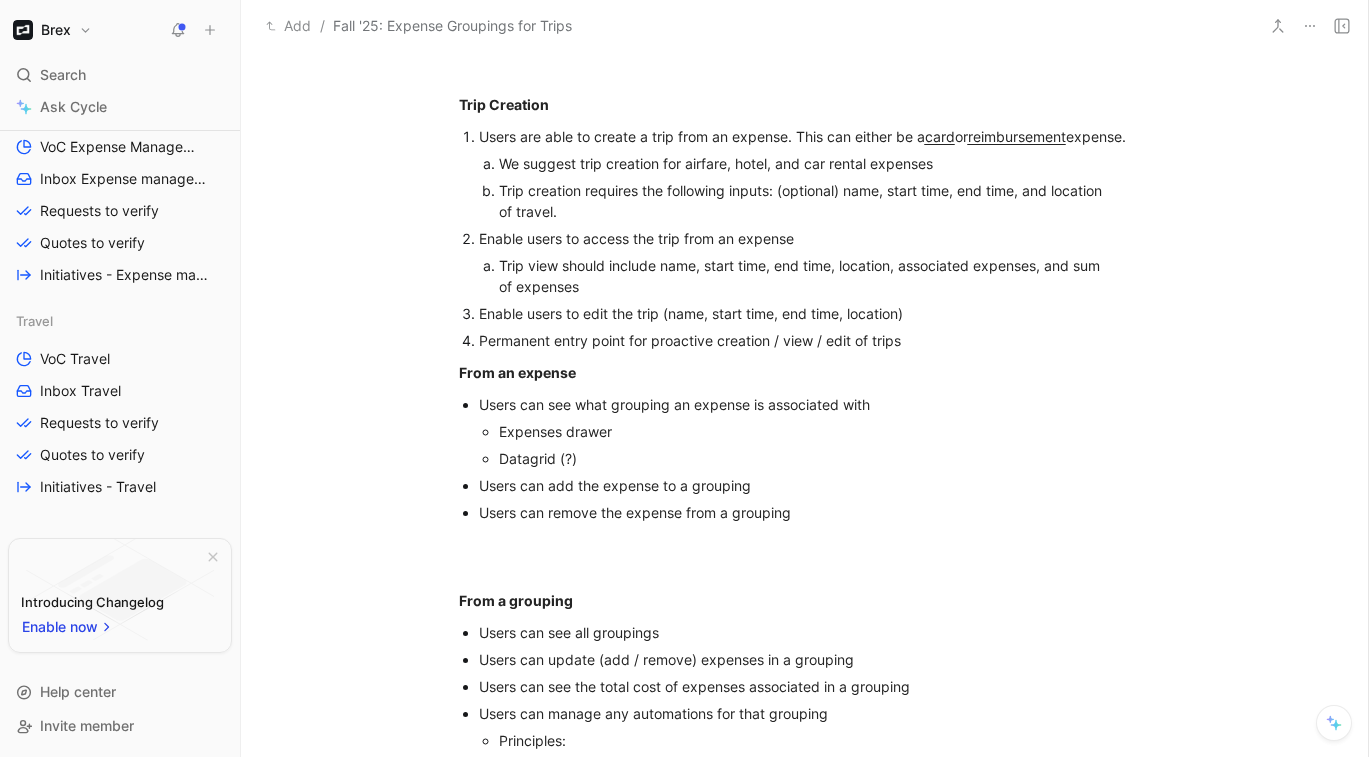 scroll, scrollTop: 1477, scrollLeft: 0, axis: vertical 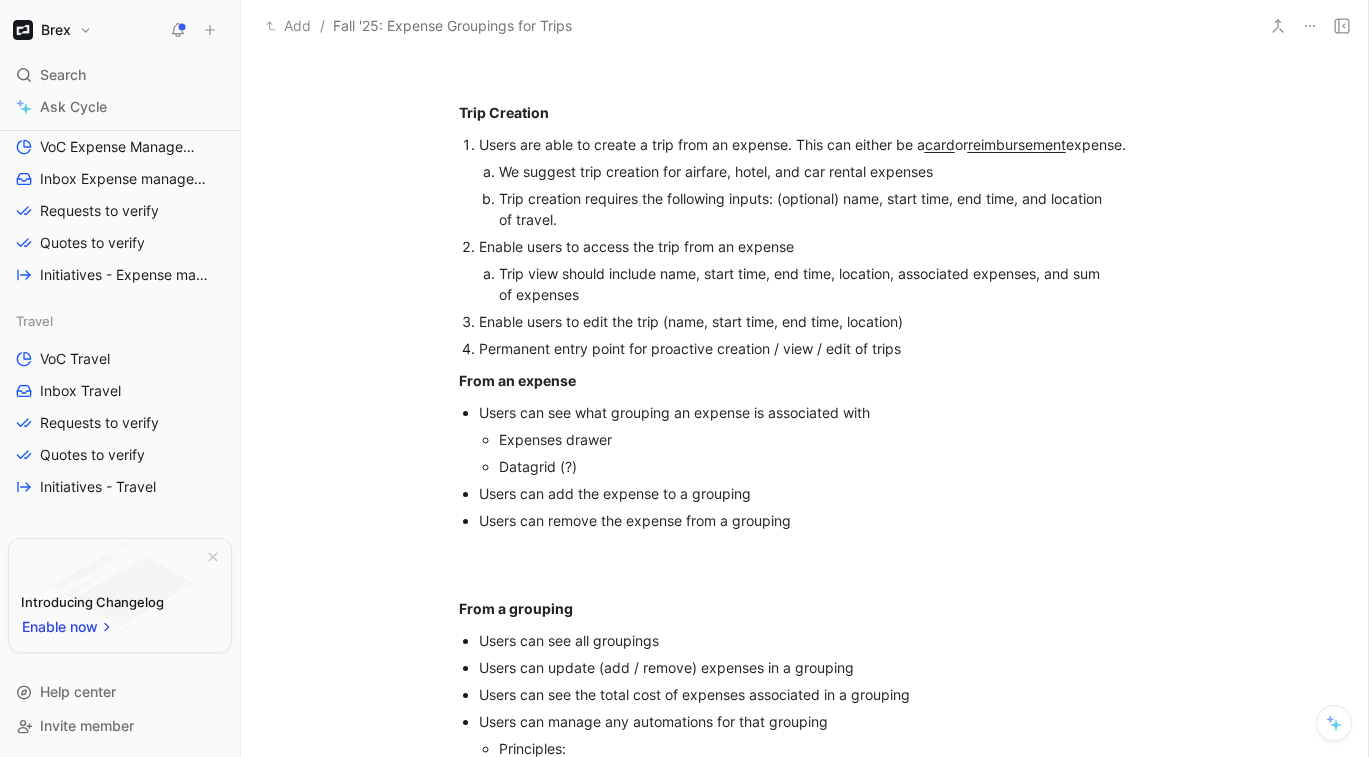 click on "Enable users to access the trip from an expense" at bounding box center (636, 246) 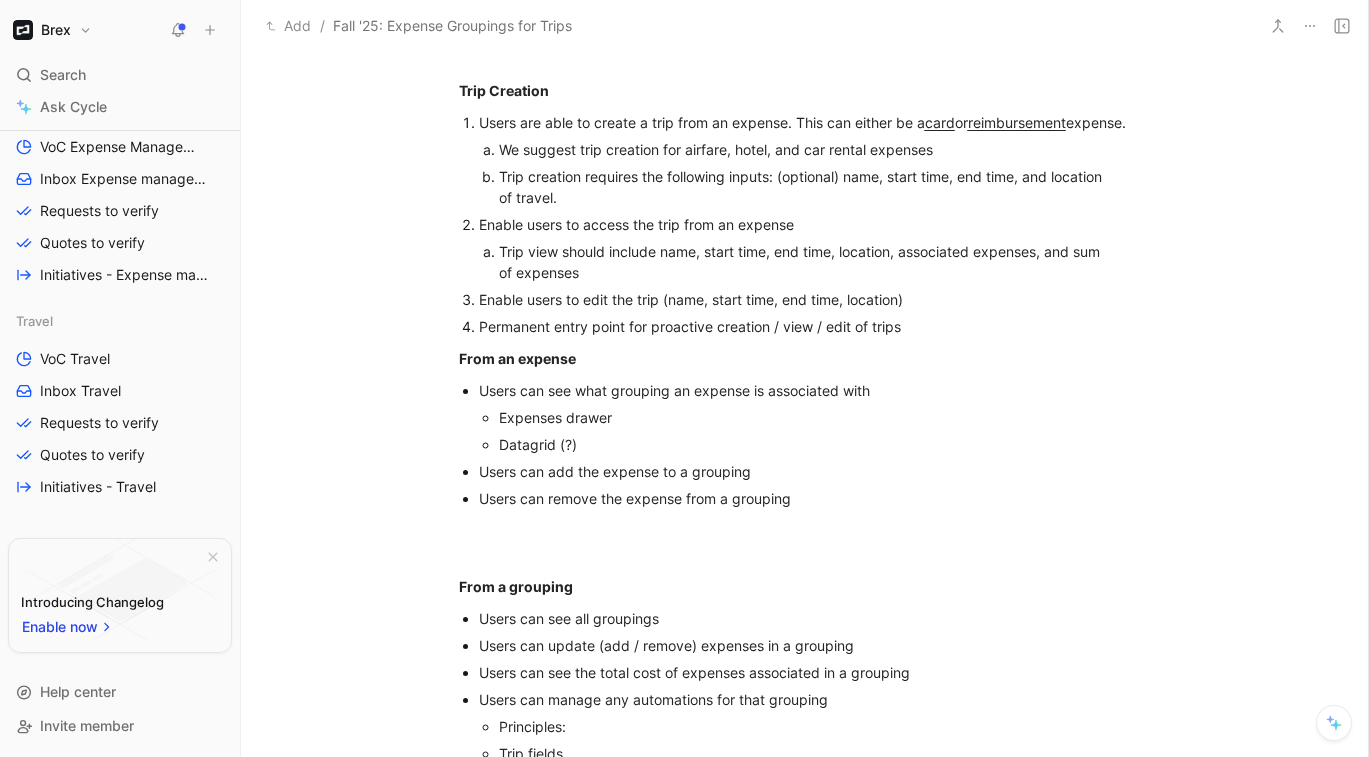 scroll, scrollTop: 1502, scrollLeft: 0, axis: vertical 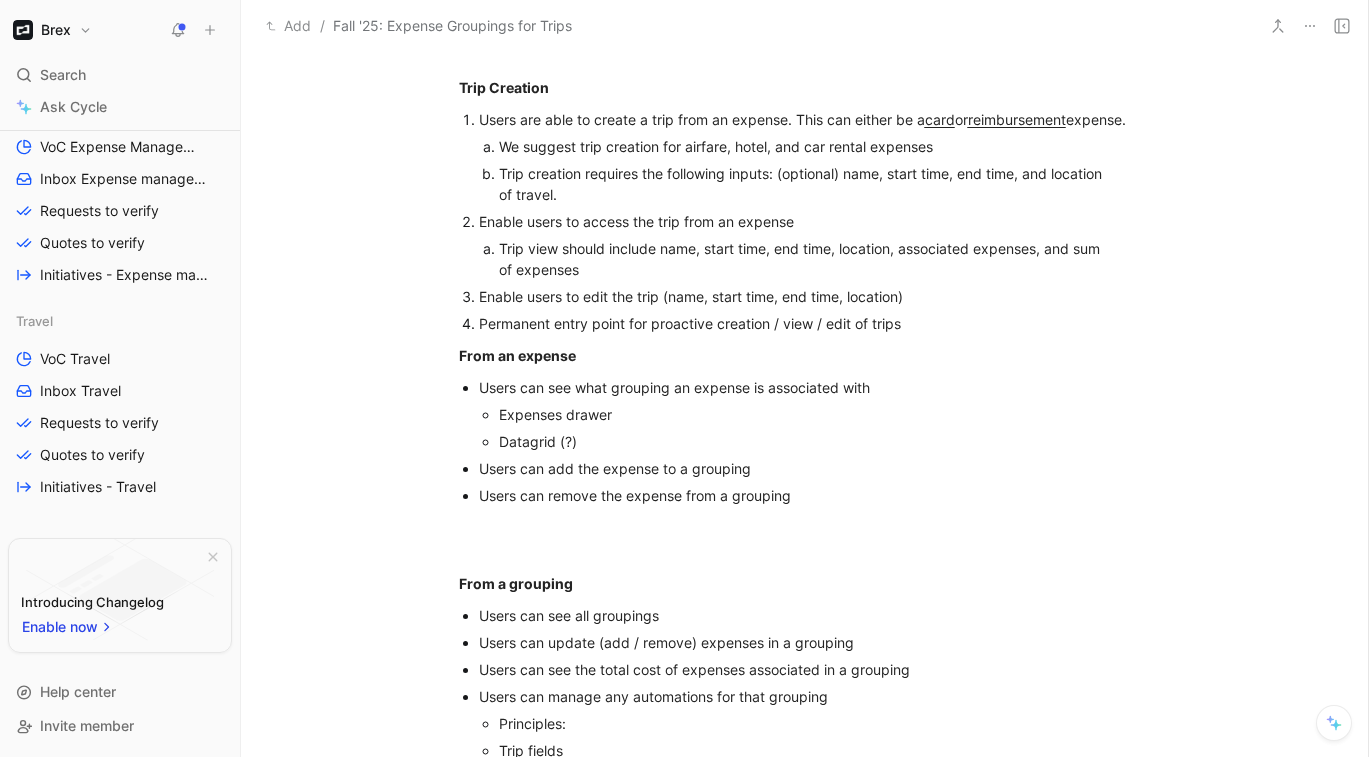 click on "Trip view should include name, start time, end time, location, associated expenses, and sum of expenses" at bounding box center (806, 259) 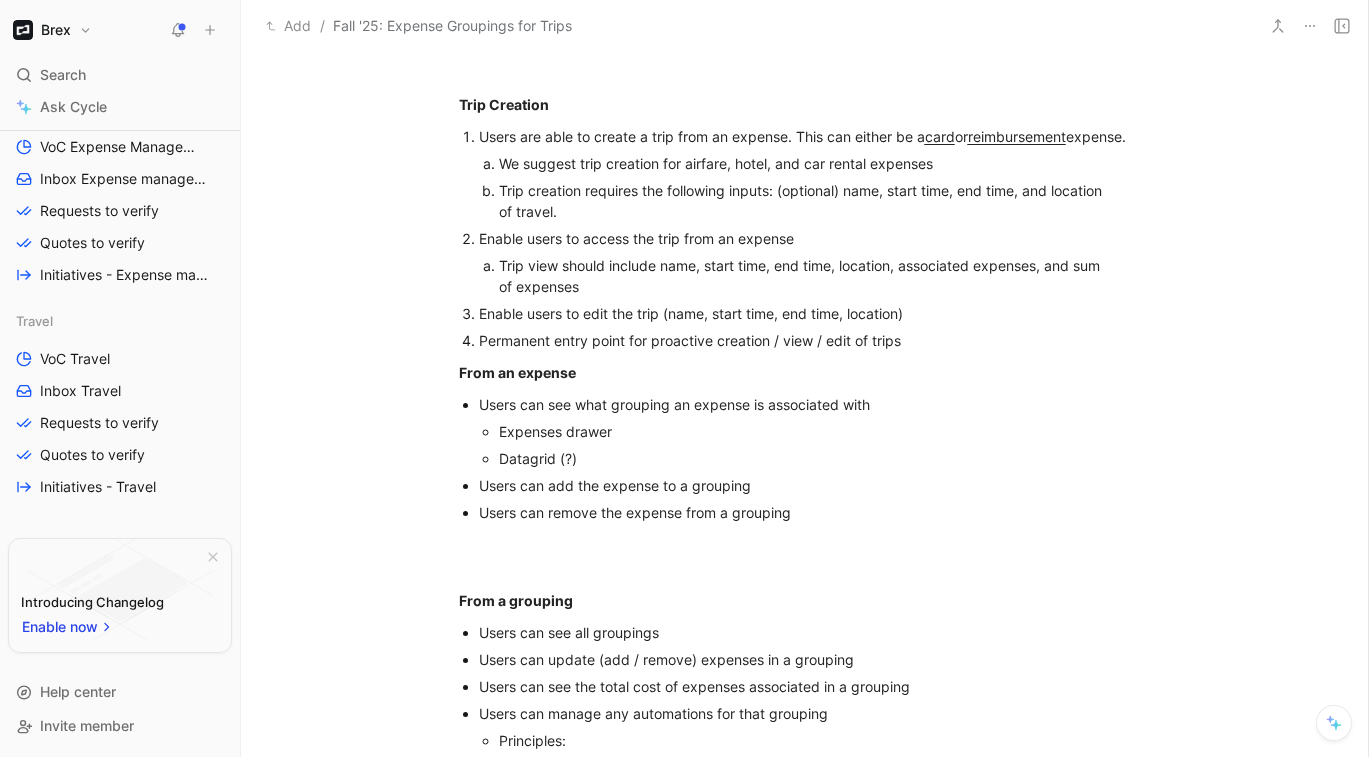 scroll, scrollTop: 1475, scrollLeft: 0, axis: vertical 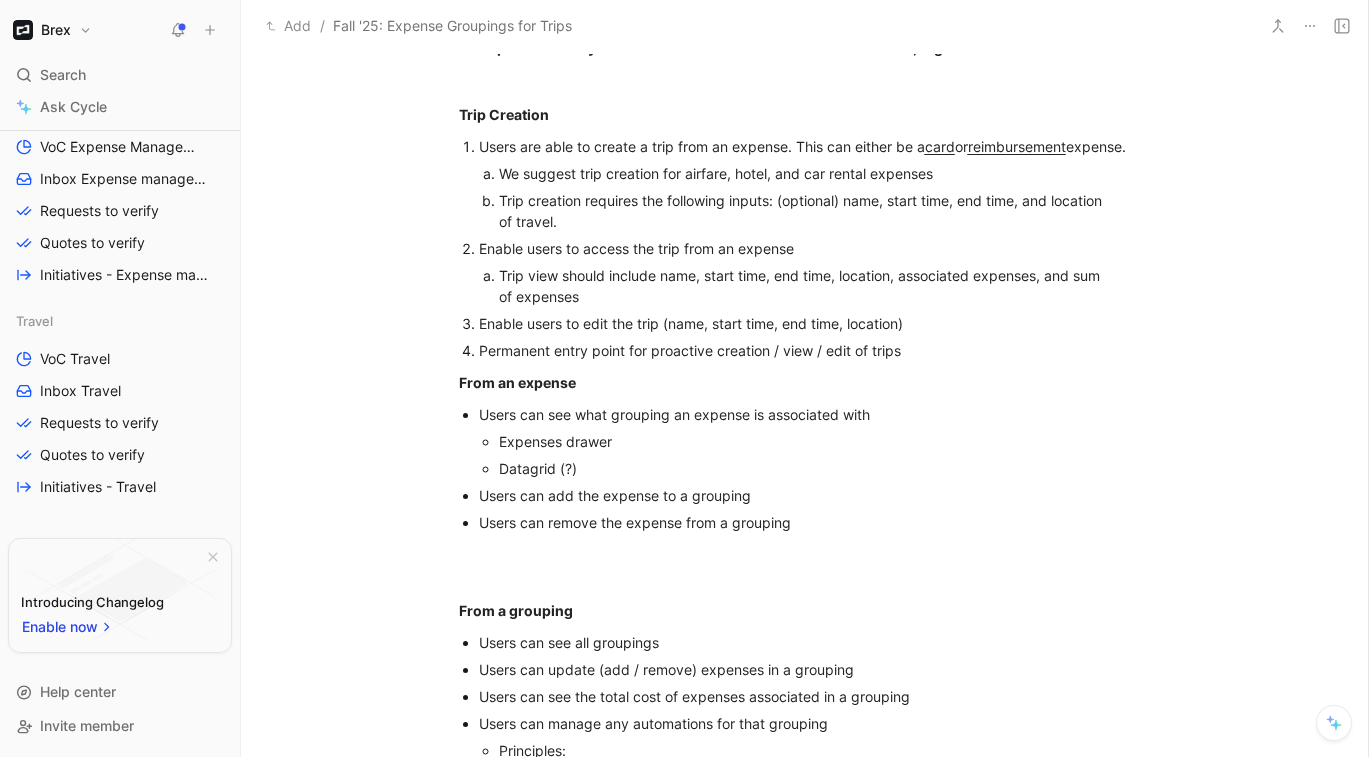 click on "Trip view should include name, start time, end time, location, associated expenses, and sum of expenses" at bounding box center [801, 286] 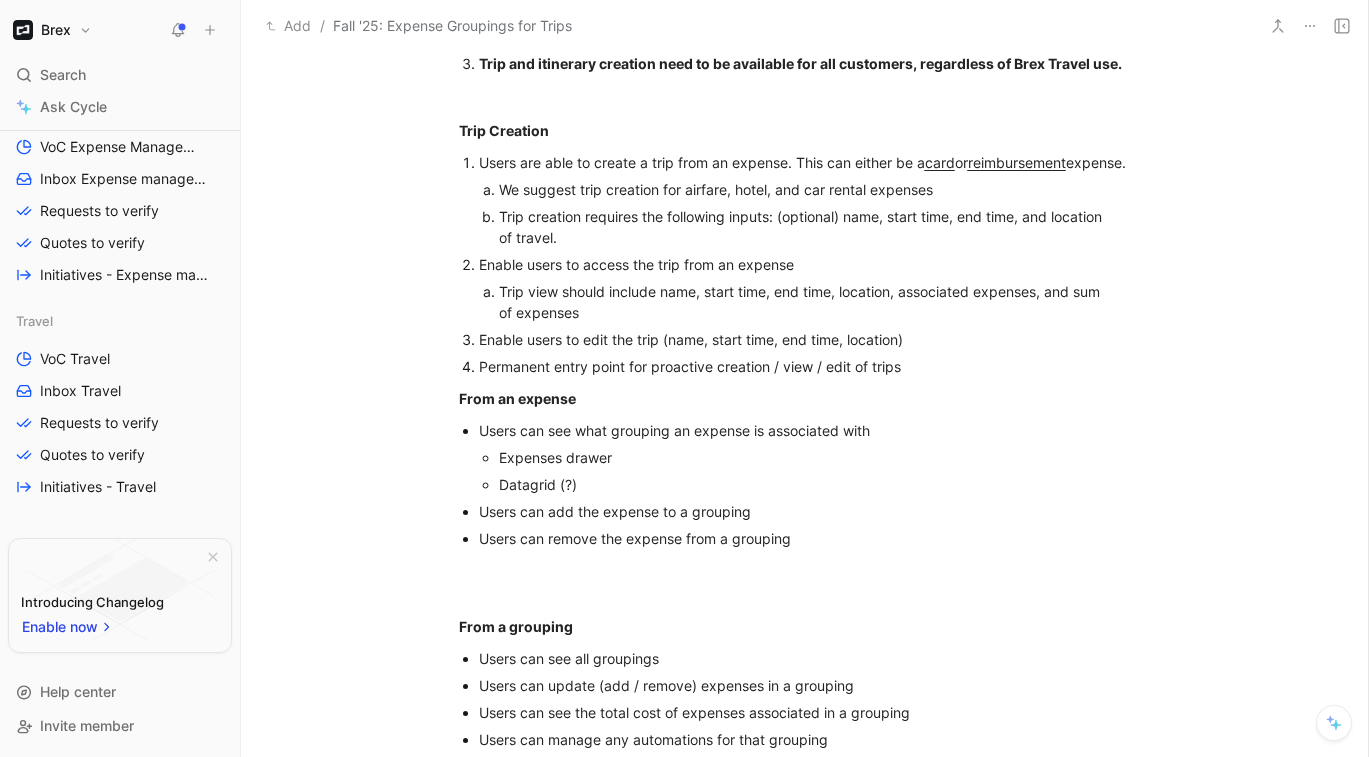 click on "Enable users to access the trip from an expense" at bounding box center [636, 264] 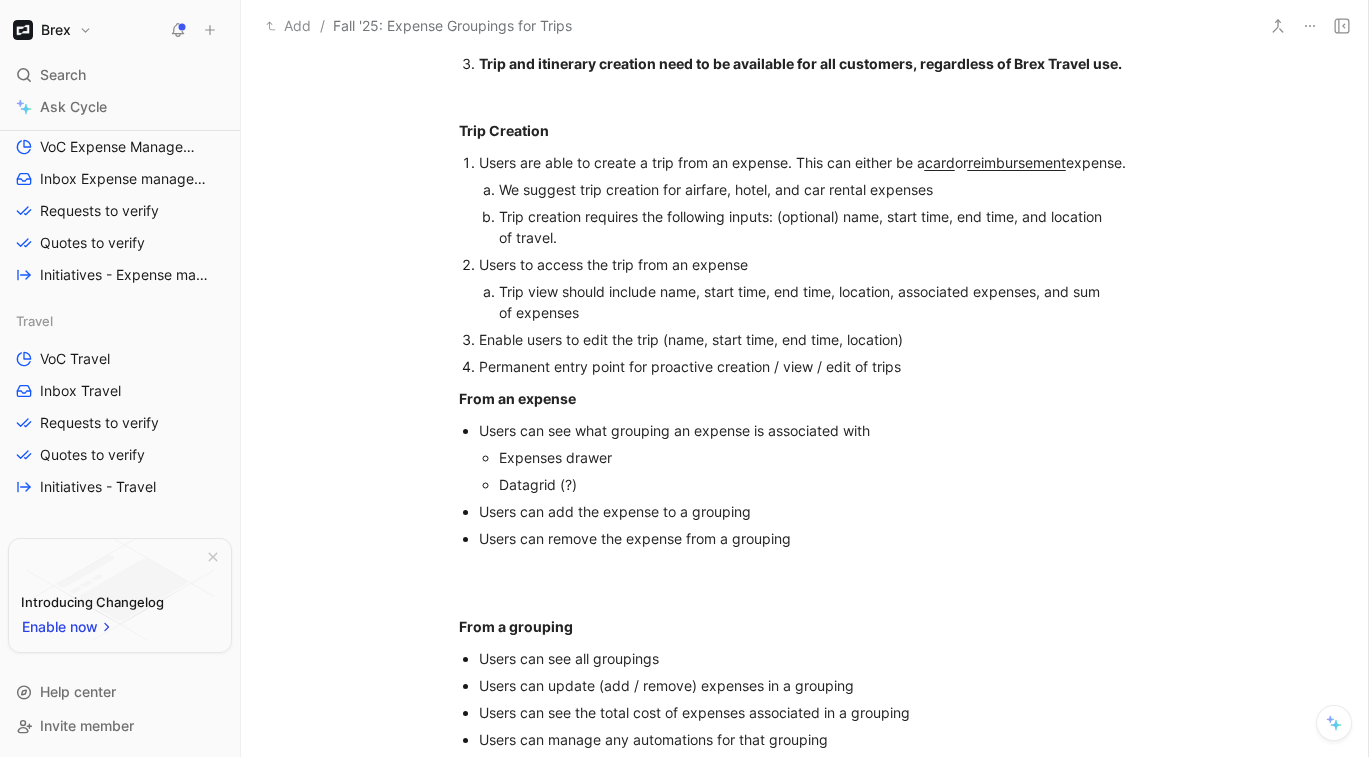 click on "Users to access the trip from an expense" at bounding box center (613, 264) 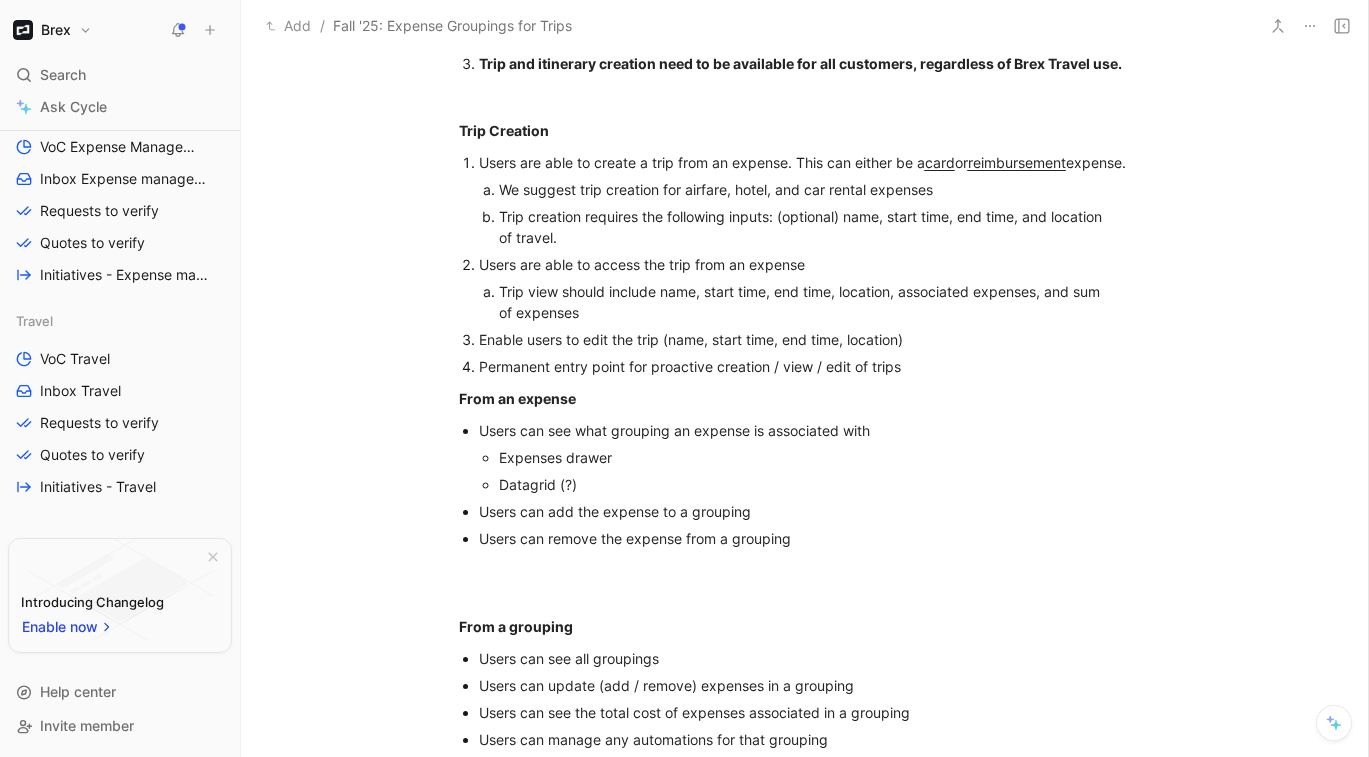 click on "Users are able to access the trip from an expense" at bounding box center [815, 264] 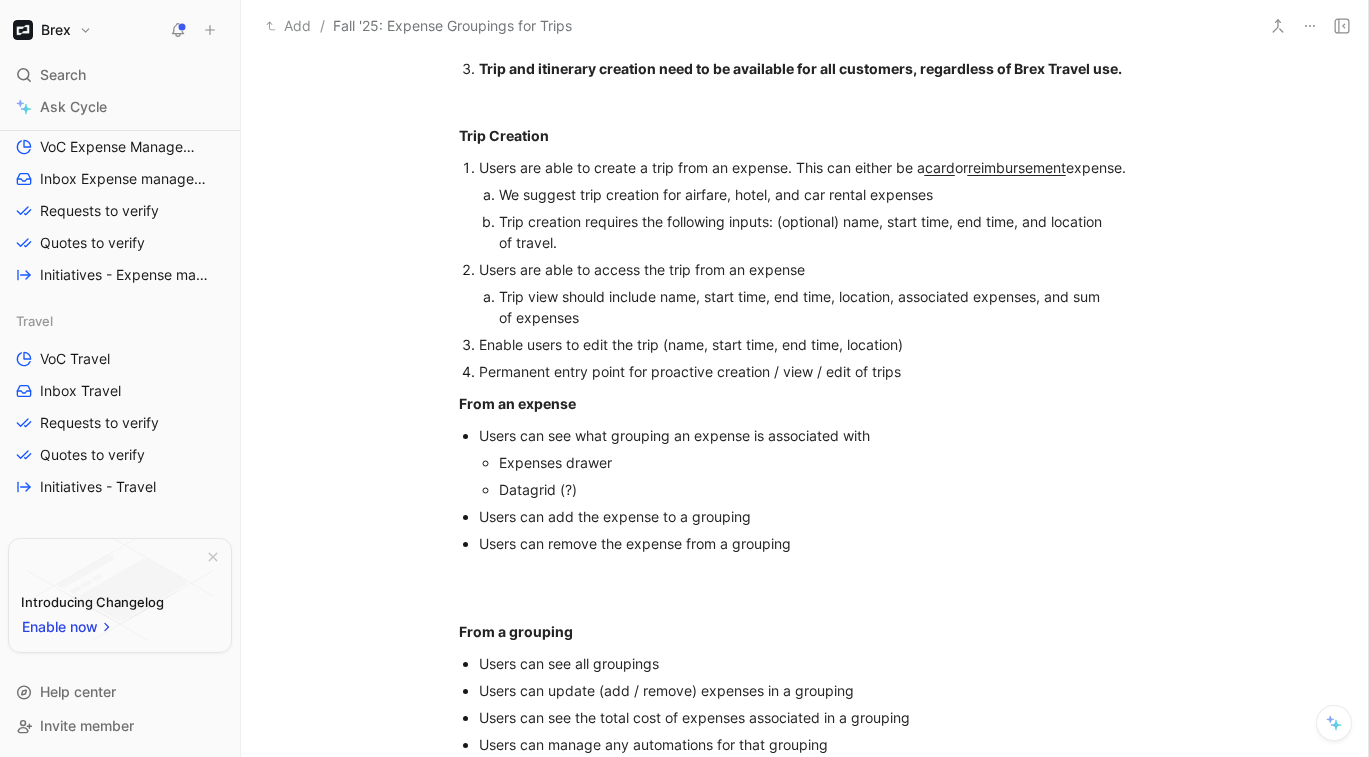 scroll, scrollTop: 1446, scrollLeft: 0, axis: vertical 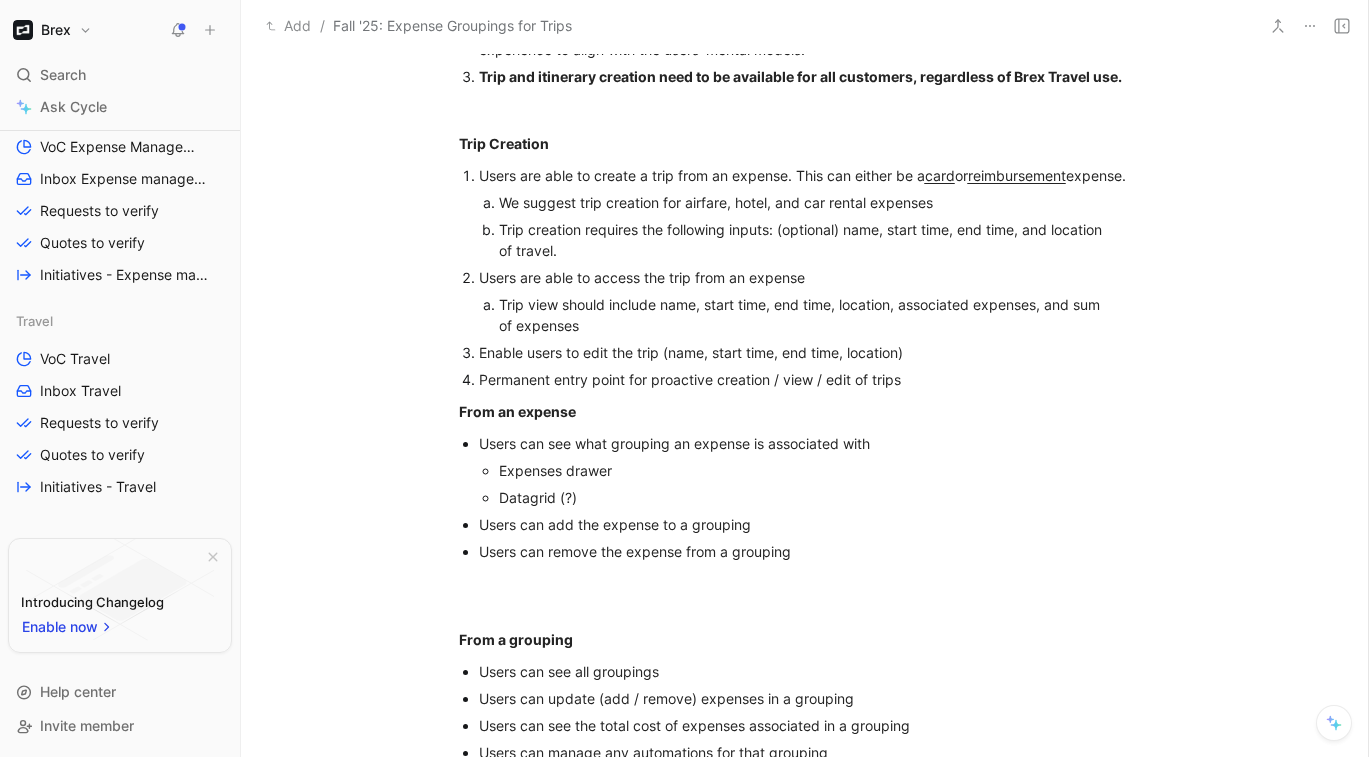 click on "Trip view should include name, start time, end time, location, associated expenses, and sum of expenses" at bounding box center (806, 315) 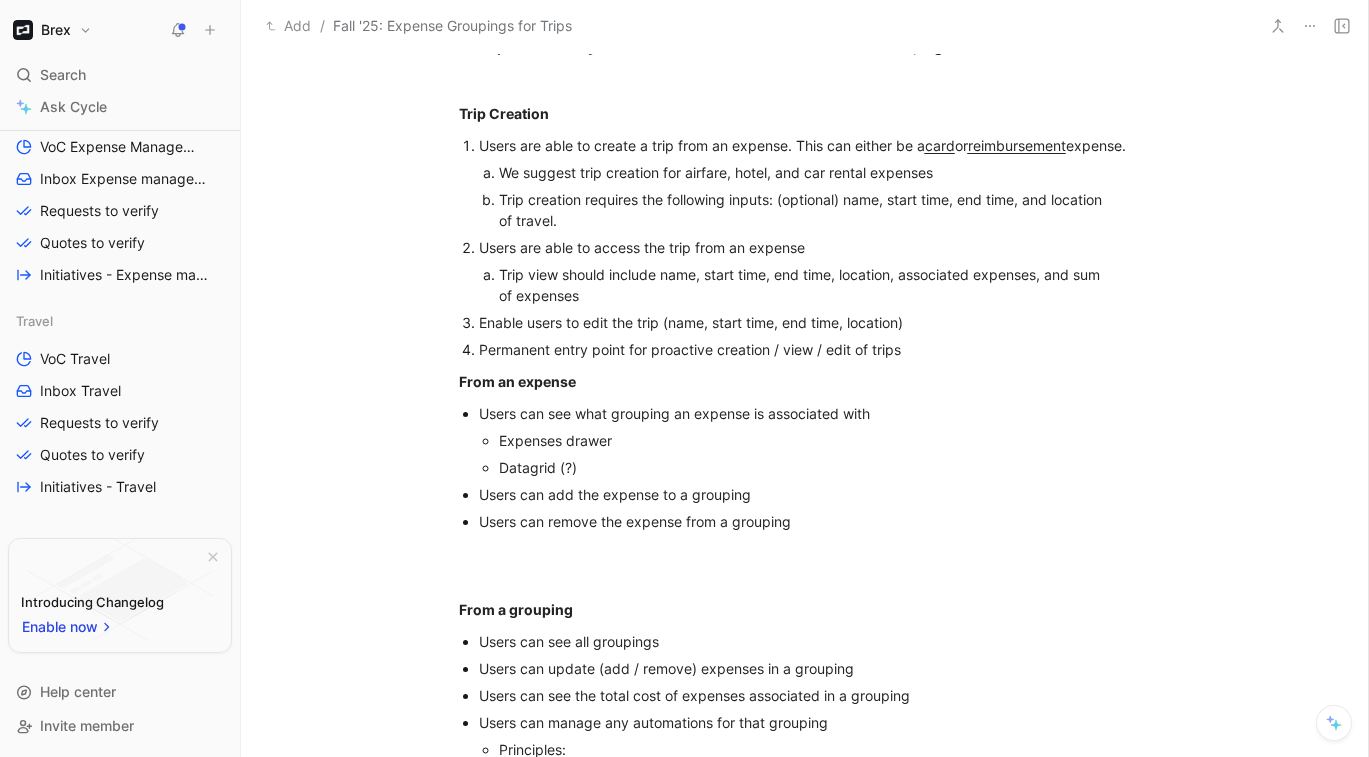 click on "Trip view should include name, start time, end time, location, associated expenses, and sum of expenses" at bounding box center [806, 285] 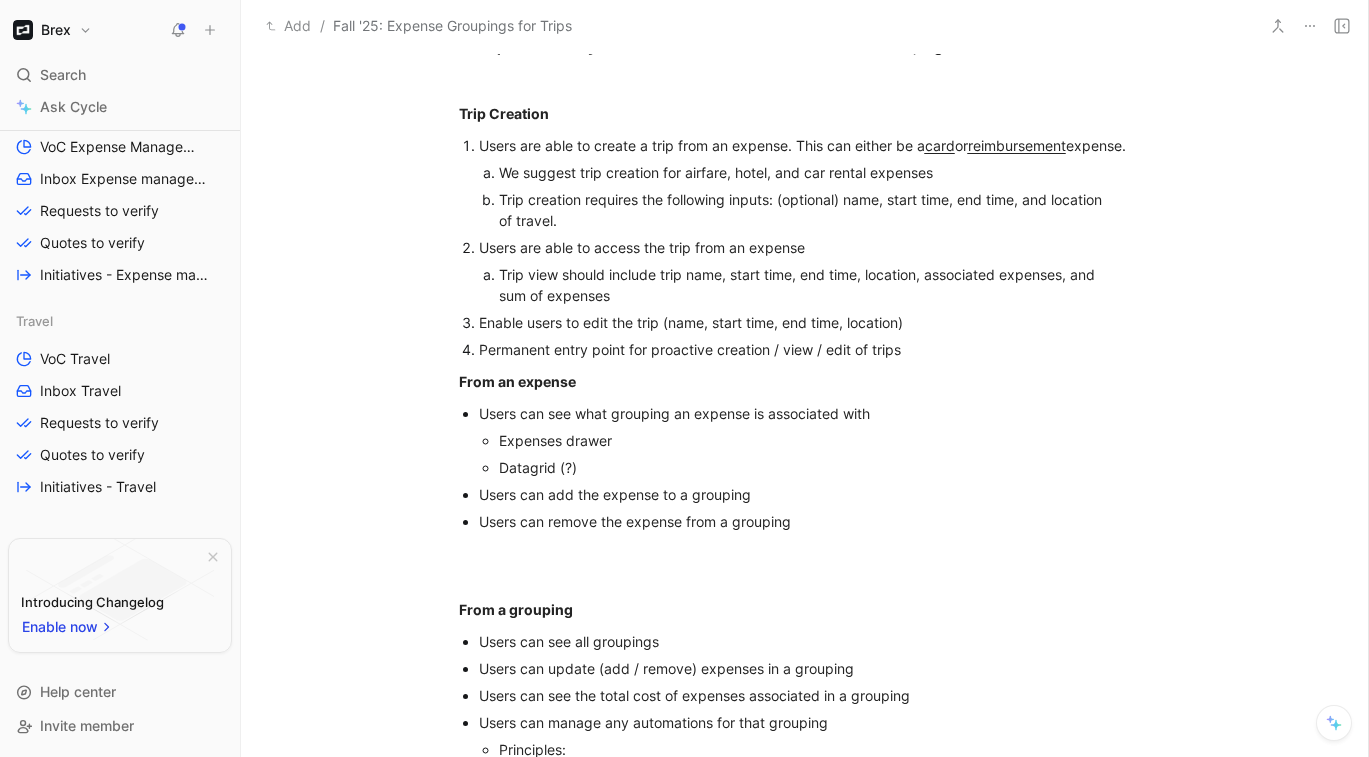 click on "Trip view should include trip name, start time, end time, location, associated expenses, and sum of expenses" at bounding box center [806, 285] 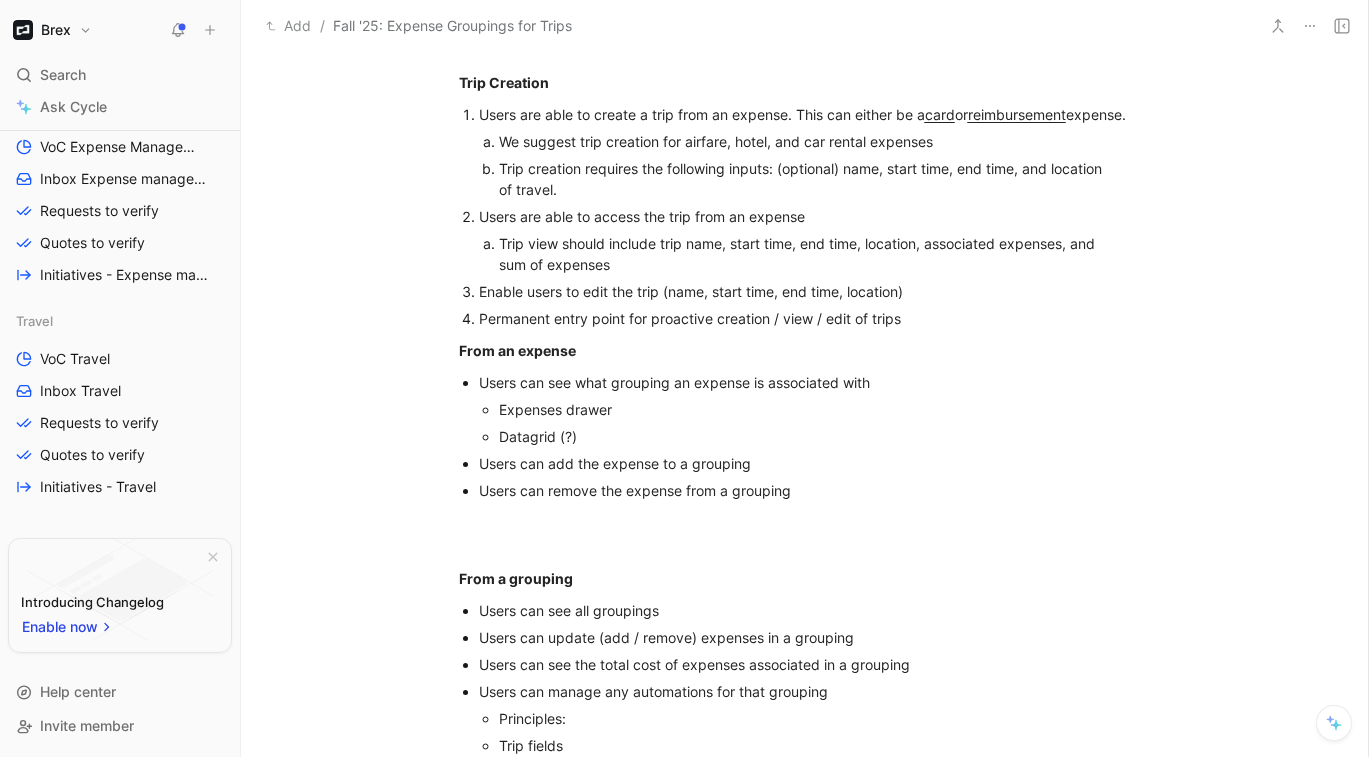 click on "Trip creation requires the following inputs: (optional) name, start time, end time, and location of travel." at bounding box center [806, 179] 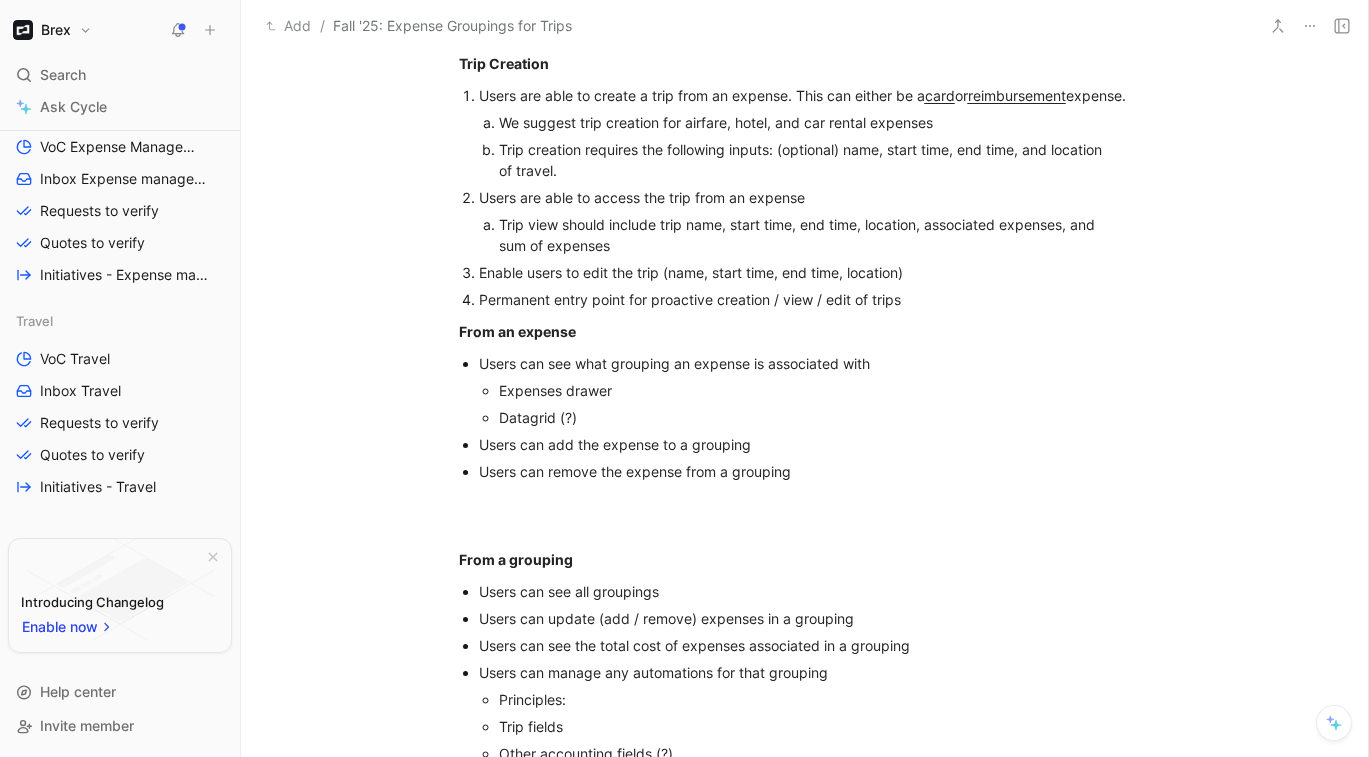 scroll, scrollTop: 1491, scrollLeft: 0, axis: vertical 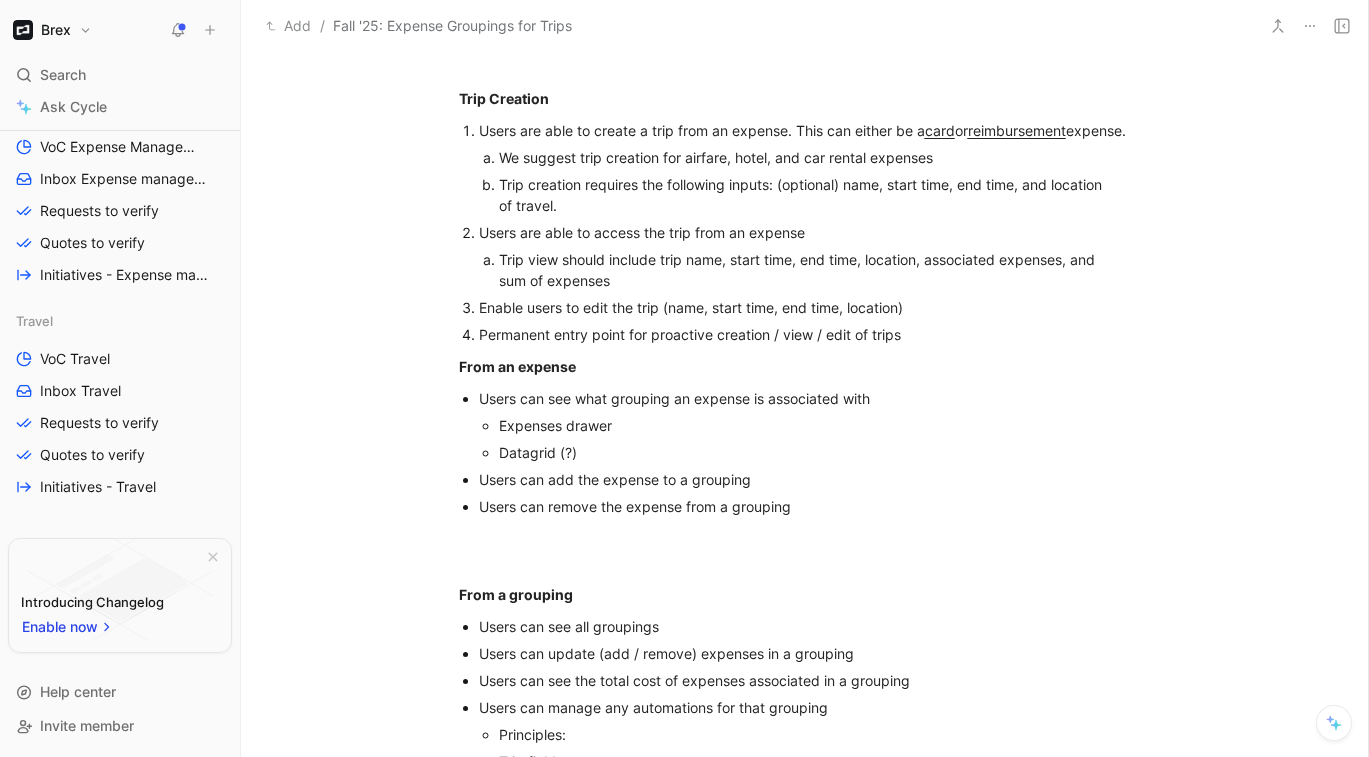 click on "Trip view should include trip name, start time, end time, location, associated expenses, and sum of expenses" at bounding box center (806, 270) 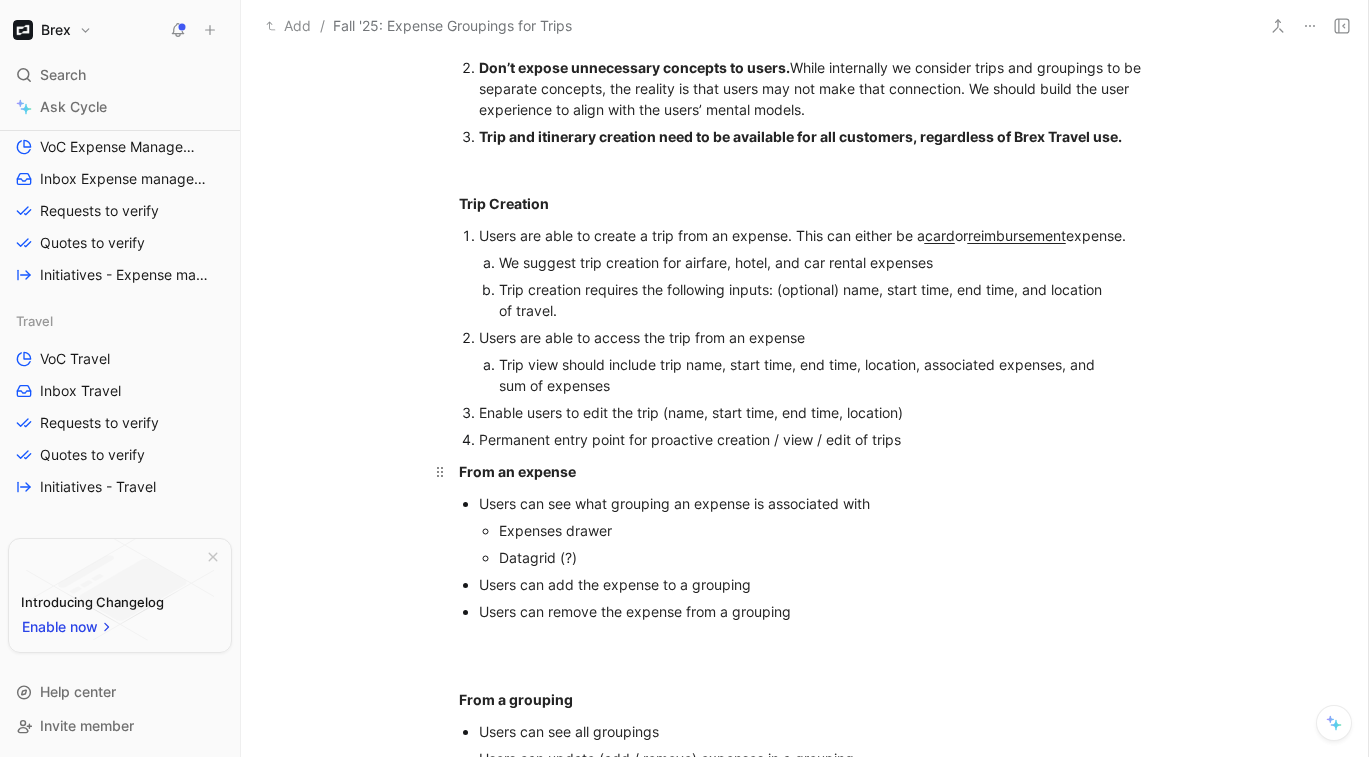 scroll, scrollTop: 1434, scrollLeft: 0, axis: vertical 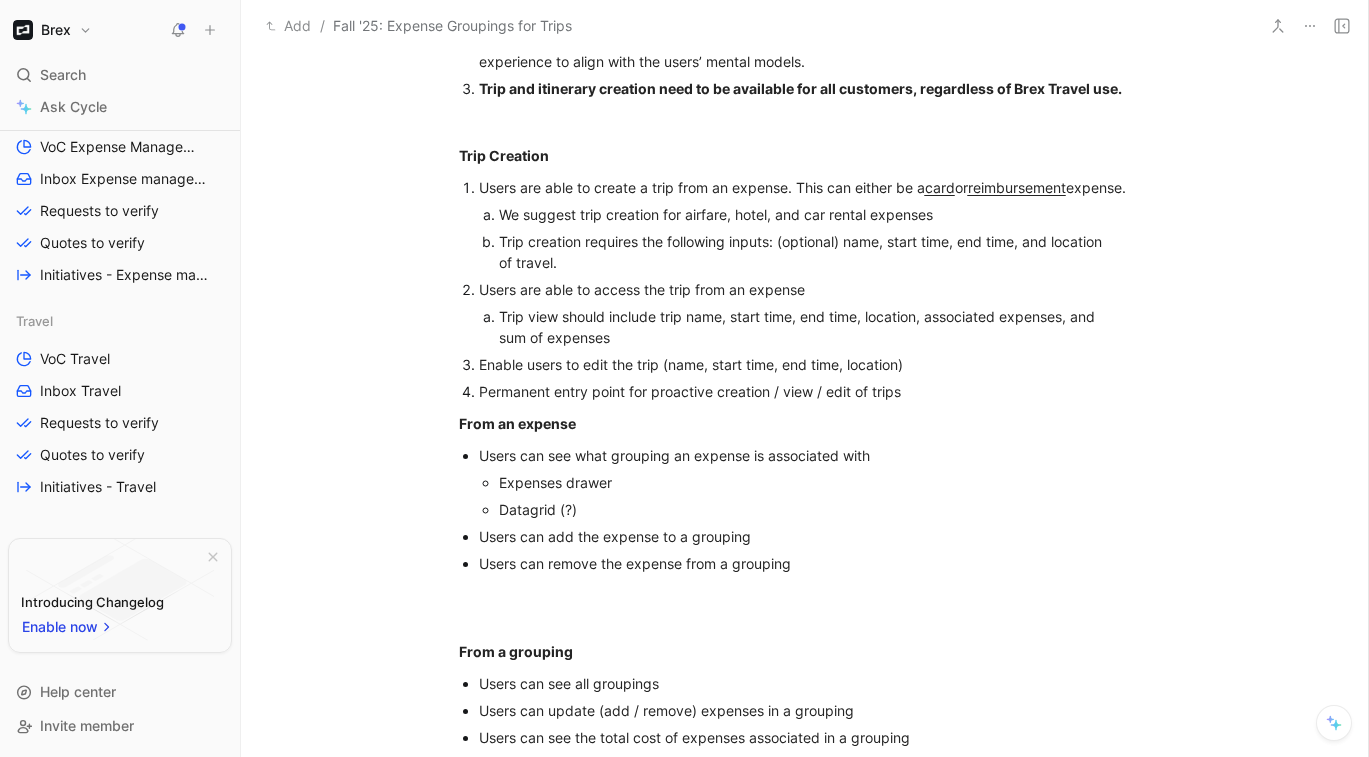 click on "Enable users to edit the trip (name, start time, end time, location)" at bounding box center [815, 364] 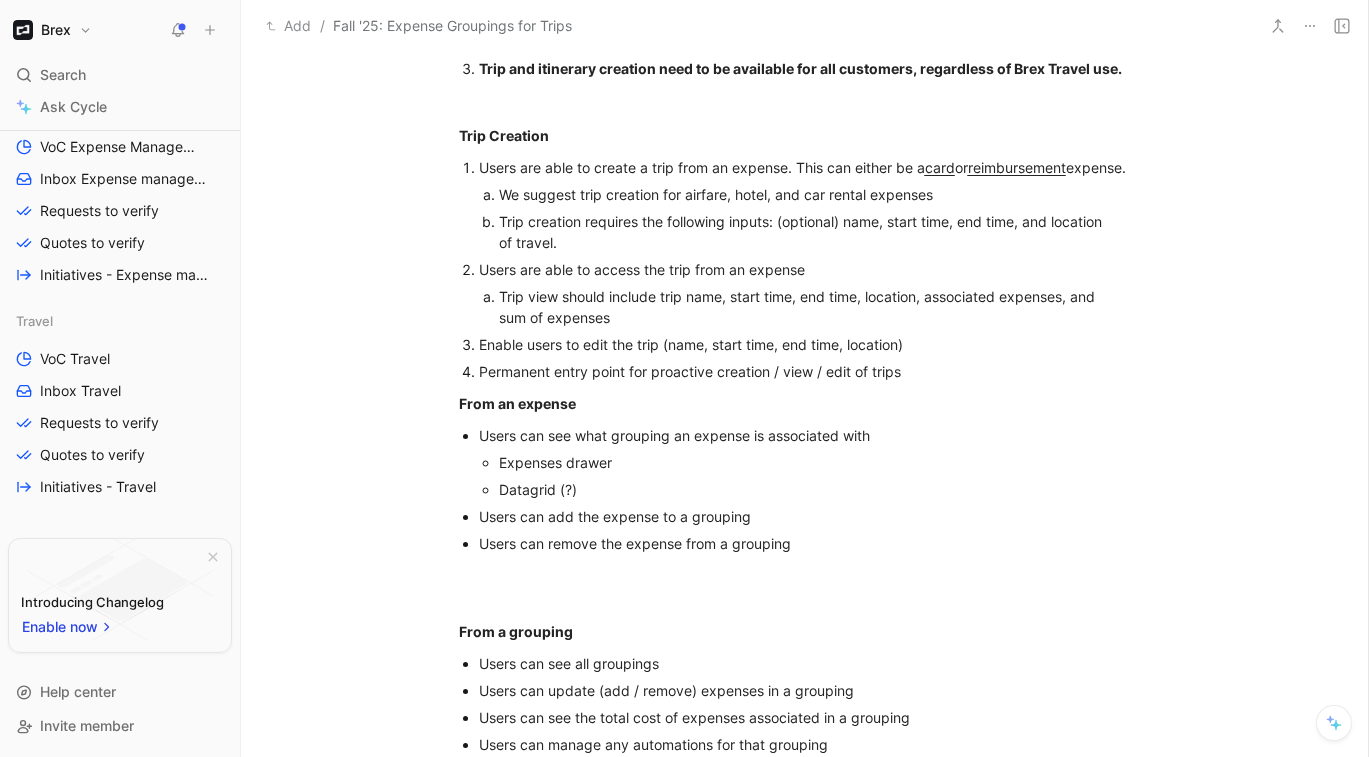 scroll, scrollTop: 1484, scrollLeft: 0, axis: vertical 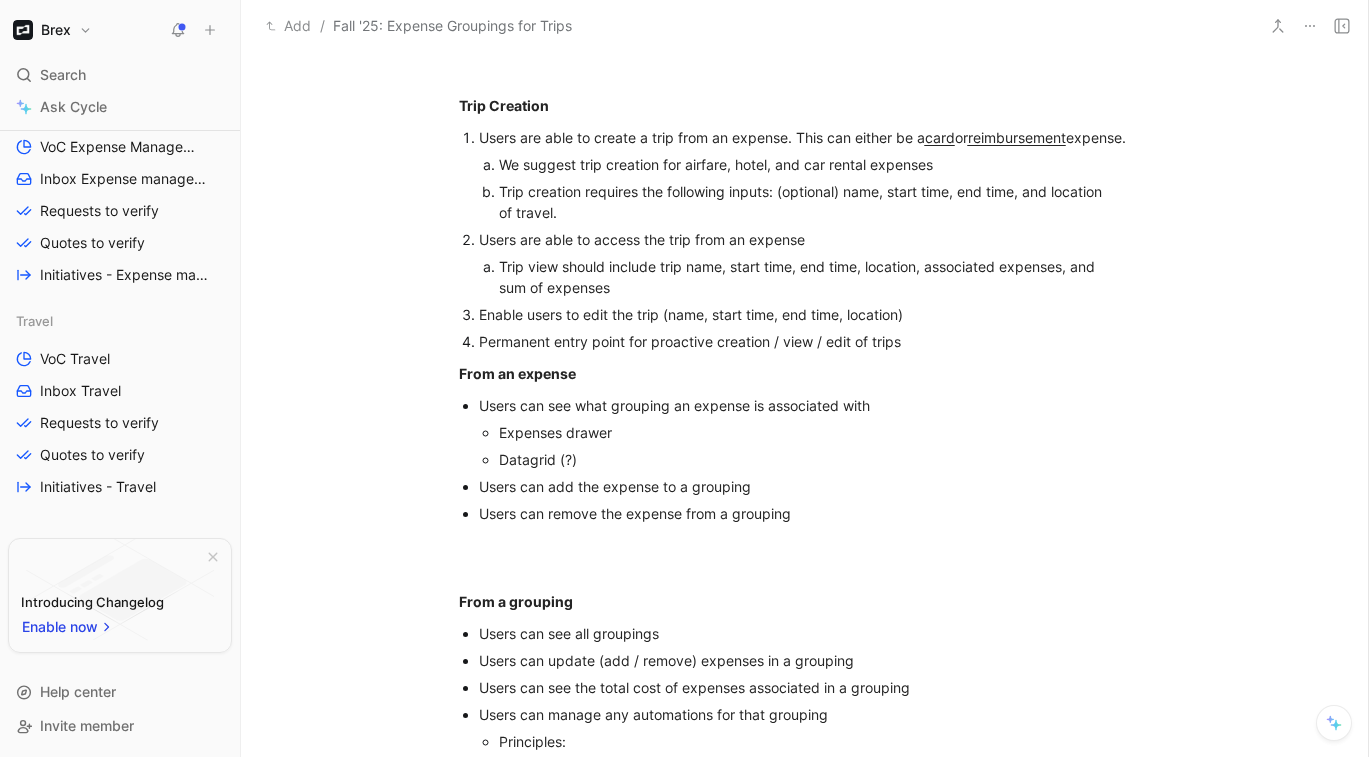 click on "Enable users to edit the trip (name, start time, end time, location)" at bounding box center [691, 314] 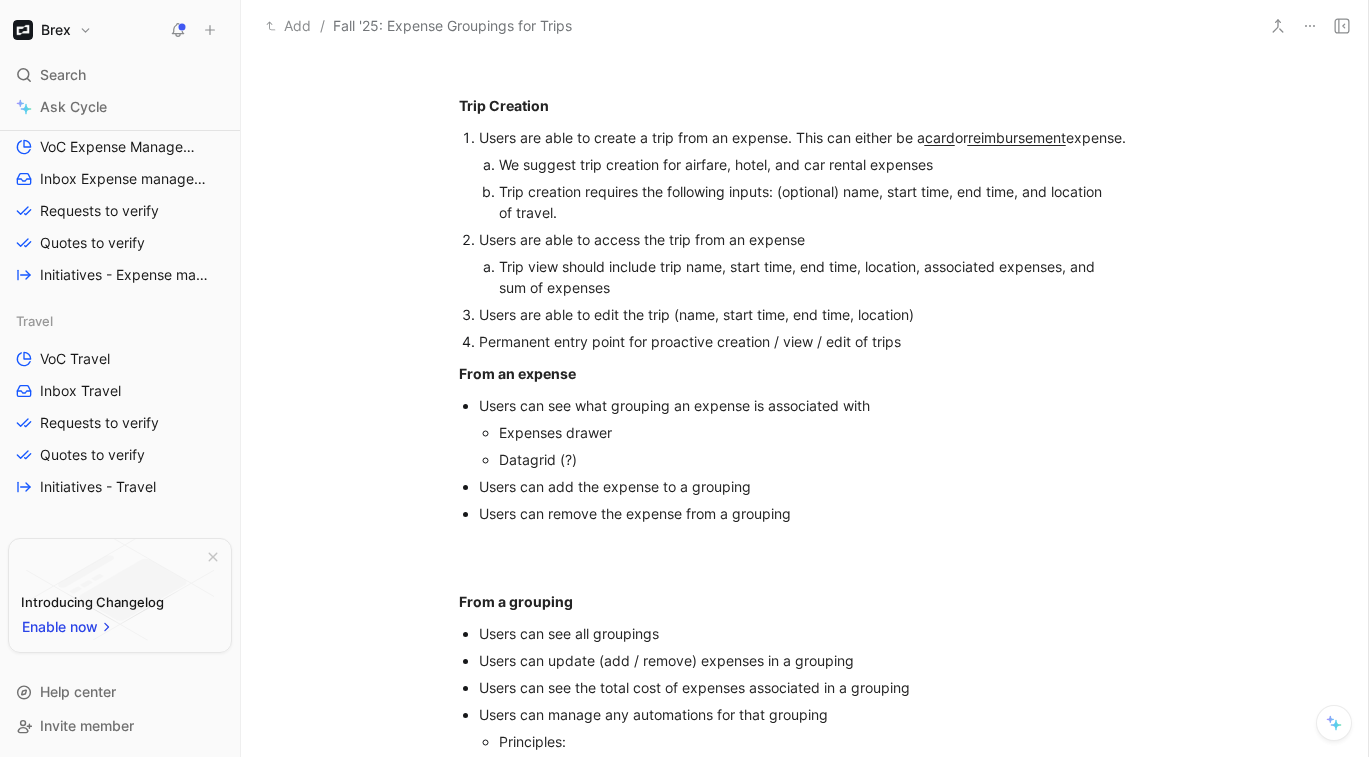 click on "Users are able to edit the trip (name, start time, end time, location)" at bounding box center (696, 314) 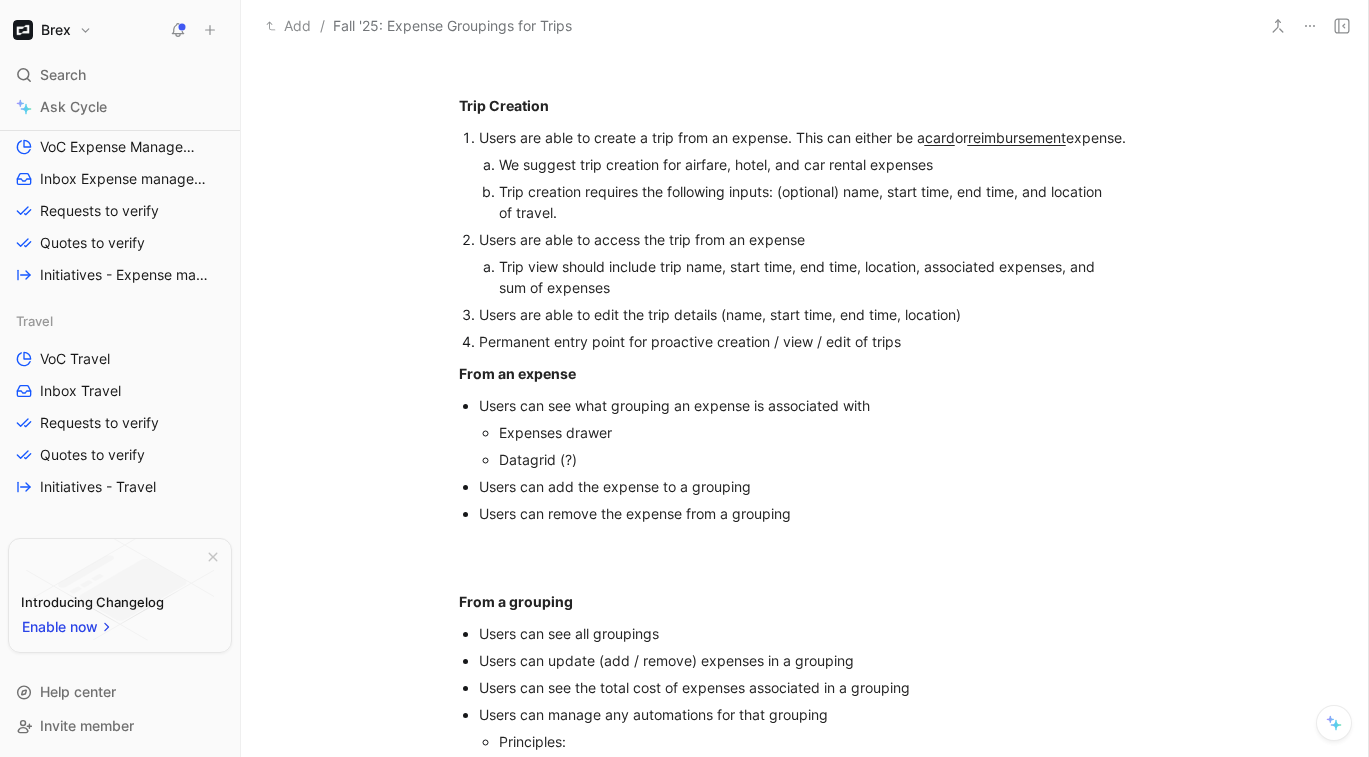 click on "Users are able to edit the trip details (name, start time, end time, location)" at bounding box center (815, 314) 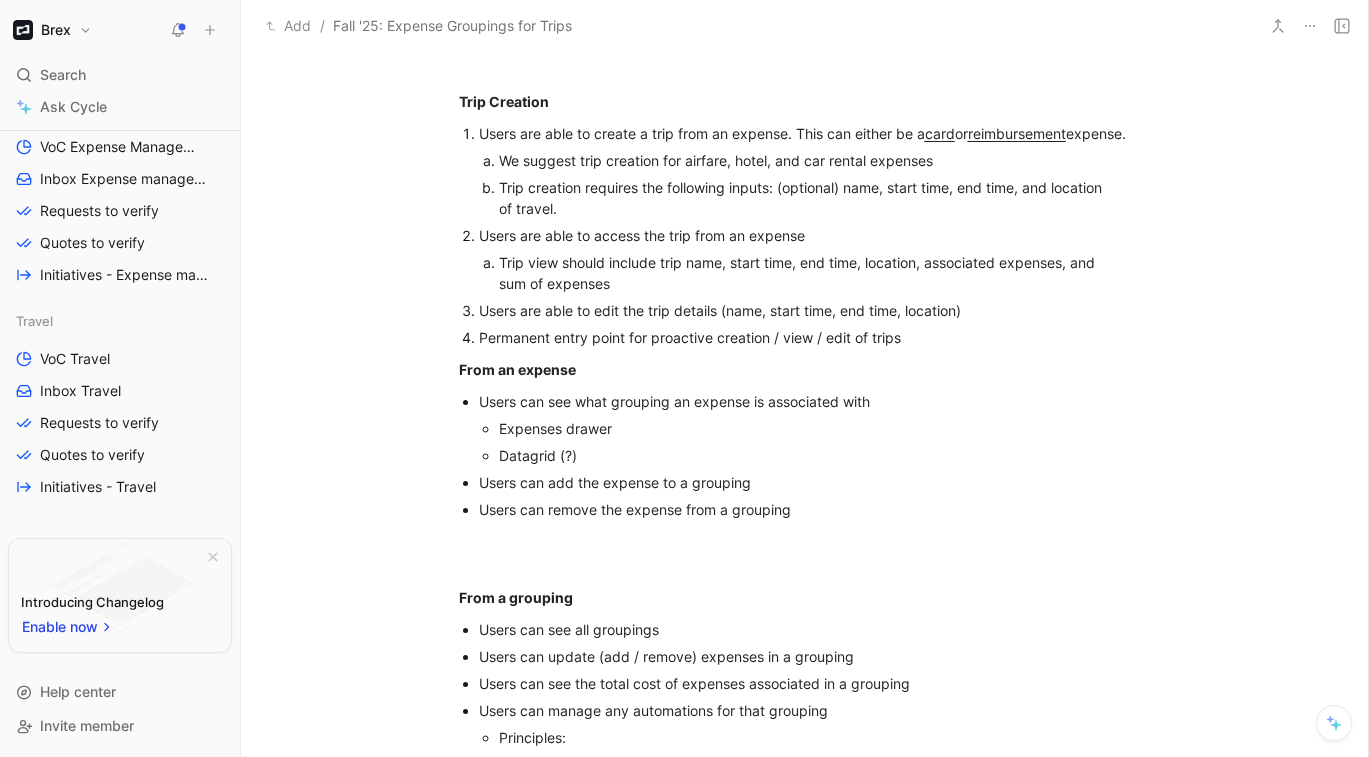 scroll, scrollTop: 1481, scrollLeft: 0, axis: vertical 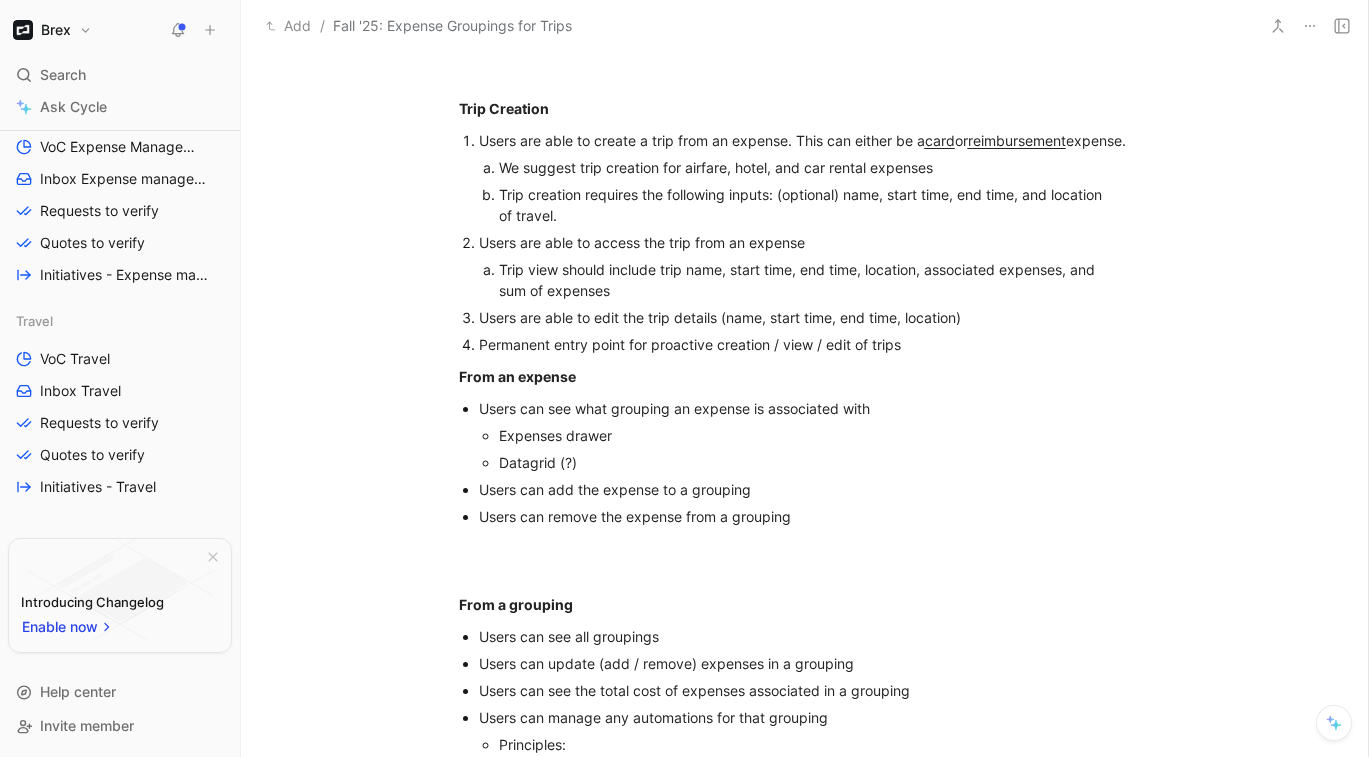 click on "Permanent entry point for proactive creation / view / edit of trips" at bounding box center [815, 344] 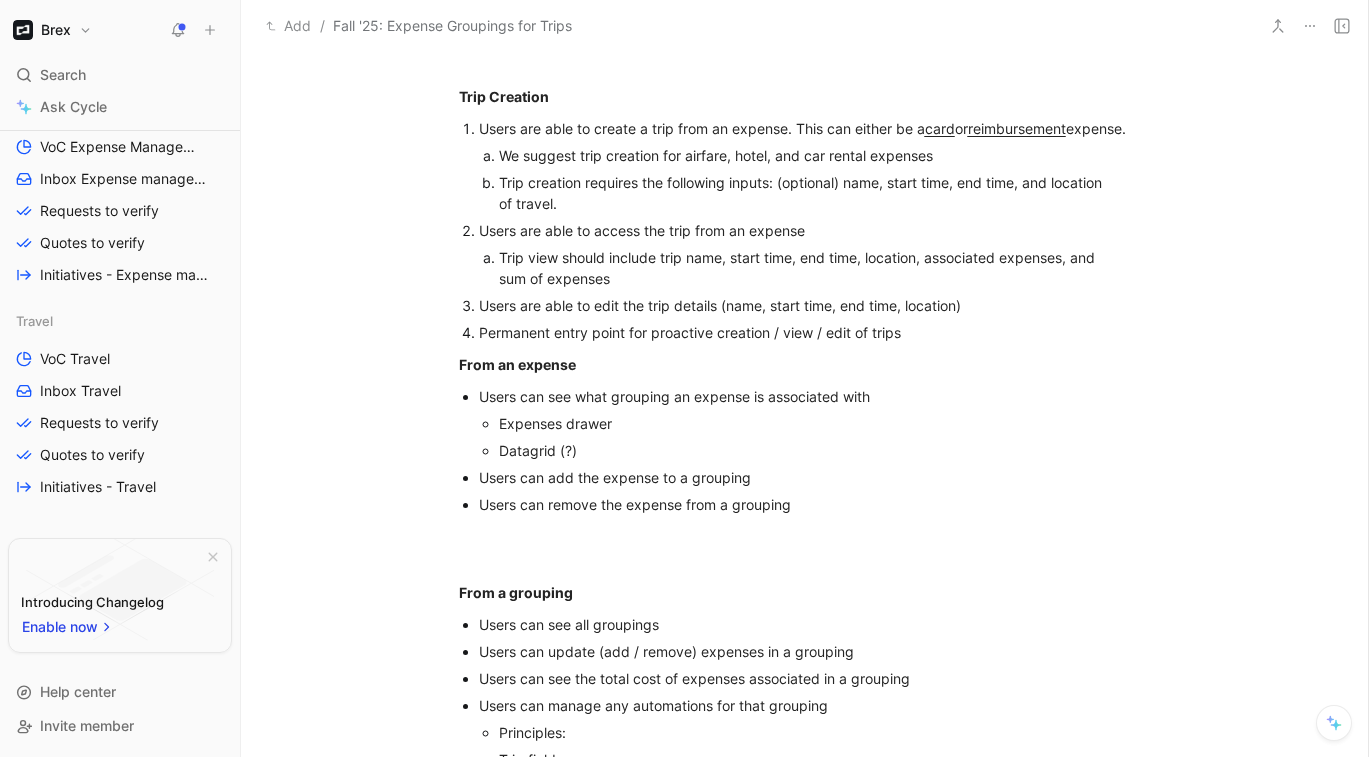 scroll, scrollTop: 1494, scrollLeft: 0, axis: vertical 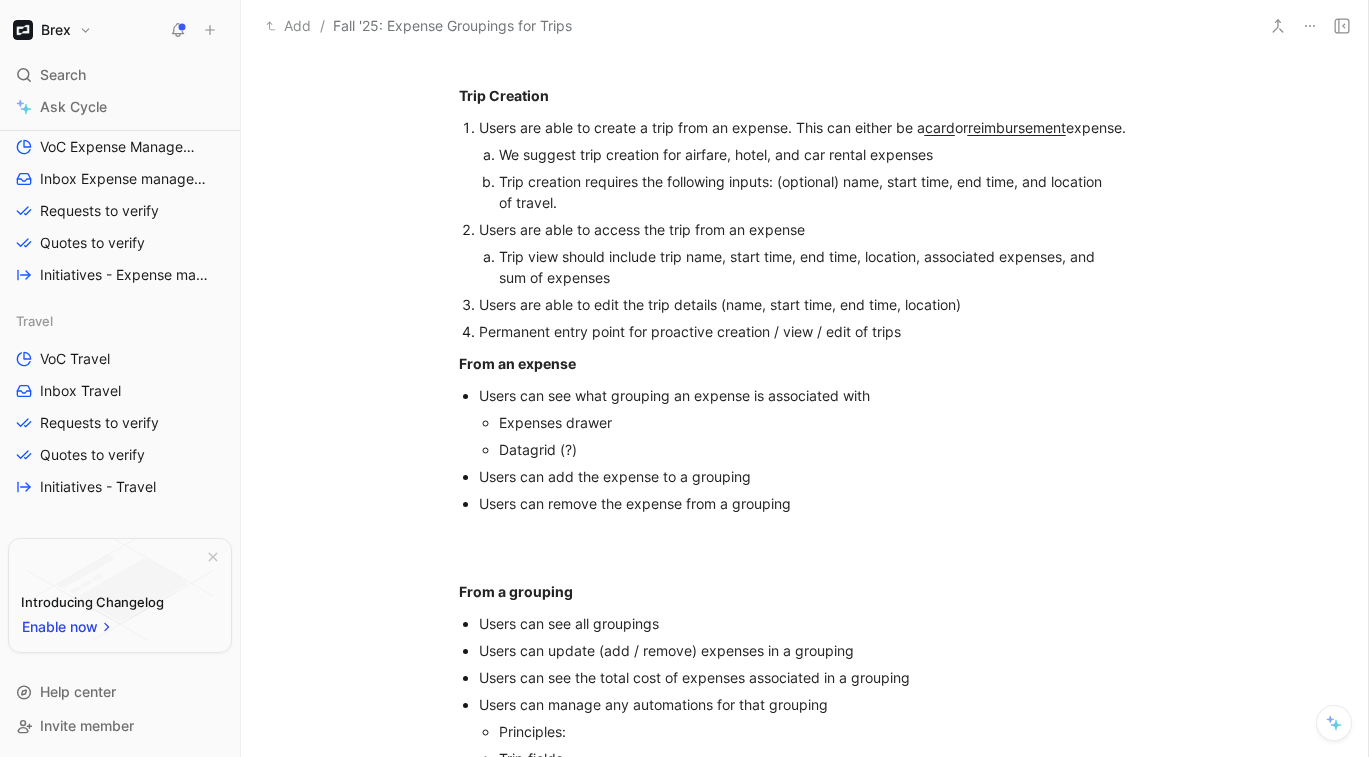 click on "Permanent entry point for proactive creation / view / edit of trips" at bounding box center (815, 331) 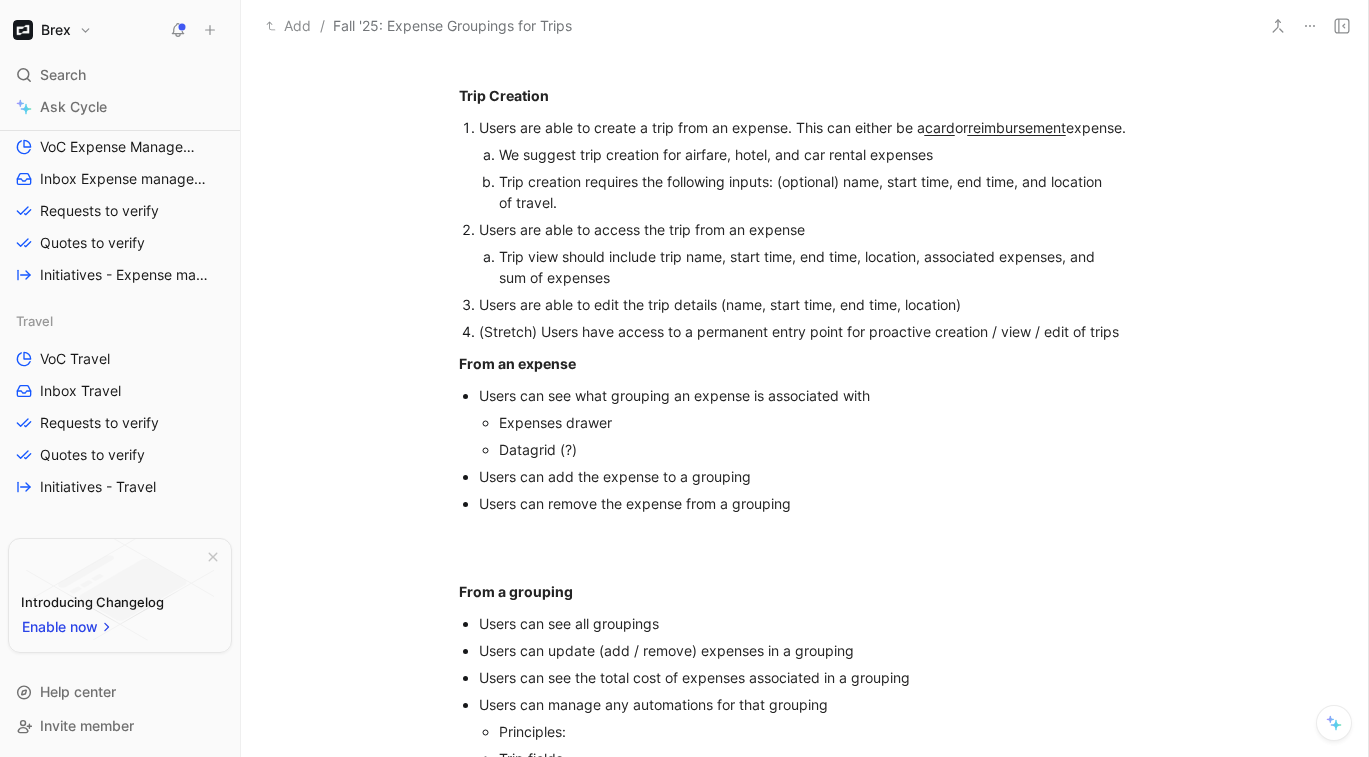 click on "(Stretch) Users have access to a permanent entry point for proactive creation / view / edit of trips" at bounding box center (799, 331) 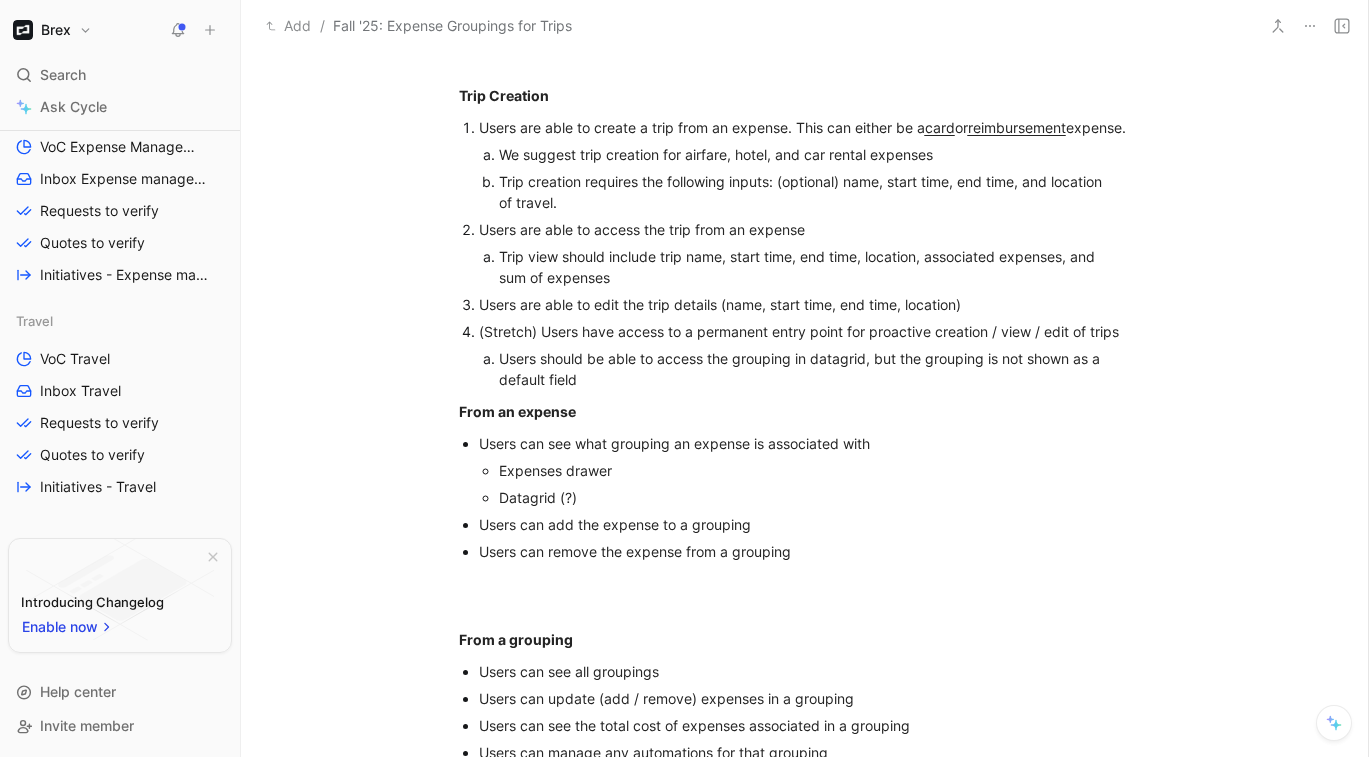 click on "Users should be able to access the grouping in datagrid, but the grouping is not shown as a default field" at bounding box center [806, 369] 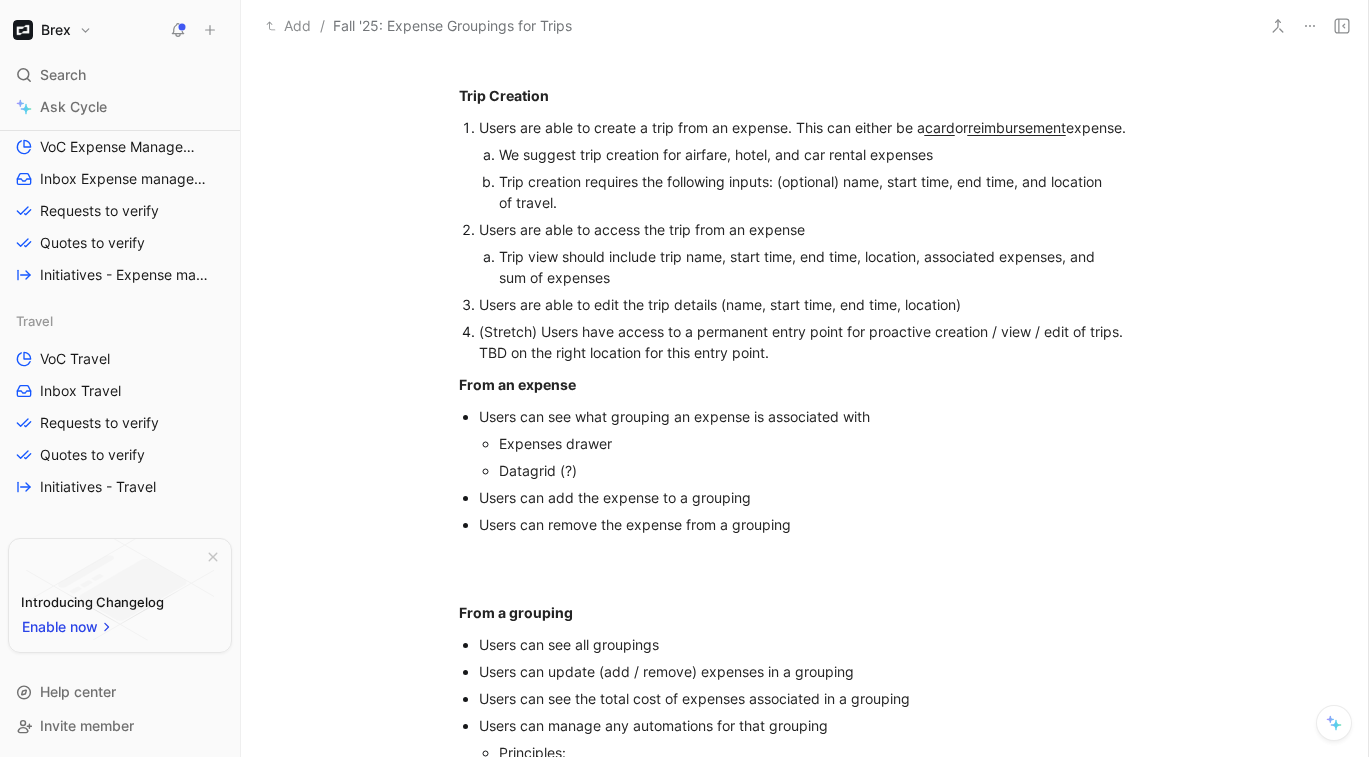 click on "(Stretch) Users have access to a permanent entry point for proactive creation / view / edit of trips. TBD on the right location for this entry point." at bounding box center (803, 342) 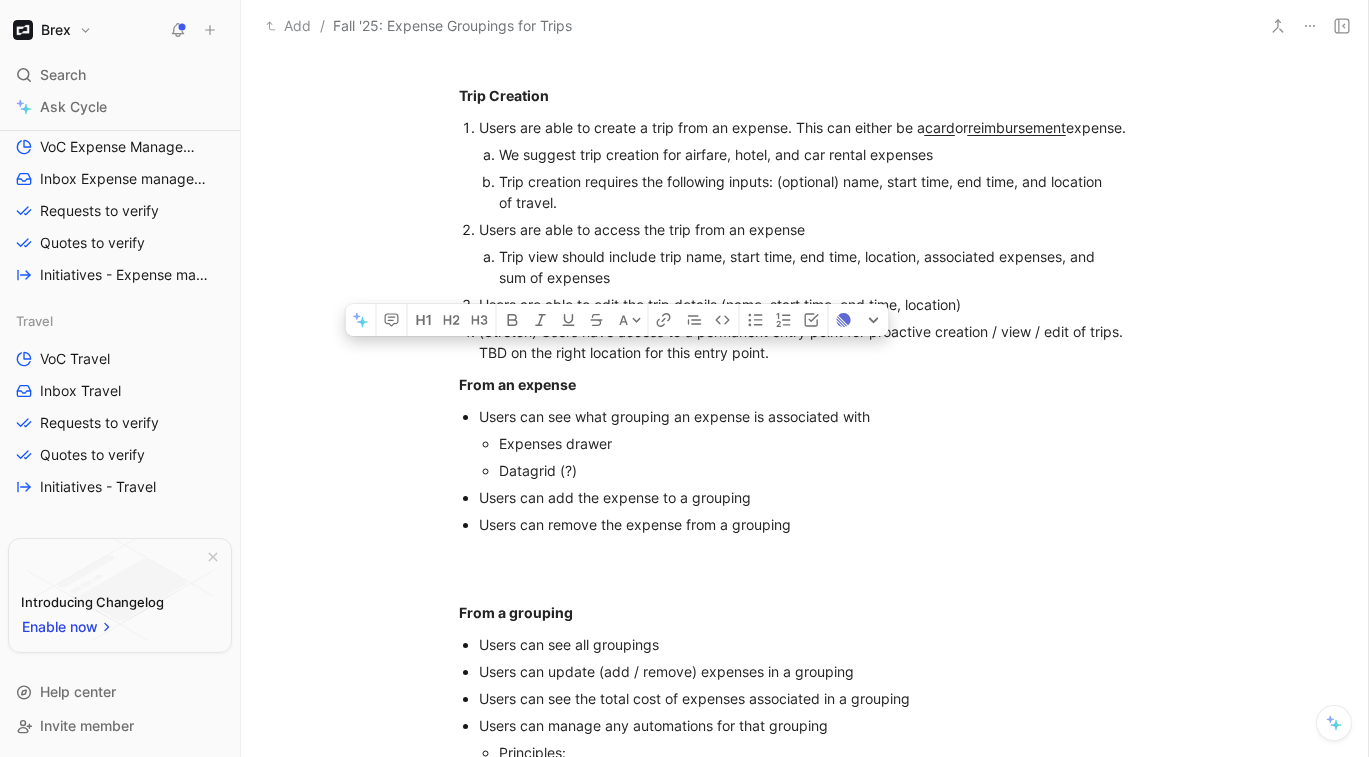 click on "(Stretch) Users have access to a permanent entry point for proactive creation / view / edit of trips. TBD on the right location for this entry point." at bounding box center (815, 342) 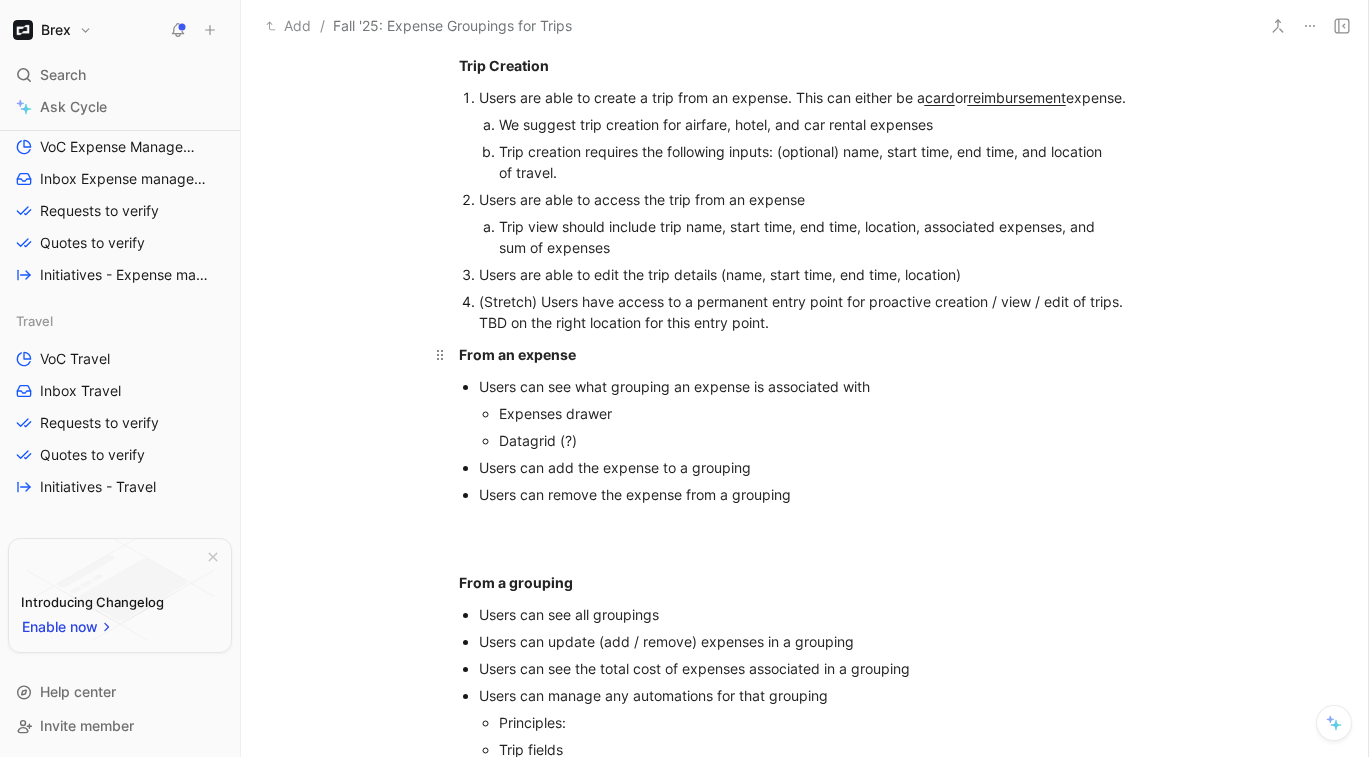 scroll, scrollTop: 1485, scrollLeft: 0, axis: vertical 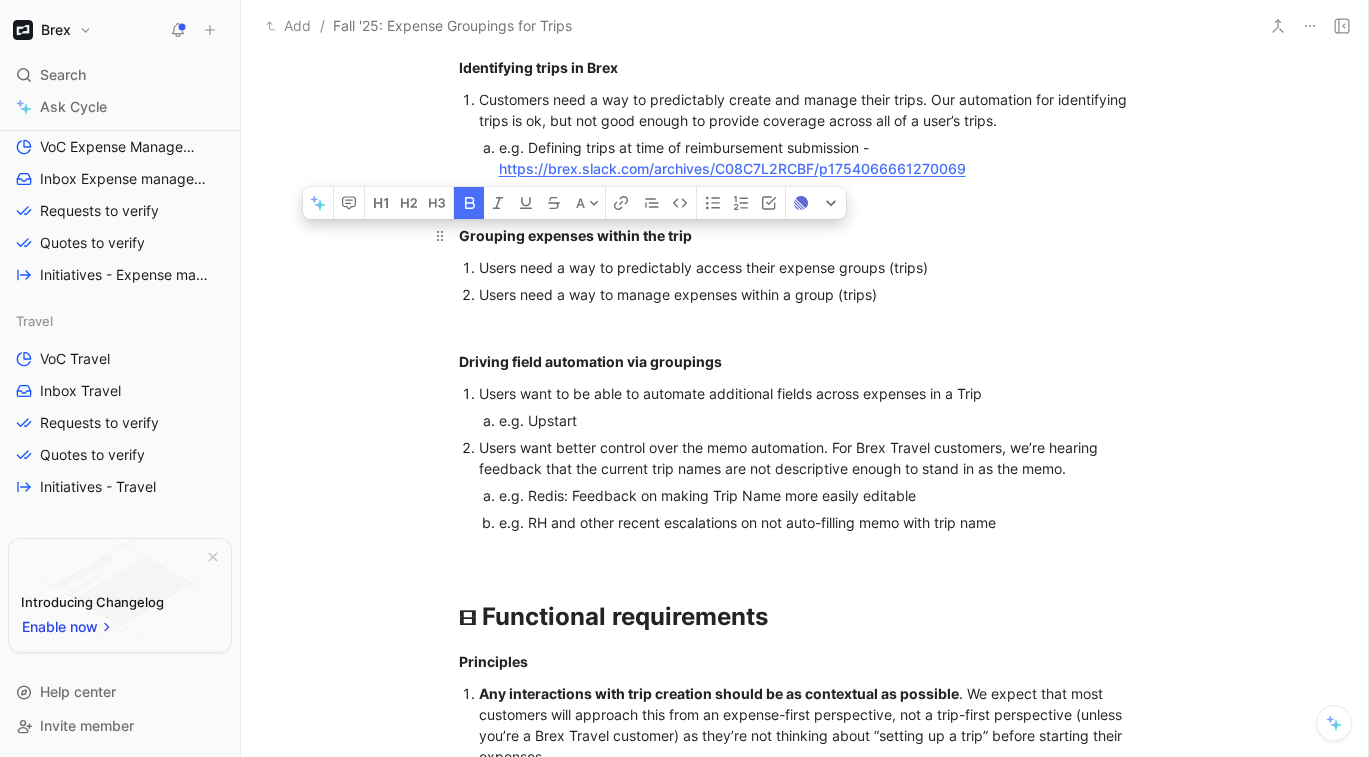 copy on "Grouping expenses within the trip" 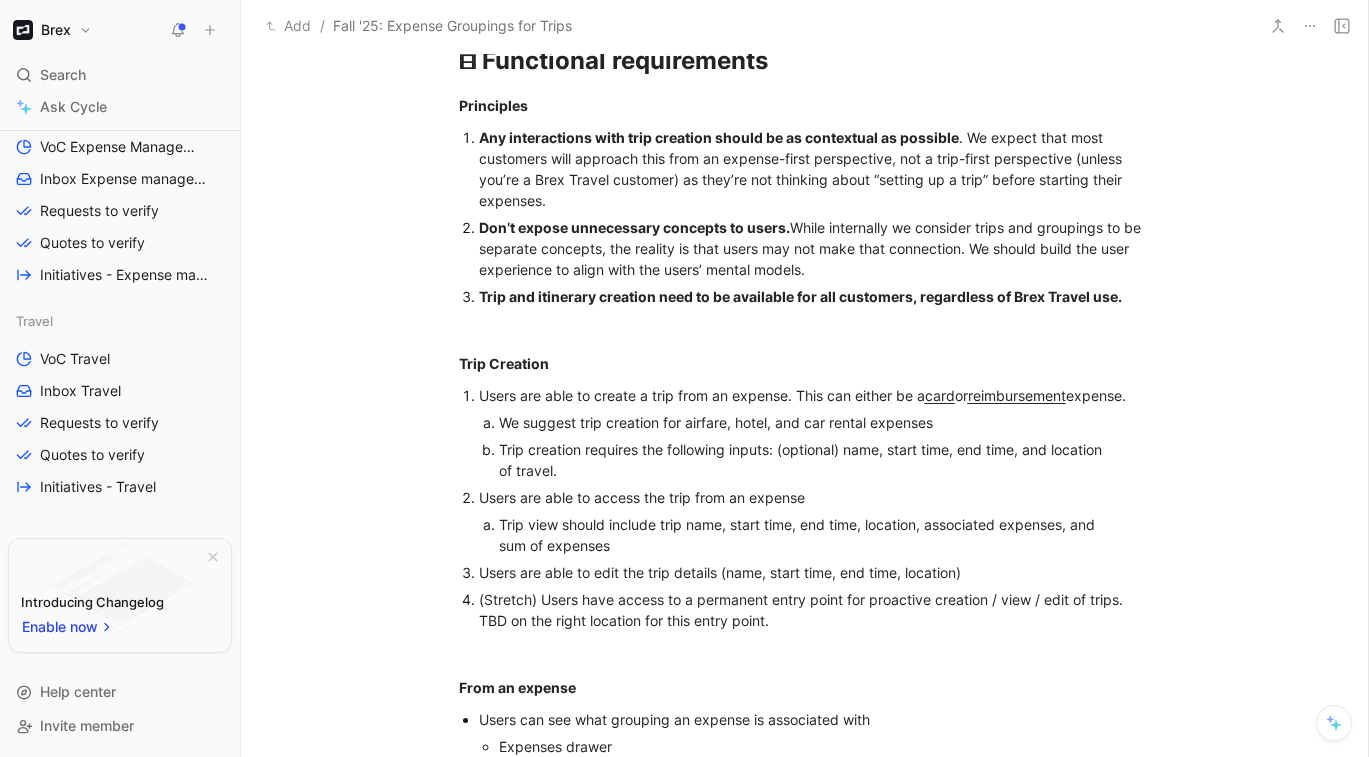 scroll, scrollTop: 1278, scrollLeft: 0, axis: vertical 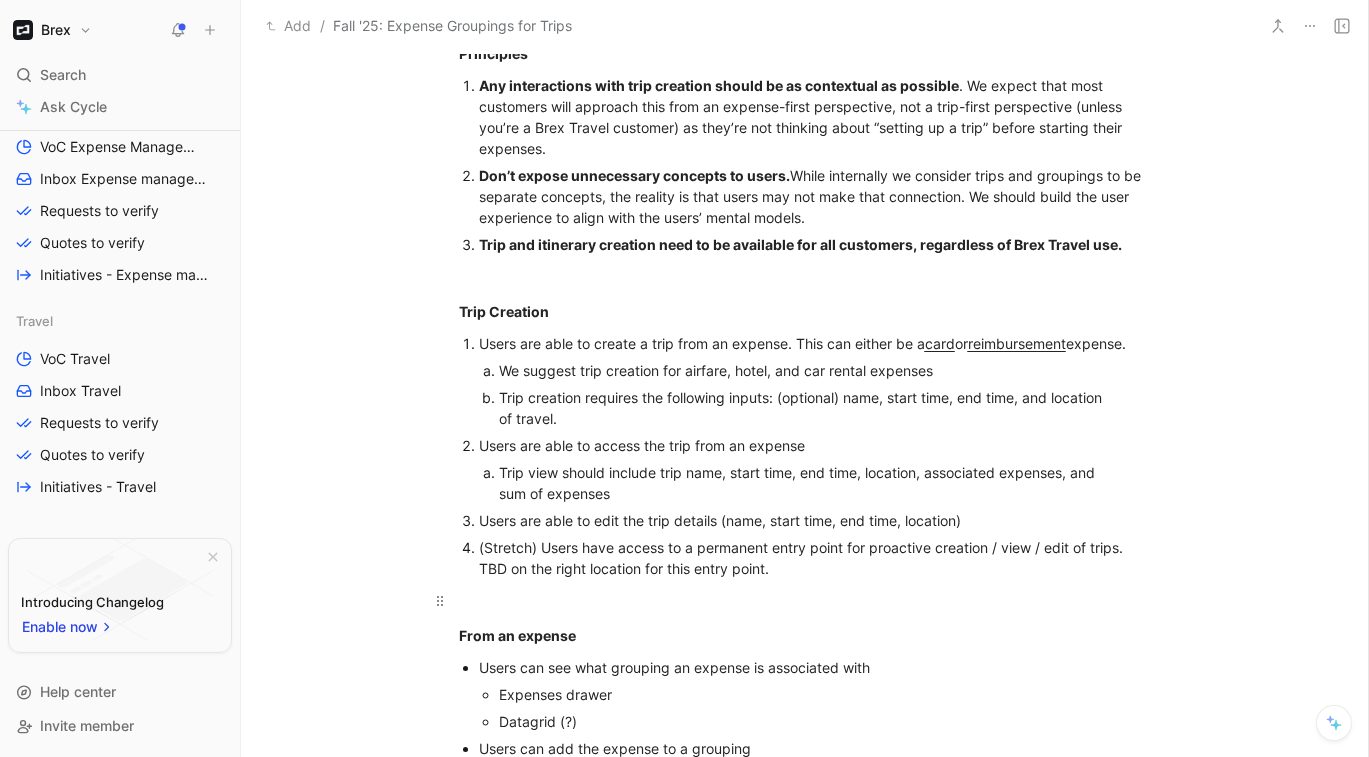 click at bounding box center (805, 600) 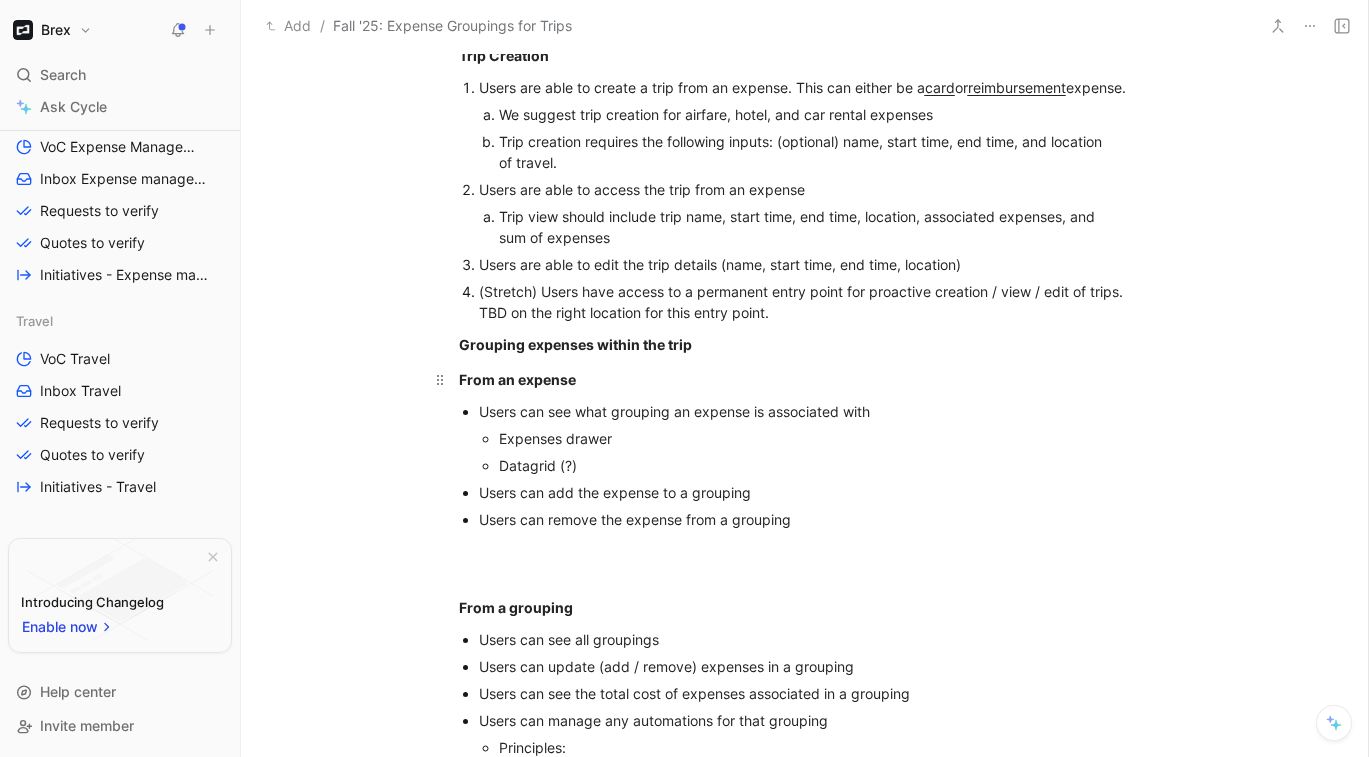 scroll, scrollTop: 1543, scrollLeft: 0, axis: vertical 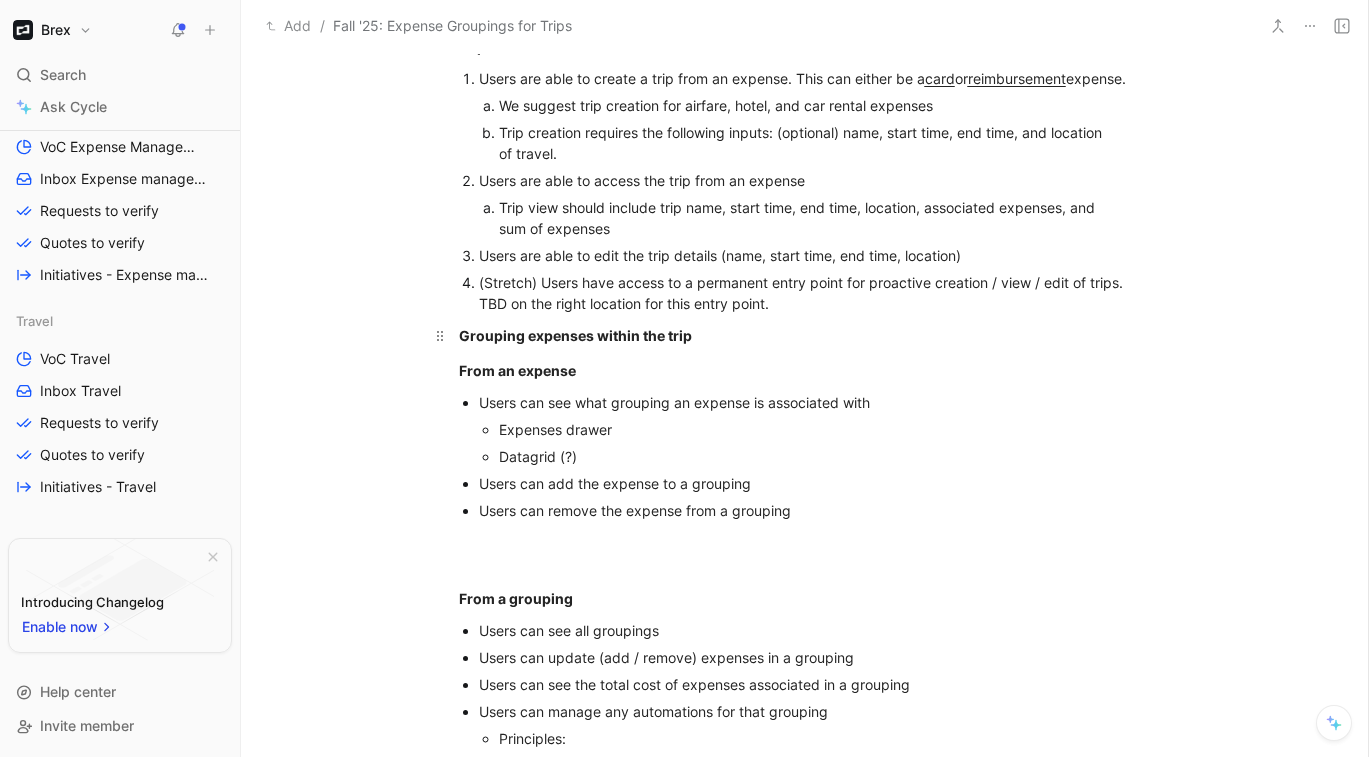 click on "Grouping expenses within the trip" at bounding box center [805, 335] 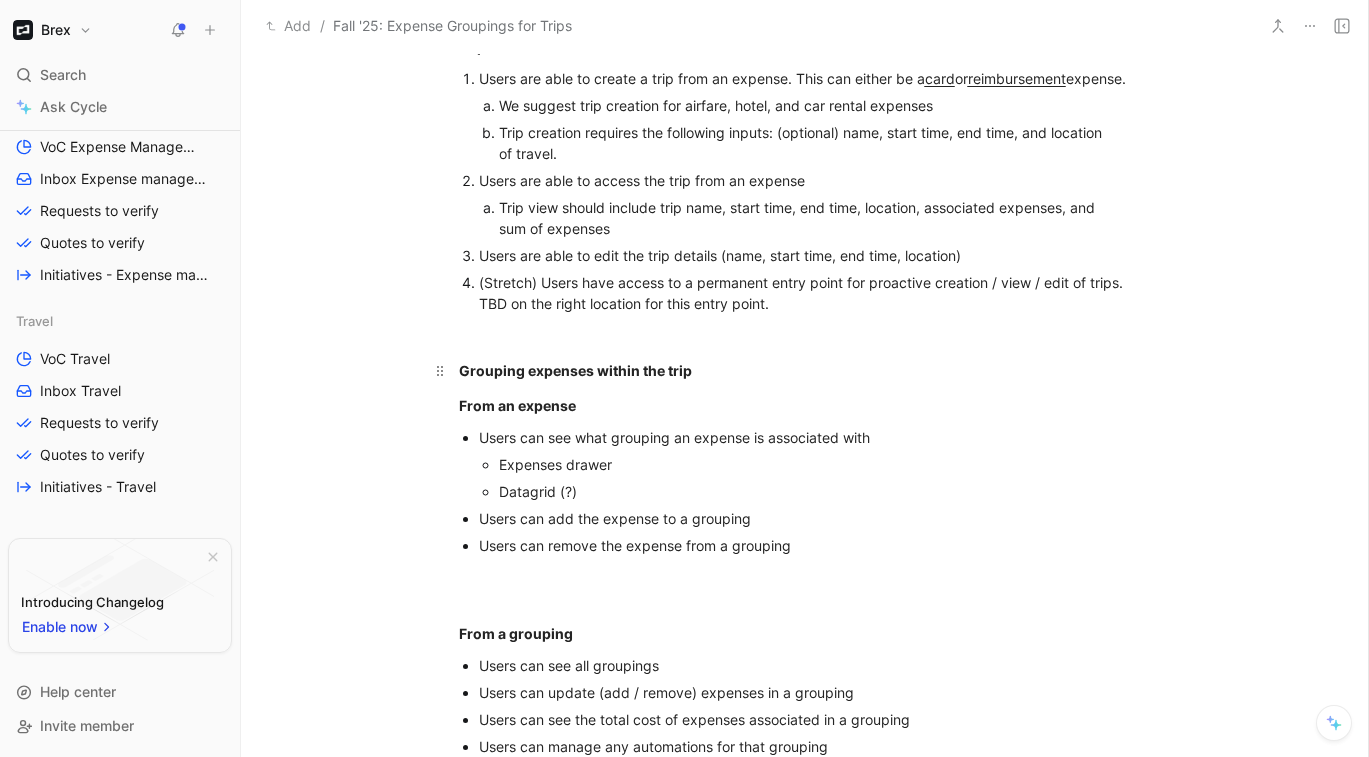 click on "Grouping expenses within the trip" at bounding box center [805, 370] 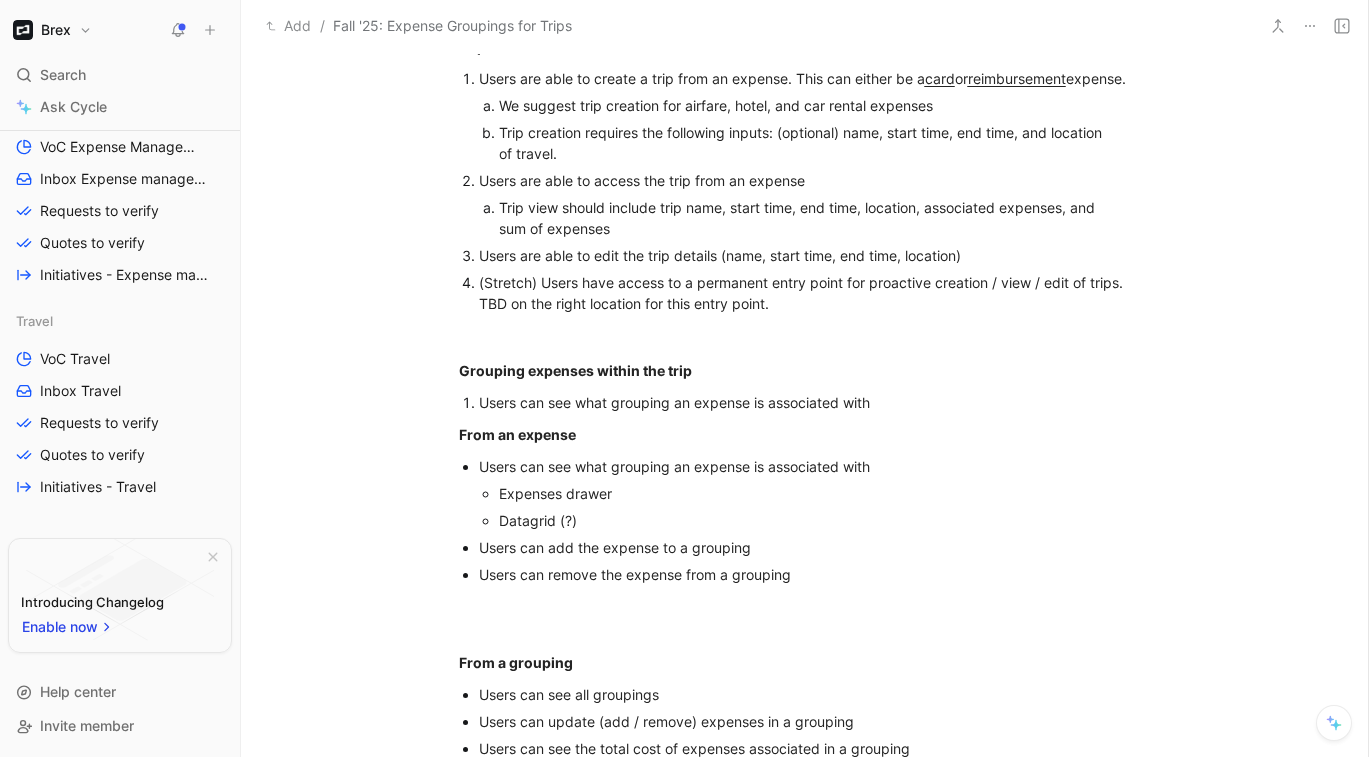 click on "Users can see what grouping an expense is associated with" at bounding box center (815, 402) 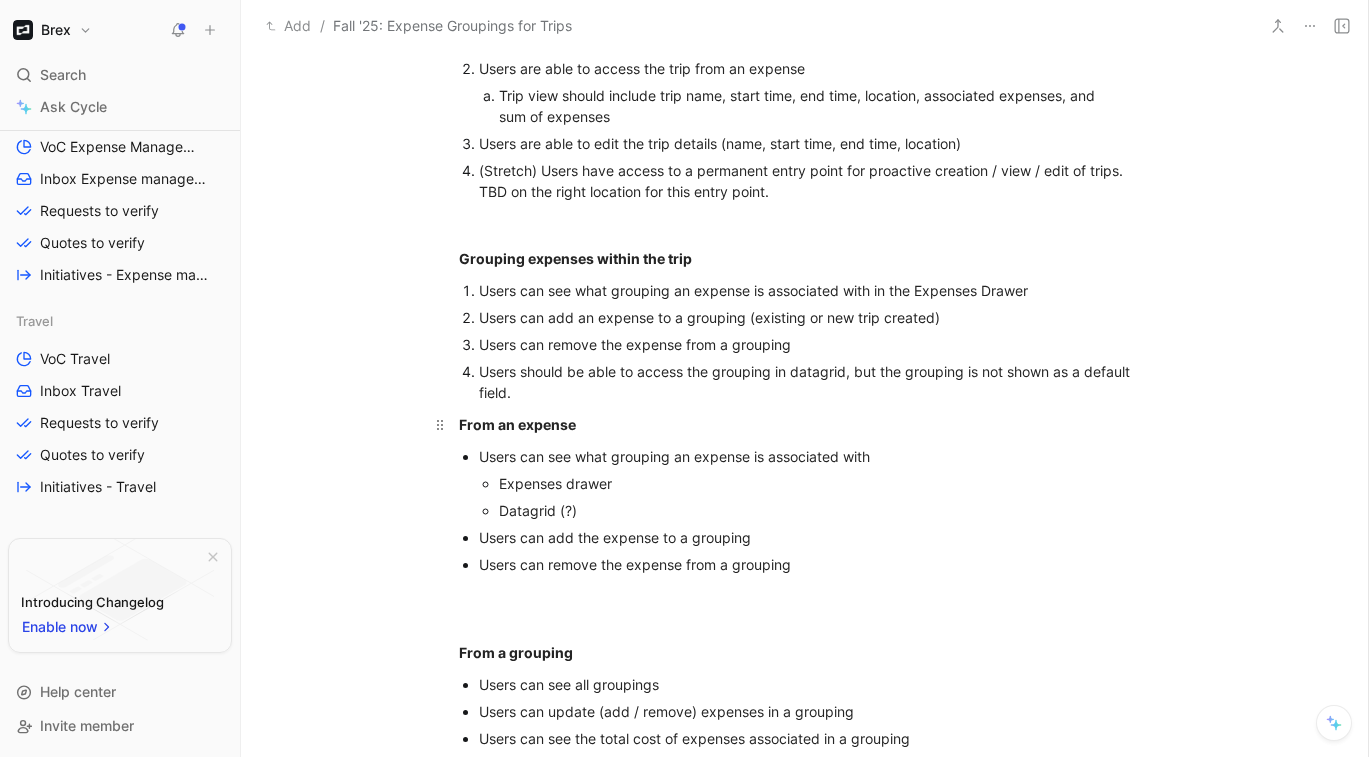 scroll, scrollTop: 1658, scrollLeft: 0, axis: vertical 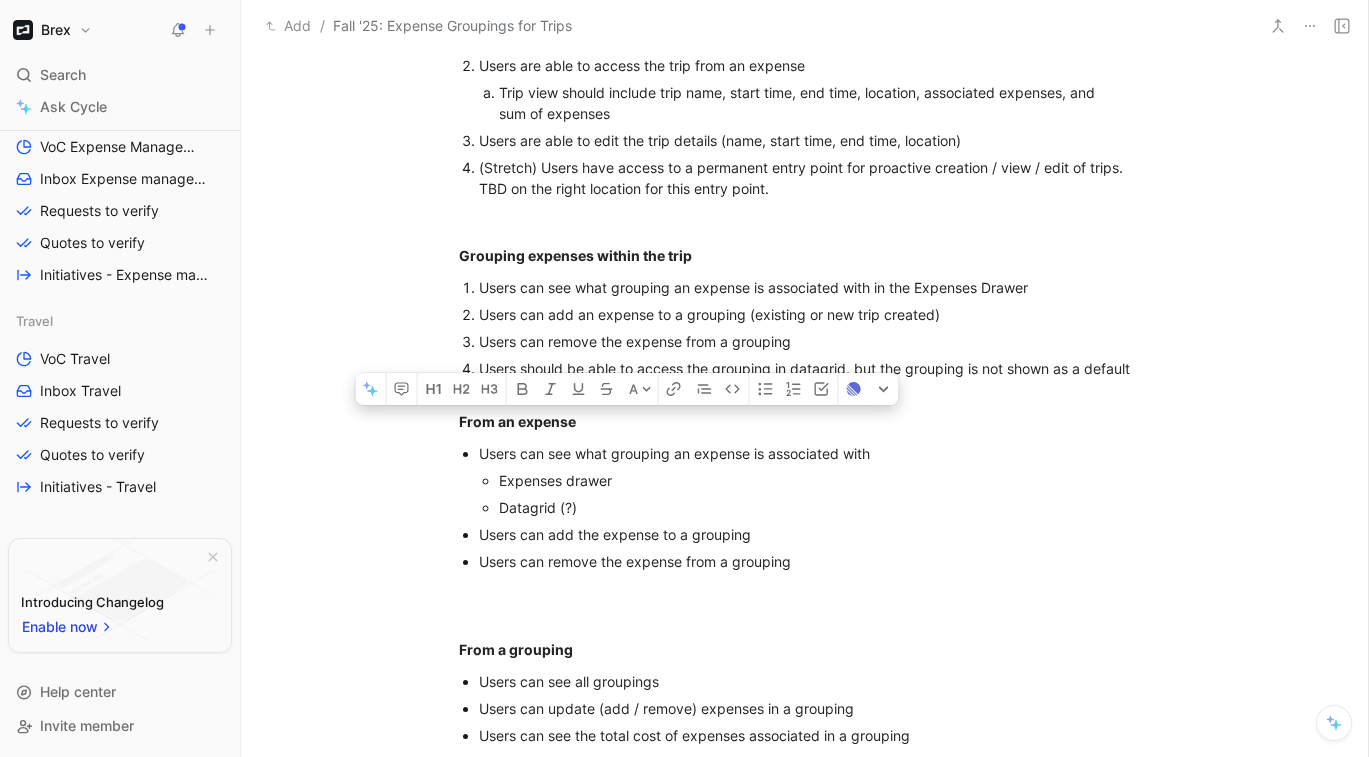 drag, startPoint x: 458, startPoint y: 422, endPoint x: 804, endPoint y: 568, distance: 375.54227 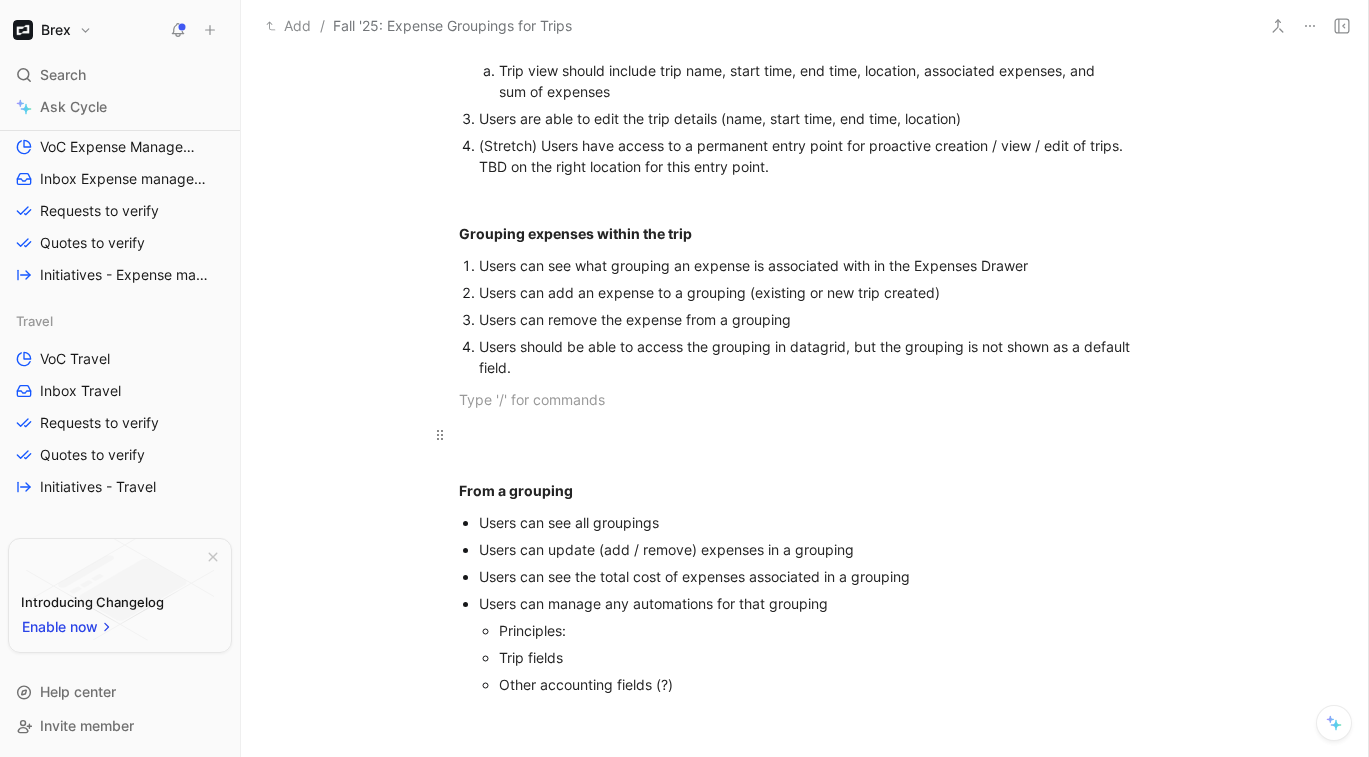 scroll, scrollTop: 1707, scrollLeft: 0, axis: vertical 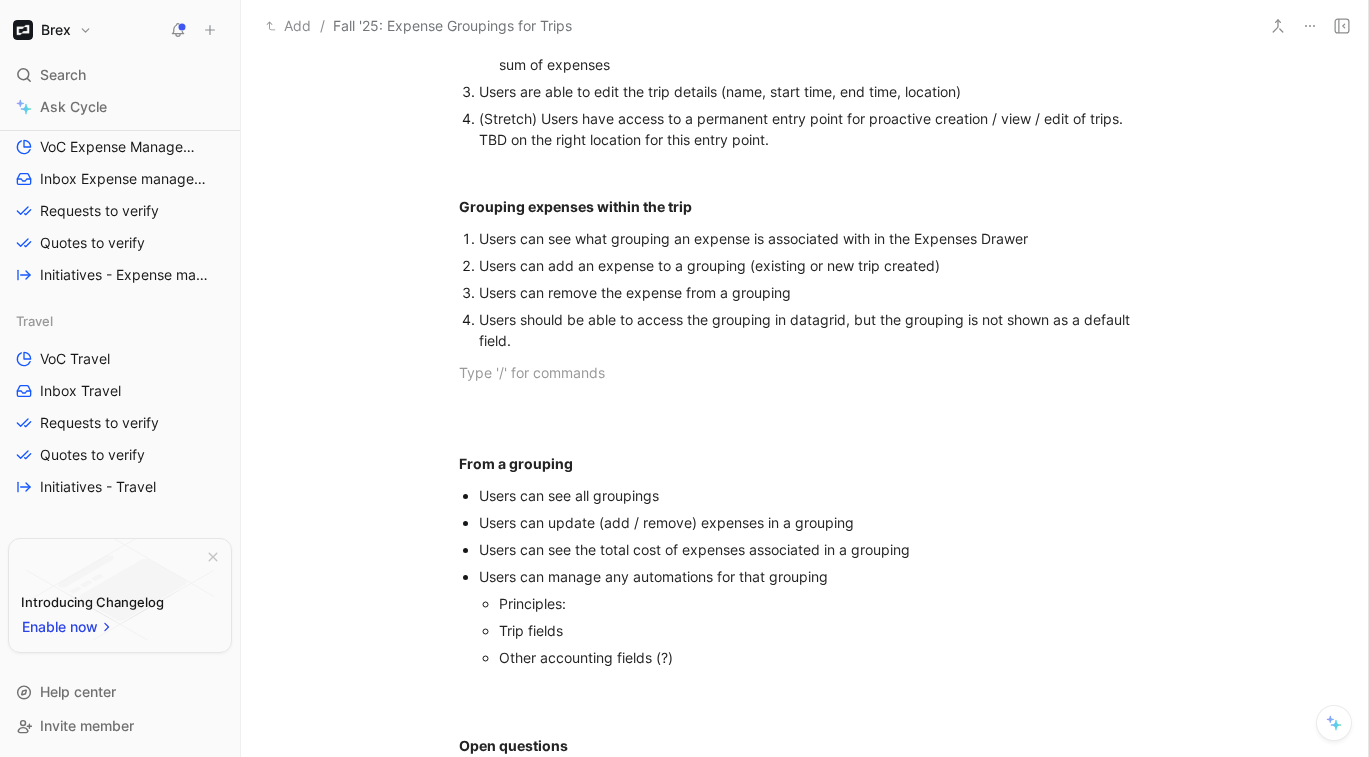 click on "Users can see what grouping an expense is associated with in the Expenses Drawer" at bounding box center (815, 238) 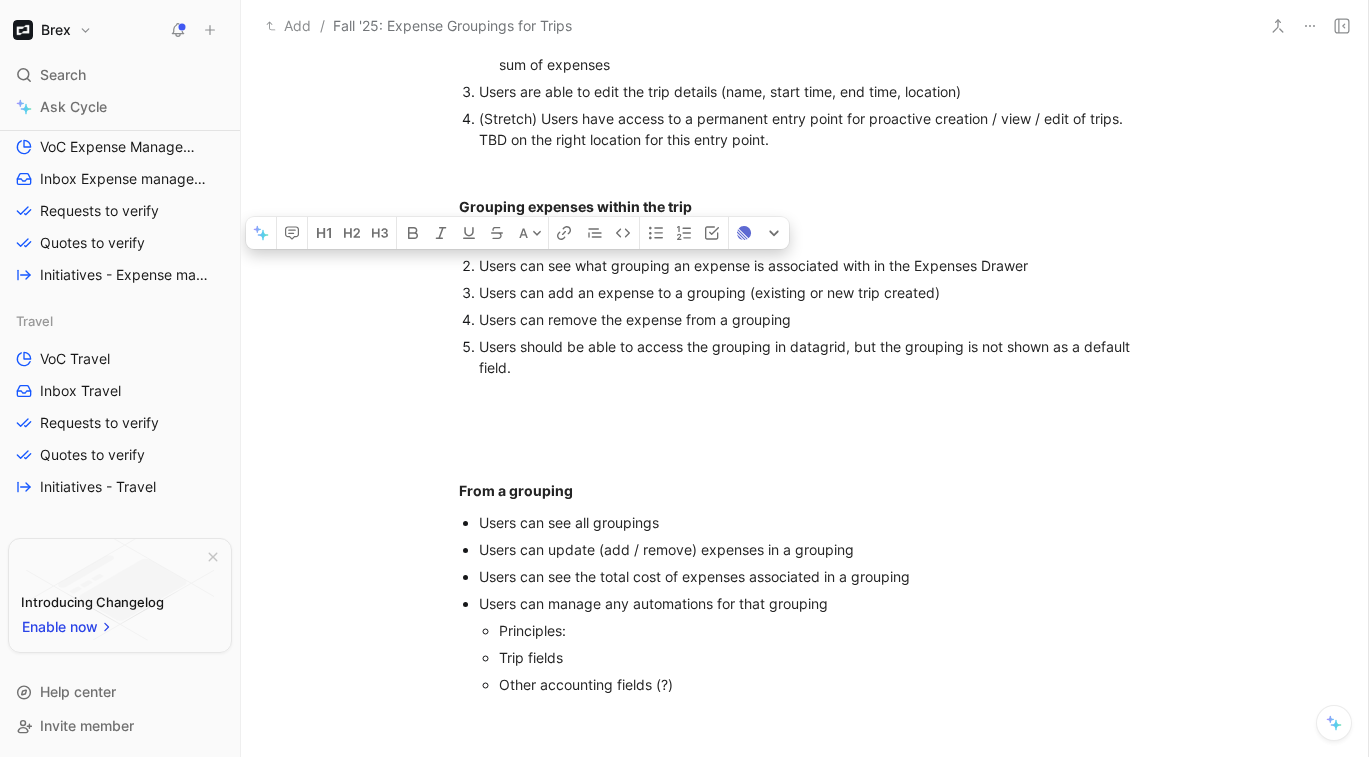 drag, startPoint x: 481, startPoint y: 265, endPoint x: 495, endPoint y: 358, distance: 94.04786 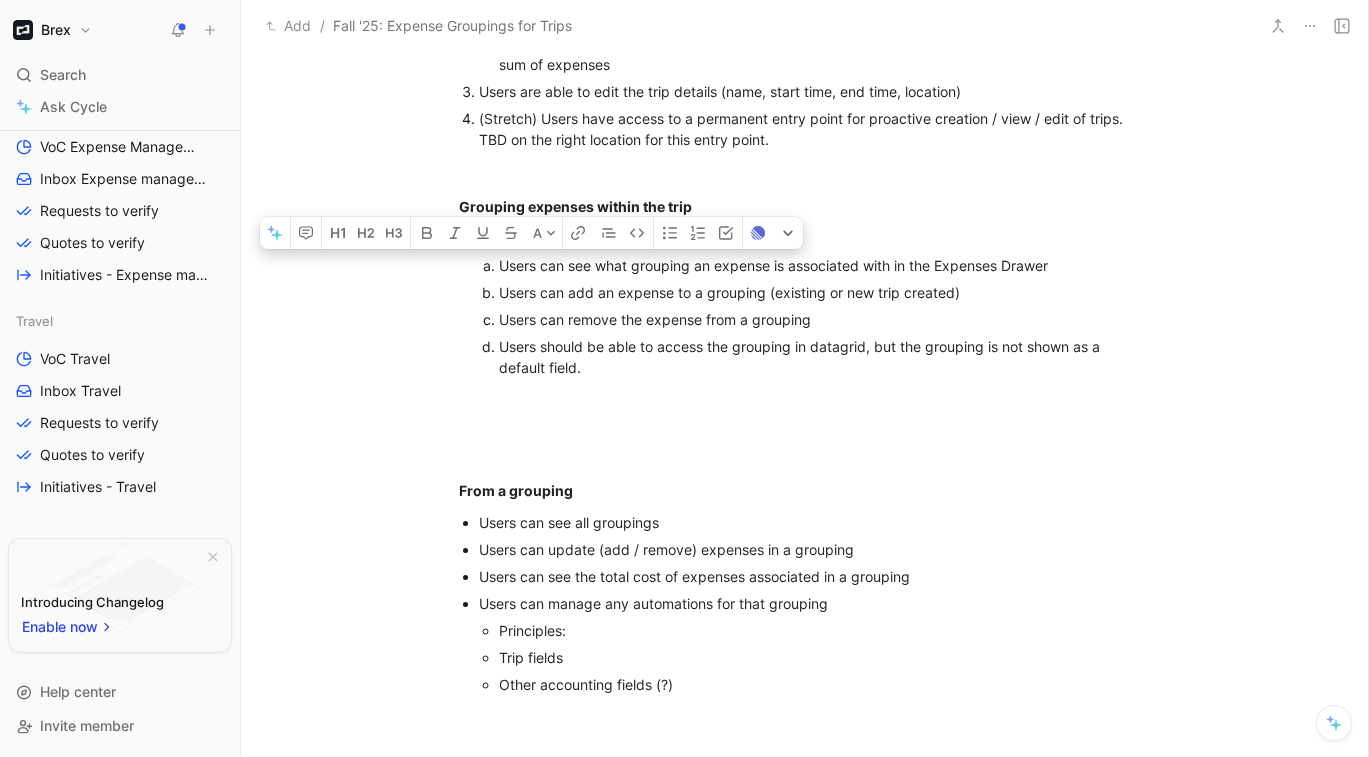 click on "Users should be able to access the grouping in datagrid, but the grouping is not shown as a default field." at bounding box center [806, 357] 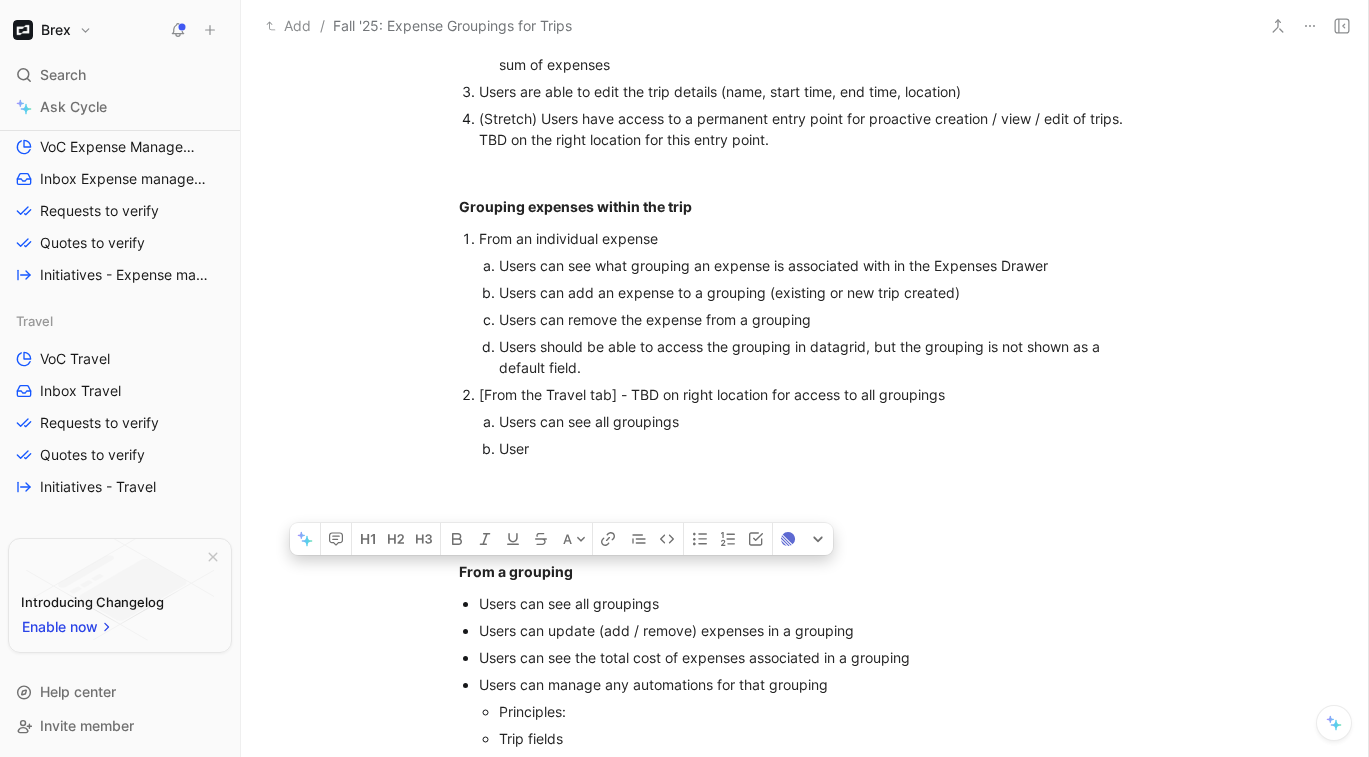 drag, startPoint x: 461, startPoint y: 570, endPoint x: 674, endPoint y: 601, distance: 215.24405 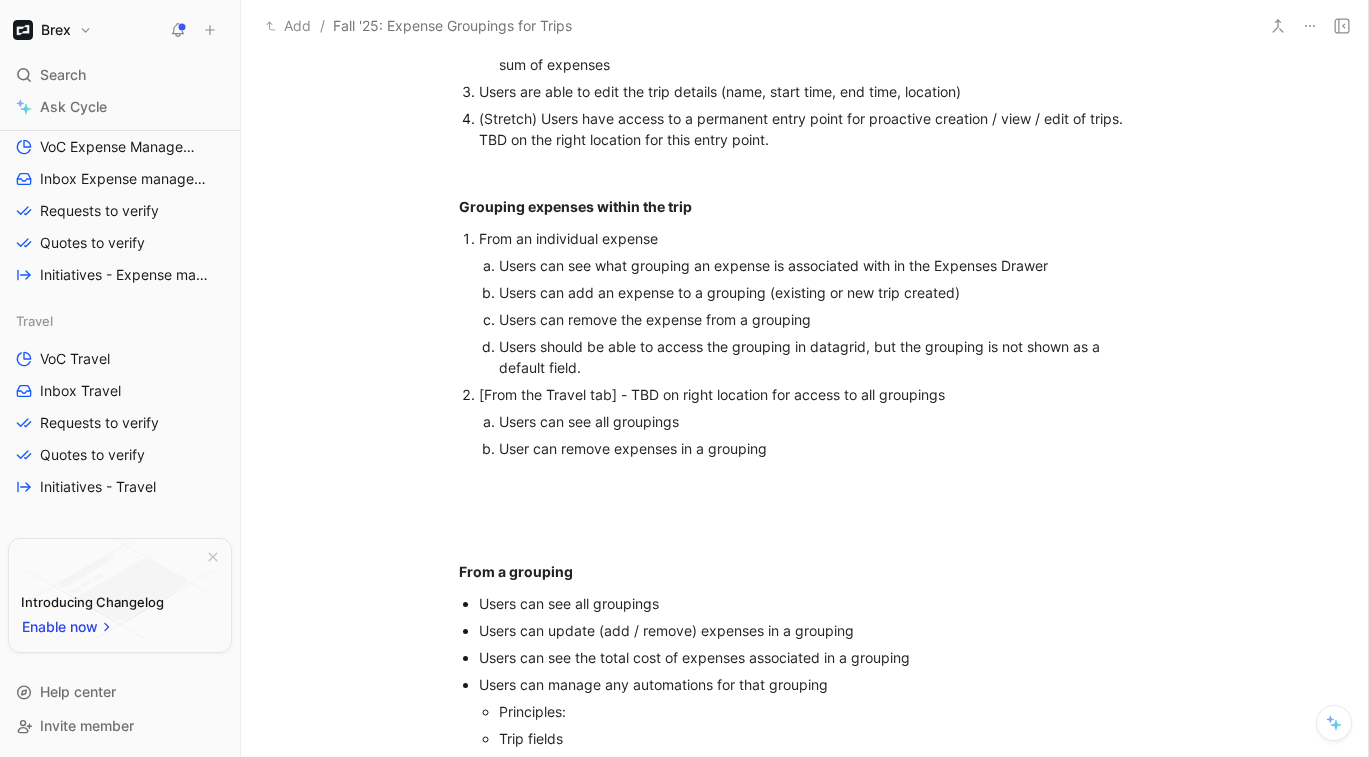 click on "User can remove expenses in a grouping" at bounding box center (806, 448) 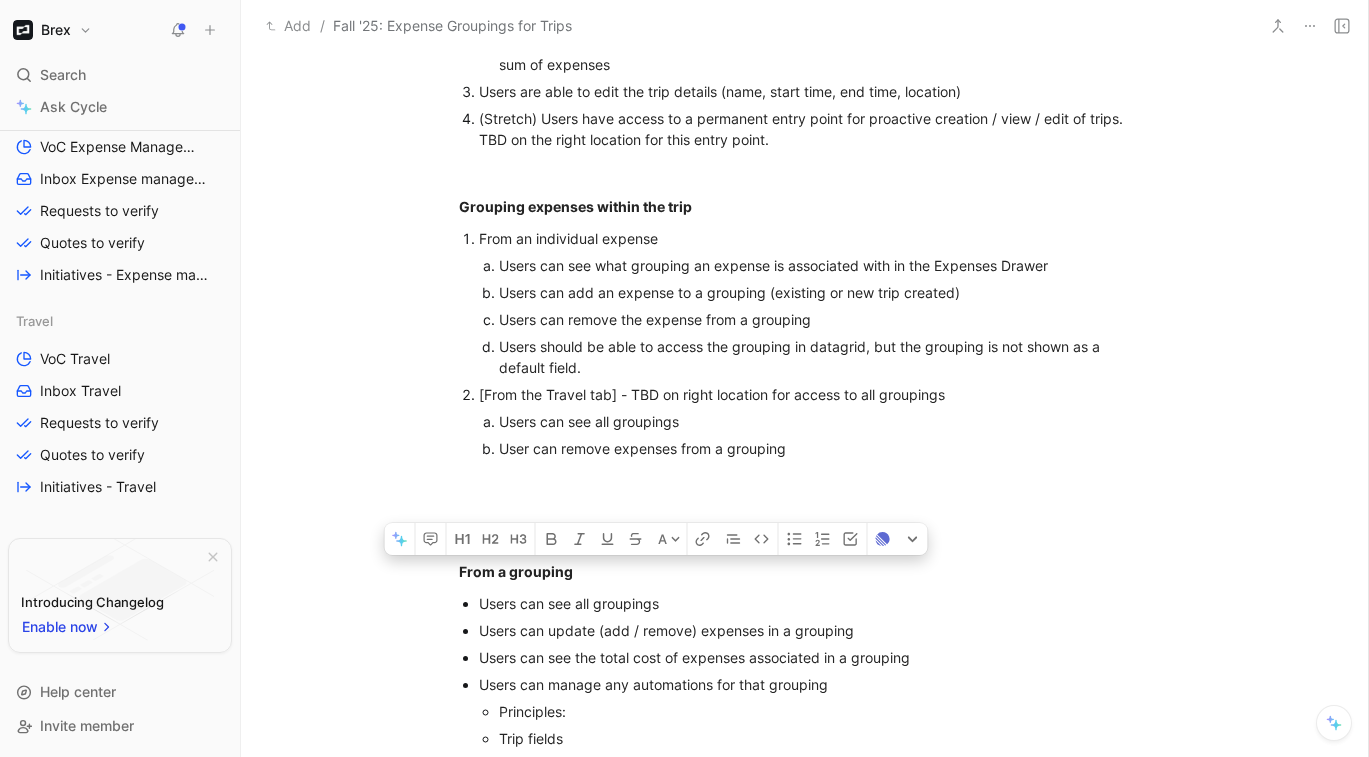 drag, startPoint x: 456, startPoint y: 575, endPoint x: 864, endPoint y: 634, distance: 412.24387 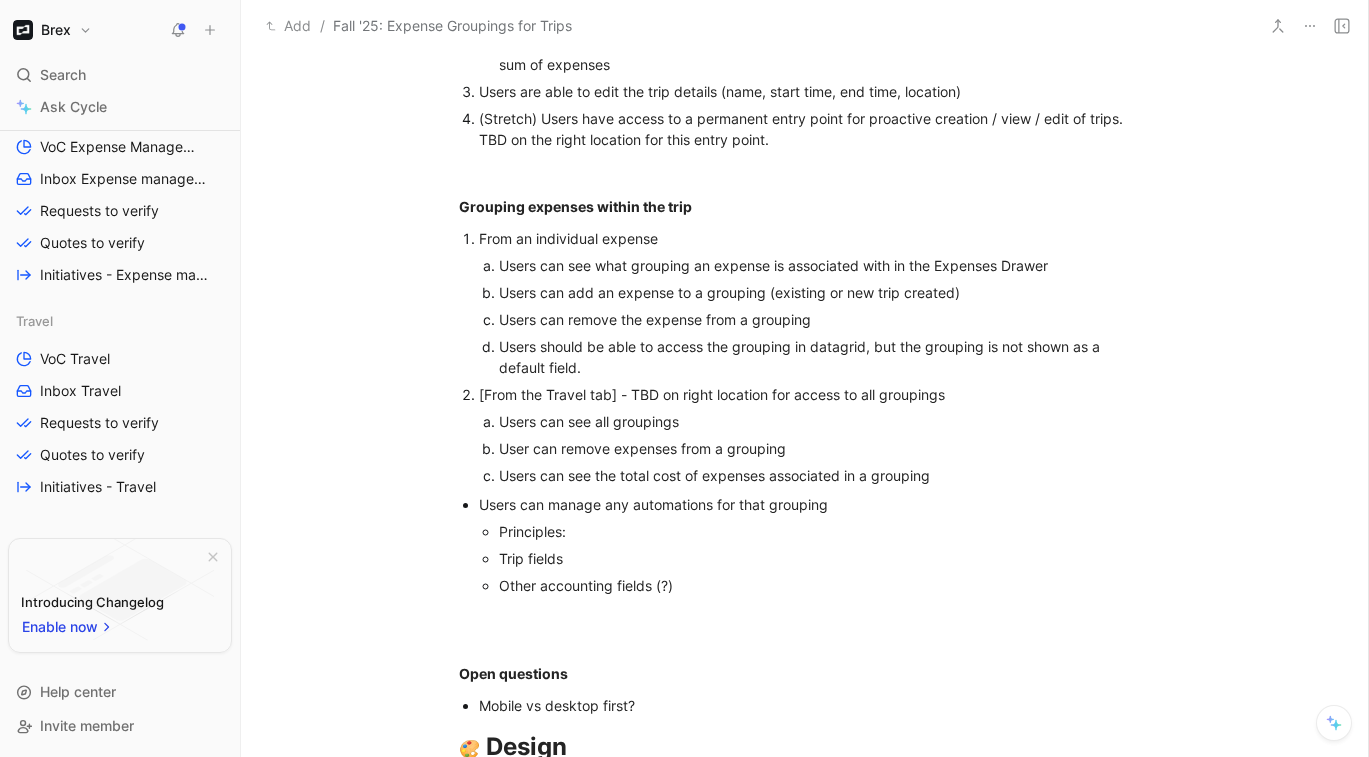 click on "Users can manage any automations for that grouping" at bounding box center (653, 504) 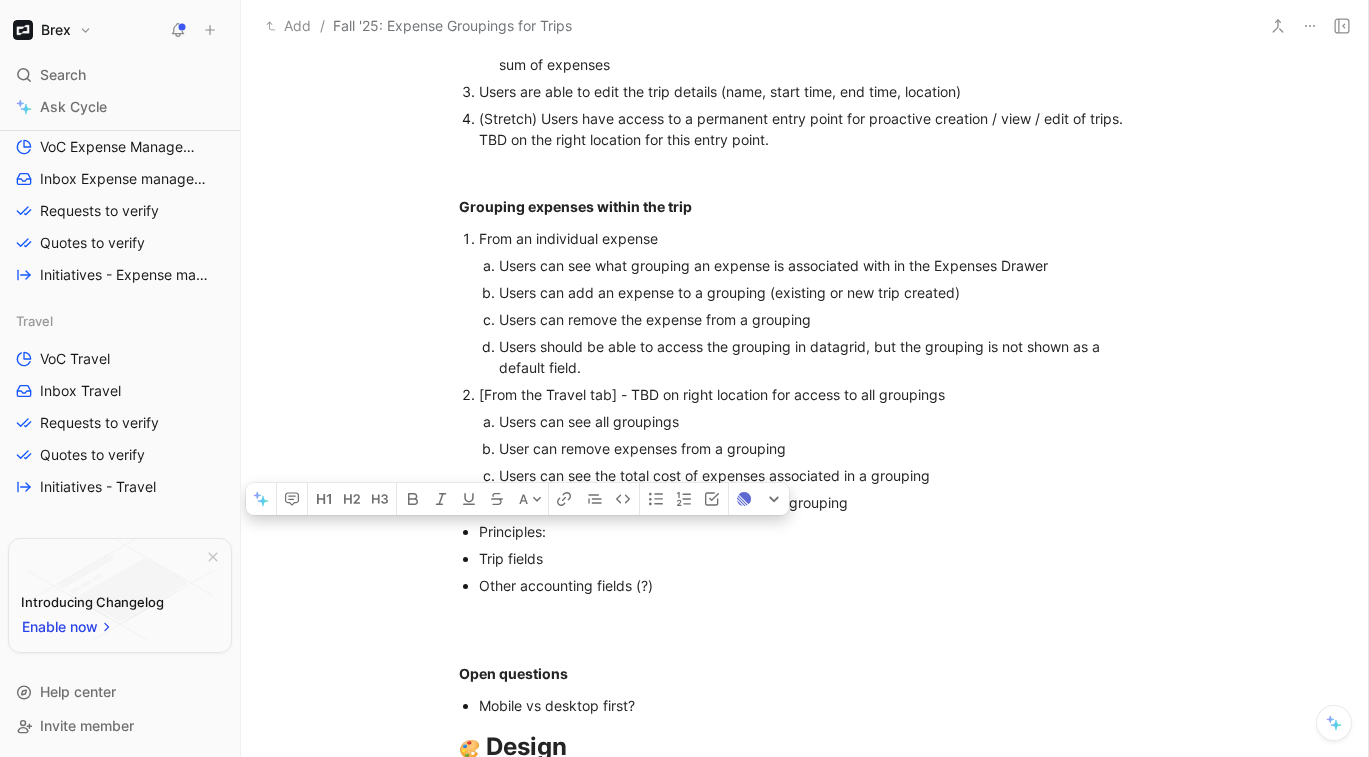 drag, startPoint x: 481, startPoint y: 532, endPoint x: 504, endPoint y: 595, distance: 67.06713 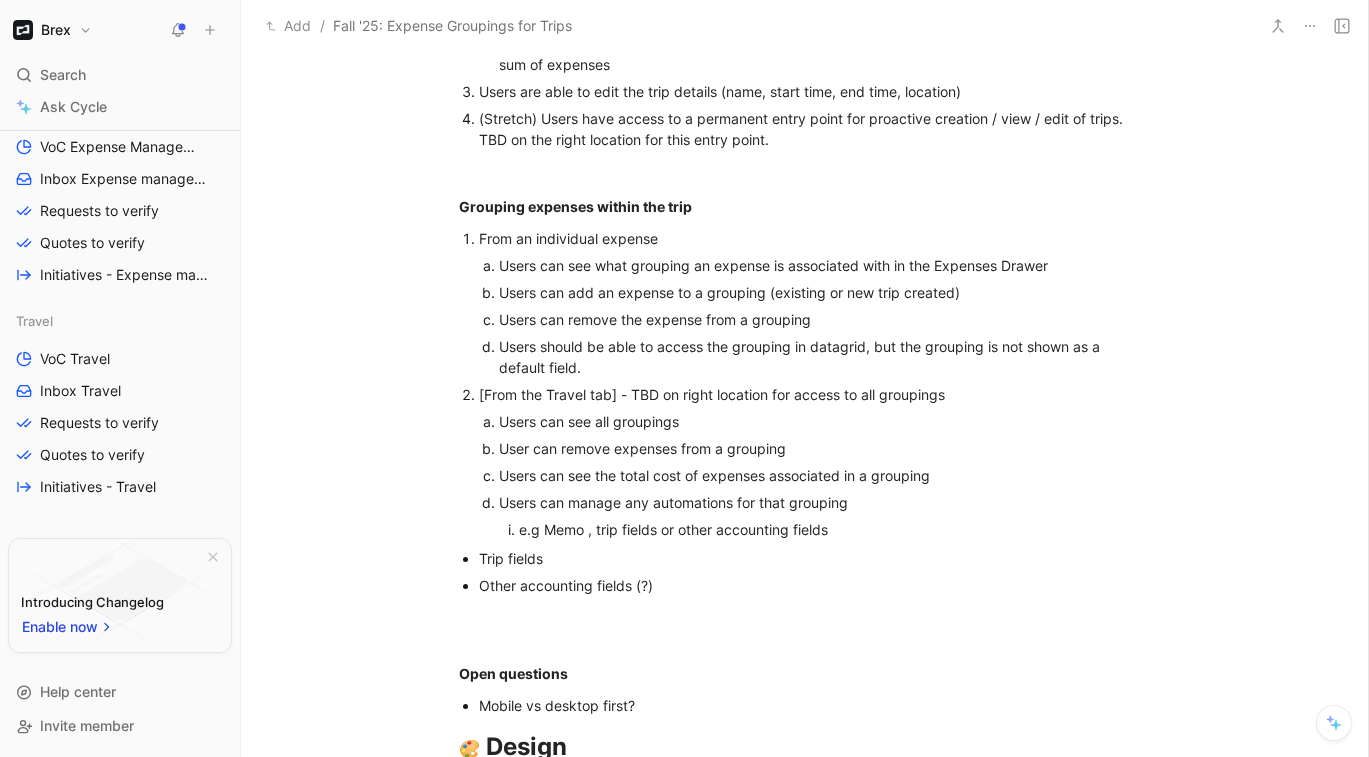 click on "e.g Memo , trip fields or other accounting fields" at bounding box center [673, 529] 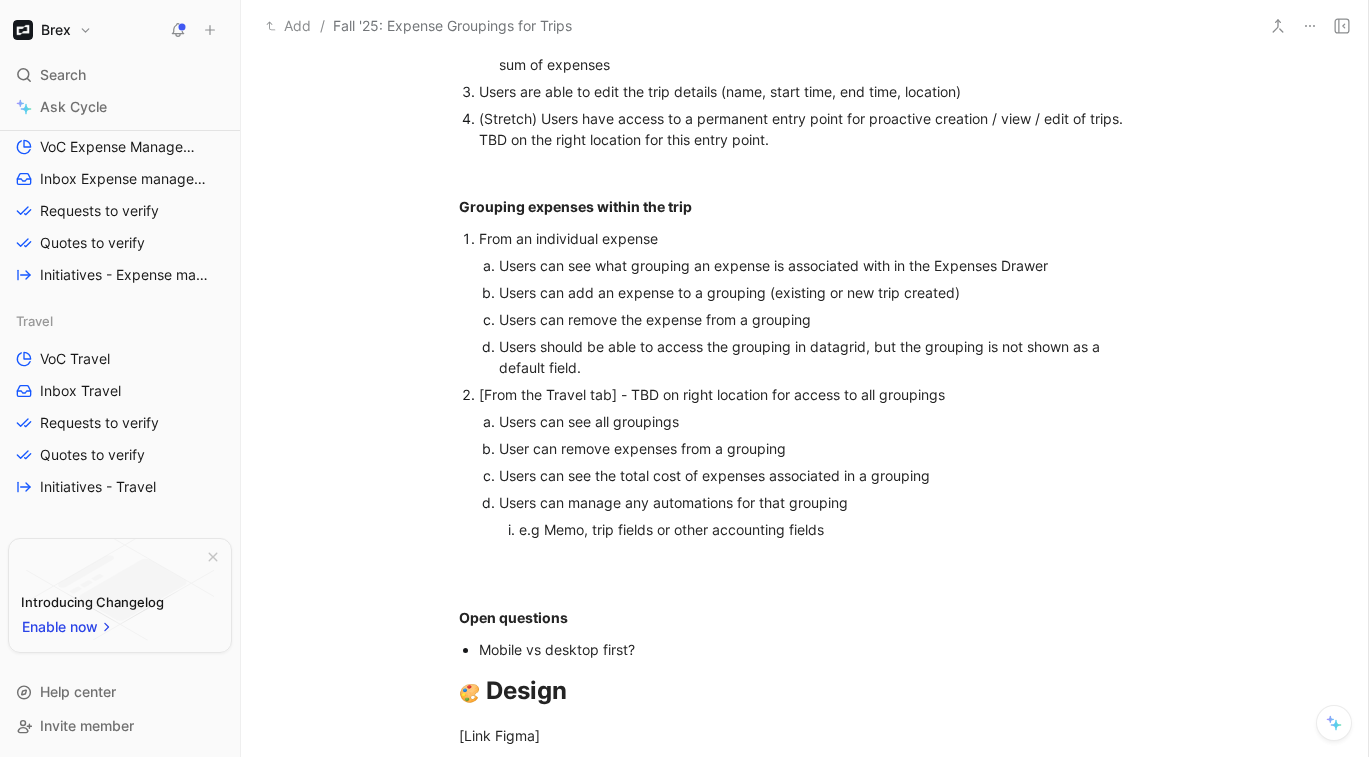 drag, startPoint x: 678, startPoint y: 586, endPoint x: 449, endPoint y: 565, distance: 229.96086 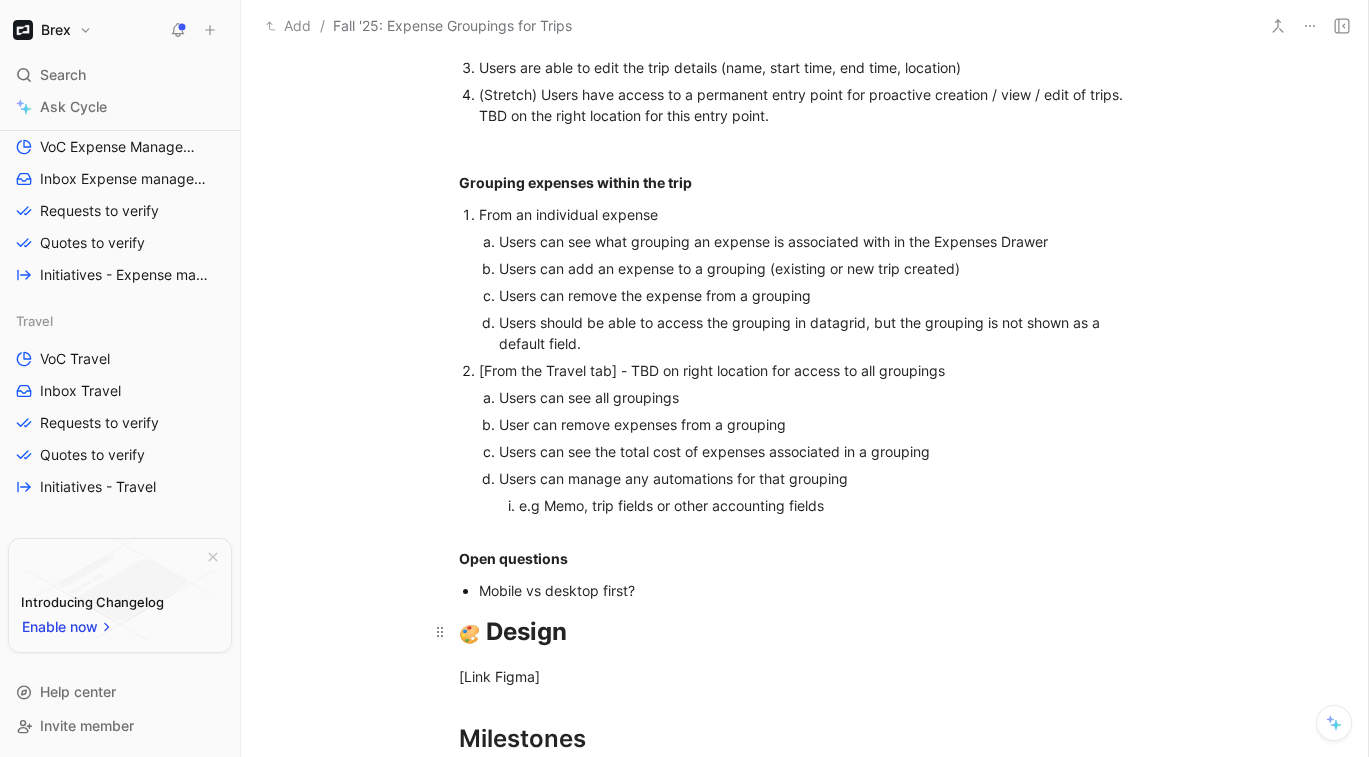 scroll, scrollTop: 1714, scrollLeft: 0, axis: vertical 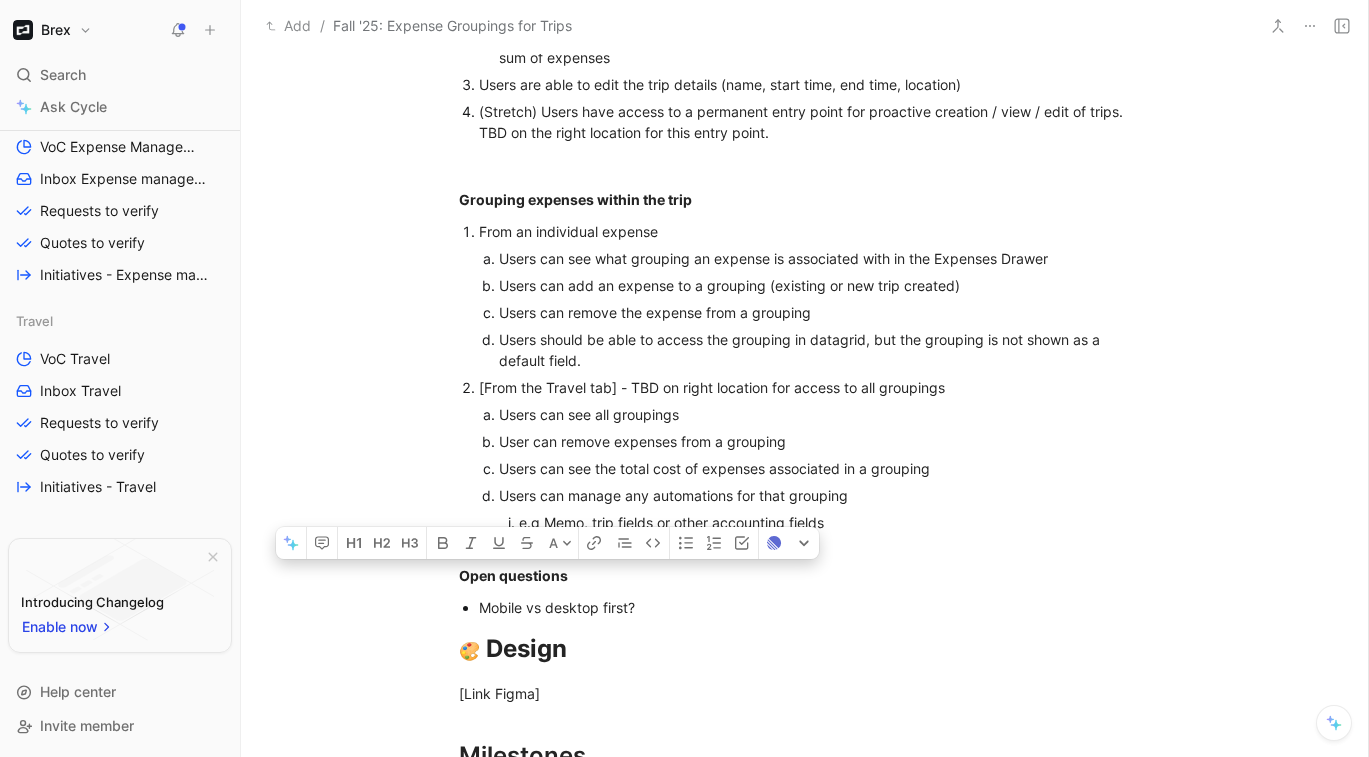 drag, startPoint x: 459, startPoint y: 574, endPoint x: 676, endPoint y: 610, distance: 219.96591 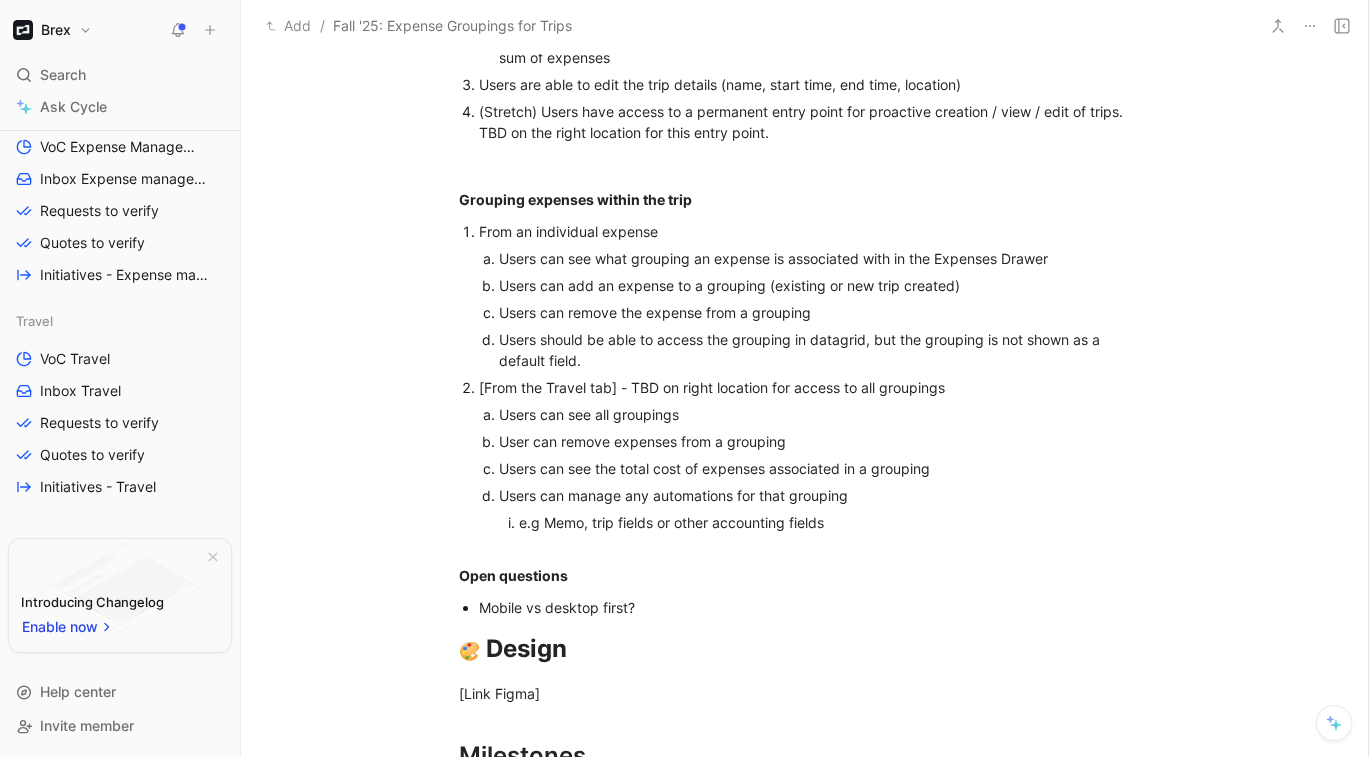click on "Mobile vs desktop first?" at bounding box center (815, 607) 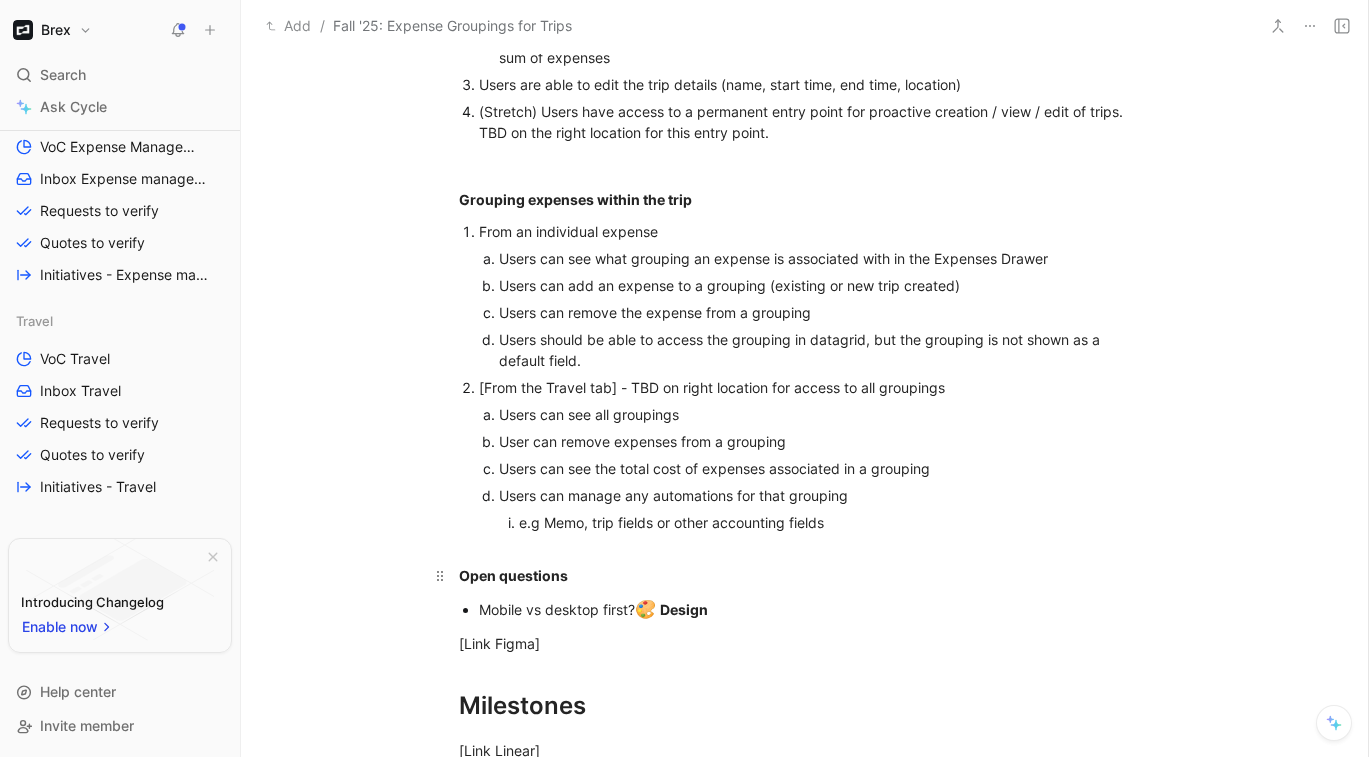 drag, startPoint x: 653, startPoint y: 603, endPoint x: 452, endPoint y: 583, distance: 201.99257 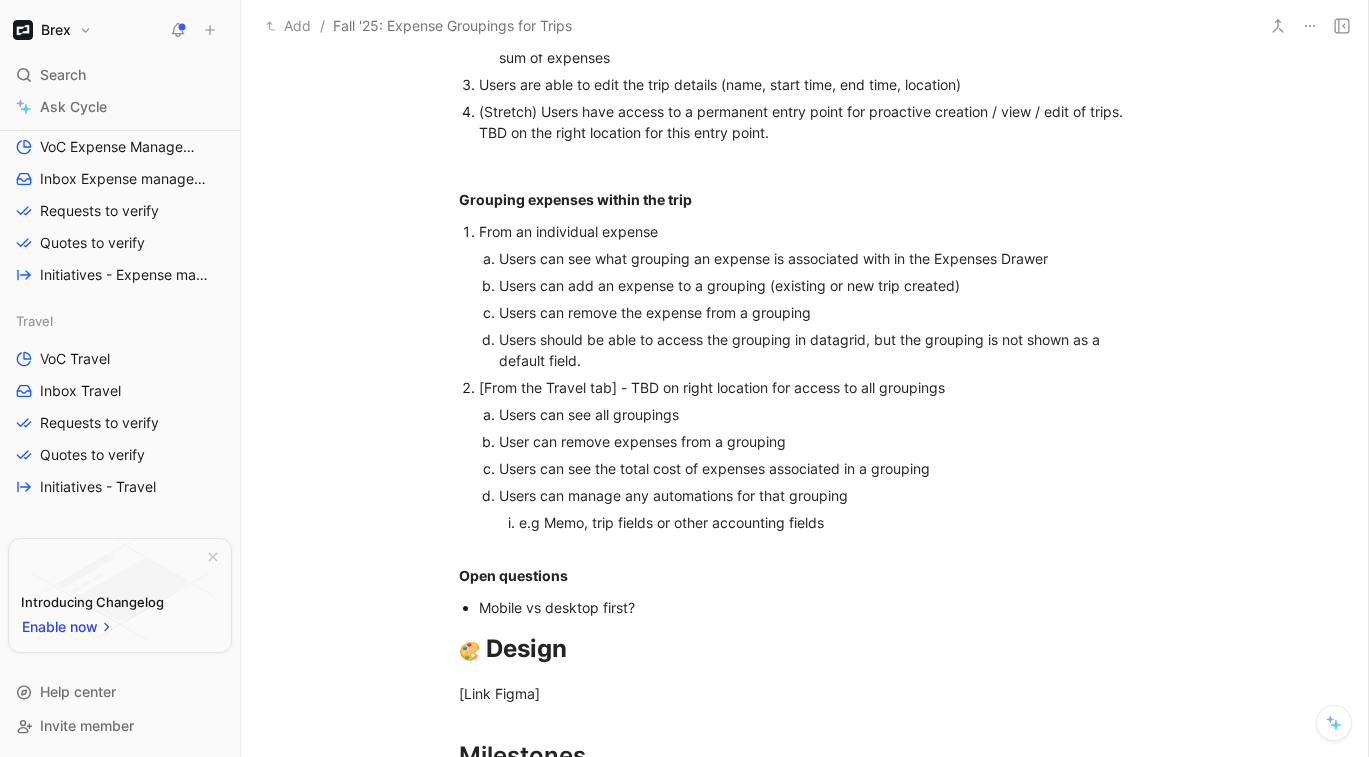 click on "Mobile vs desktop first?" at bounding box center [815, 607] 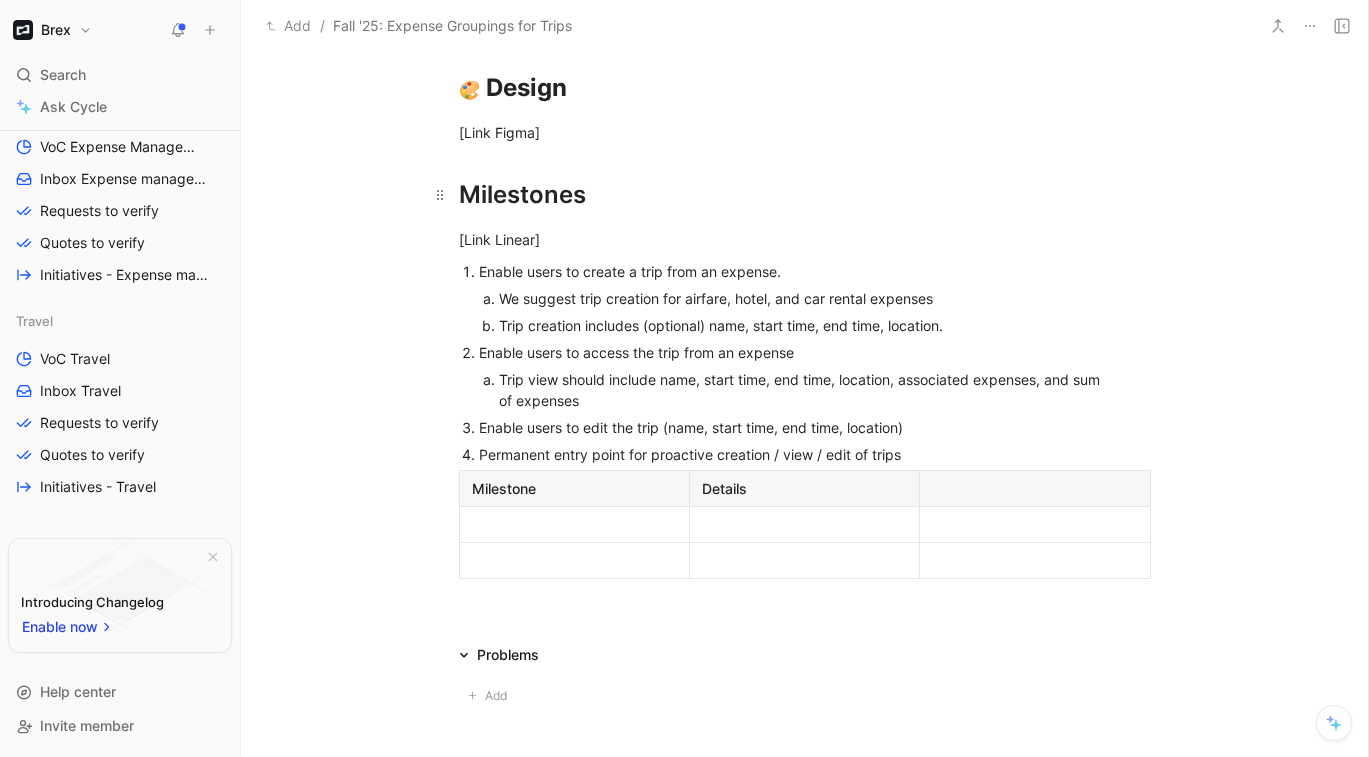 scroll, scrollTop: 2283, scrollLeft: 0, axis: vertical 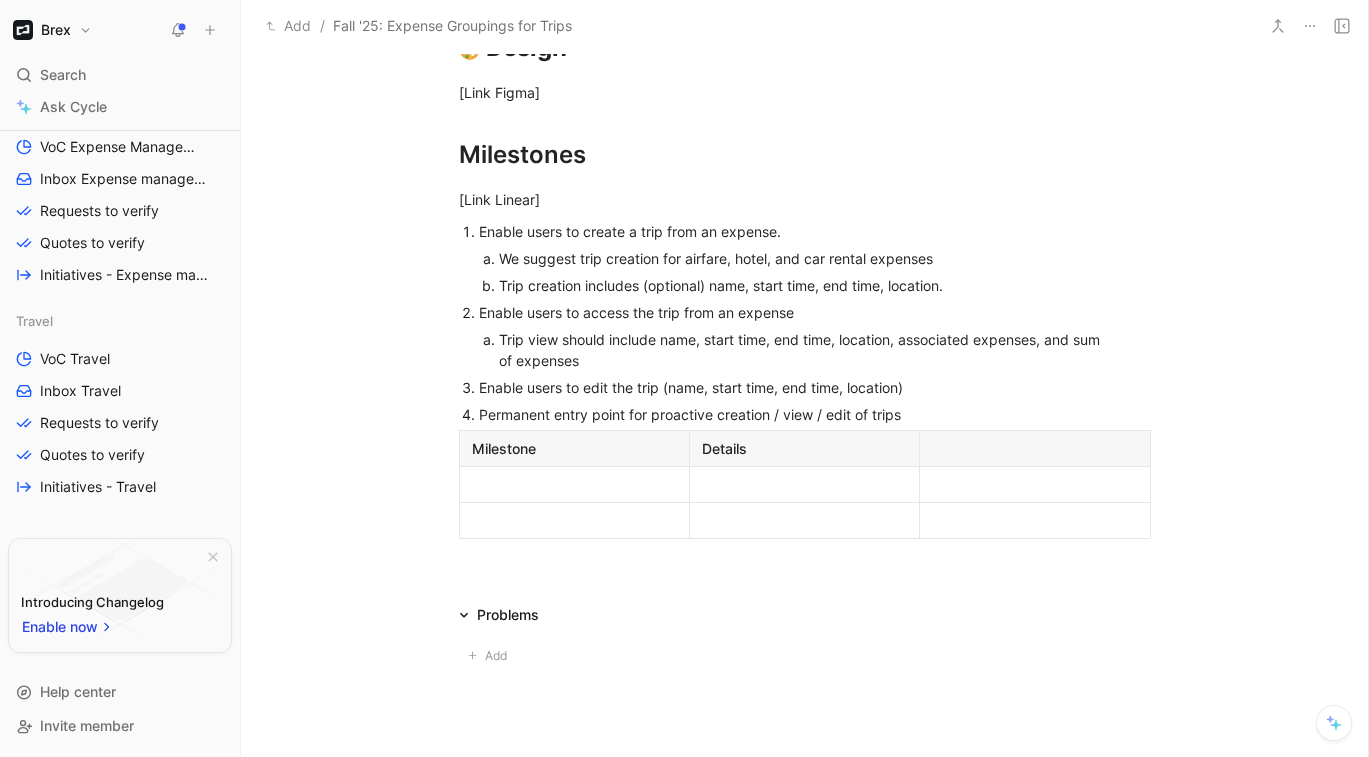 click at bounding box center (574, 484) 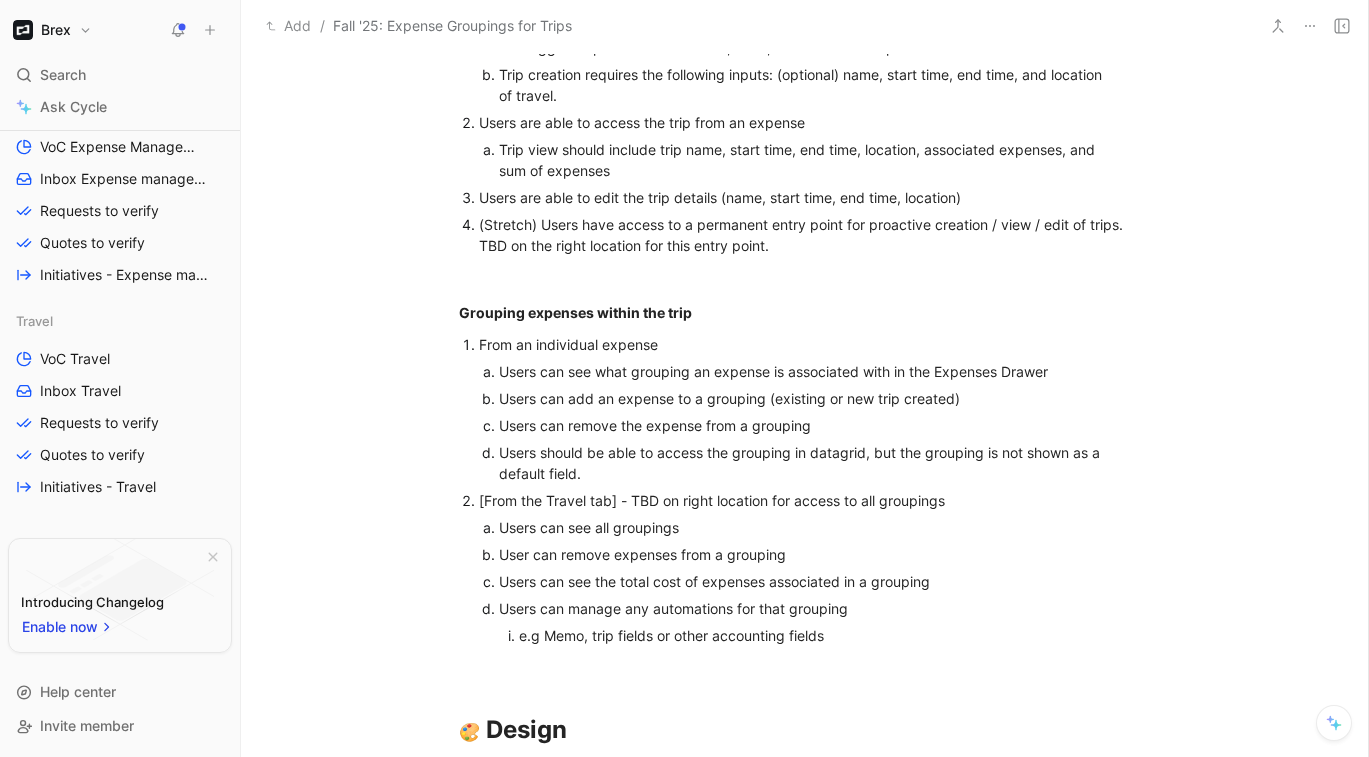 scroll, scrollTop: 1597, scrollLeft: 0, axis: vertical 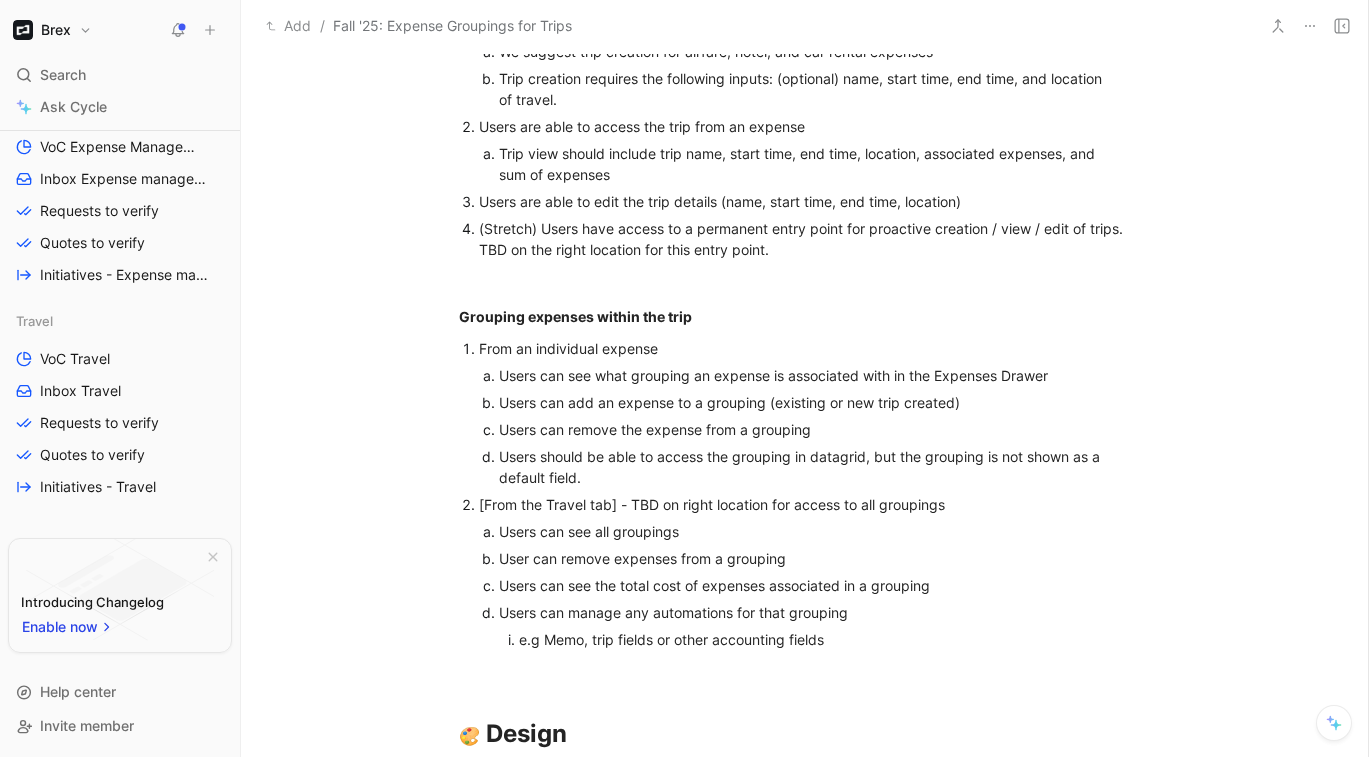 click on "e.g Memo, trip fields or other accounting fields" at bounding box center [797, 639] 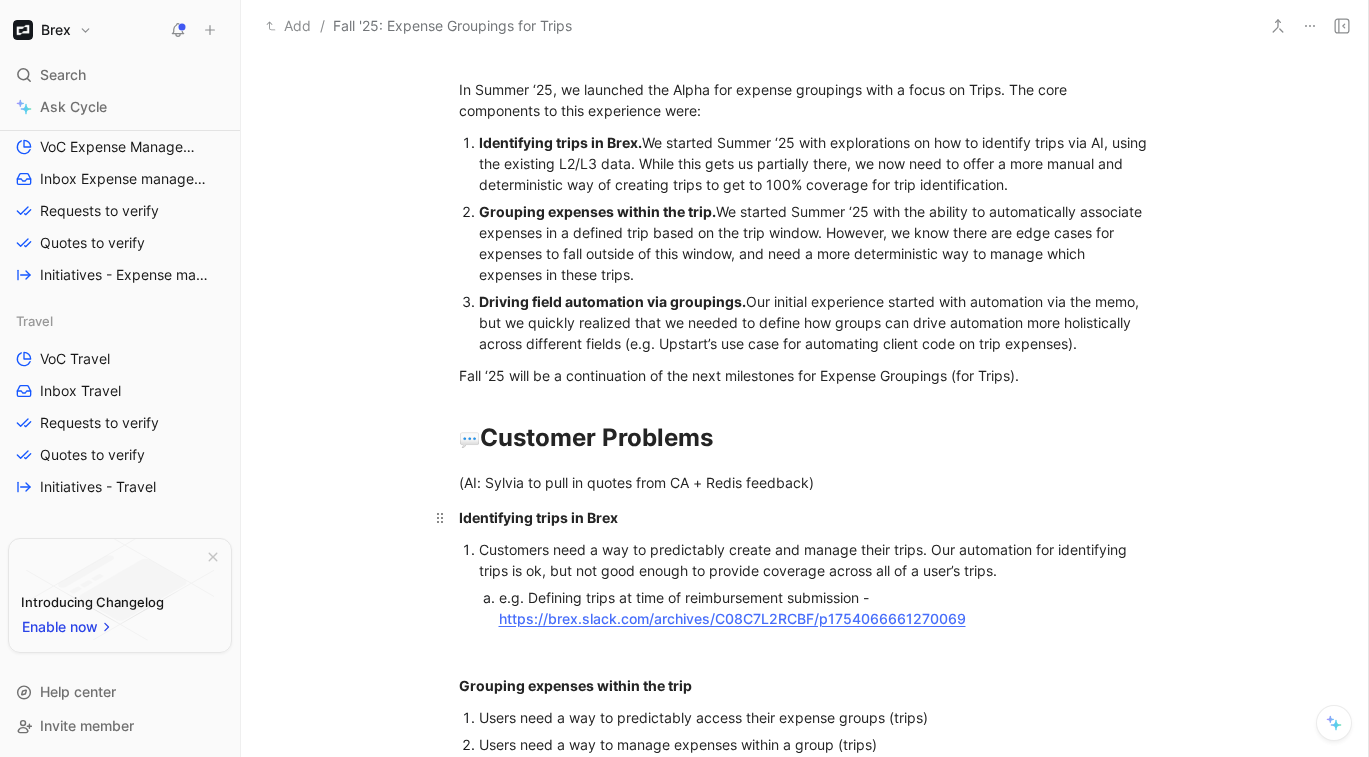 scroll, scrollTop: 192, scrollLeft: 0, axis: vertical 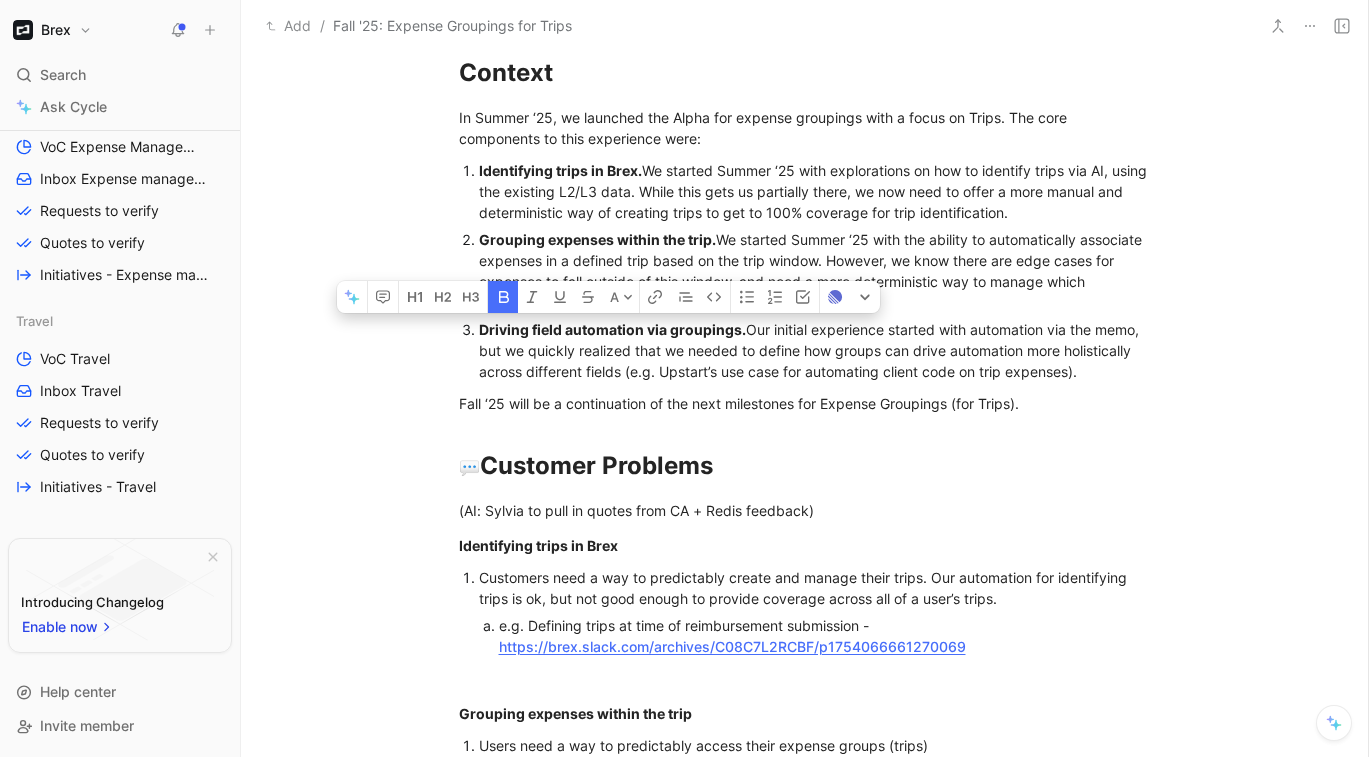 drag, startPoint x: 480, startPoint y: 332, endPoint x: 739, endPoint y: 333, distance: 259.00192 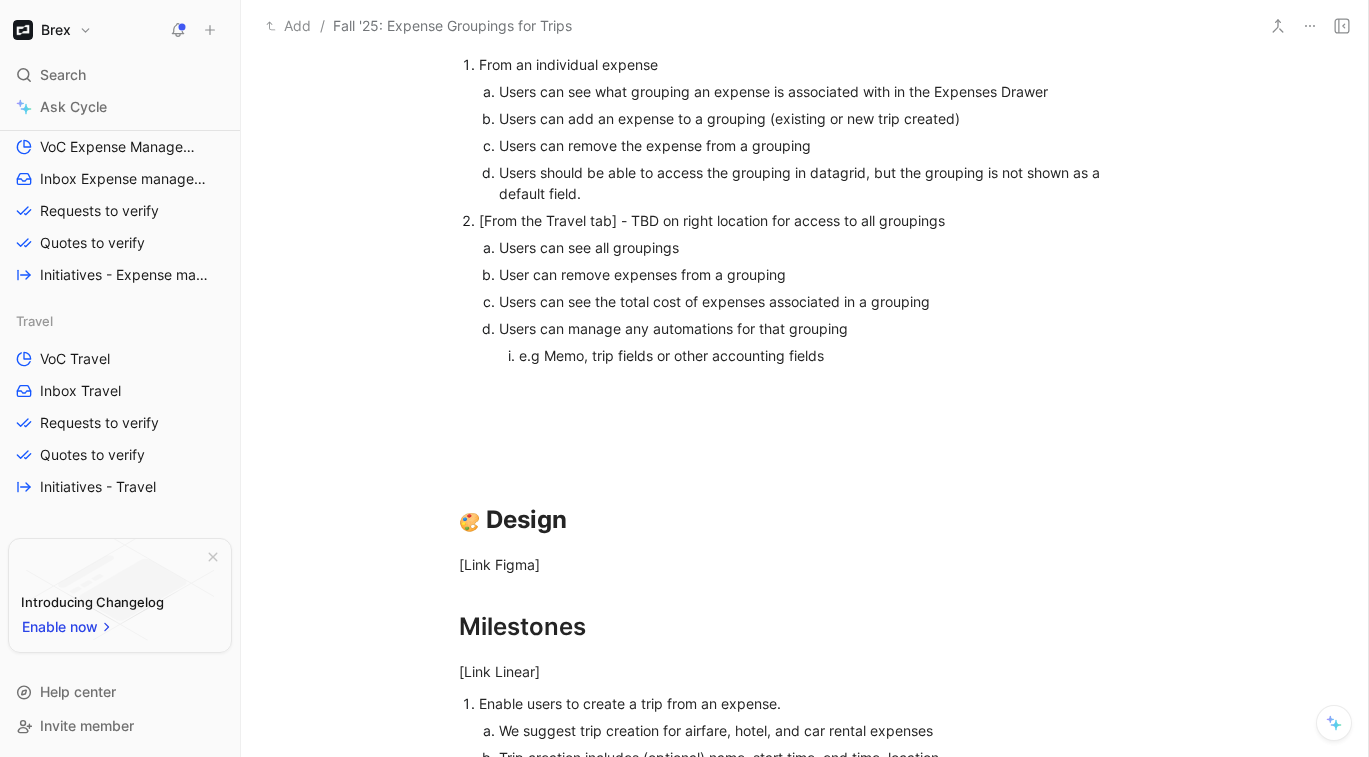 scroll, scrollTop: 1882, scrollLeft: 0, axis: vertical 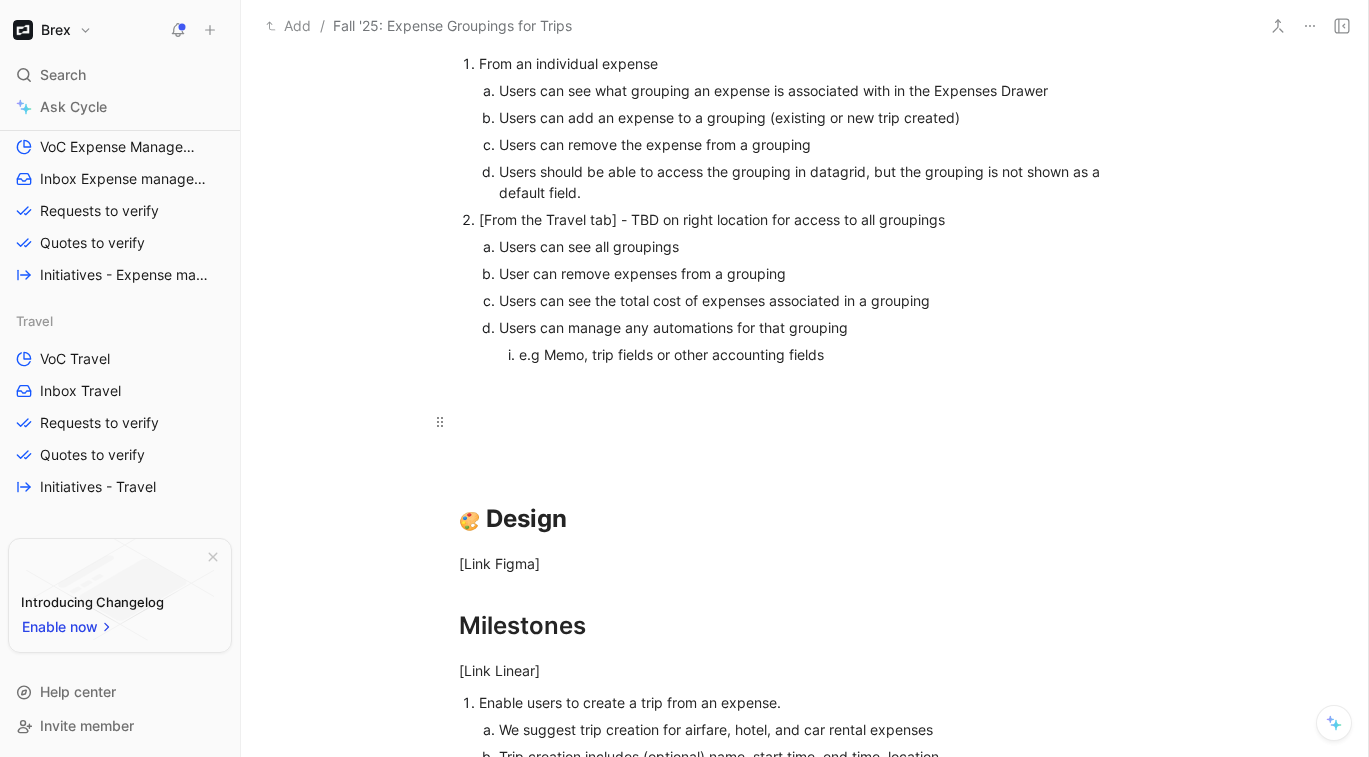 click at bounding box center [805, 421] 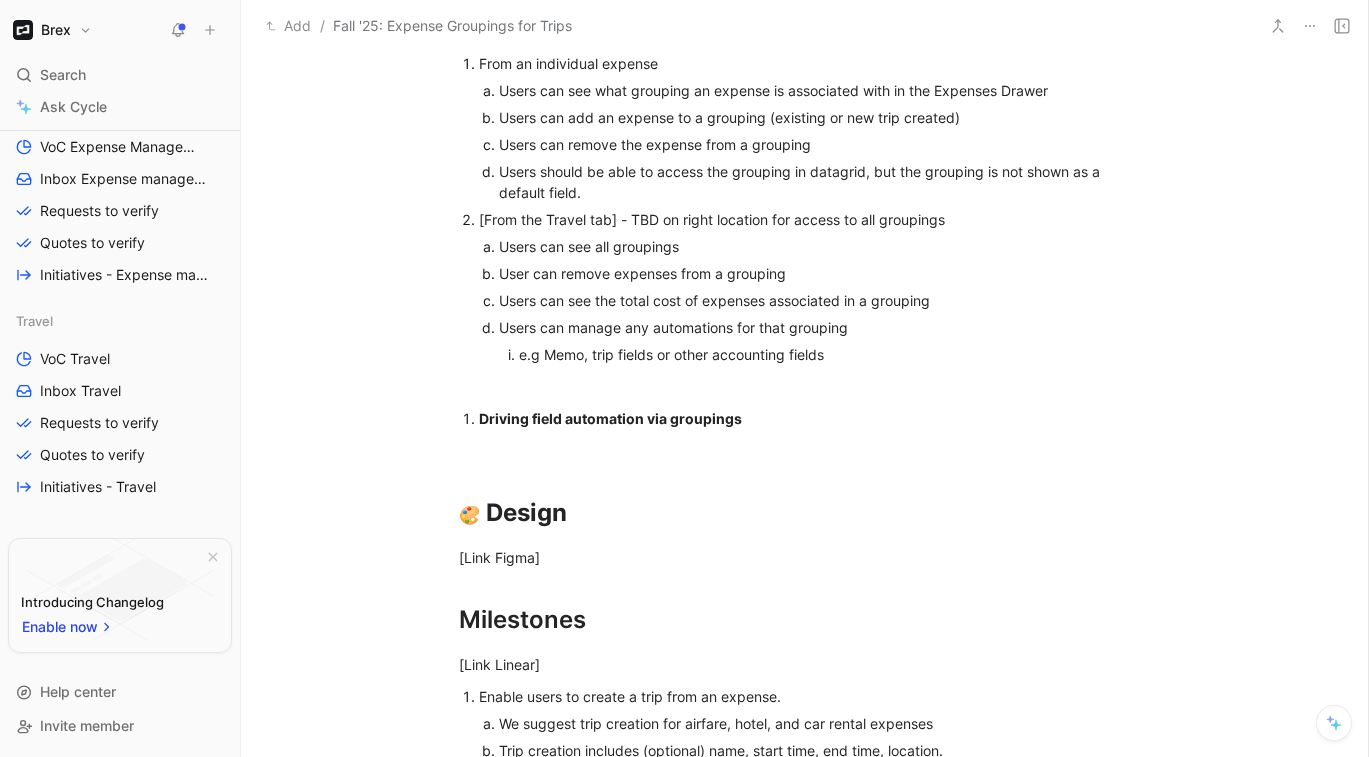 click on "Driving field automation via groupings" at bounding box center [610, 418] 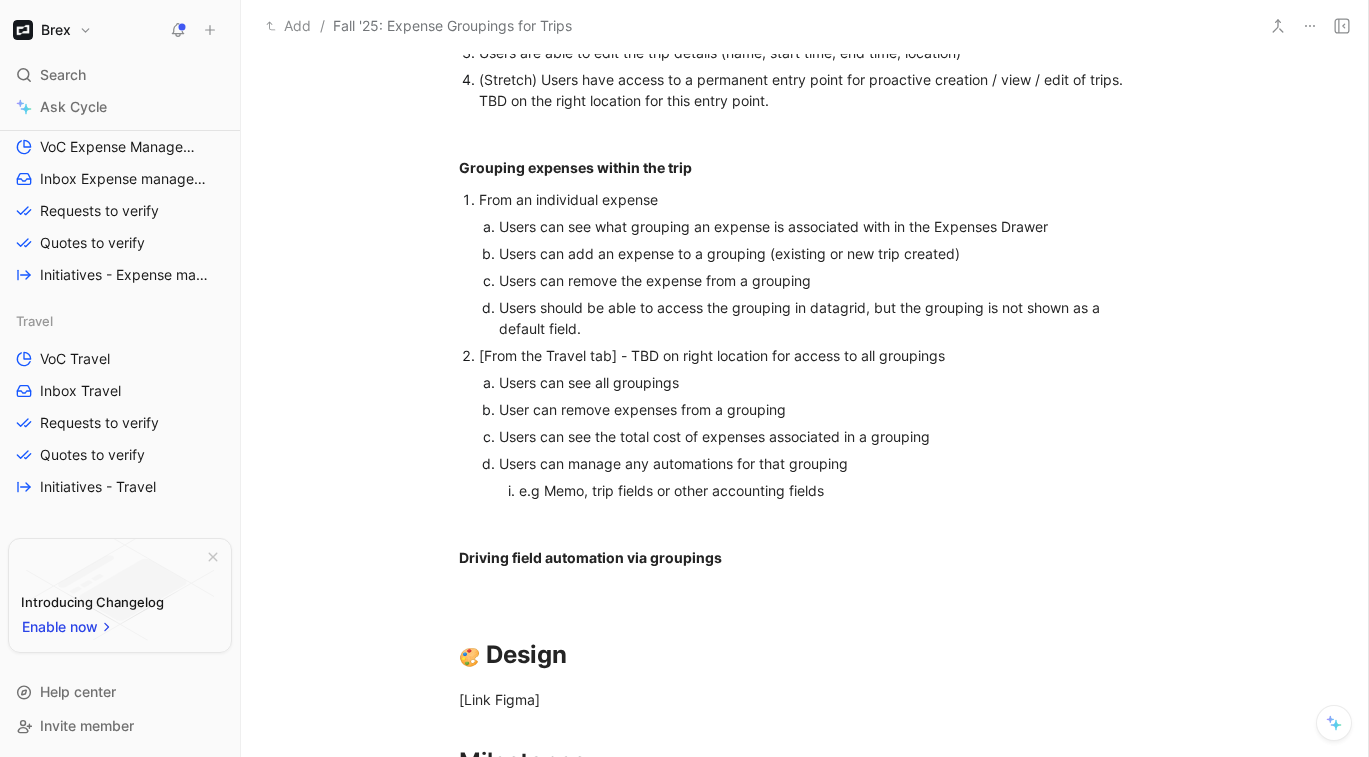 scroll, scrollTop: 1704, scrollLeft: 0, axis: vertical 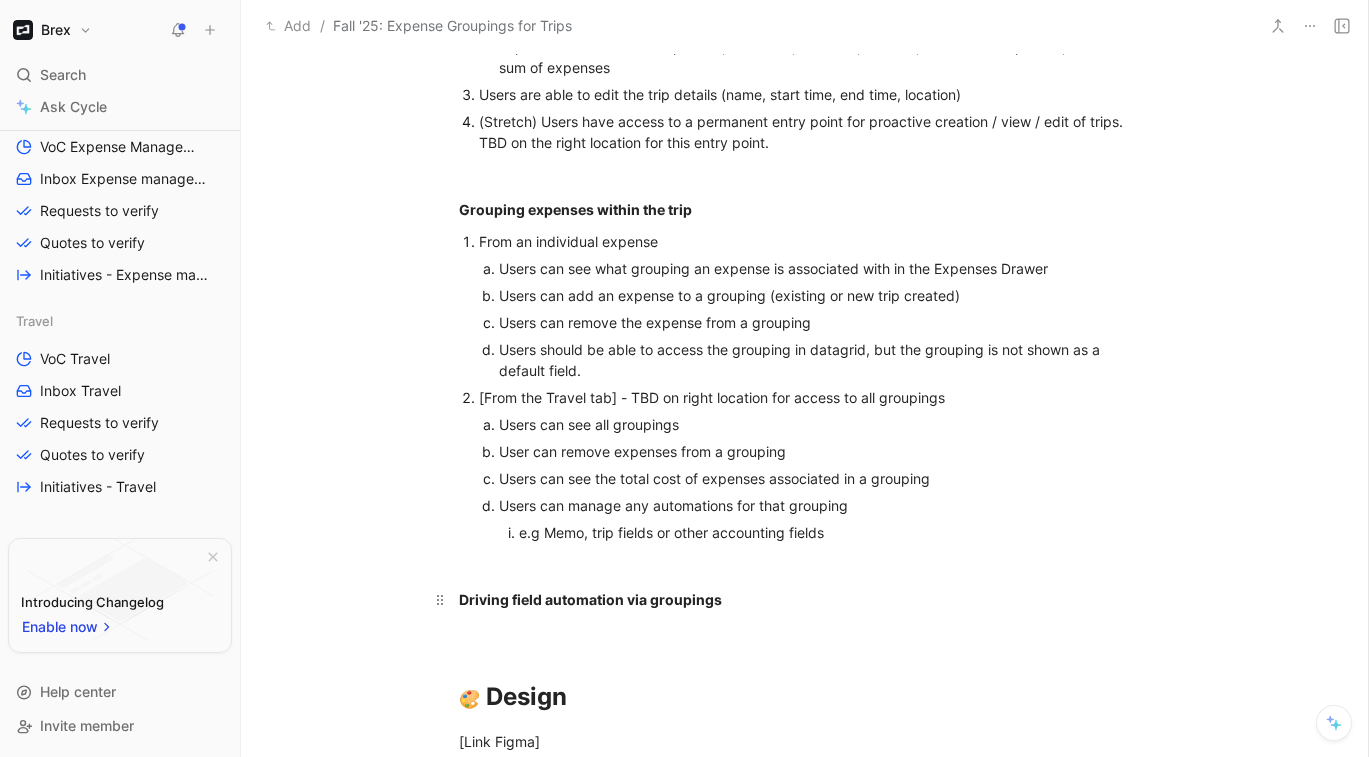 click on "Driving field automation via groupings" at bounding box center [805, 599] 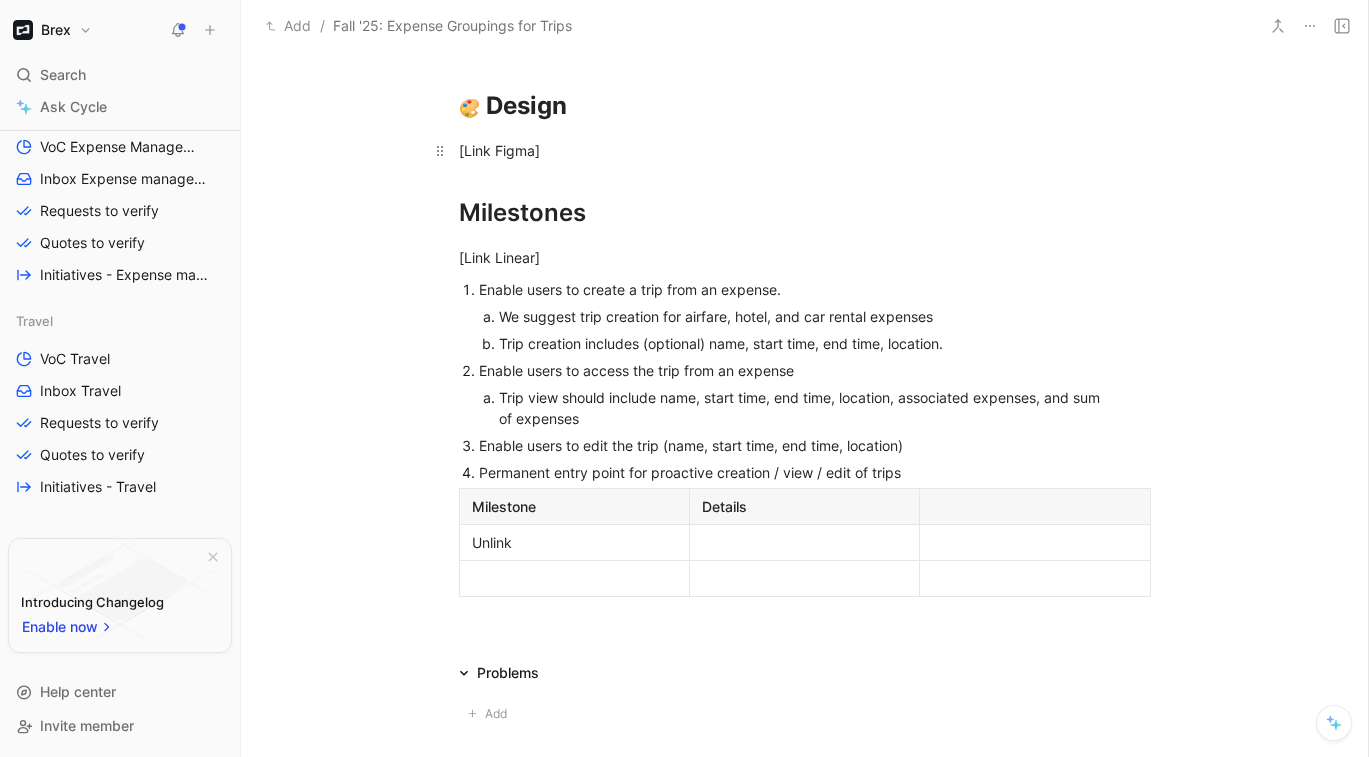 scroll, scrollTop: 2494, scrollLeft: 0, axis: vertical 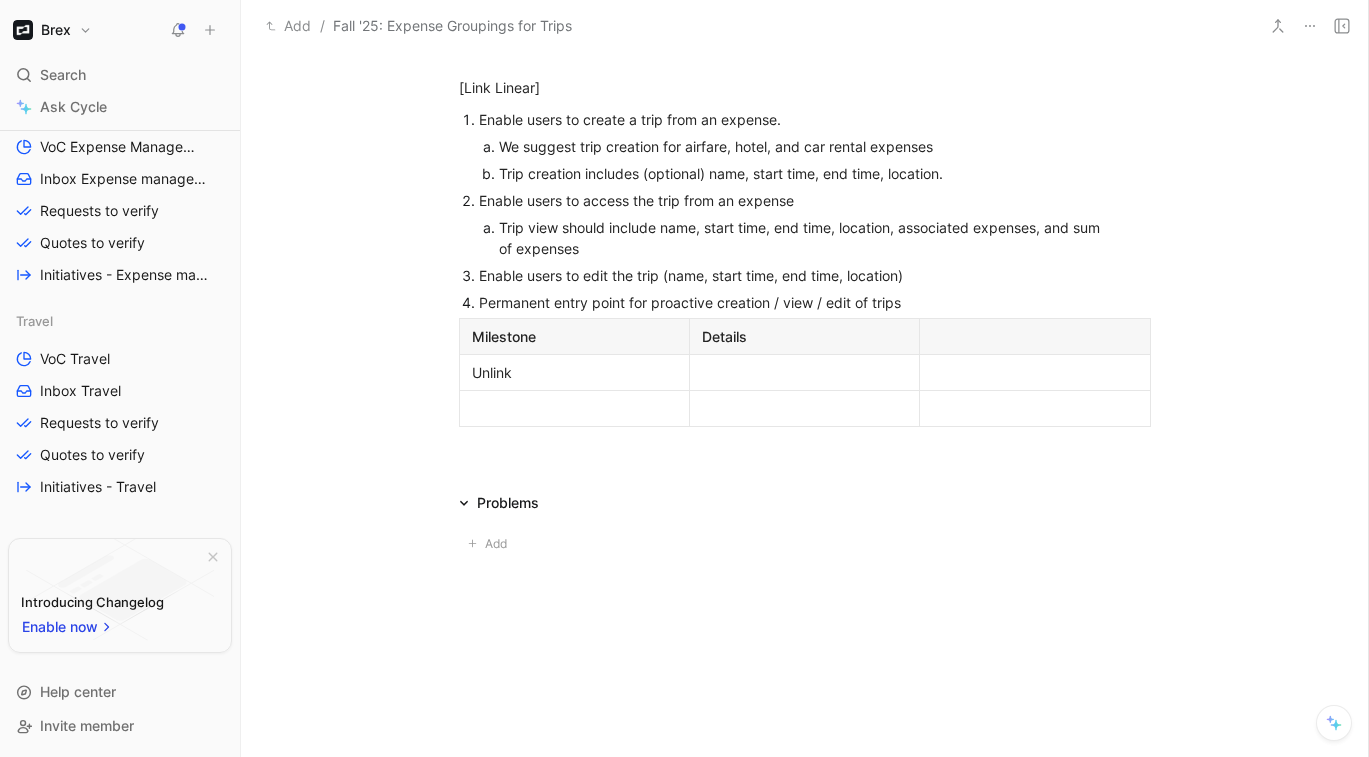 click on "Unlink" at bounding box center (574, 372) 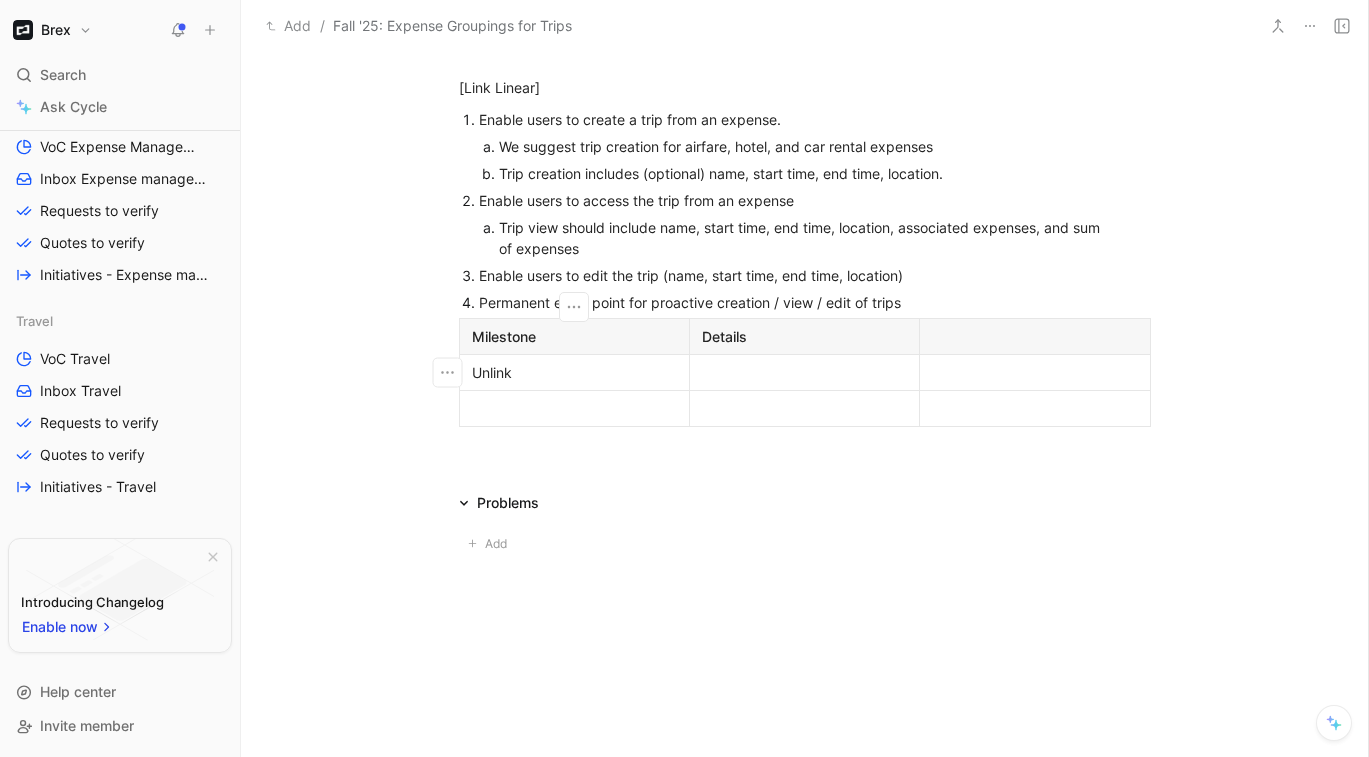 click on "Unlink" at bounding box center [574, 372] 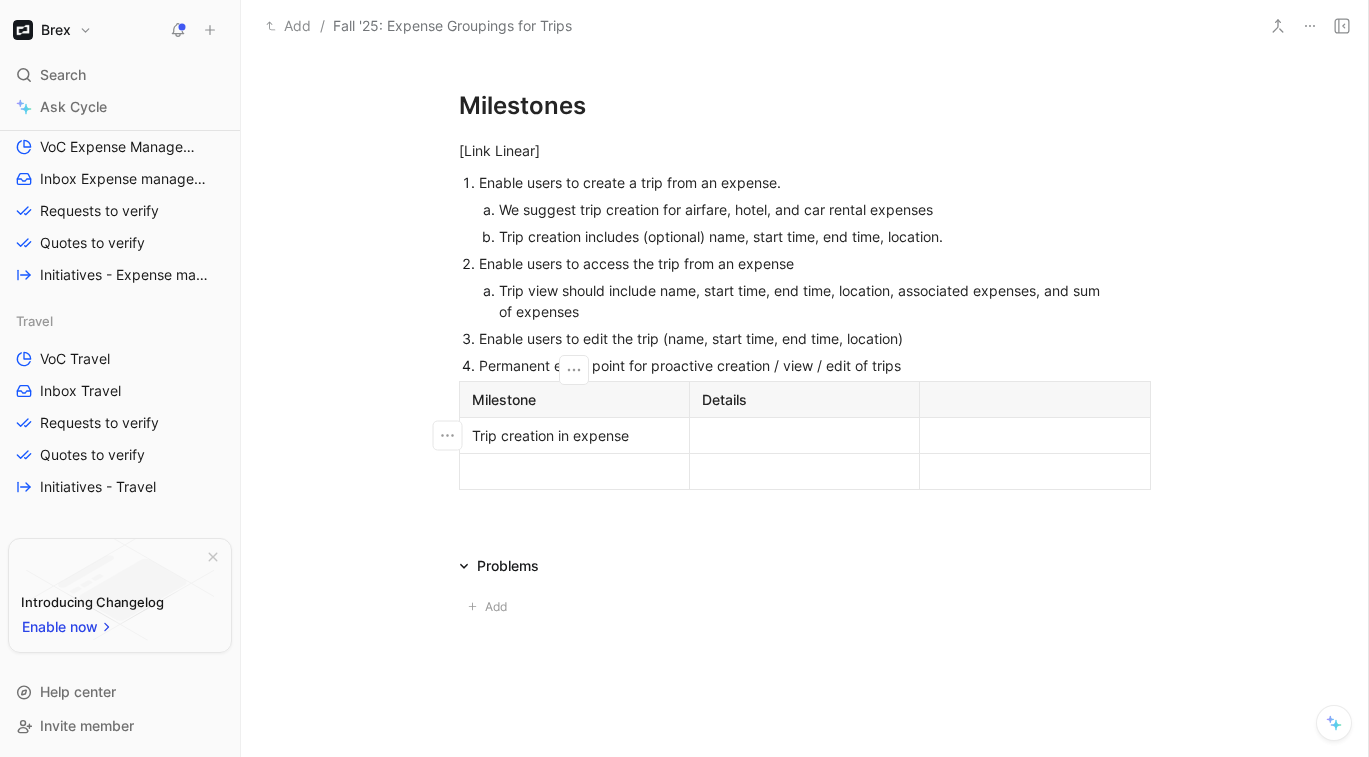 scroll, scrollTop: 2373, scrollLeft: 0, axis: vertical 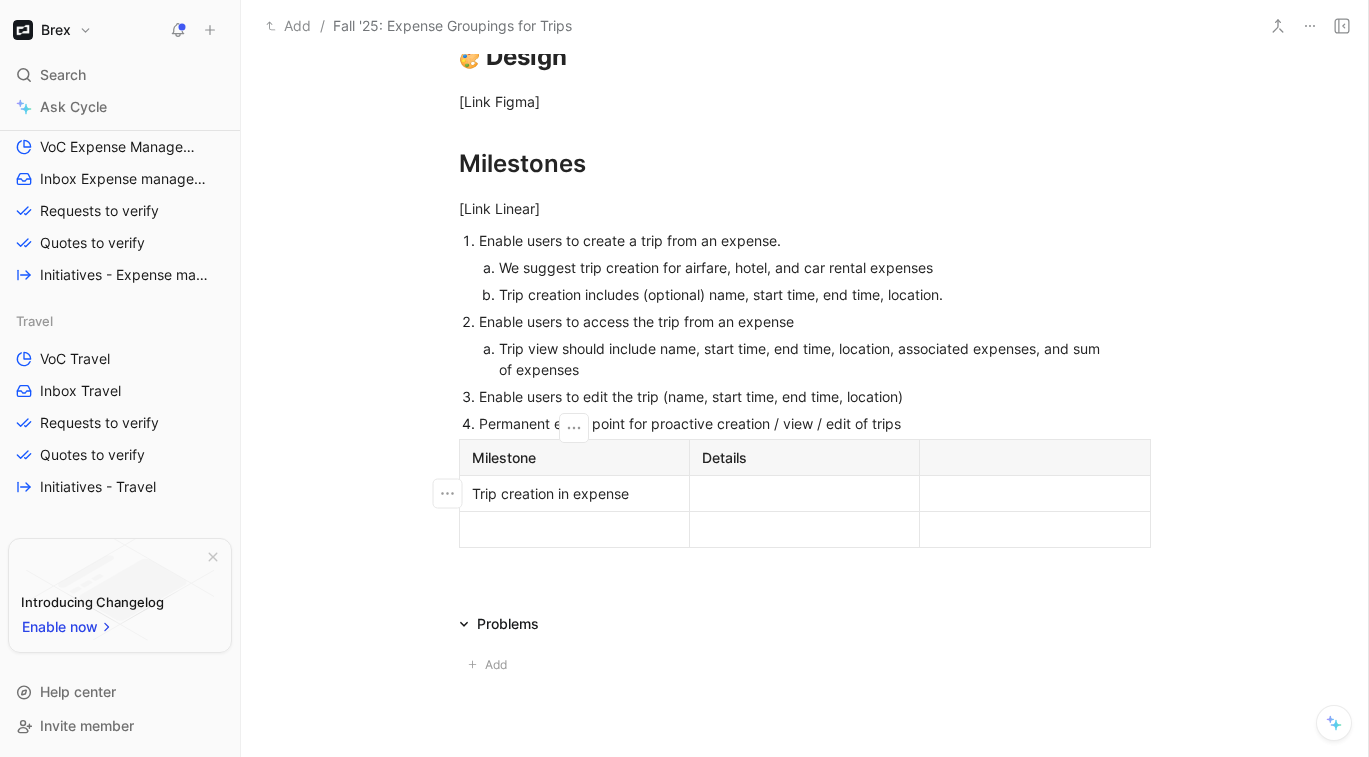 click on "We suggest trip creation for airfare, hotel, and car rental expenses" at bounding box center (806, 267) 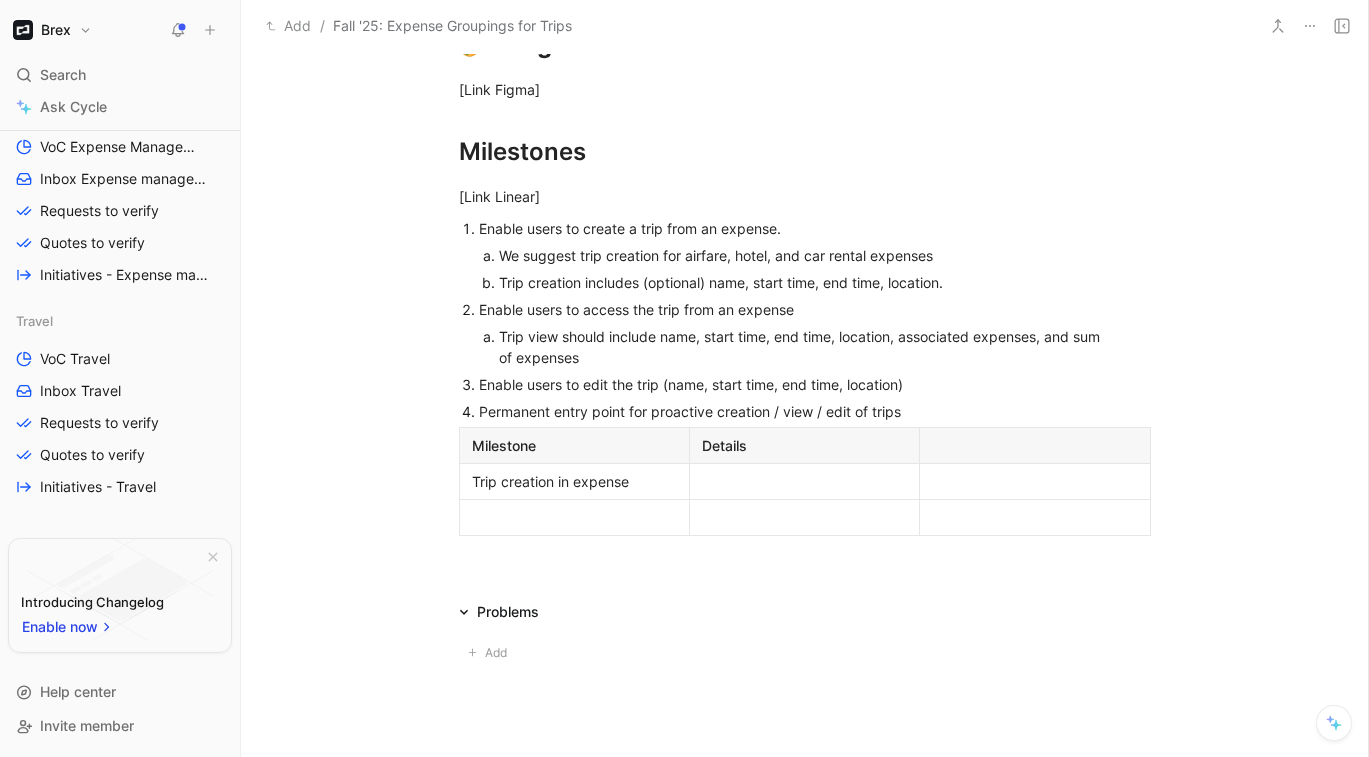 scroll, scrollTop: 2381, scrollLeft: 0, axis: vertical 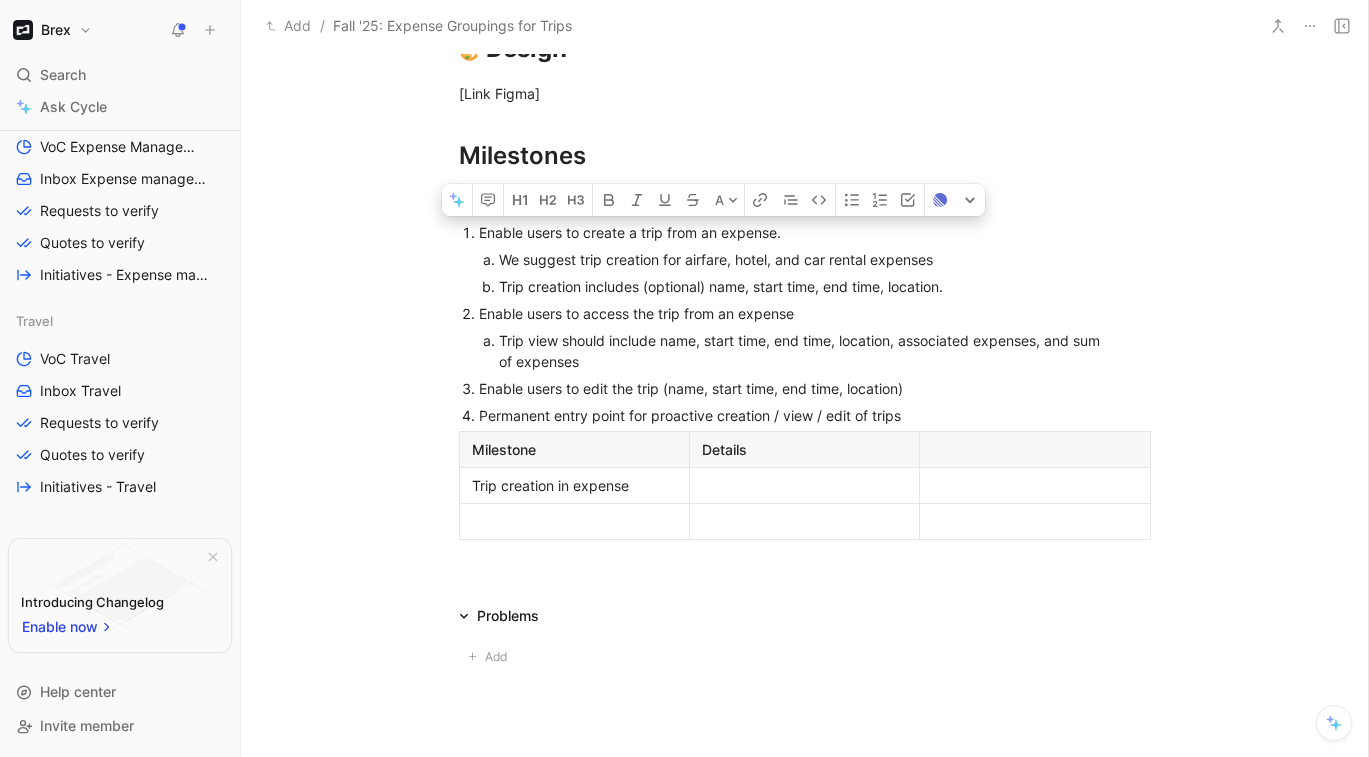 drag, startPoint x: 476, startPoint y: 234, endPoint x: 948, endPoint y: 290, distance: 475.31042 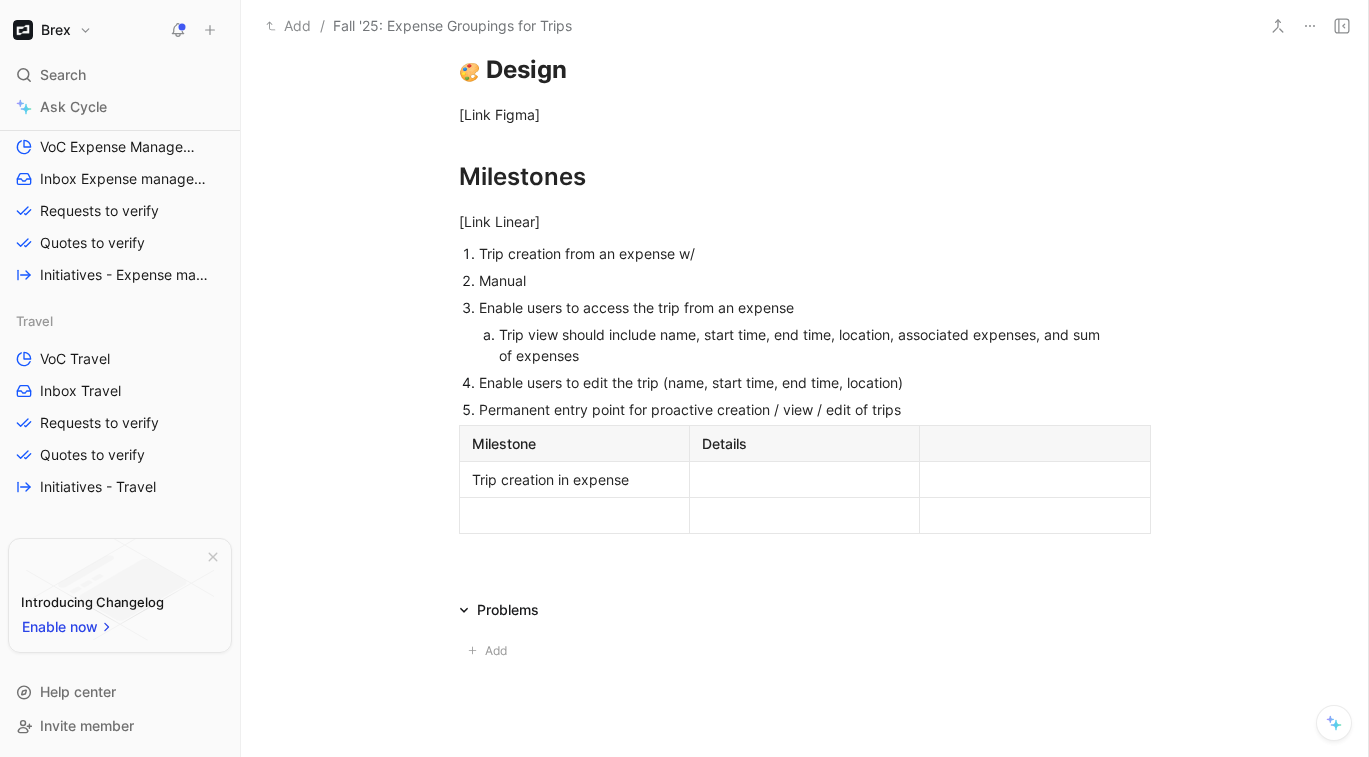 scroll, scrollTop: 2308, scrollLeft: 0, axis: vertical 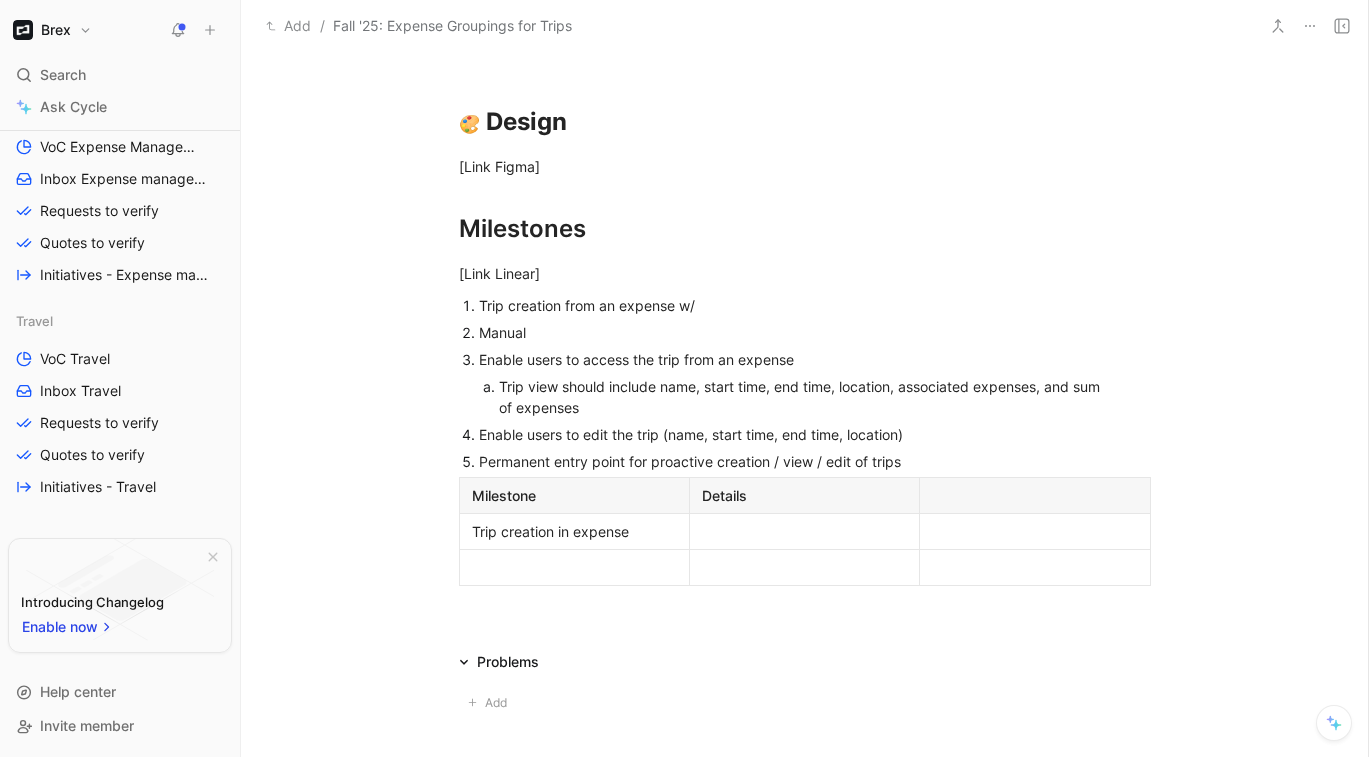 click on "Manual" at bounding box center (815, 332) 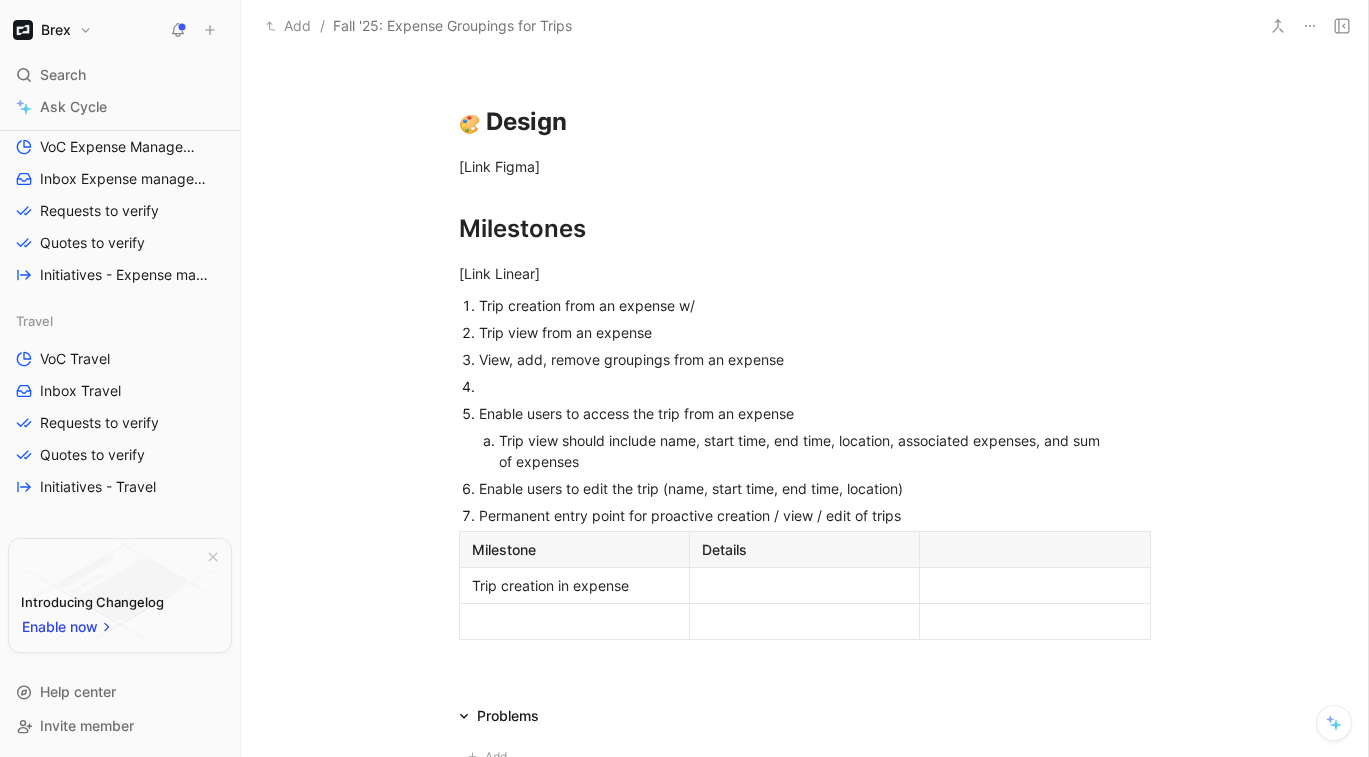 click on "Trip view from an expense" at bounding box center [815, 332] 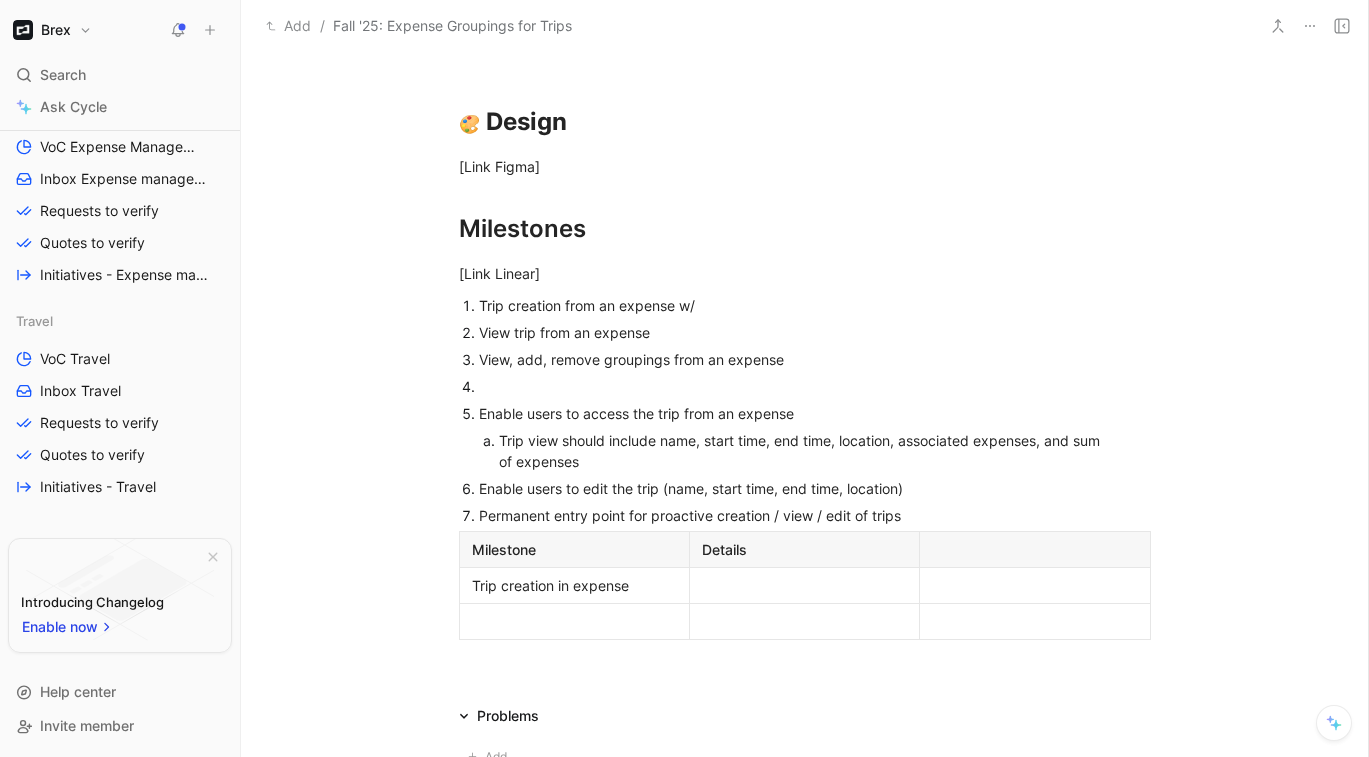 click at bounding box center (815, 386) 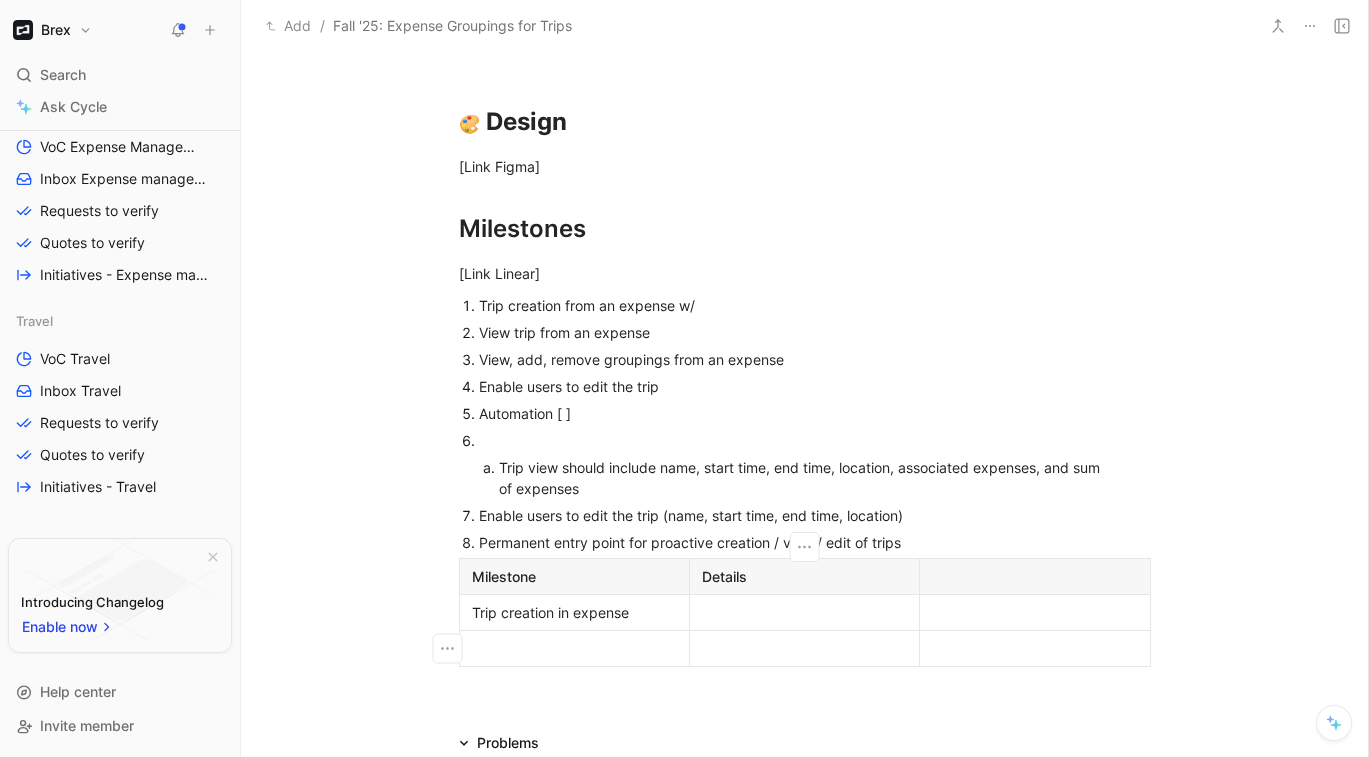 drag, startPoint x: 478, startPoint y: 437, endPoint x: 852, endPoint y: 645, distance: 427.9486 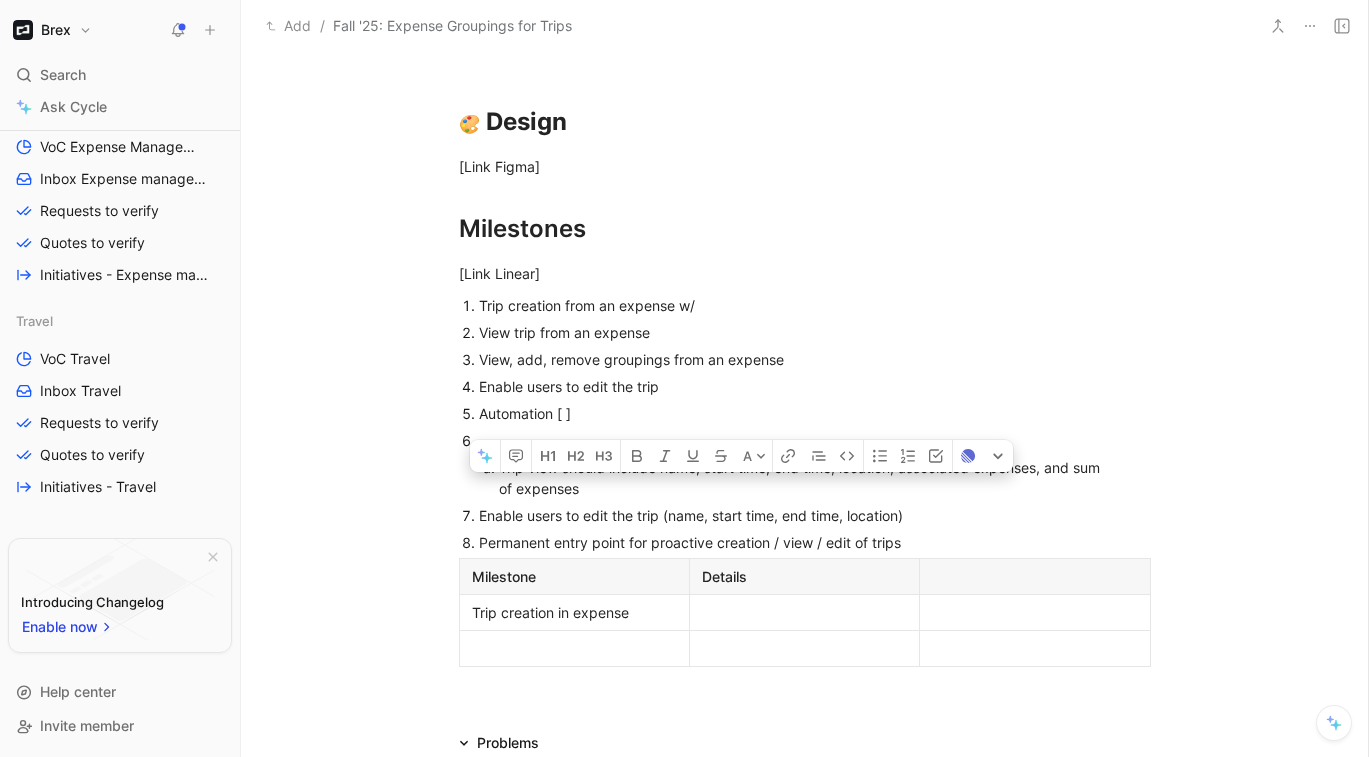 drag, startPoint x: 938, startPoint y: 540, endPoint x: 580, endPoint y: 478, distance: 363.32904 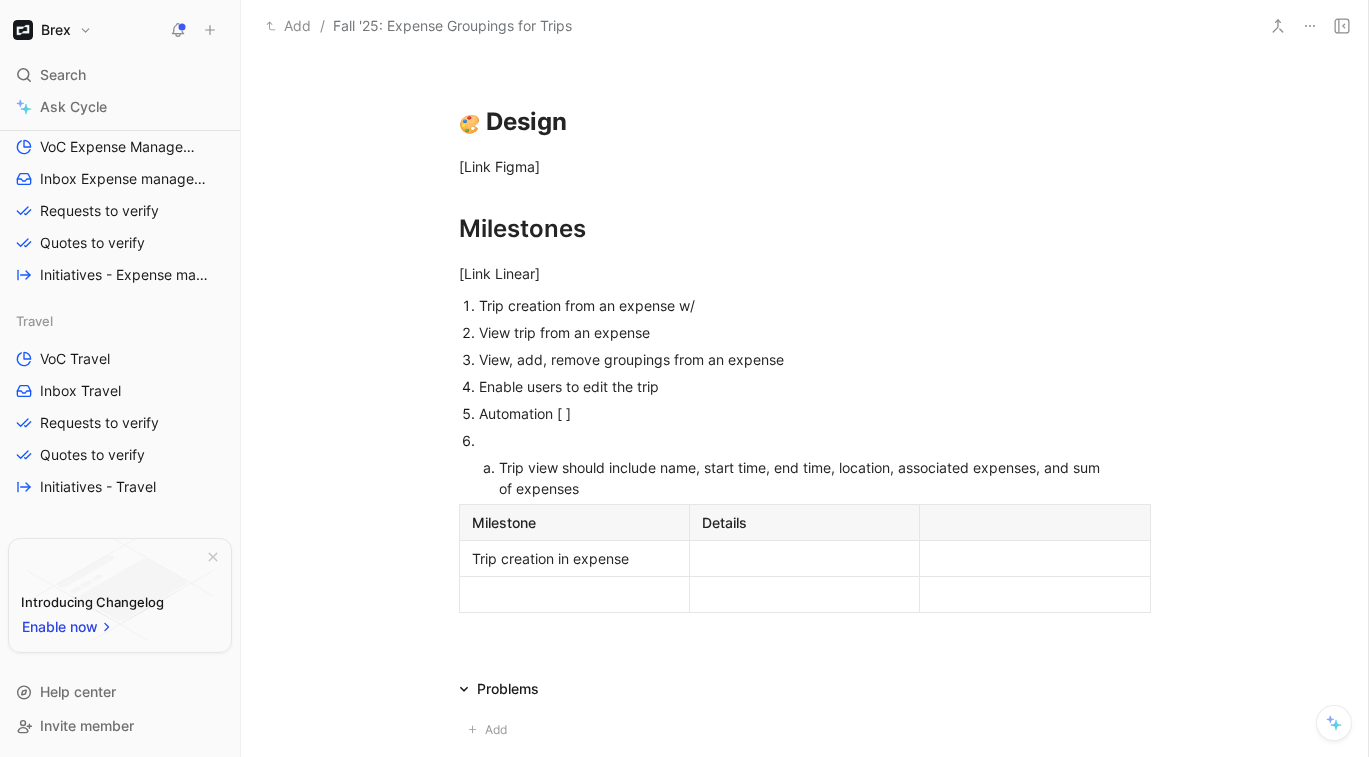 click on "Trip view should include name, start time, end time, location, associated expenses, and sum of expenses" at bounding box center (806, 478) 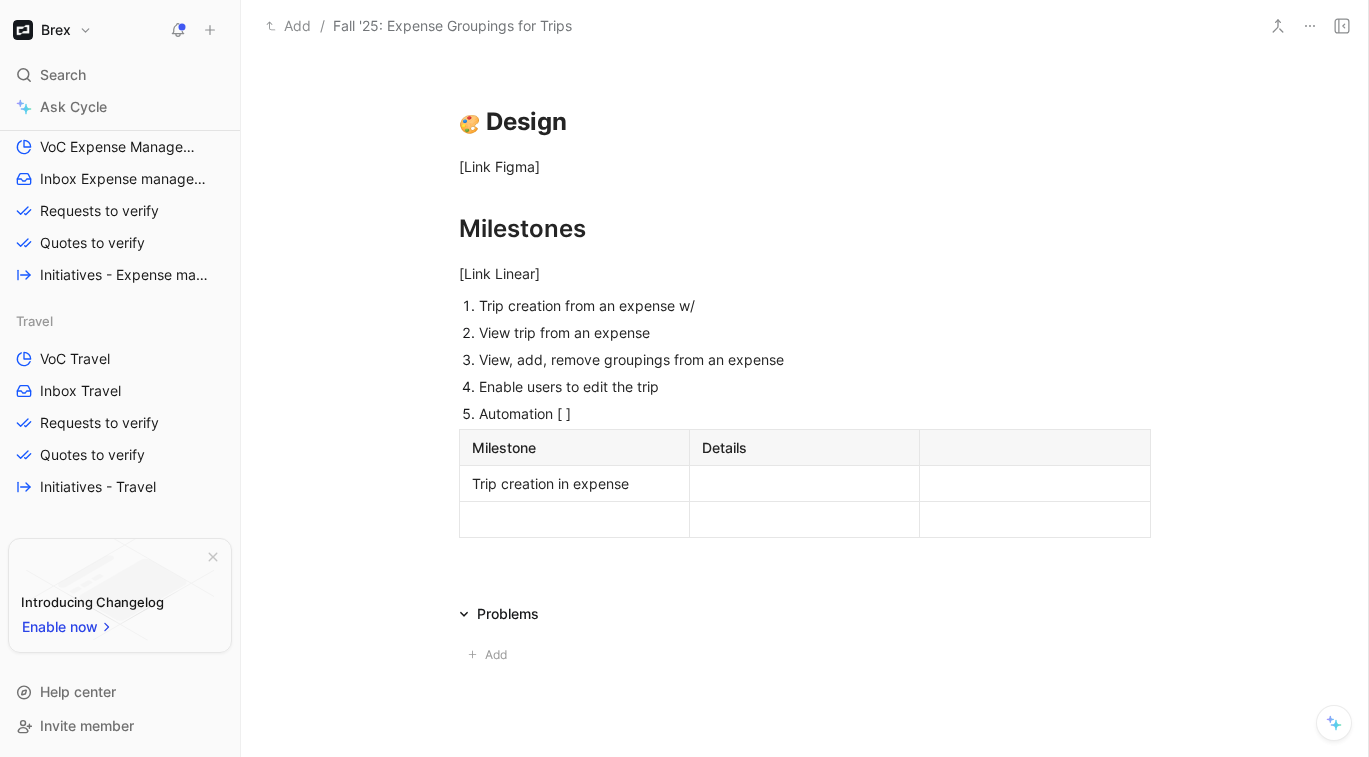 click on "Milestone" at bounding box center (574, 447) 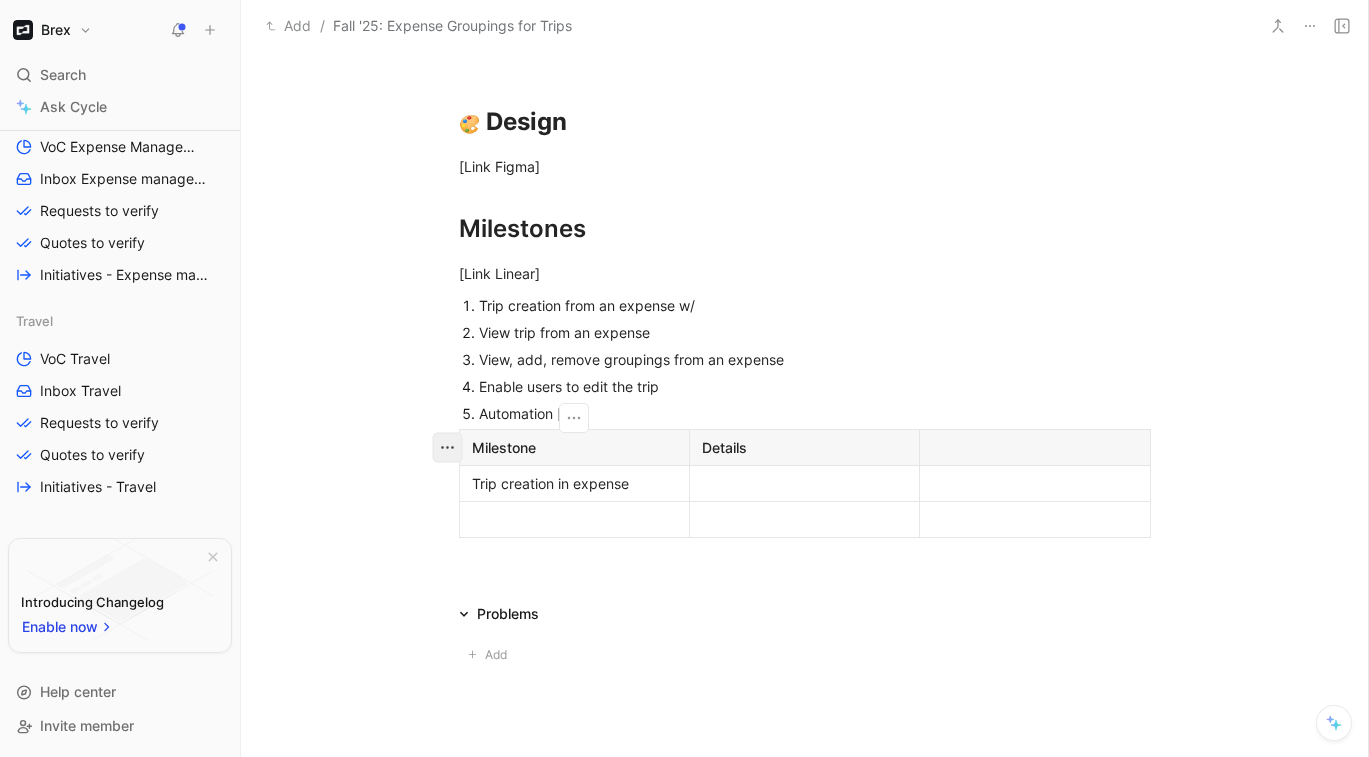 click 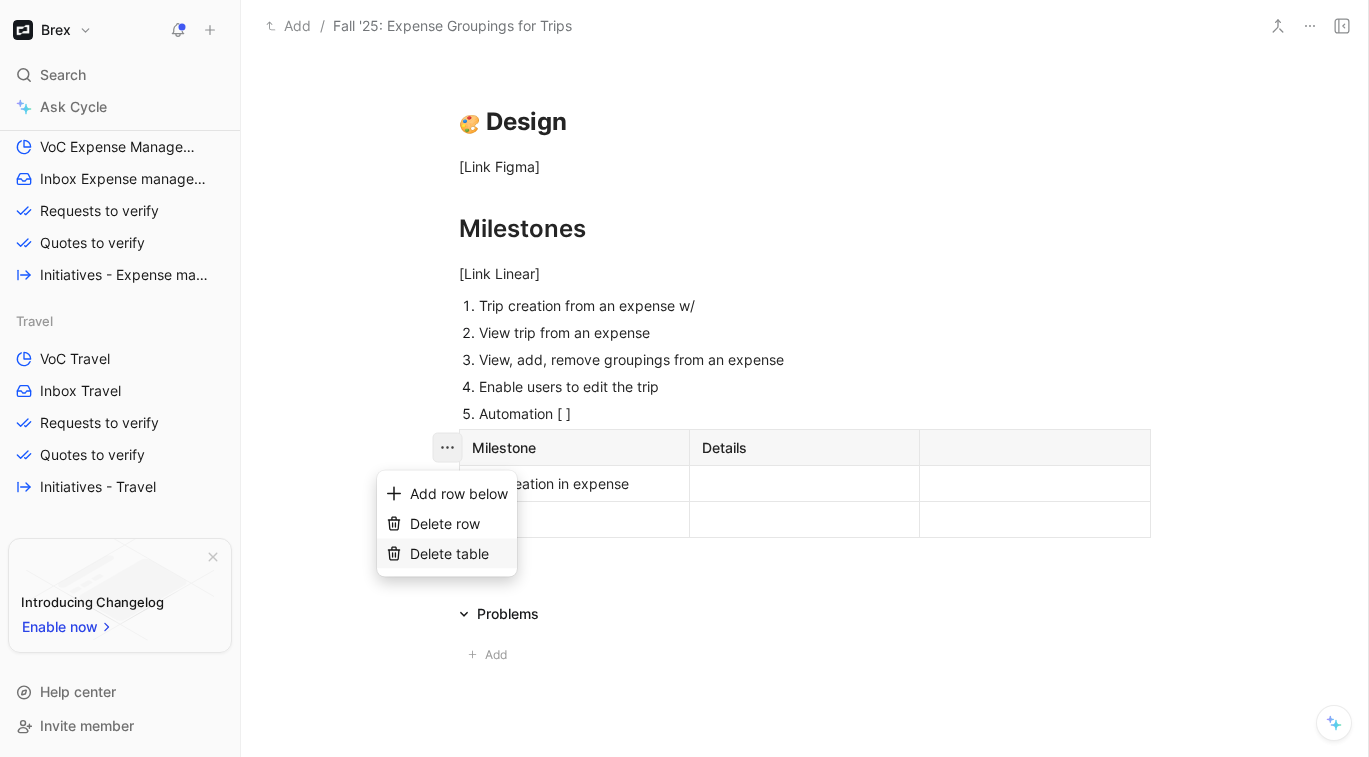click on "Delete table" at bounding box center [449, 553] 